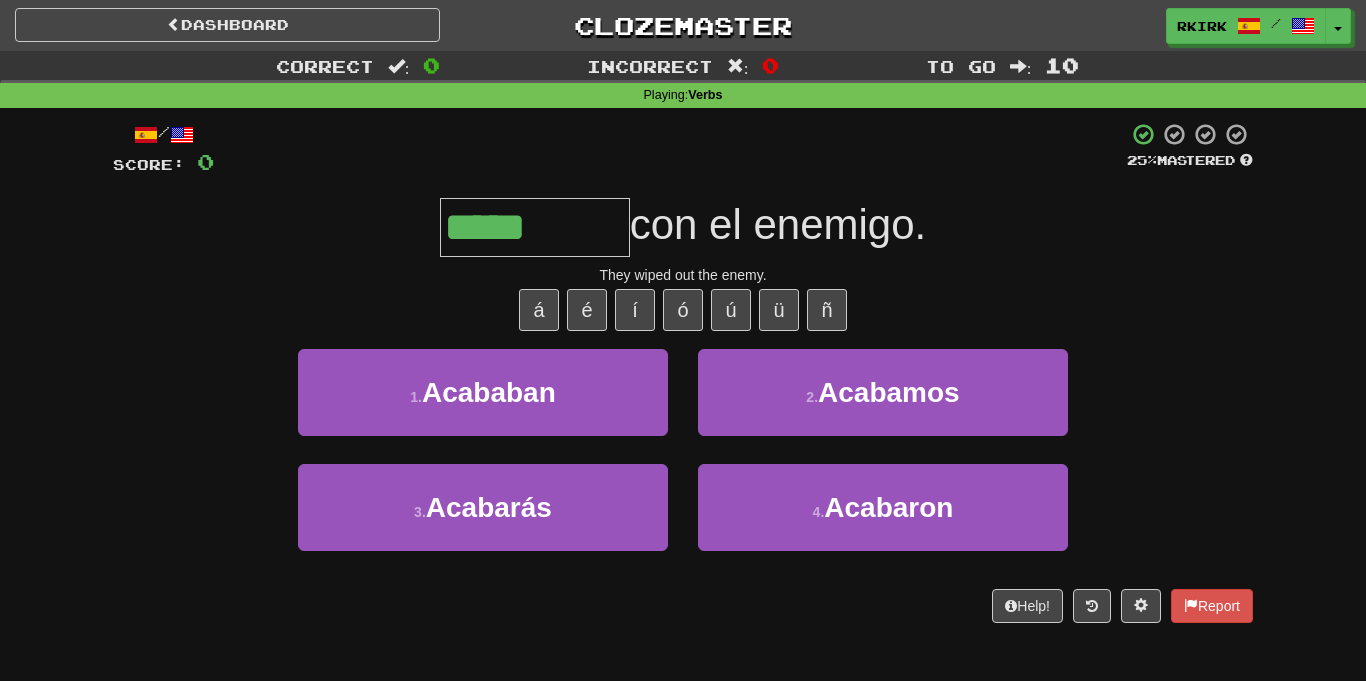 scroll, scrollTop: 0, scrollLeft: 0, axis: both 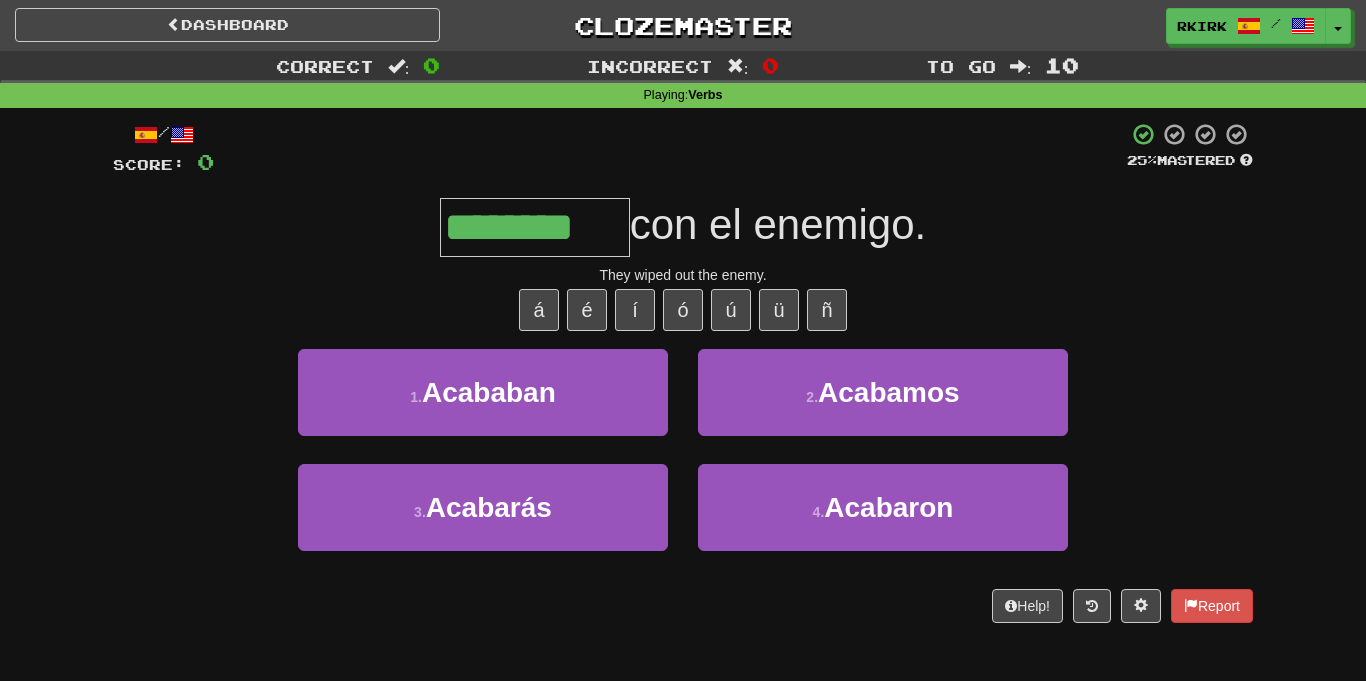 type on "********" 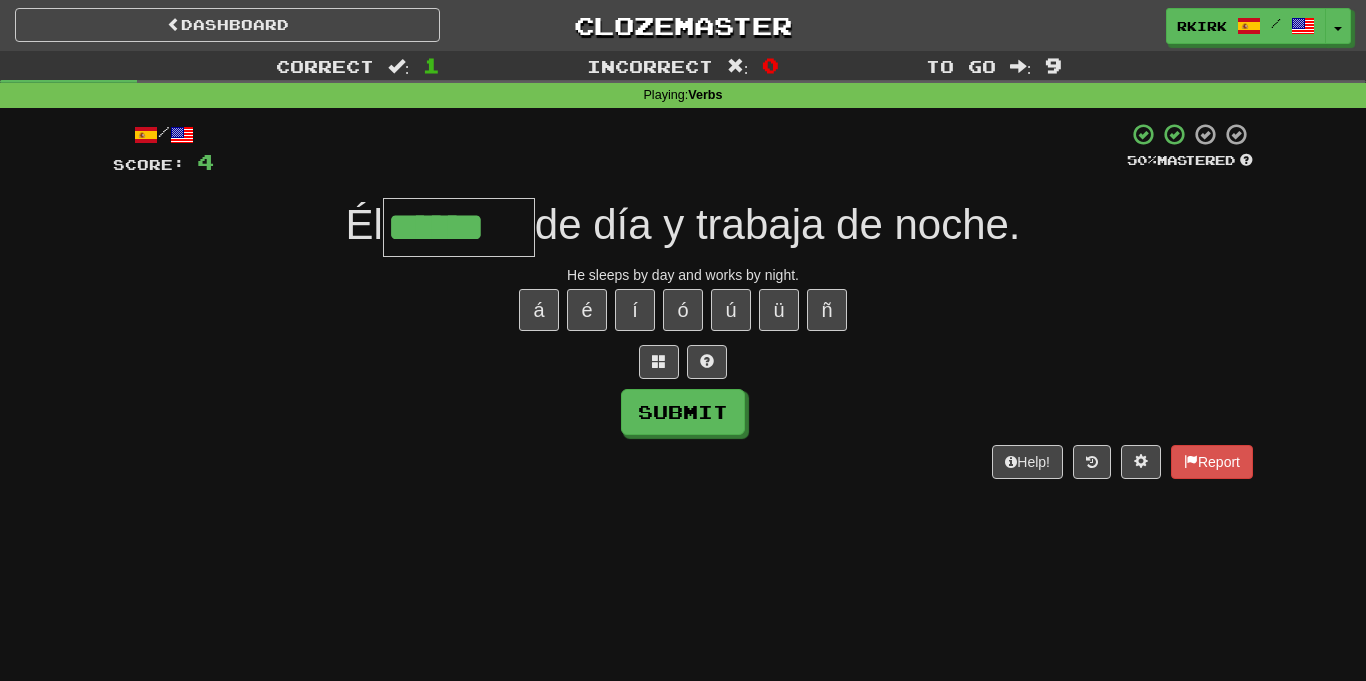 type on "******" 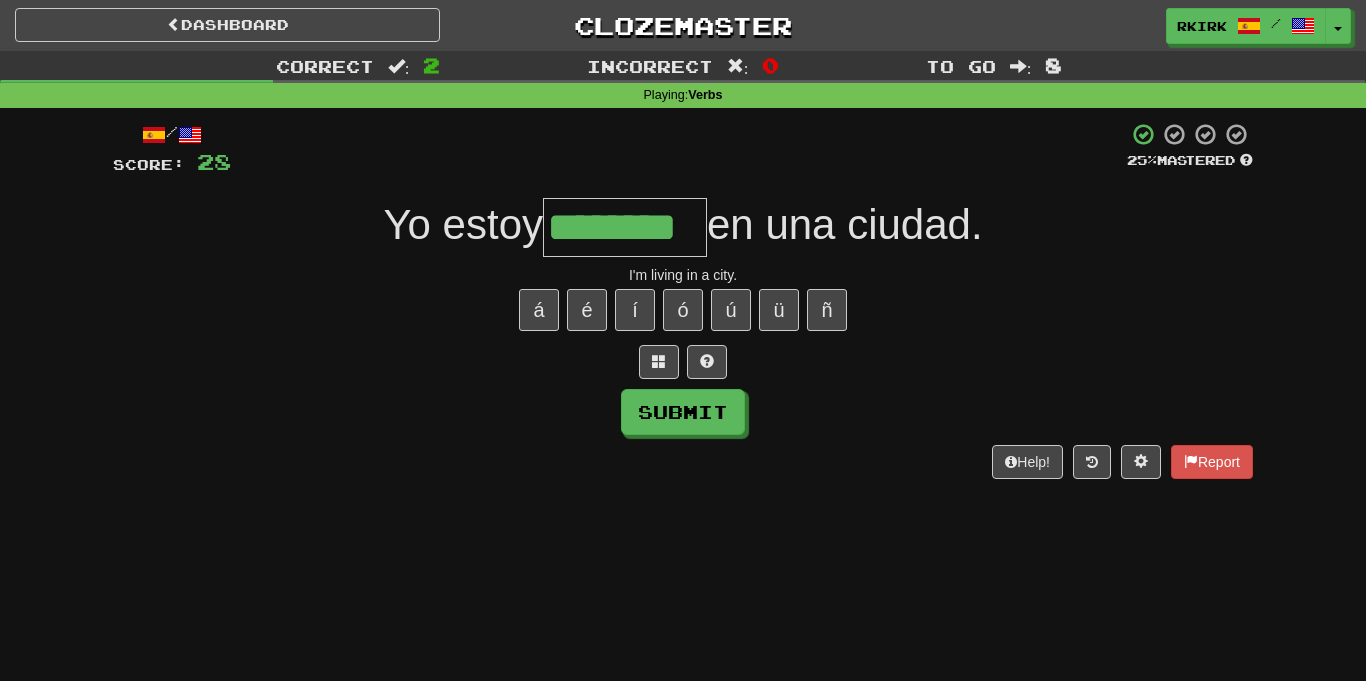 type on "********" 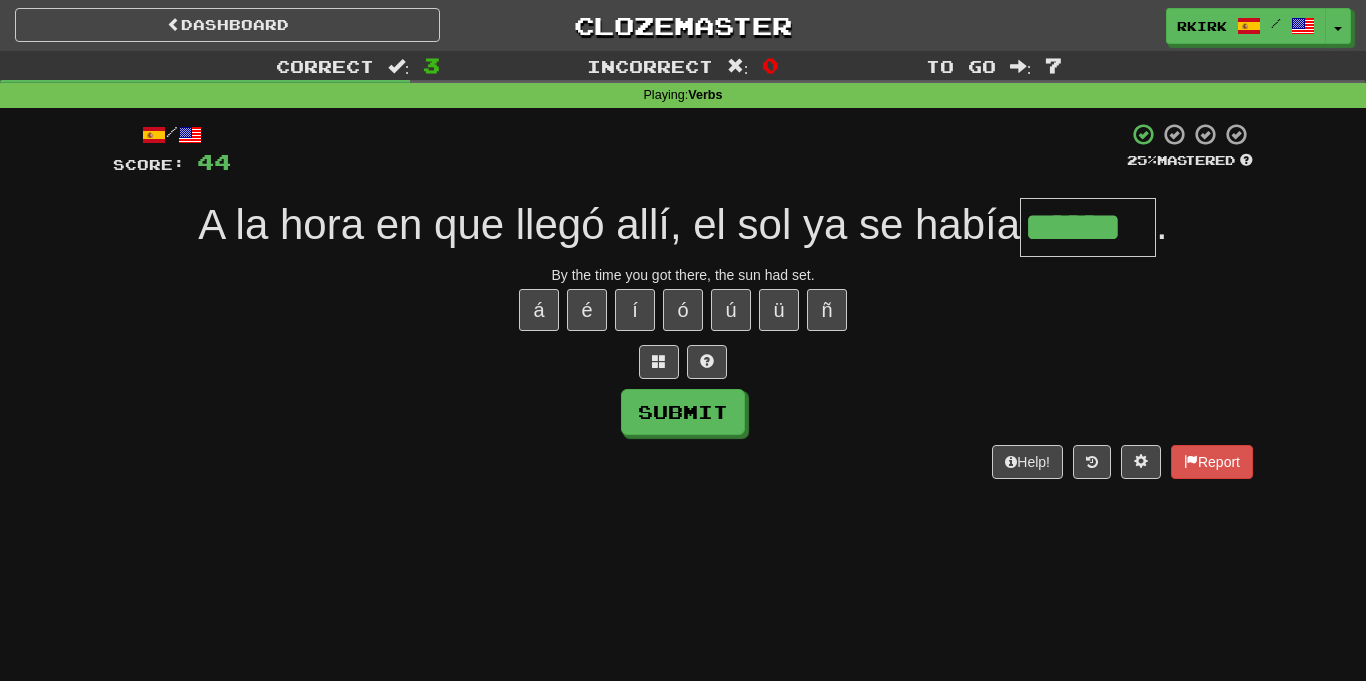 type on "******" 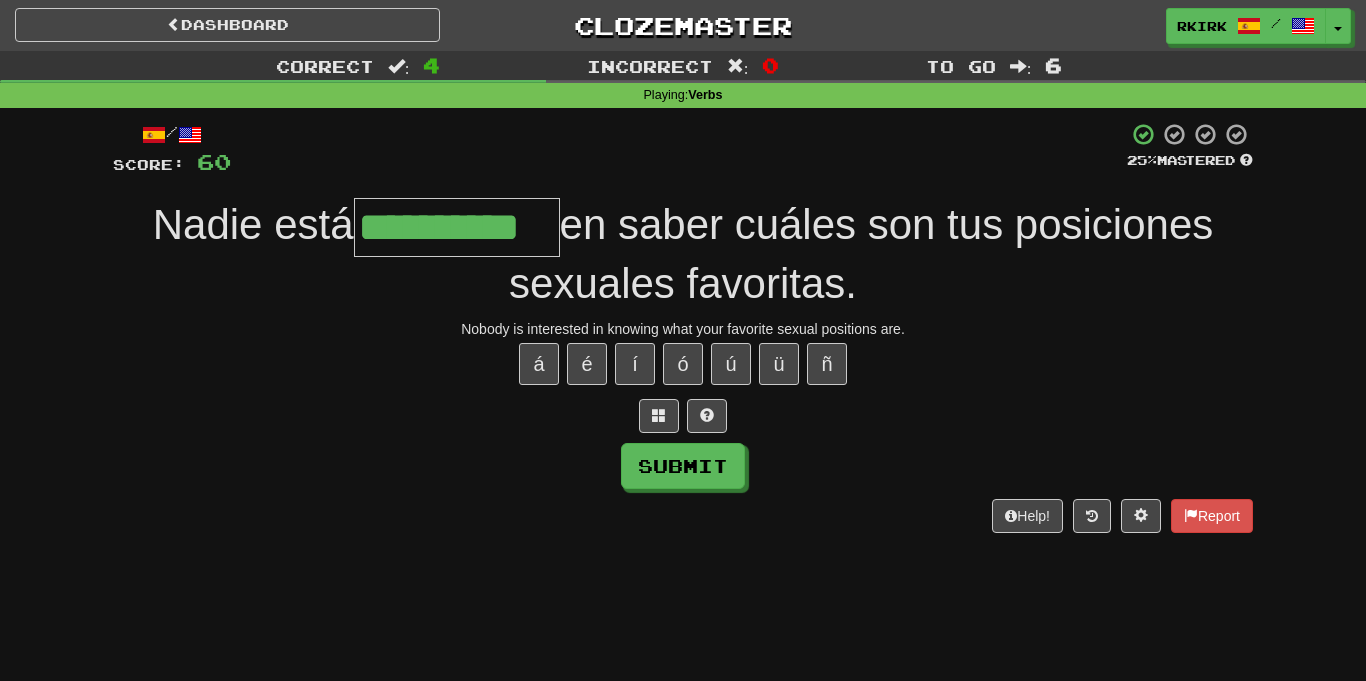type on "**********" 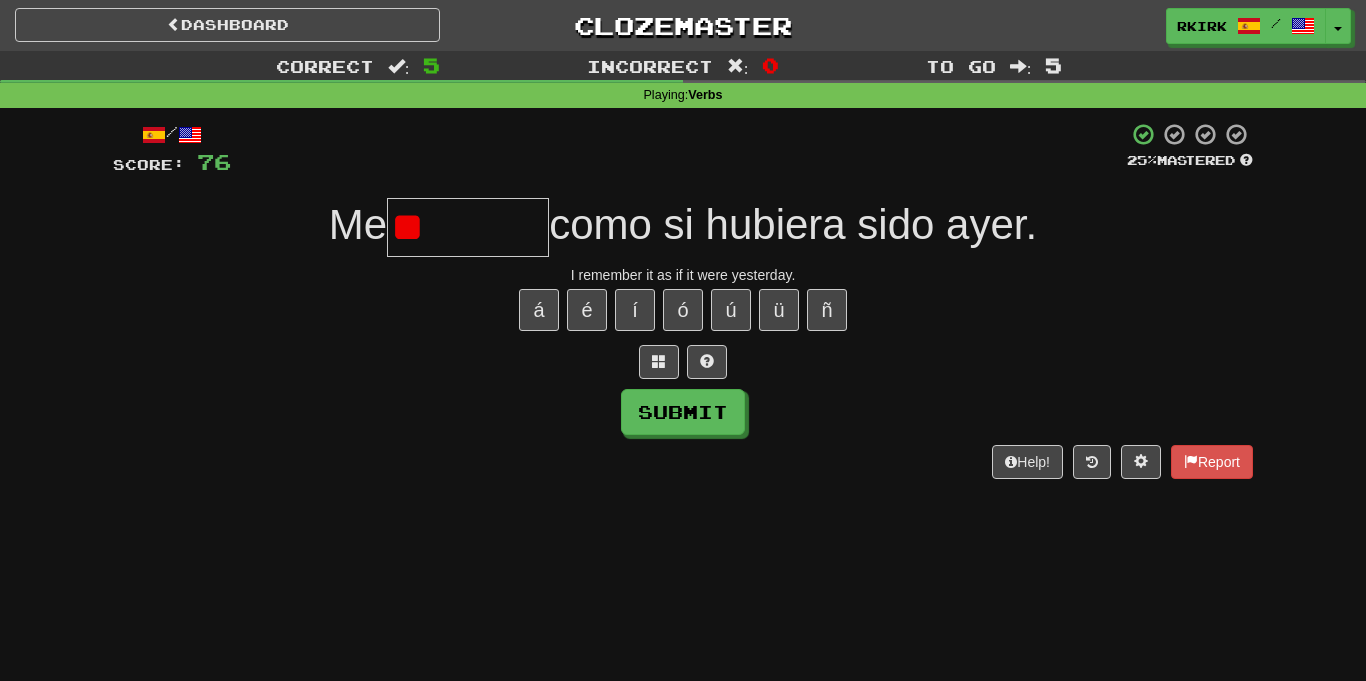 type on "*" 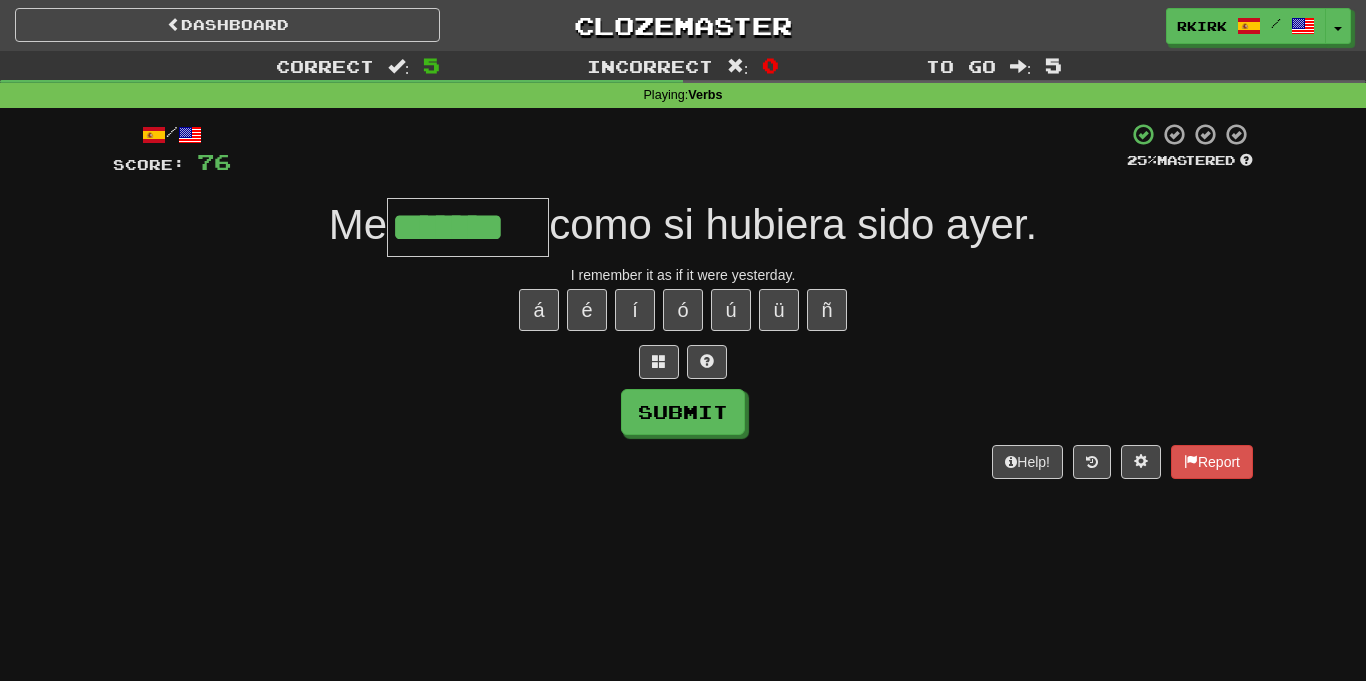 type on "*******" 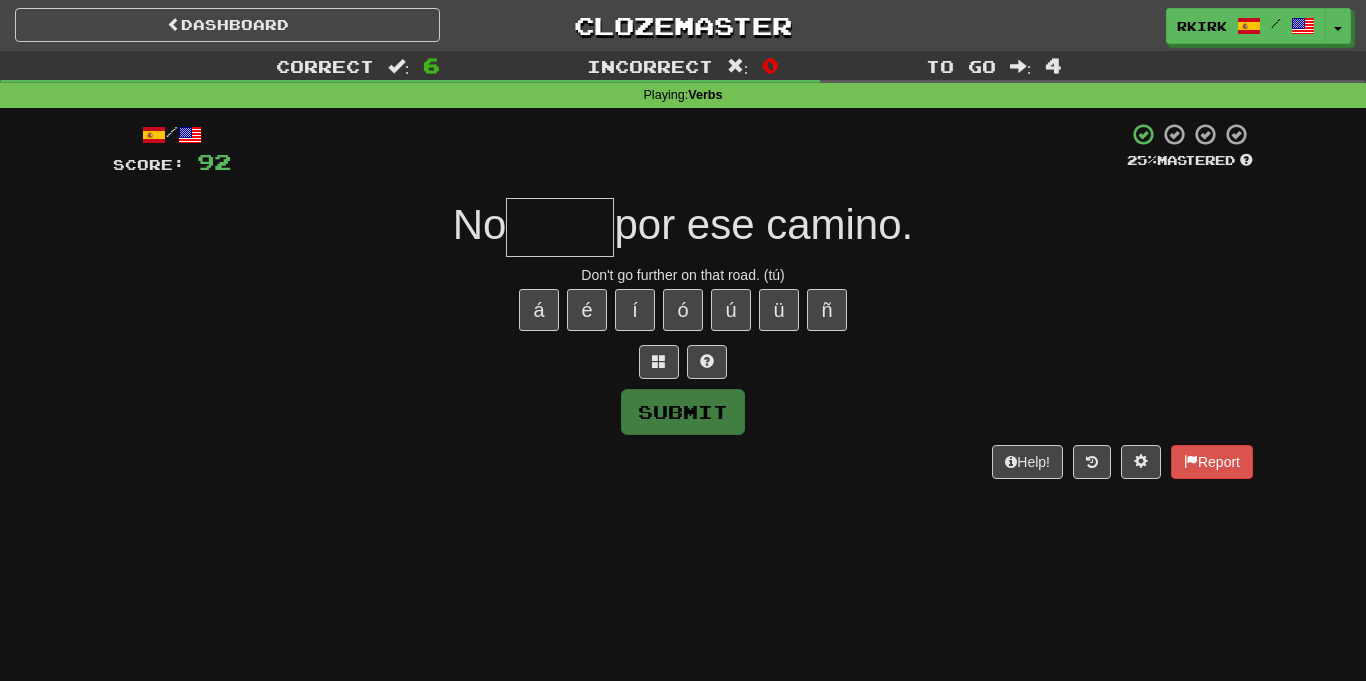 type on "*" 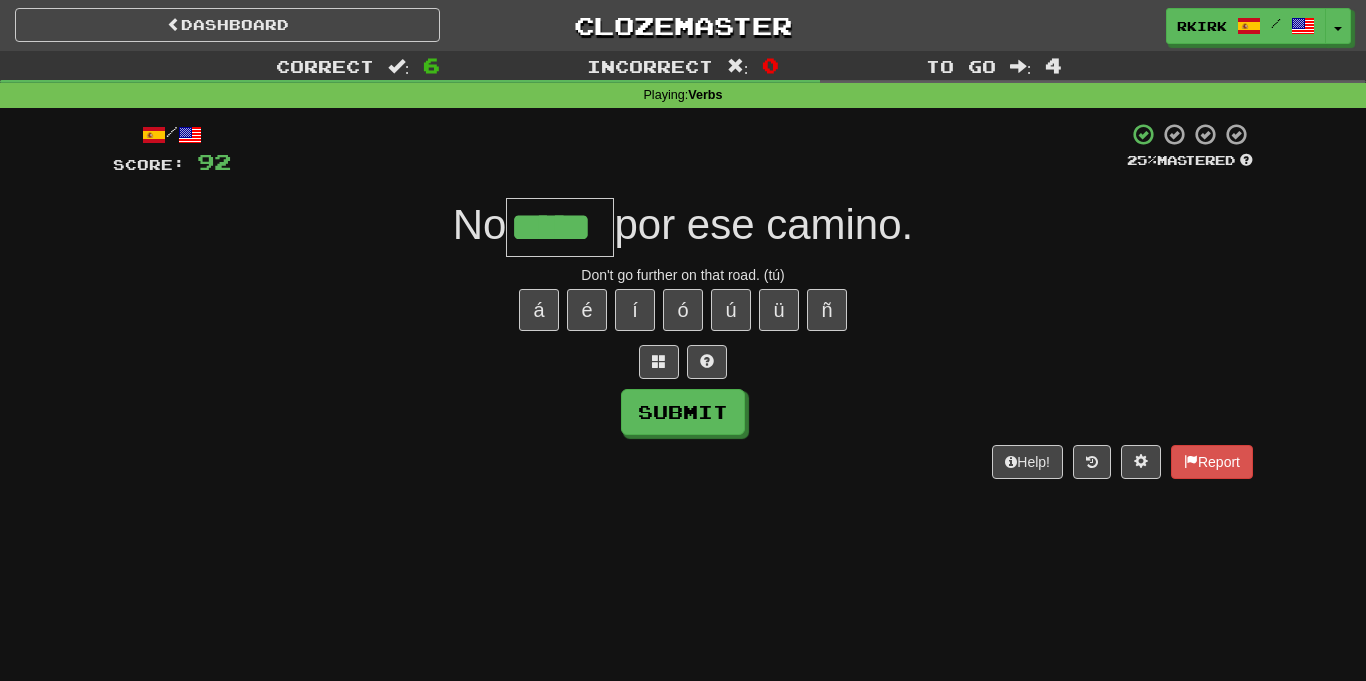 type on "*****" 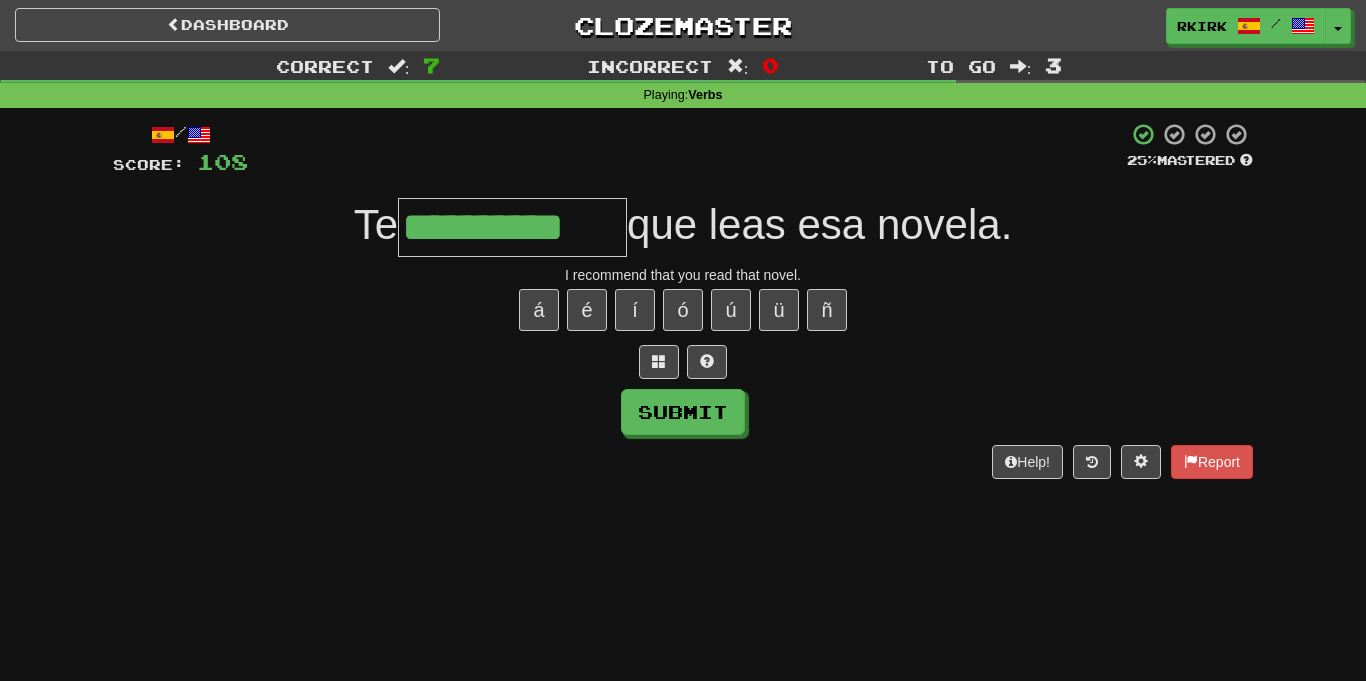 type on "**********" 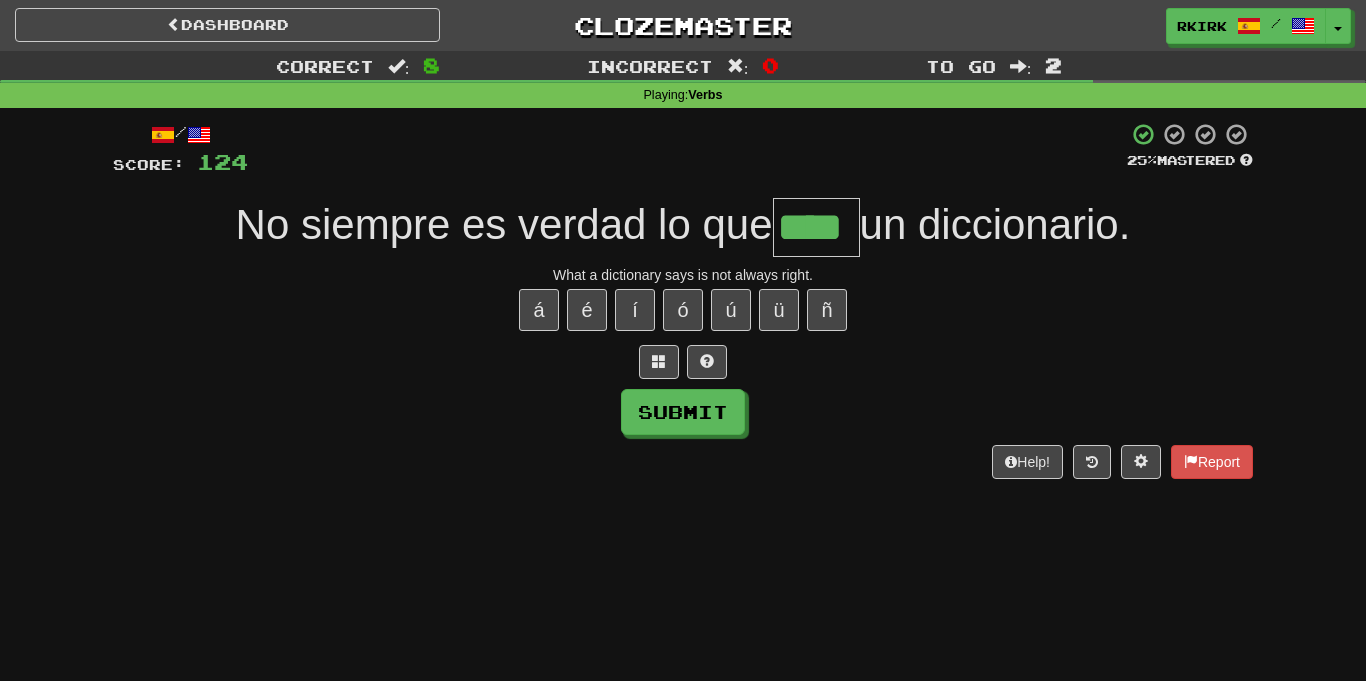 type on "****" 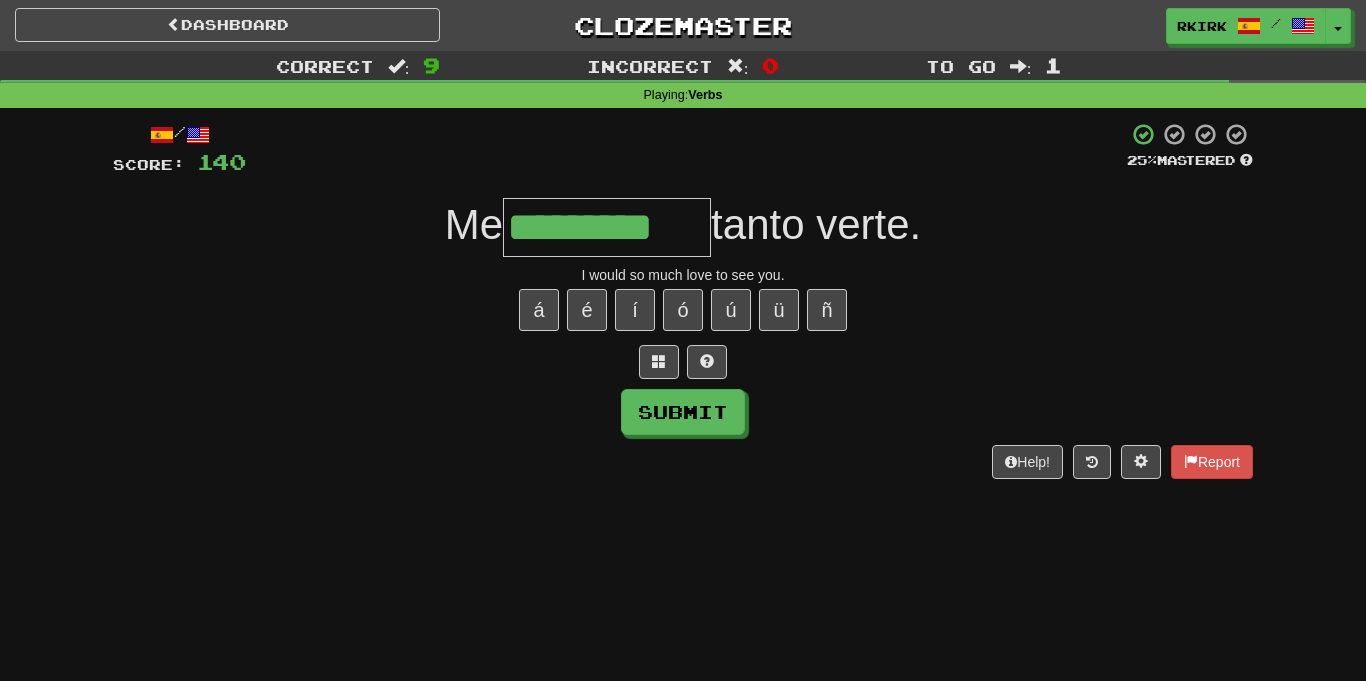 type on "**********" 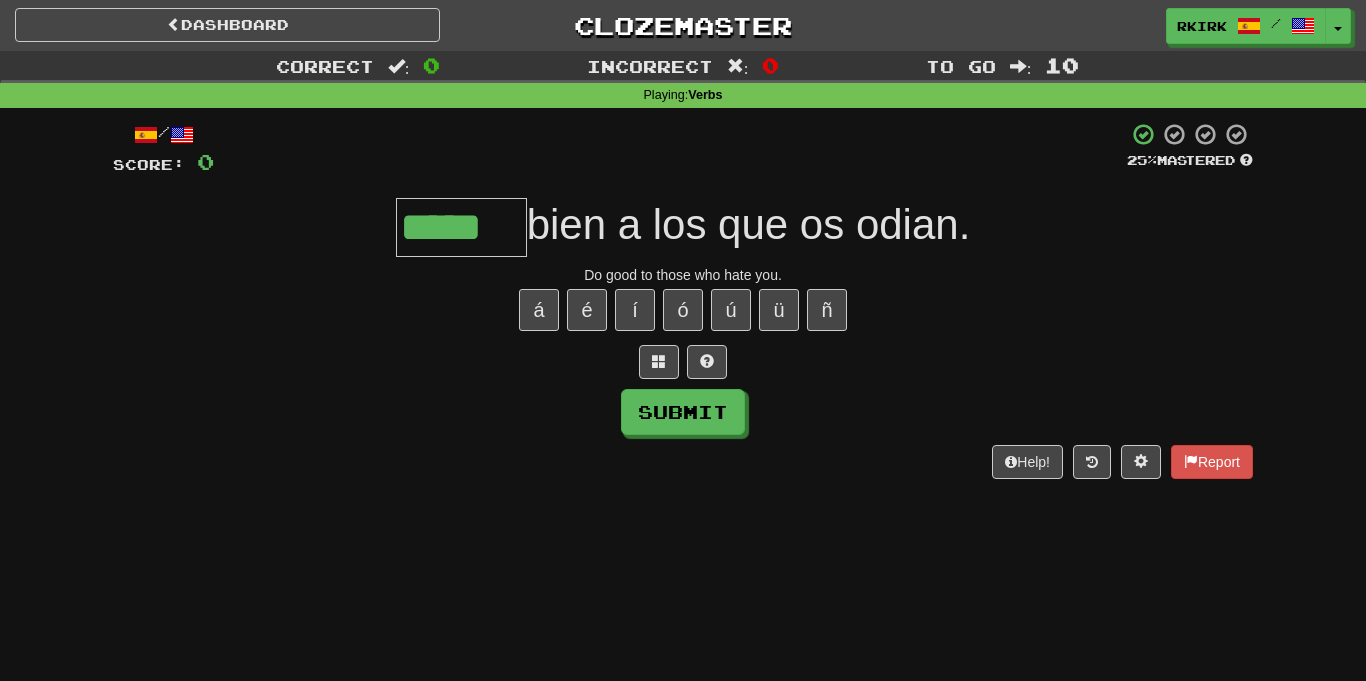 type on "*****" 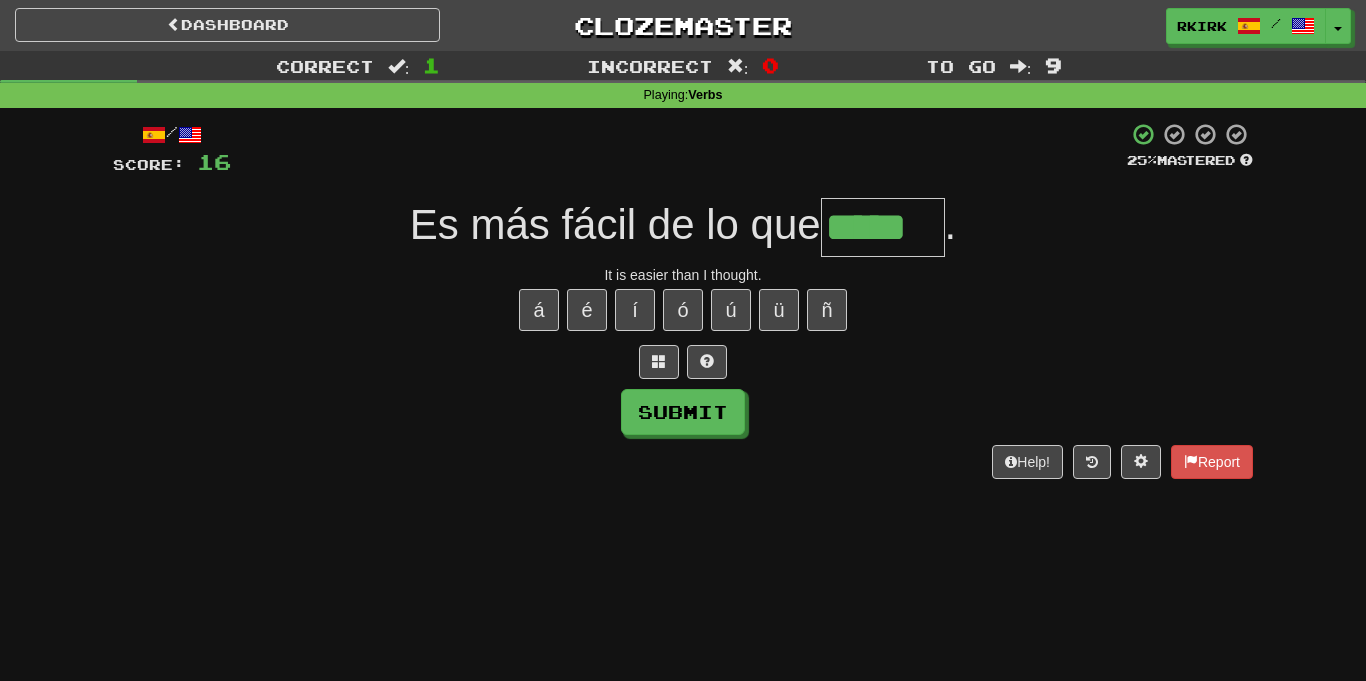 type on "*****" 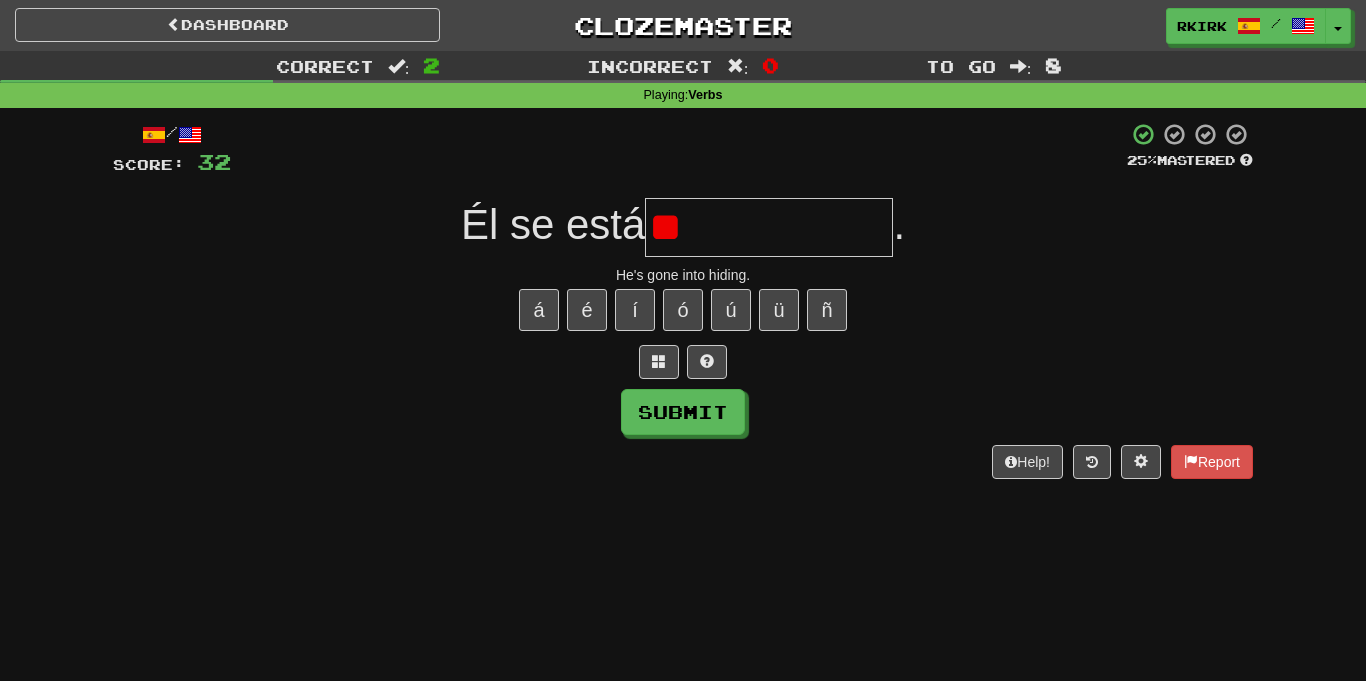 type on "*" 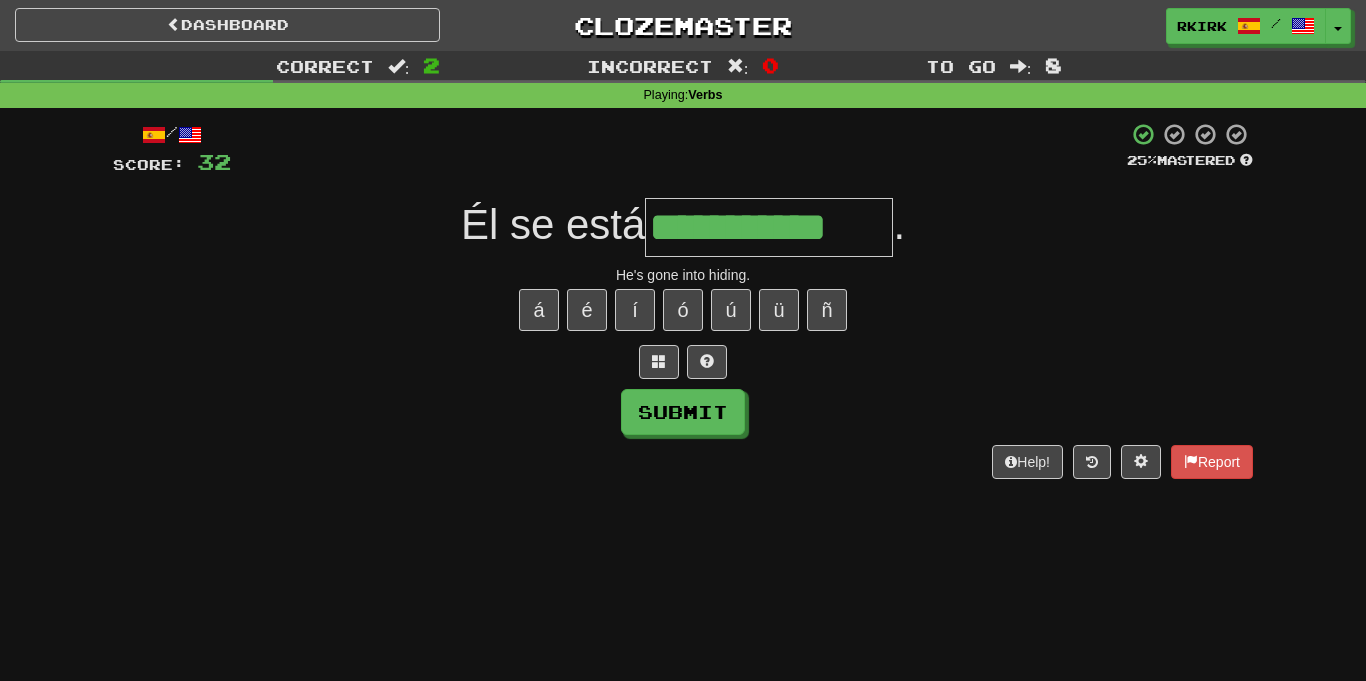 type on "**********" 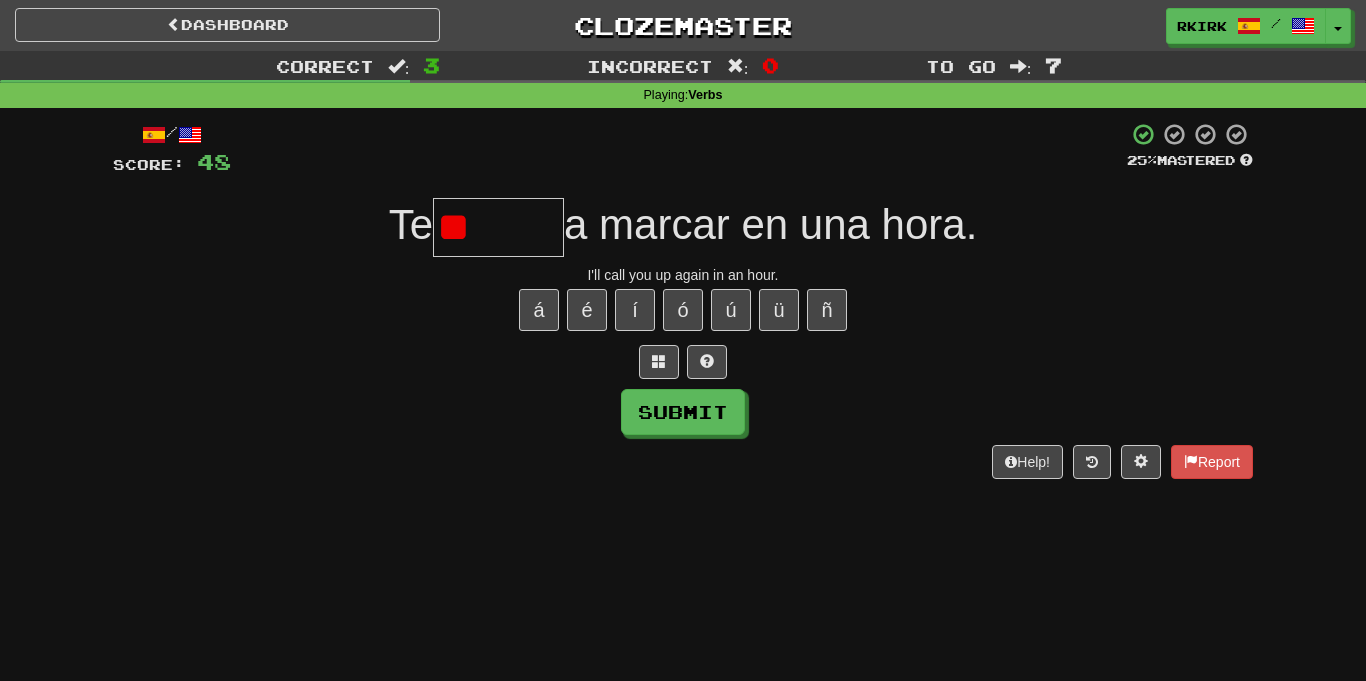type on "*" 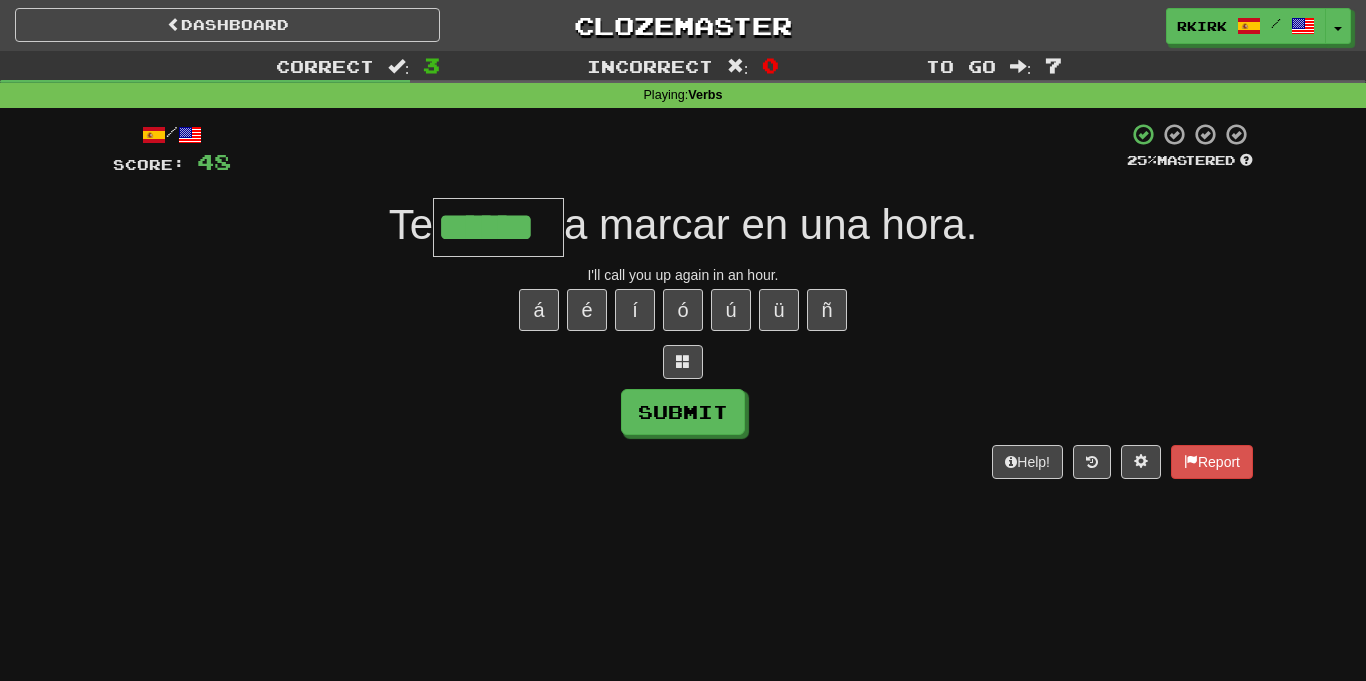 type on "******" 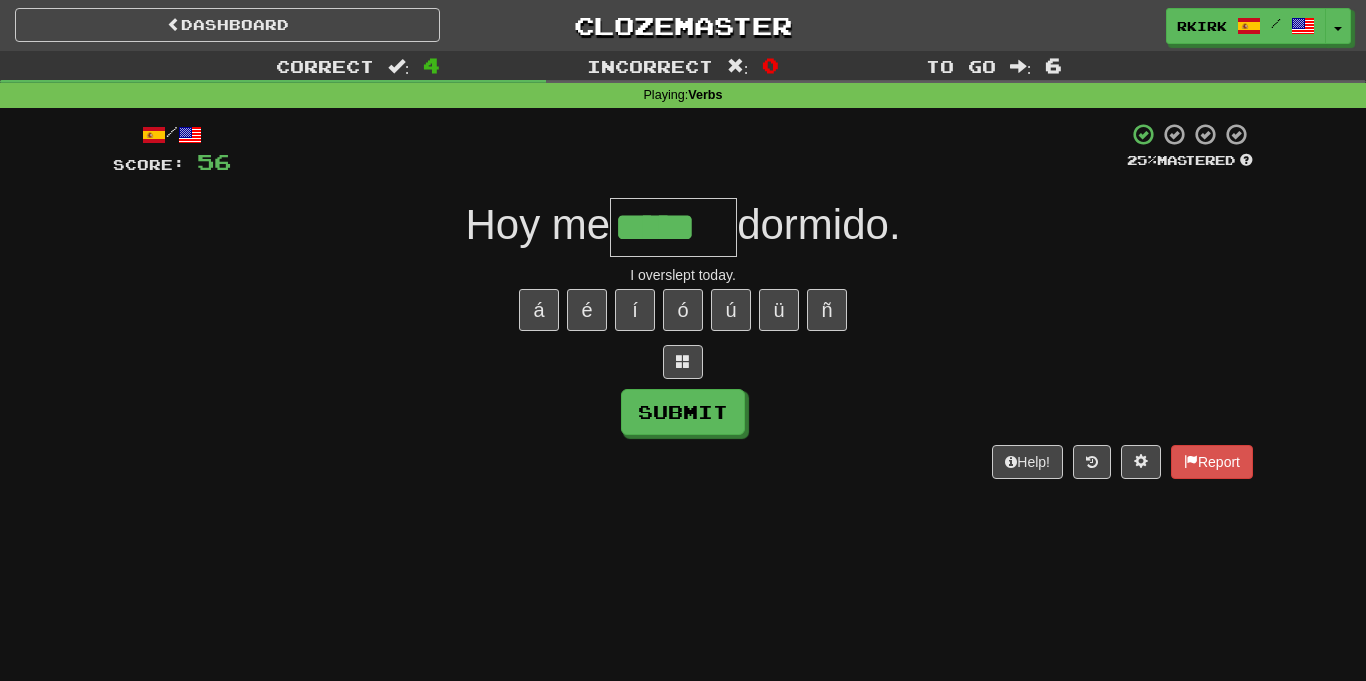 type on "*****" 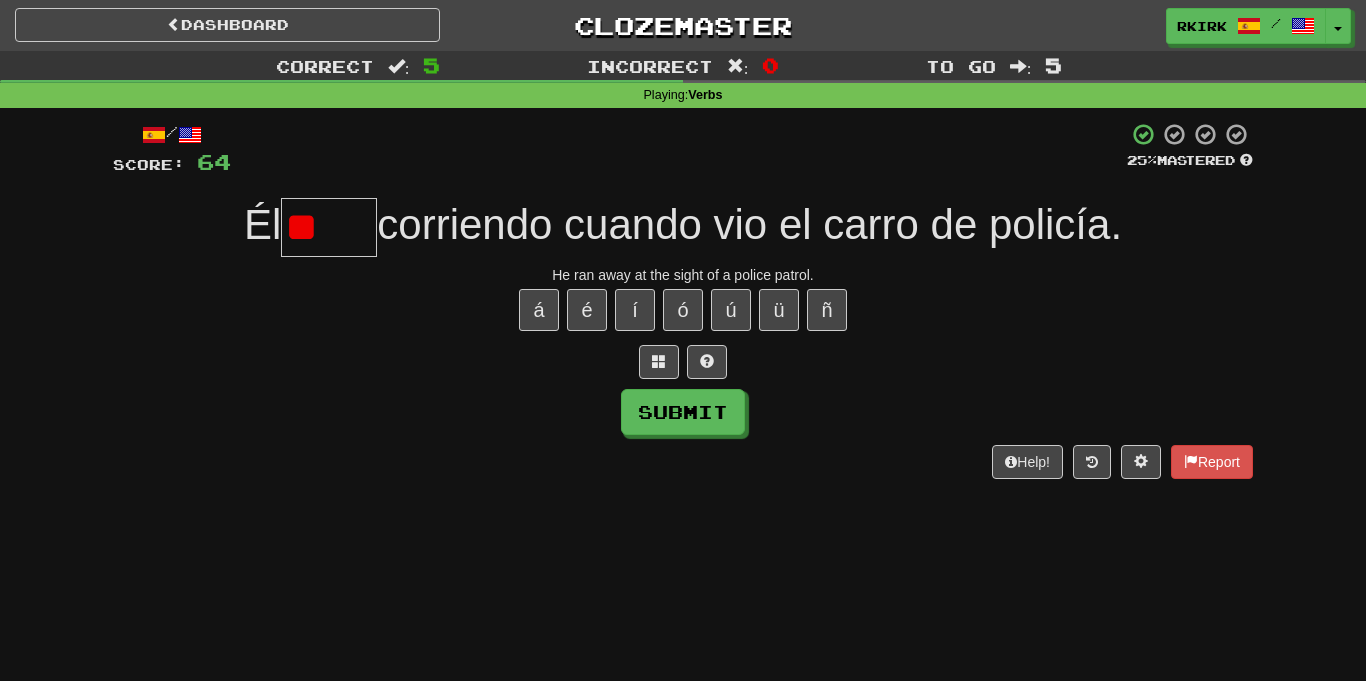 type on "*" 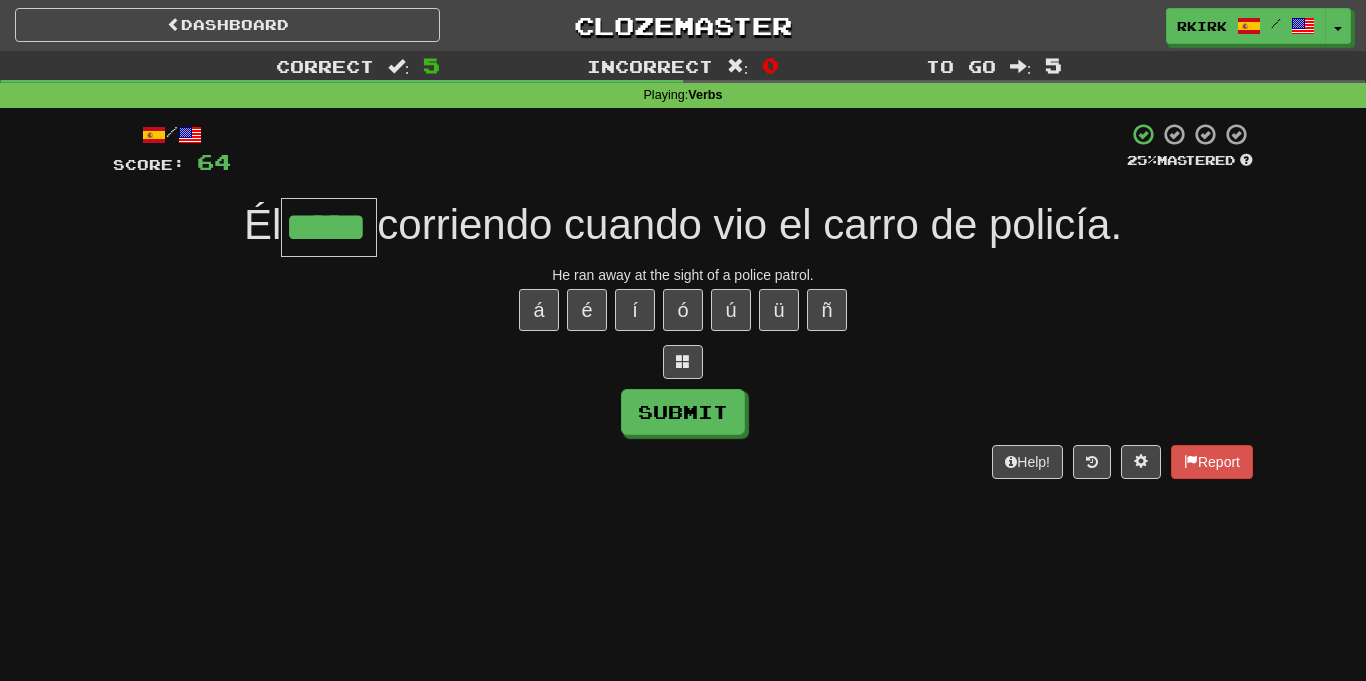 type on "*****" 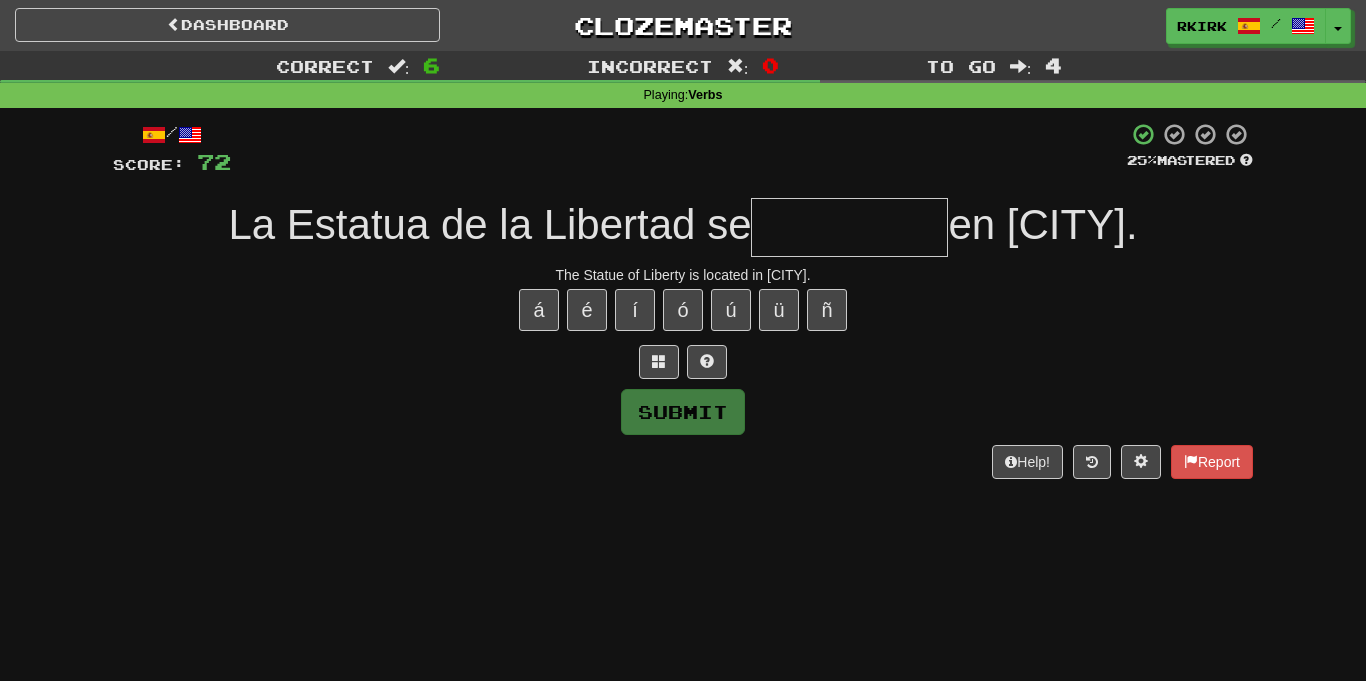 type on "*" 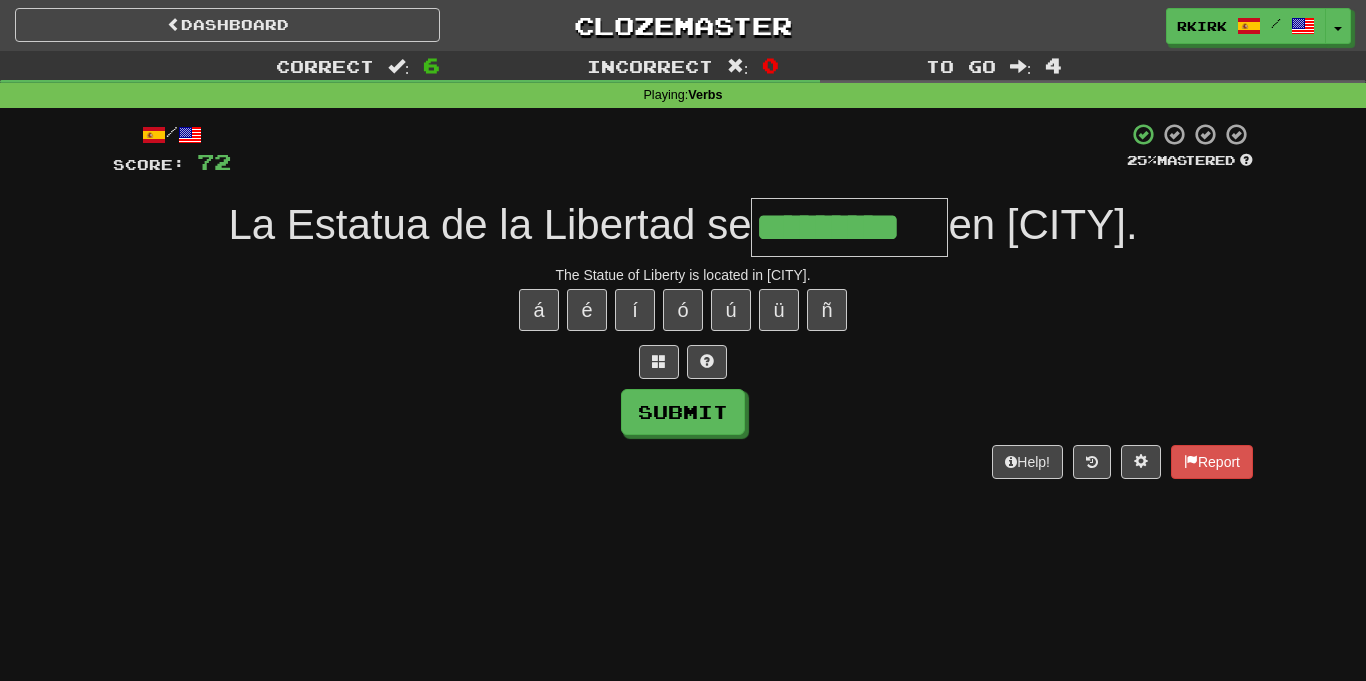 type on "*********" 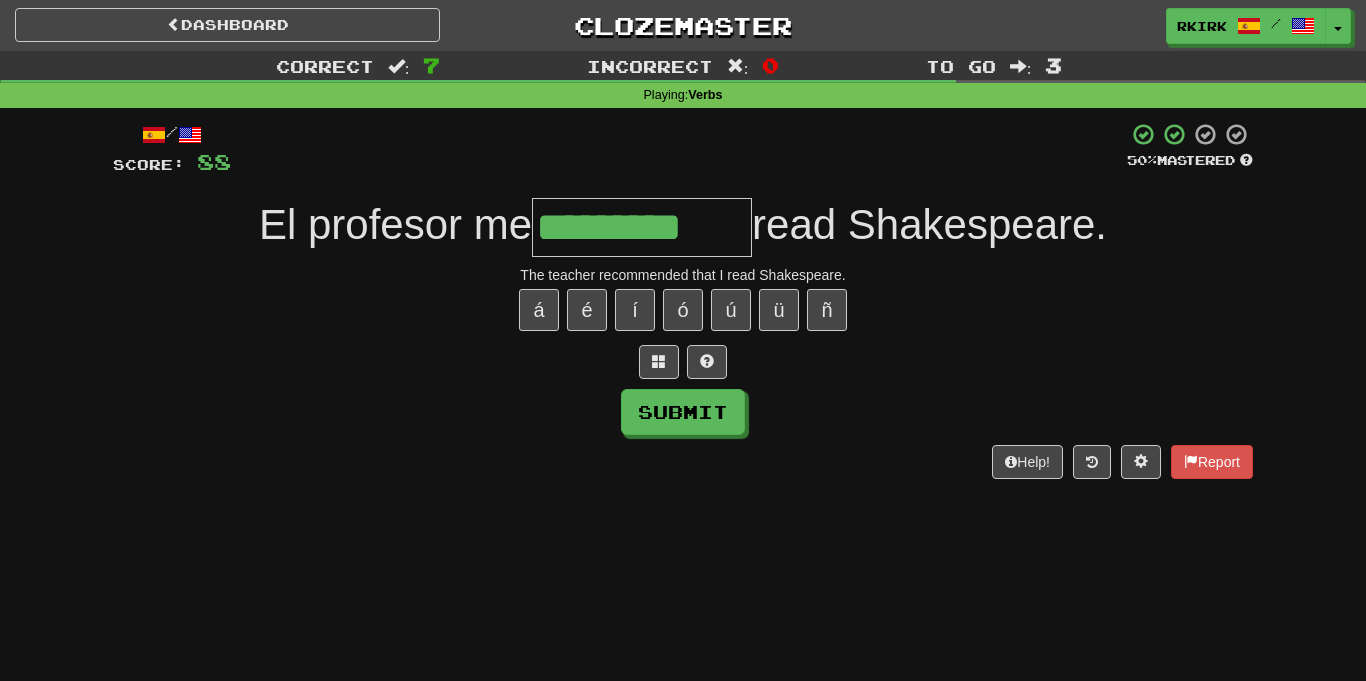 type on "*********" 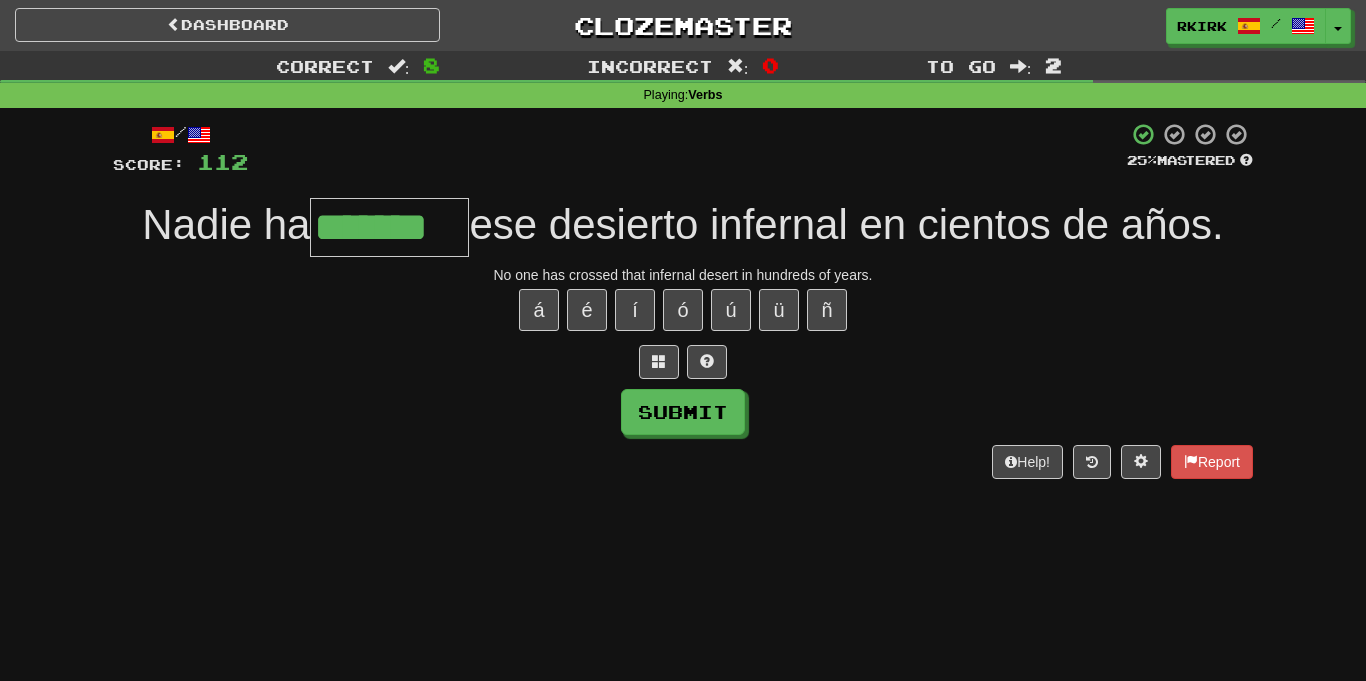 type on "*******" 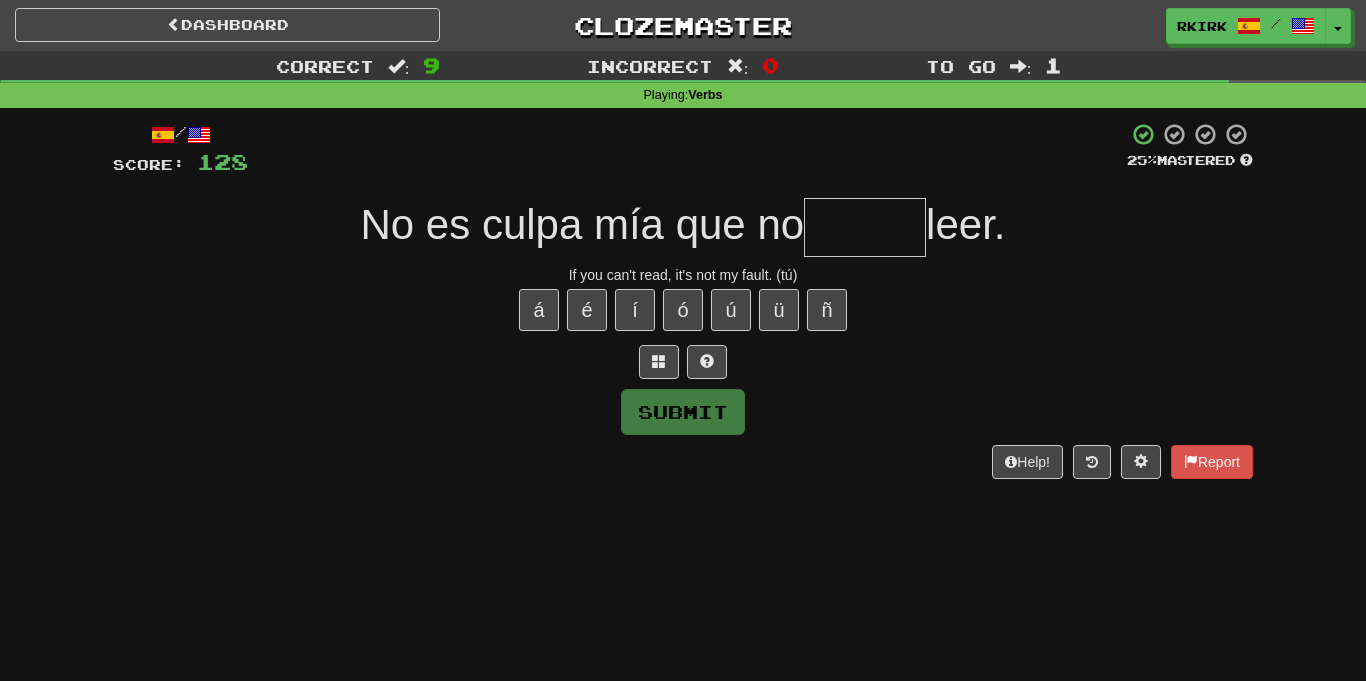 type on "*" 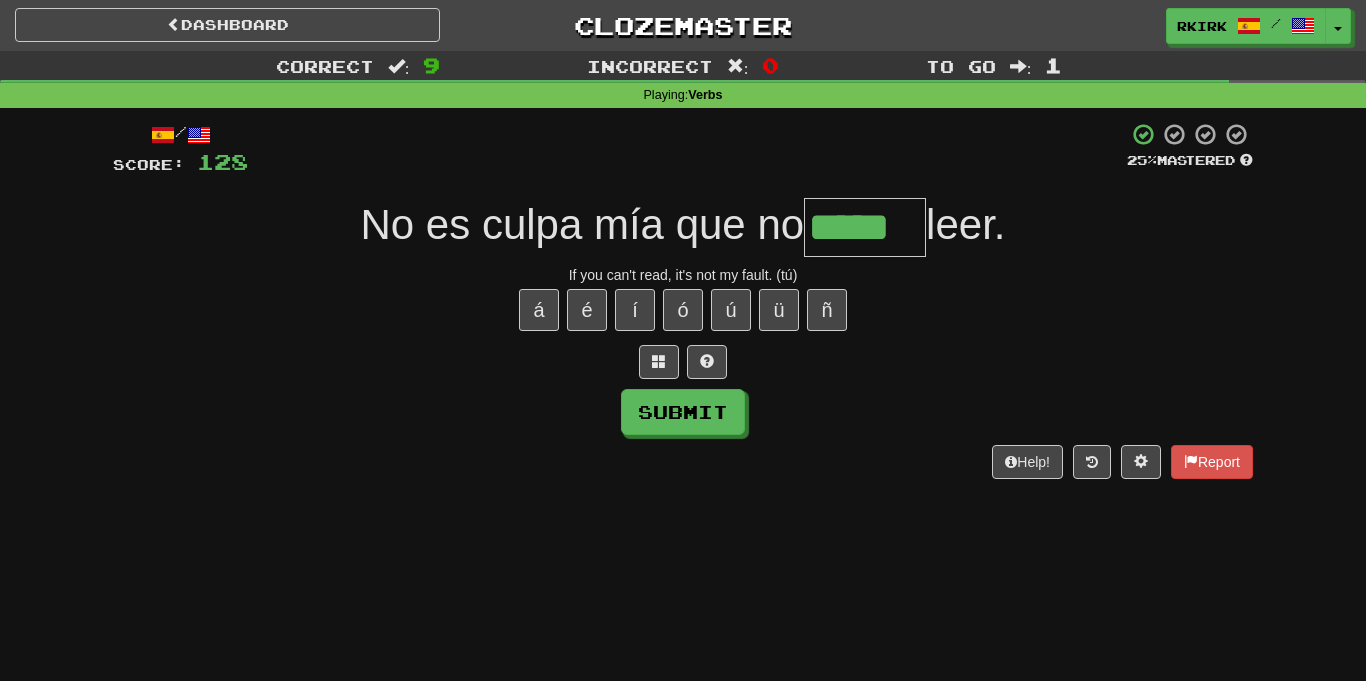 type on "*****" 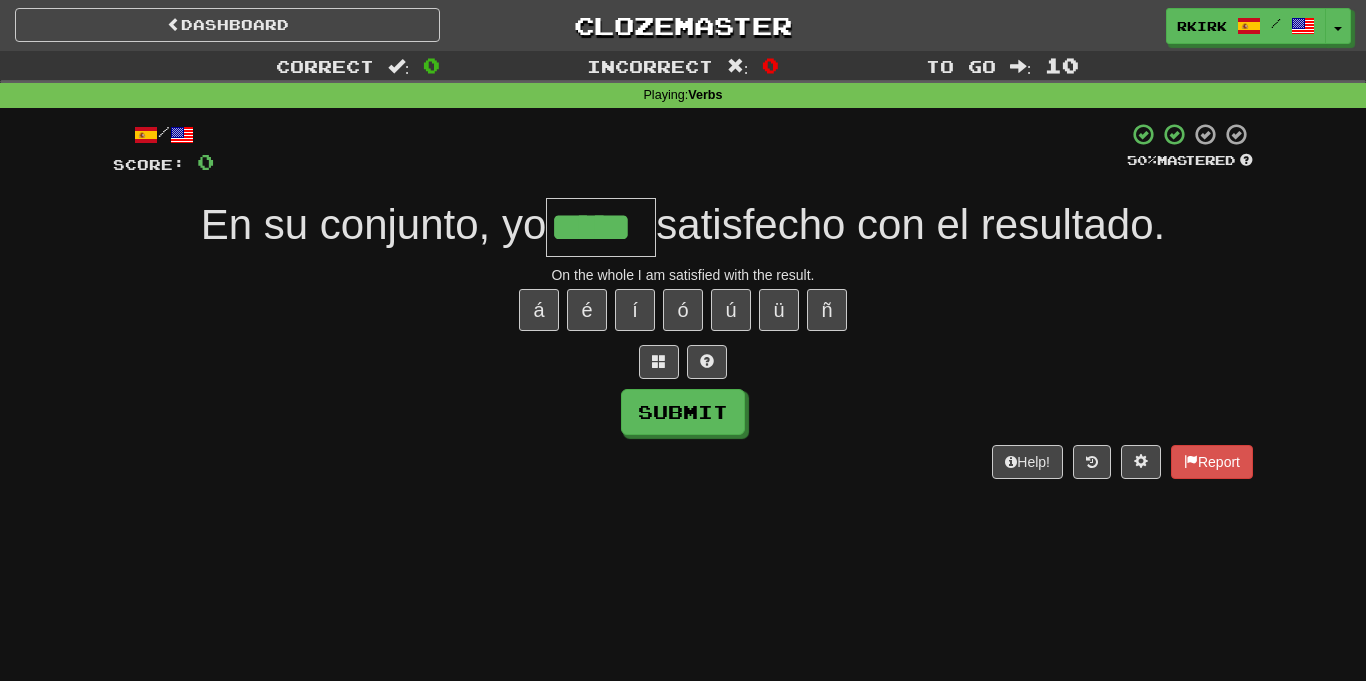 type on "*****" 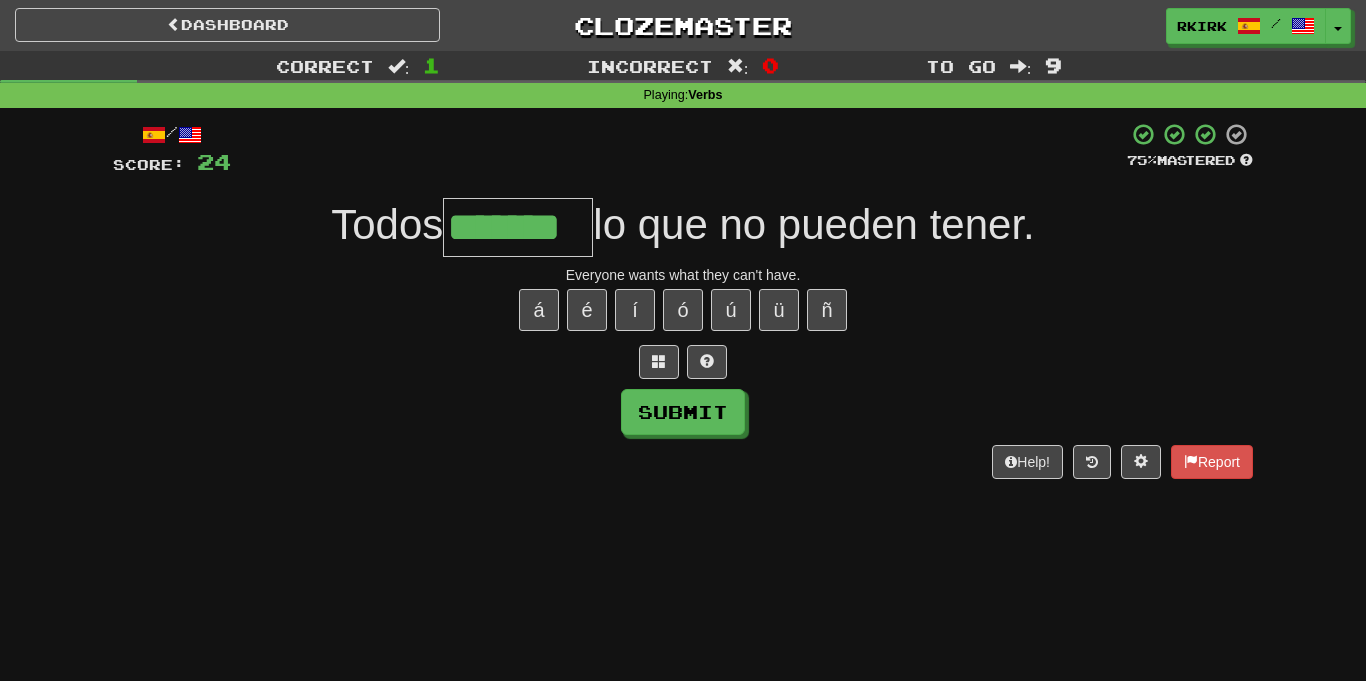 type on "*******" 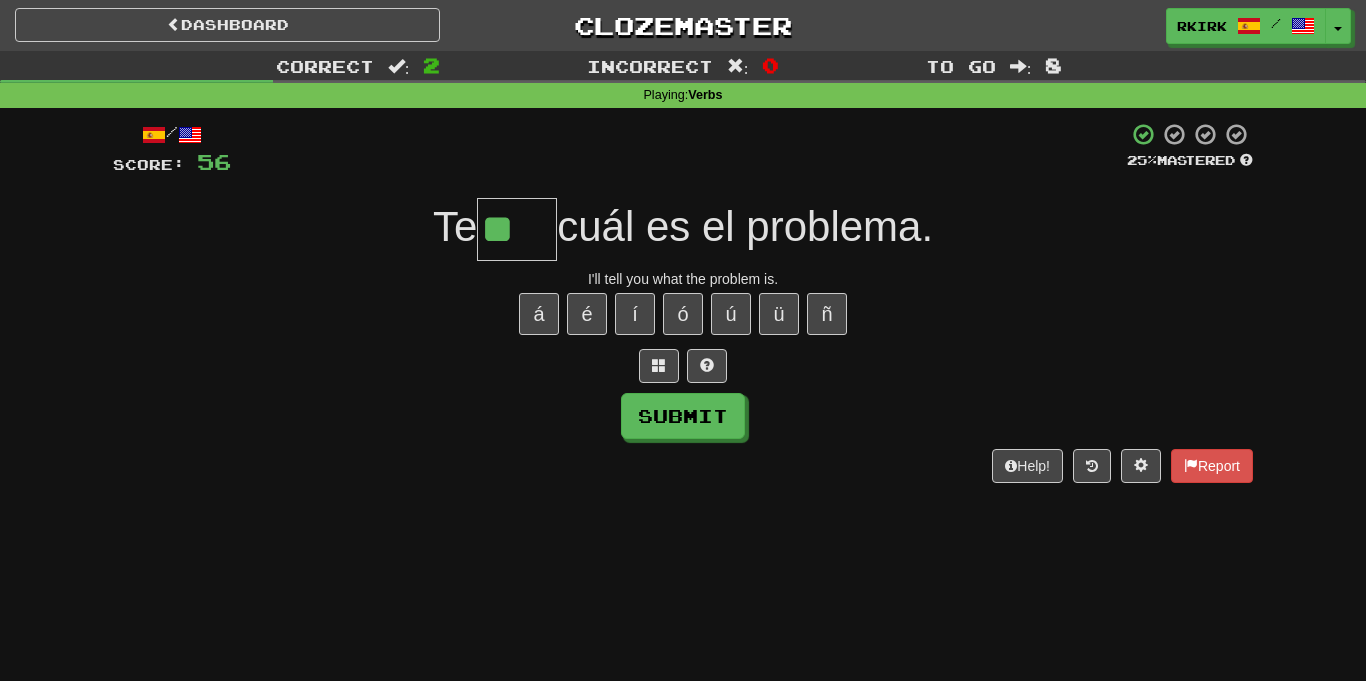 scroll, scrollTop: 0, scrollLeft: 0, axis: both 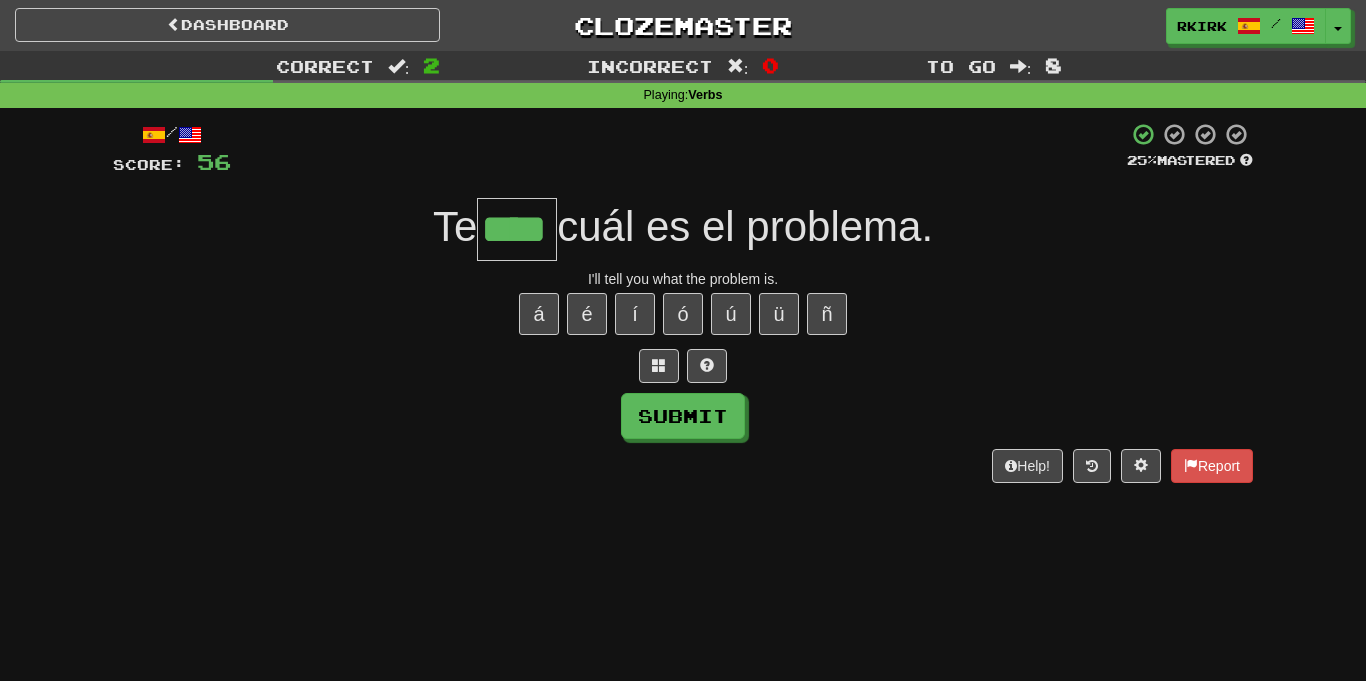 type on "****" 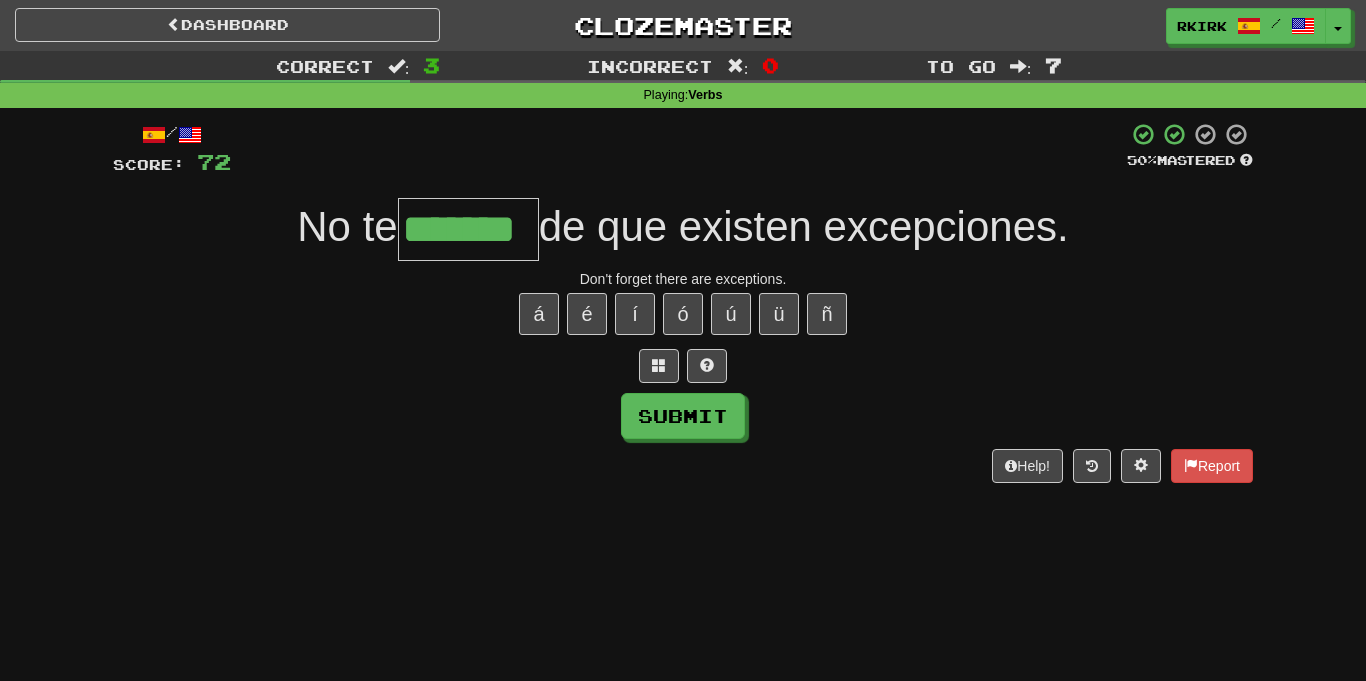 type on "*******" 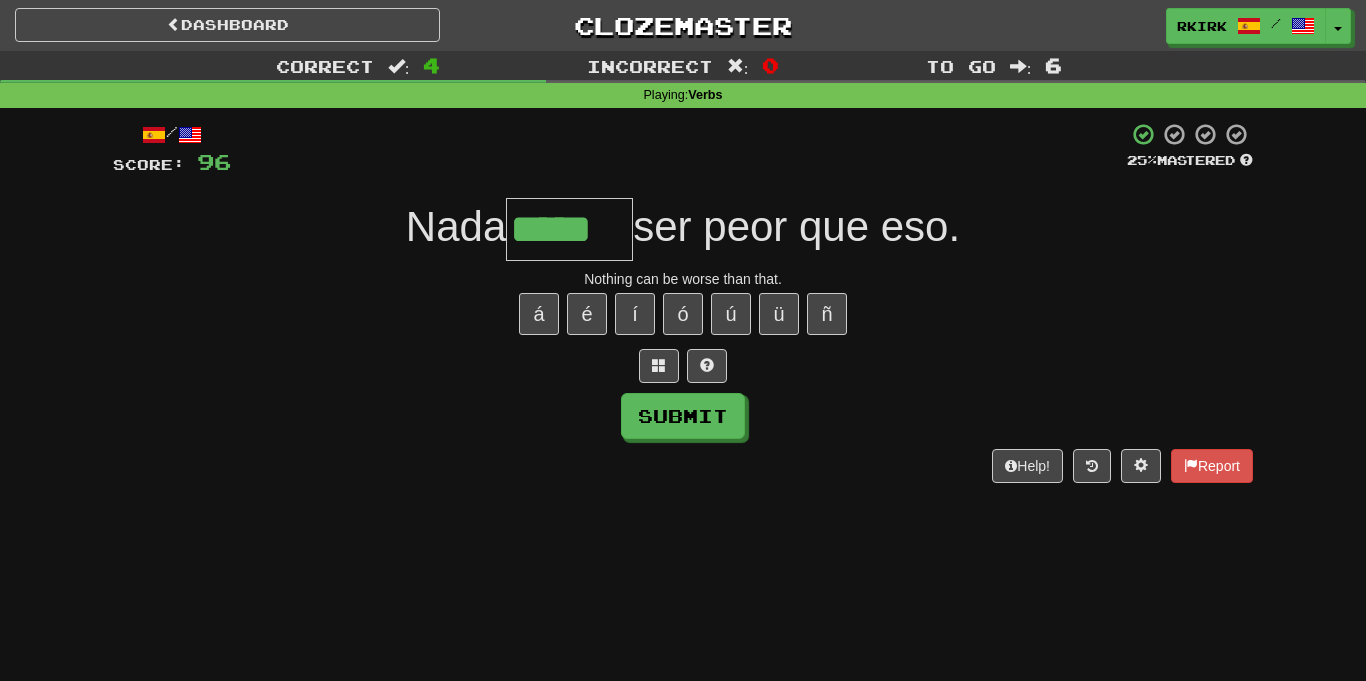 type on "*****" 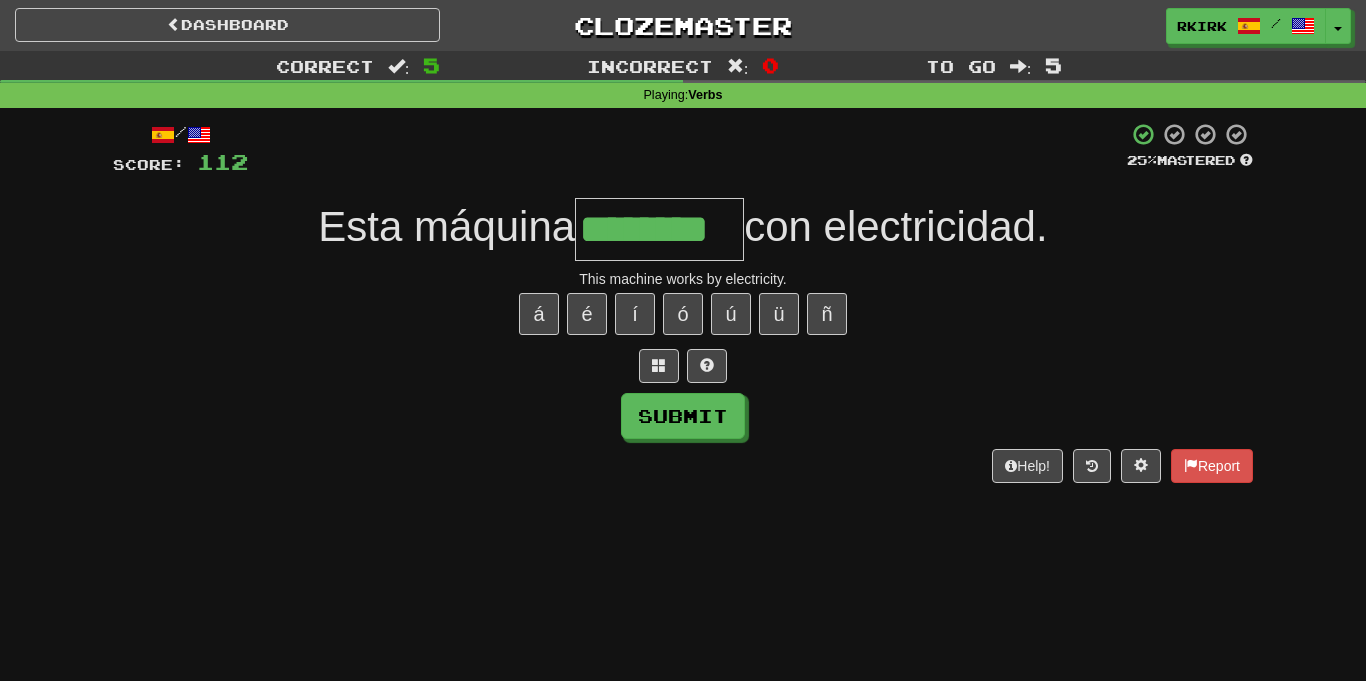 type on "********" 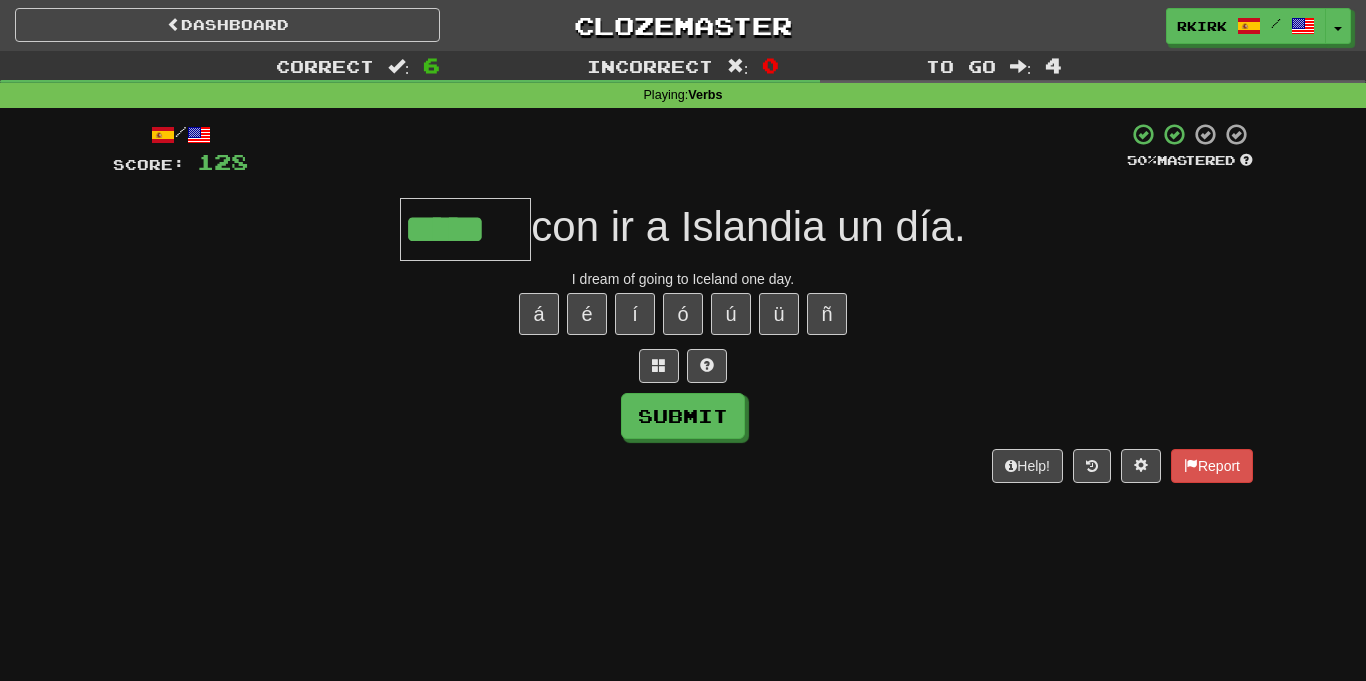 type on "*****" 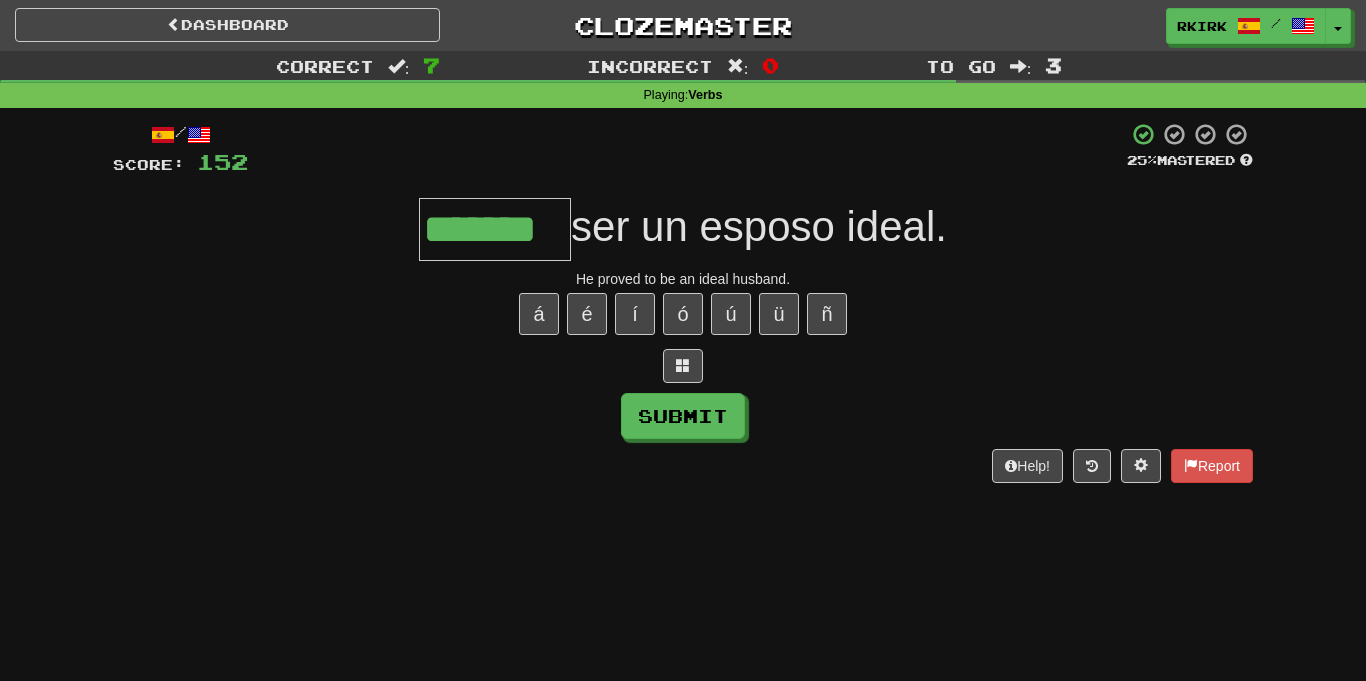 type on "*******" 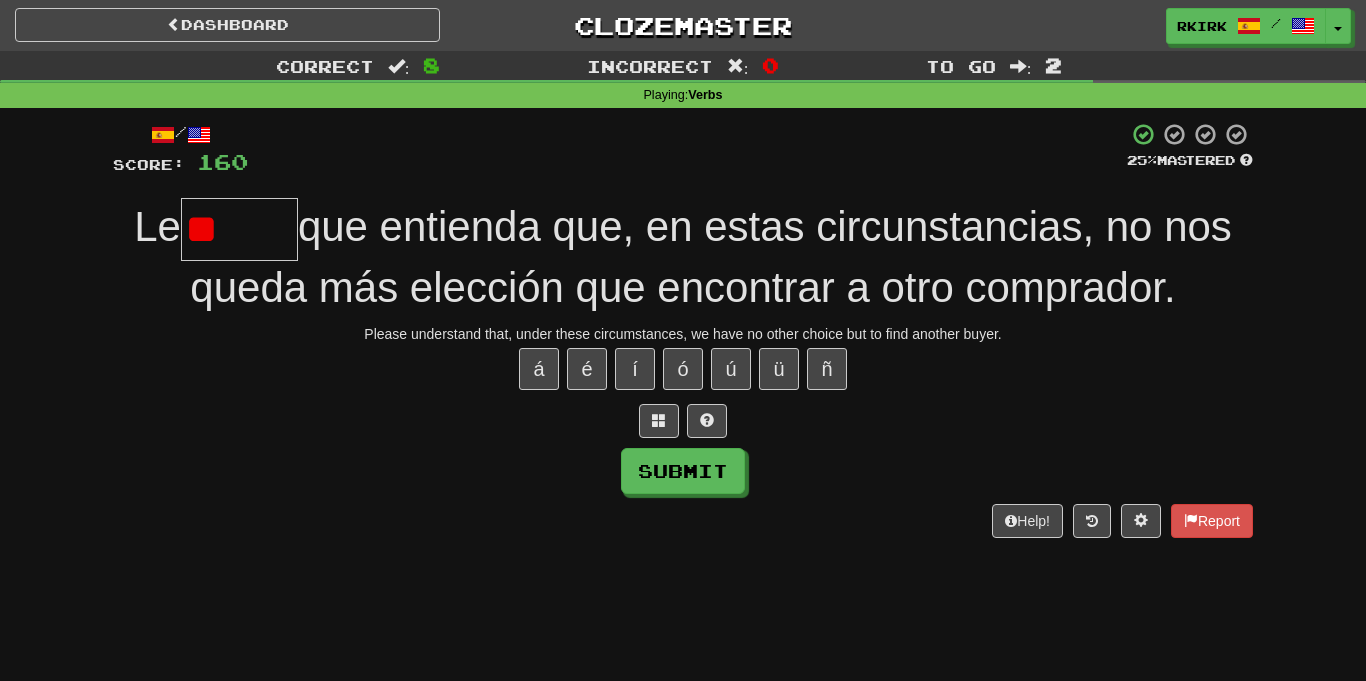 type on "*" 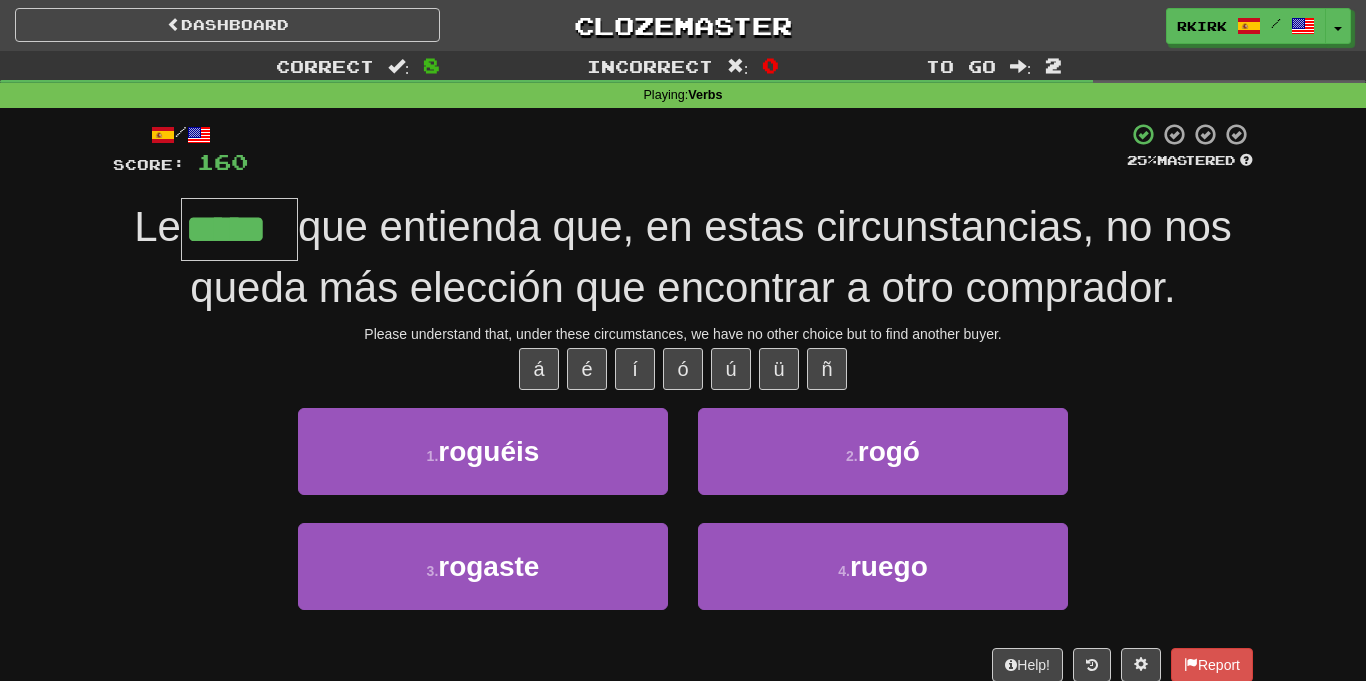 type on "*****" 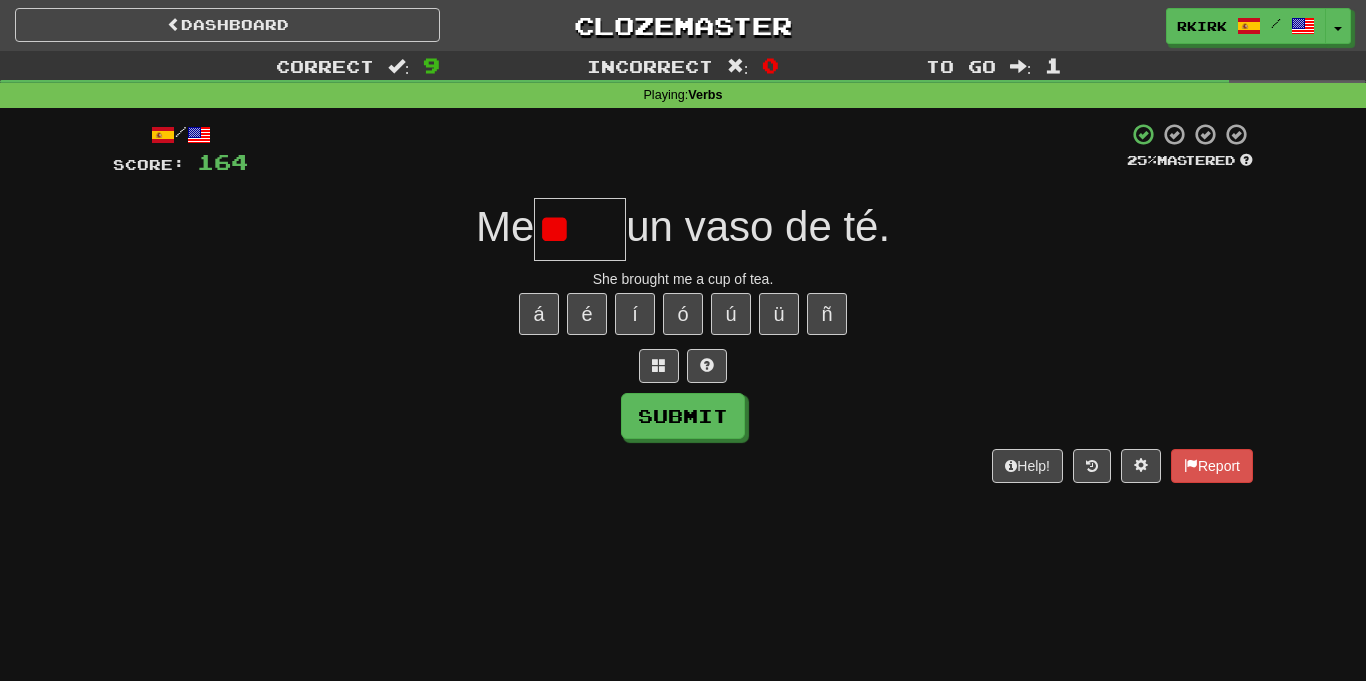 type on "*" 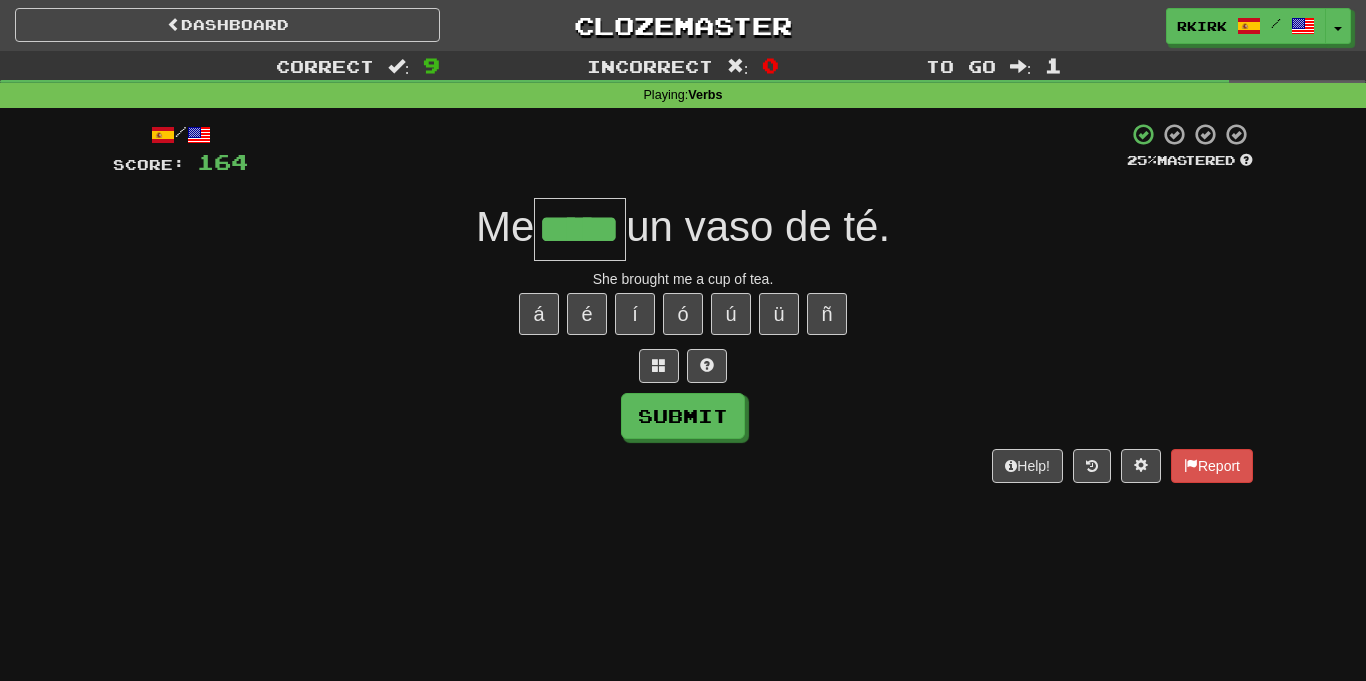 type on "*****" 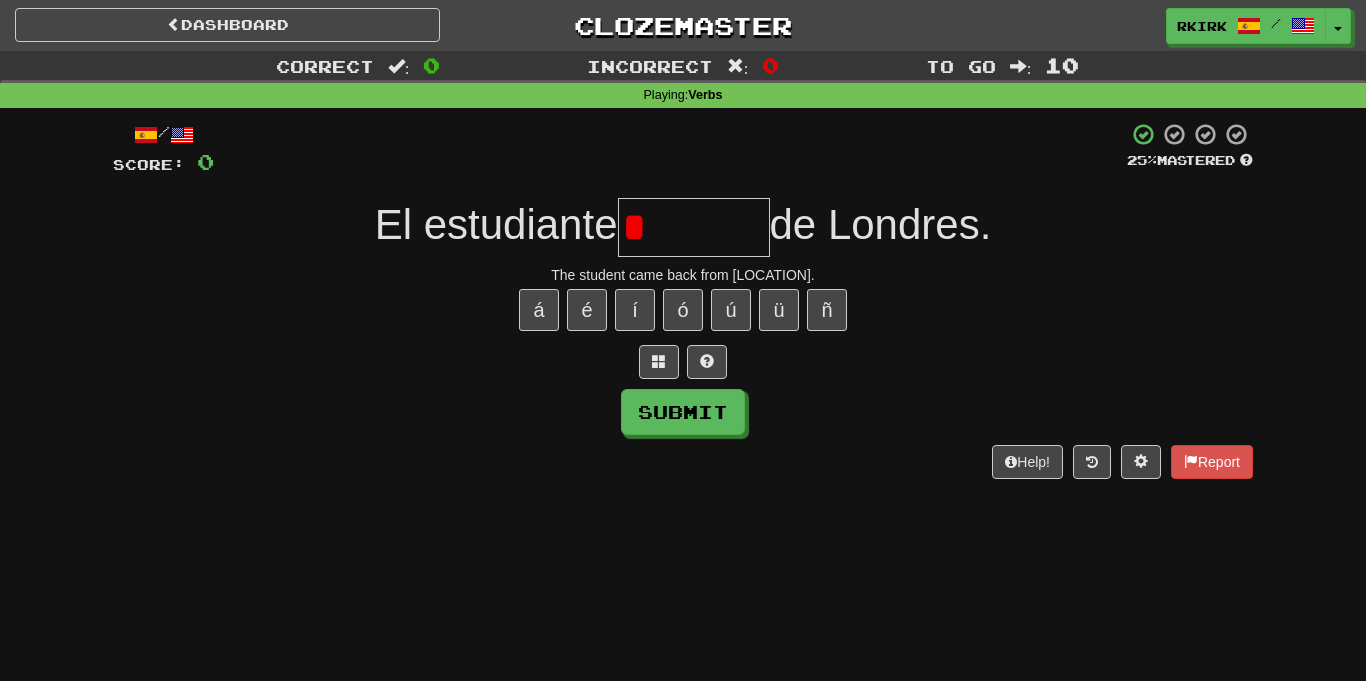 type on "*" 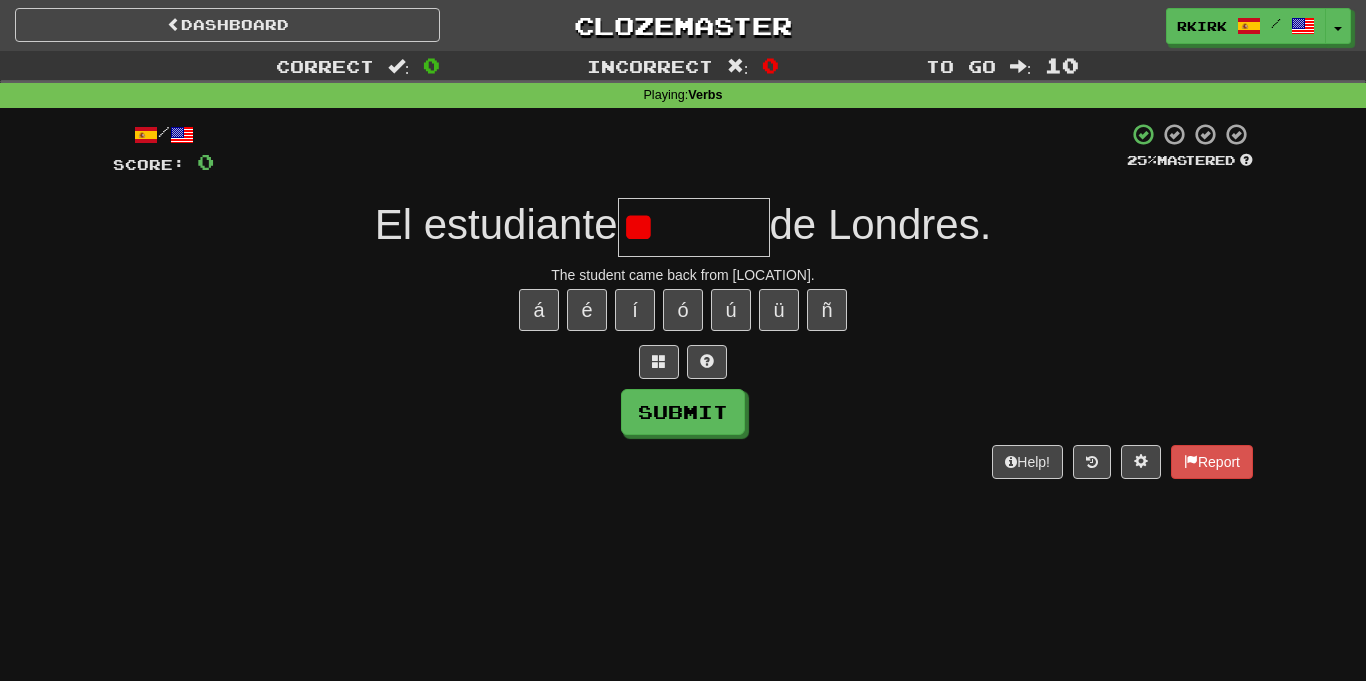 type on "*" 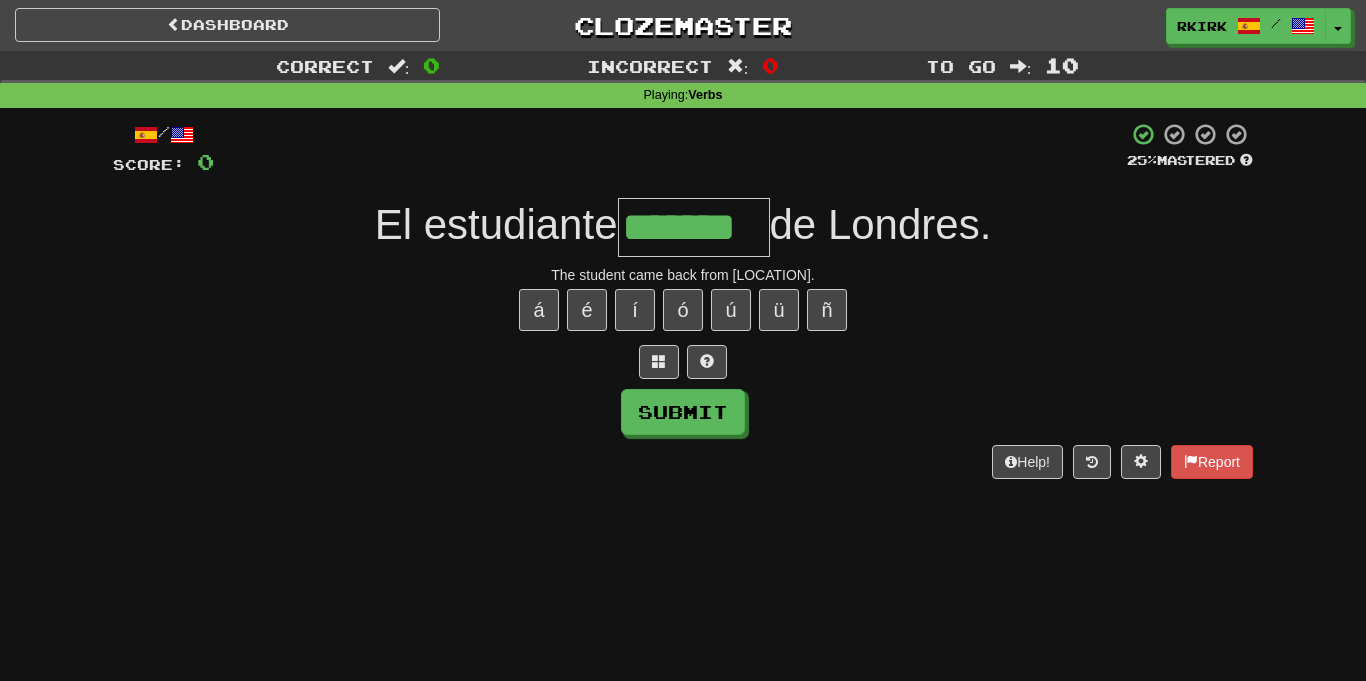 type on "*******" 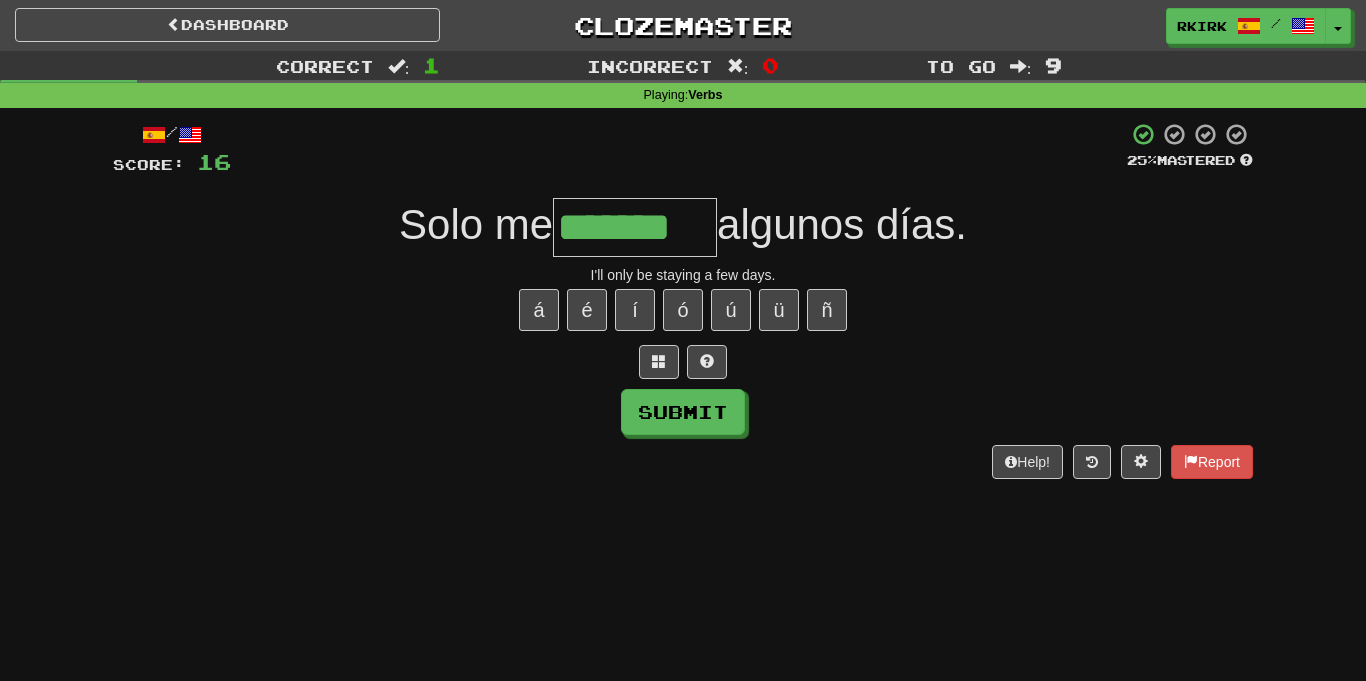 type on "*******" 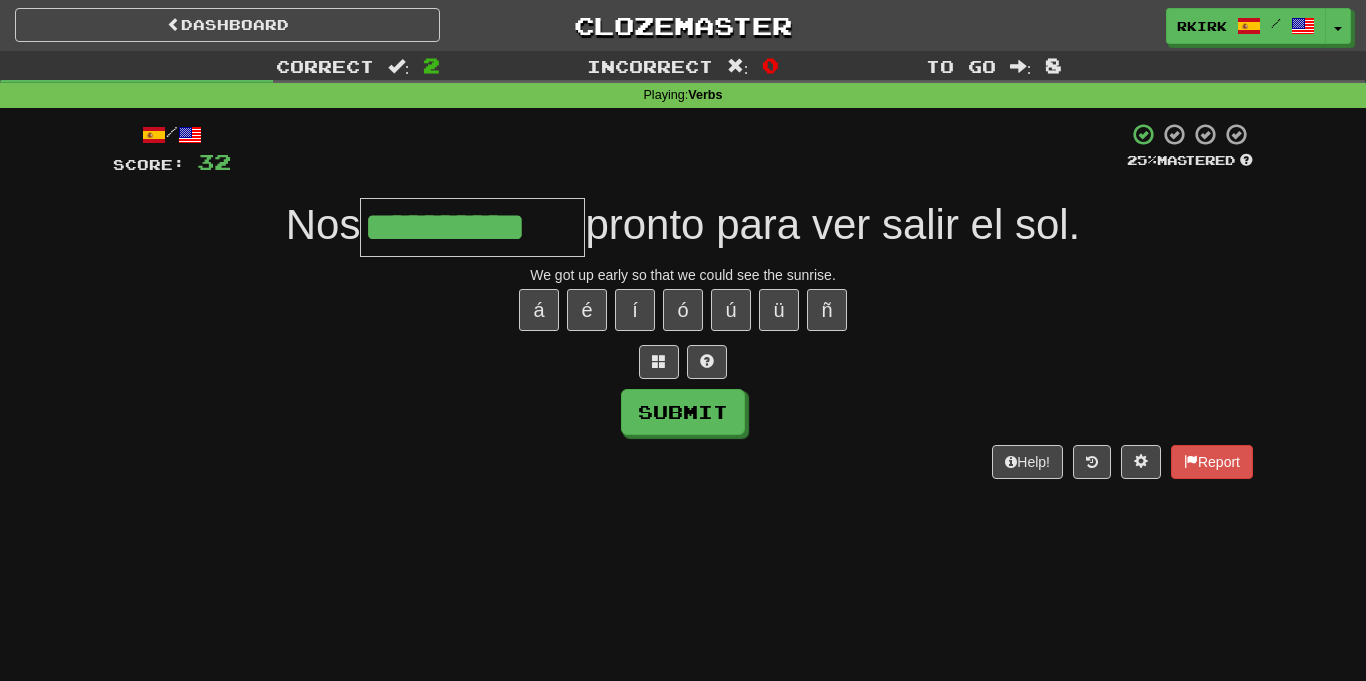 type on "**********" 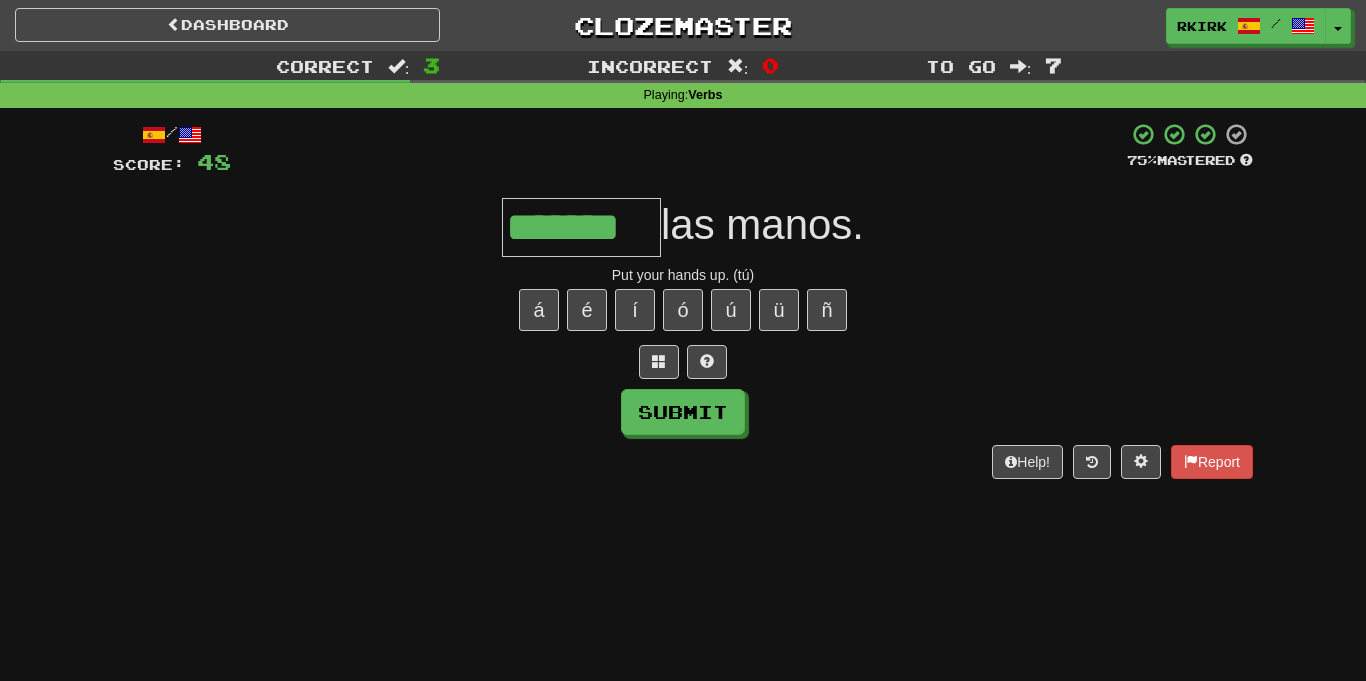 type on "*******" 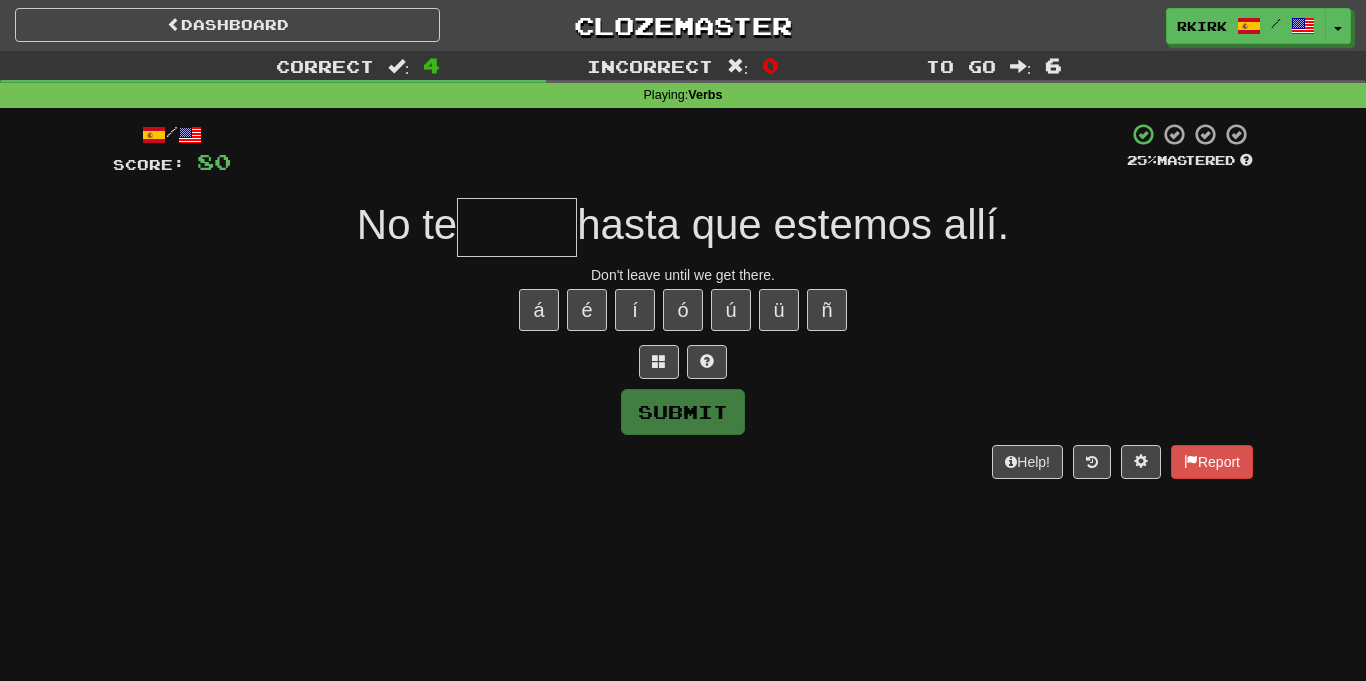 type on "*" 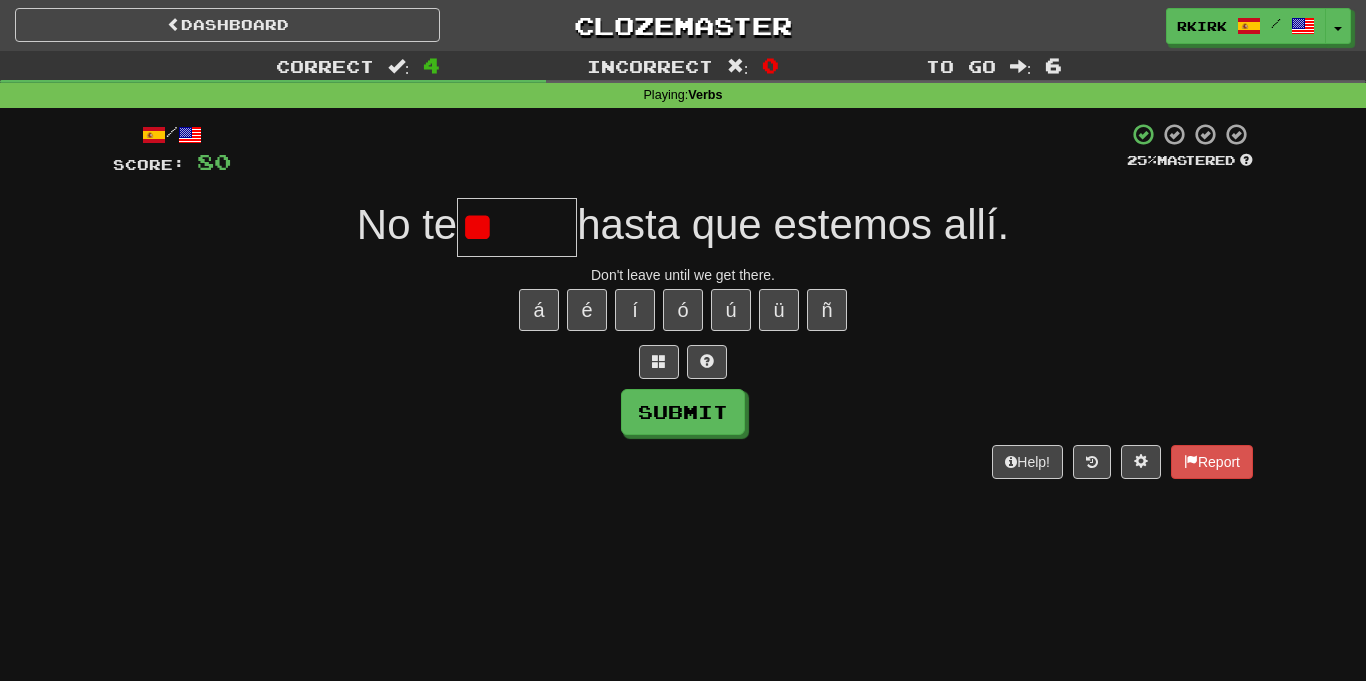 type on "*" 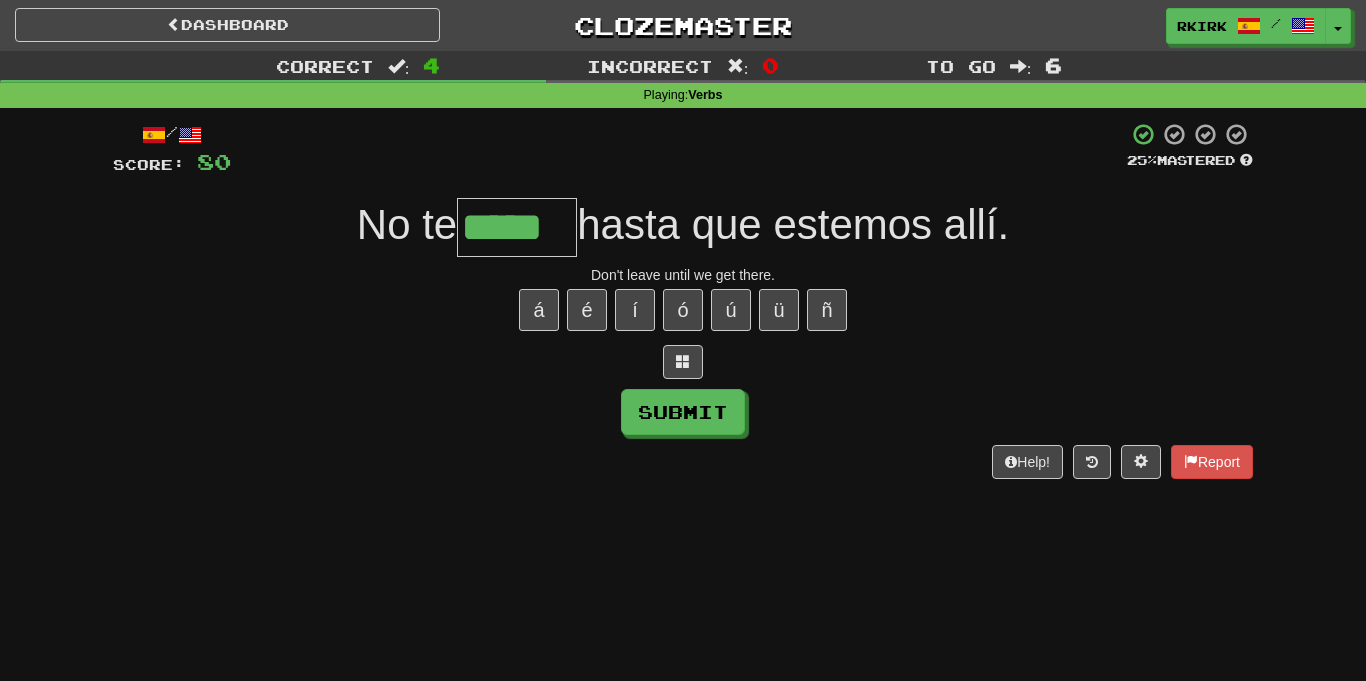 type on "*****" 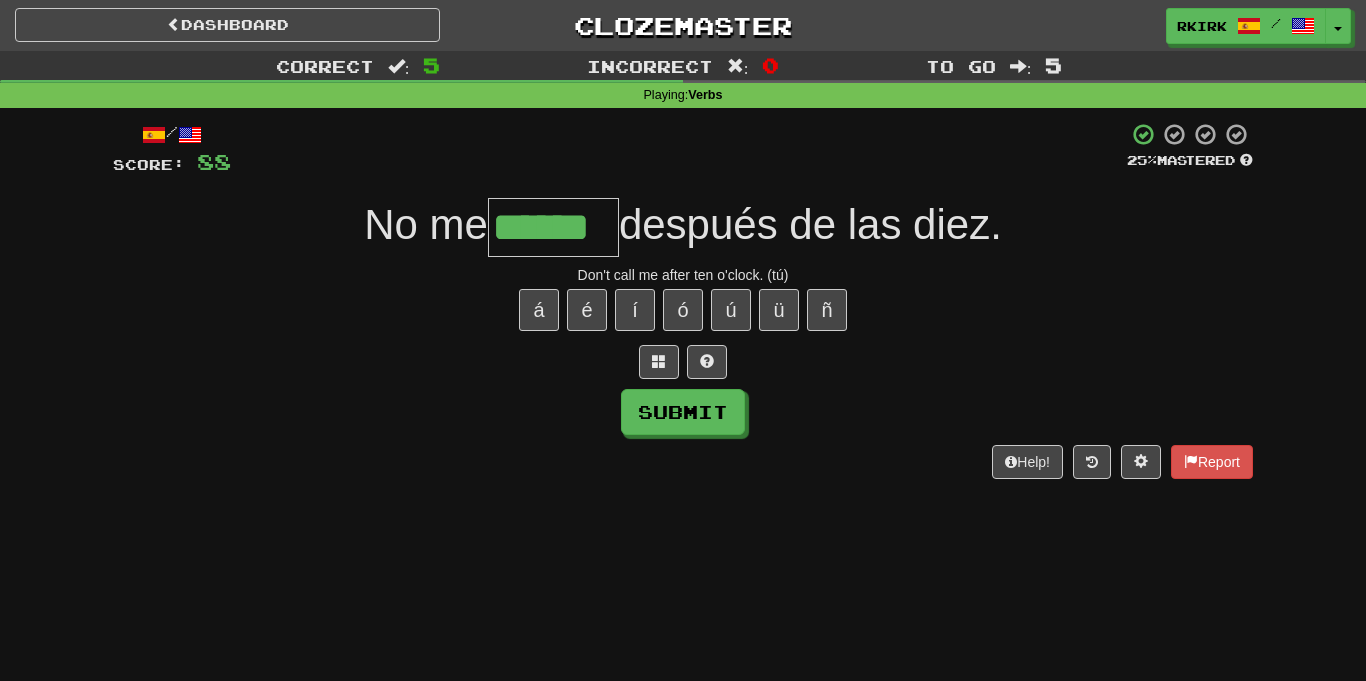 type on "******" 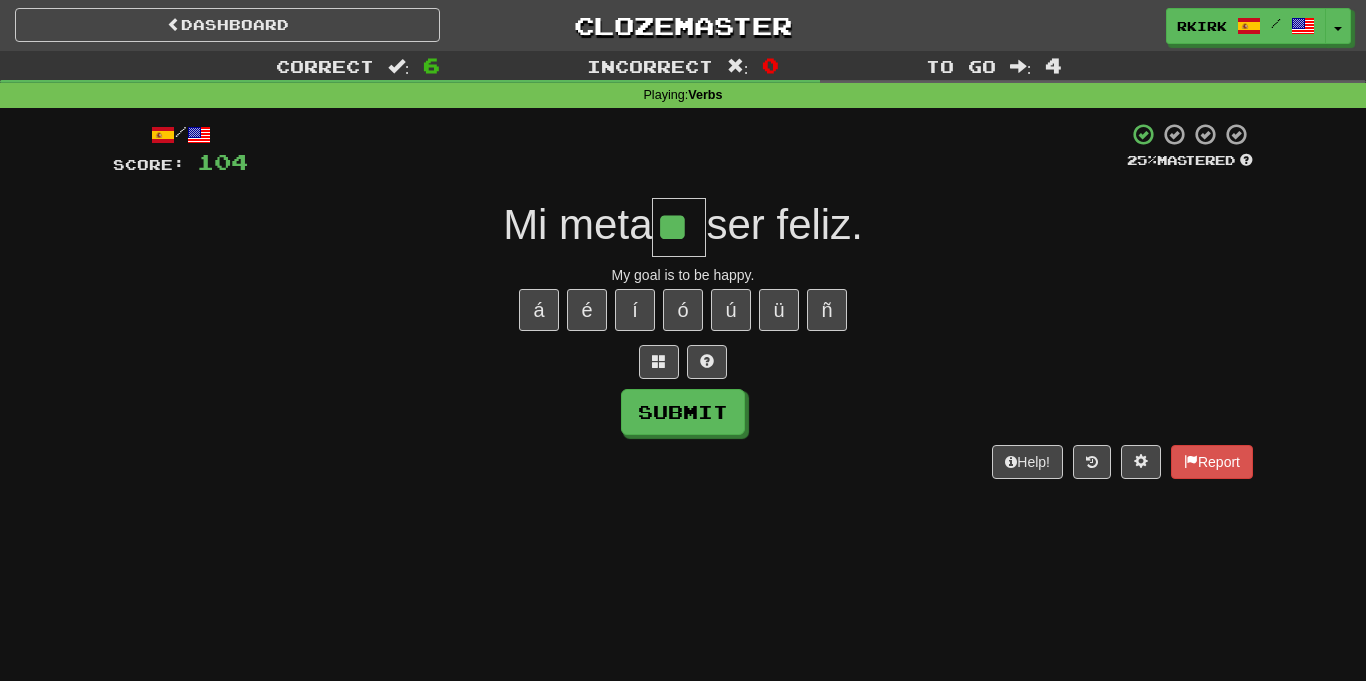 type on "**" 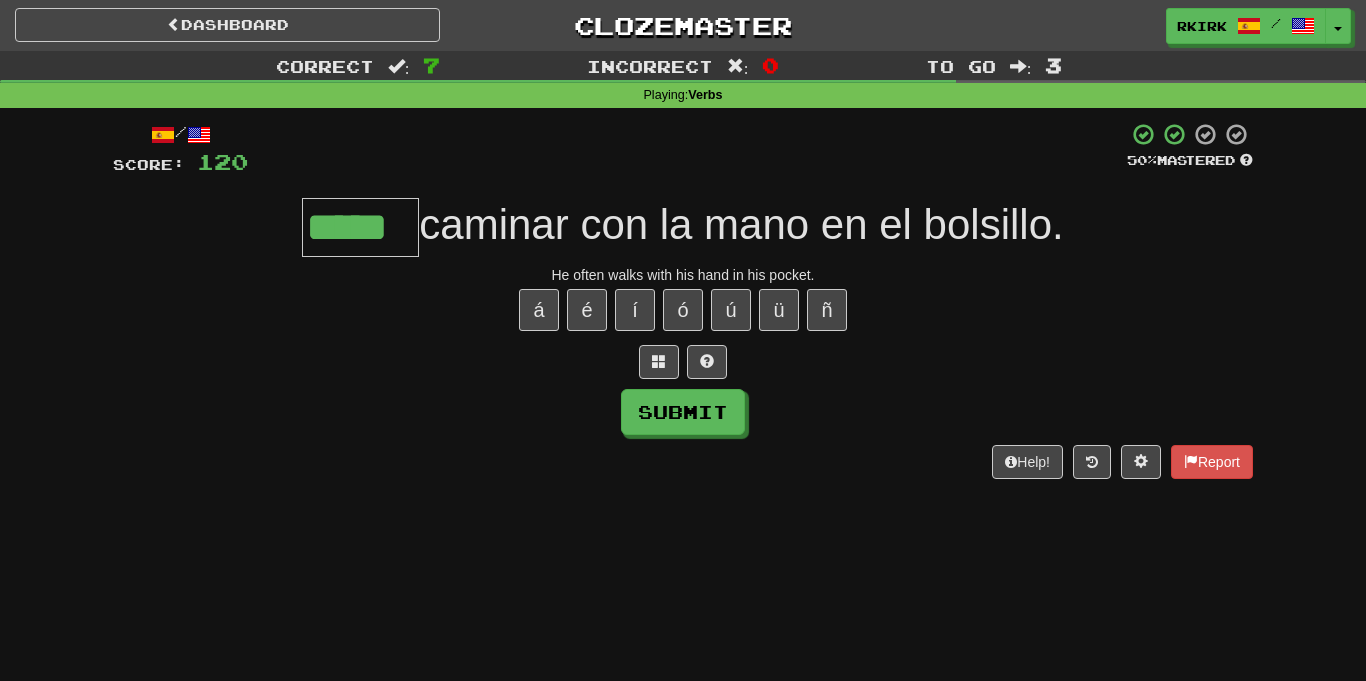 type on "*****" 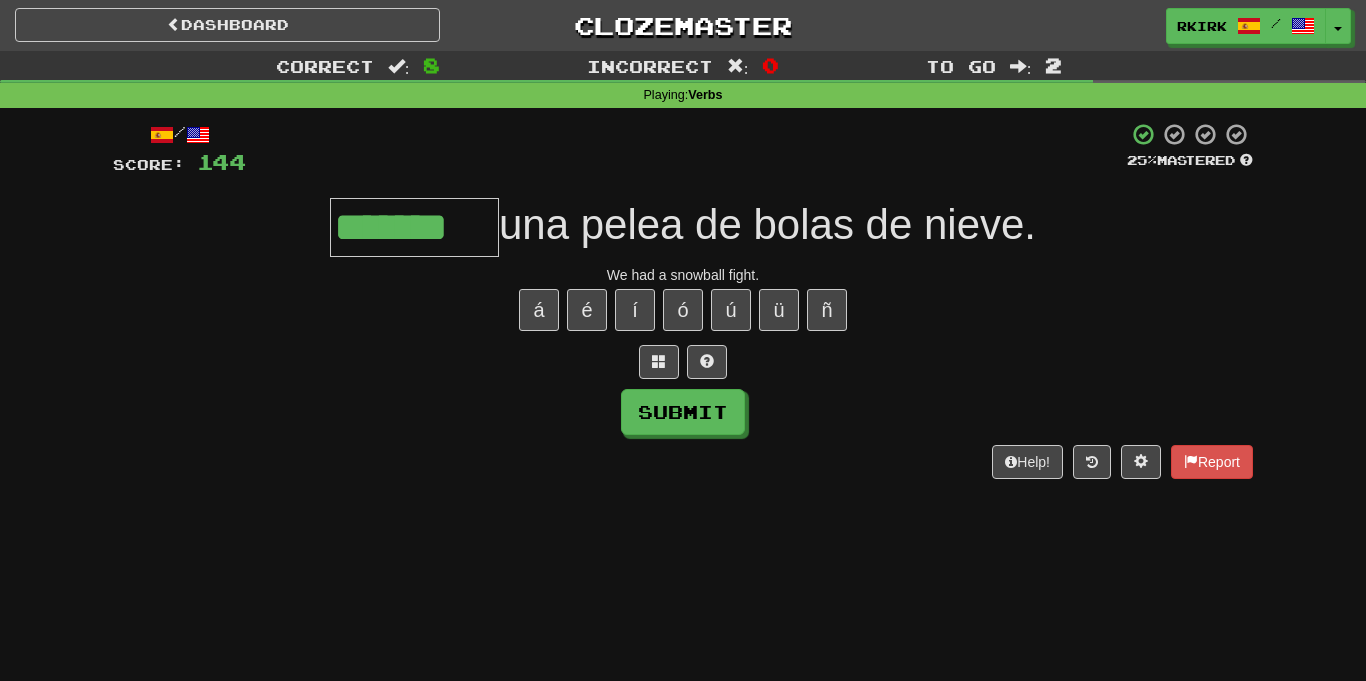 type on "*******" 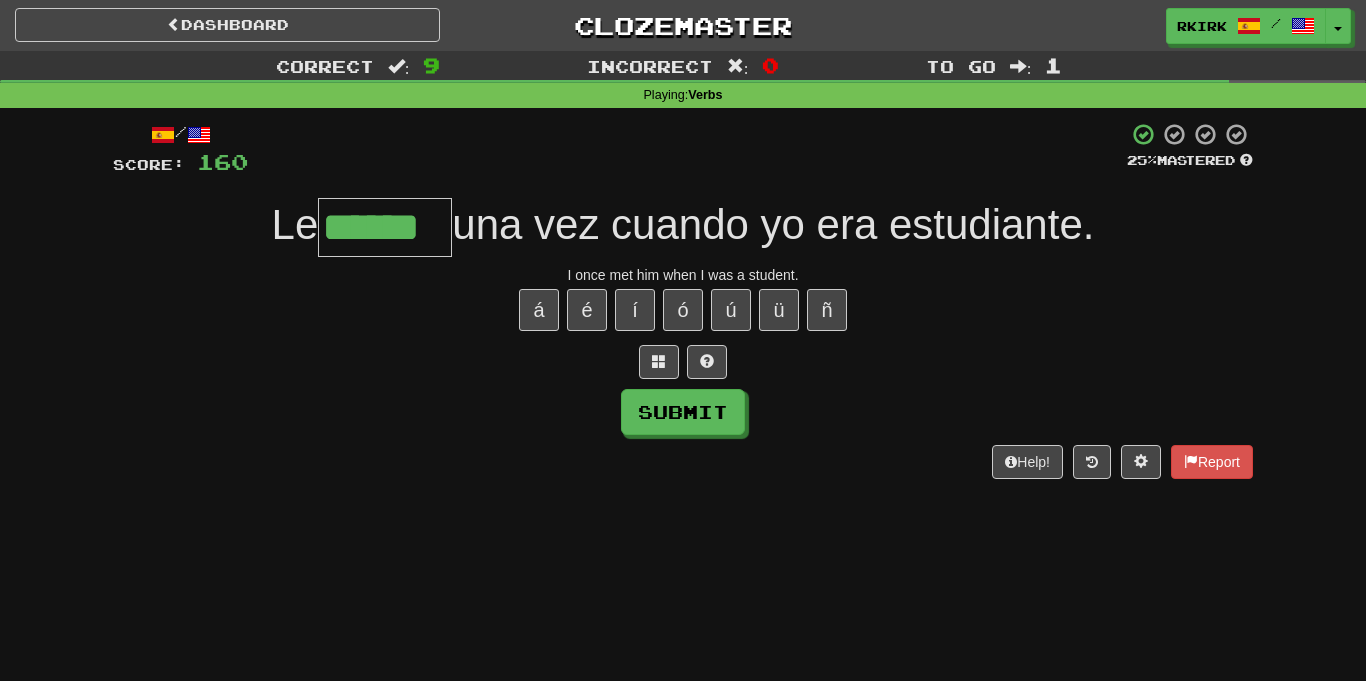 type on "******" 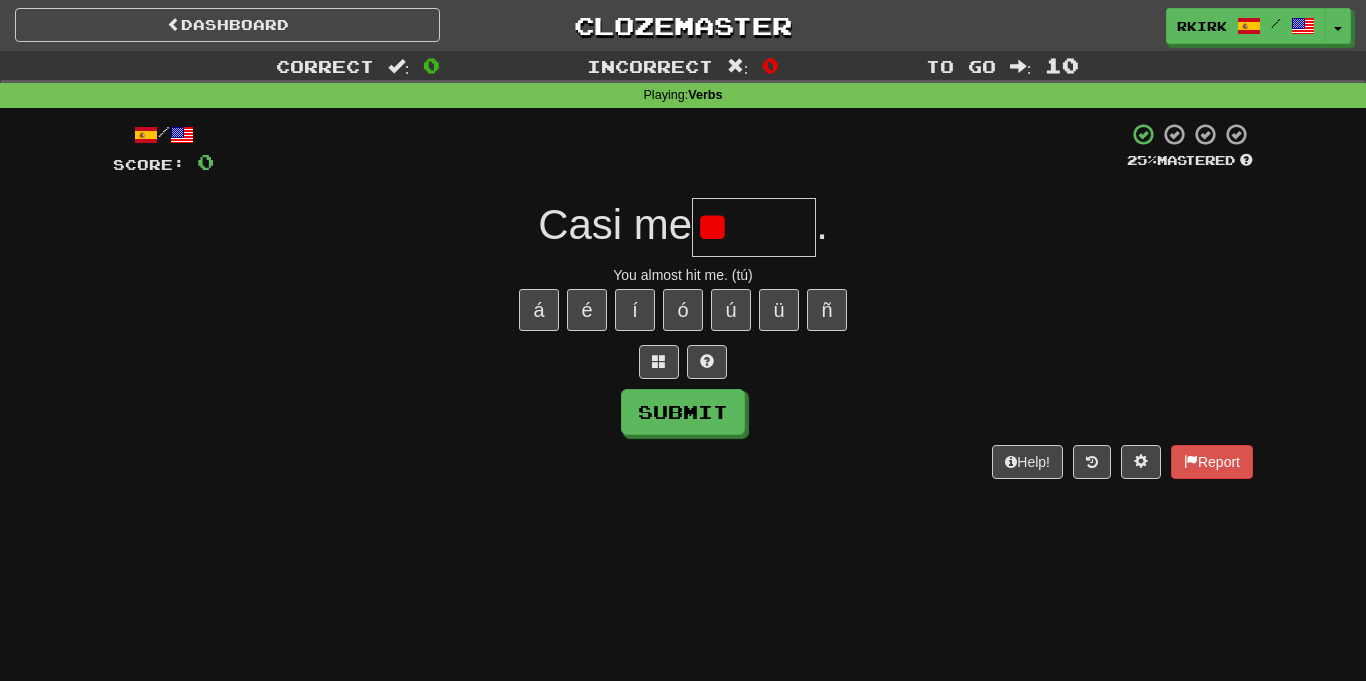 type on "*" 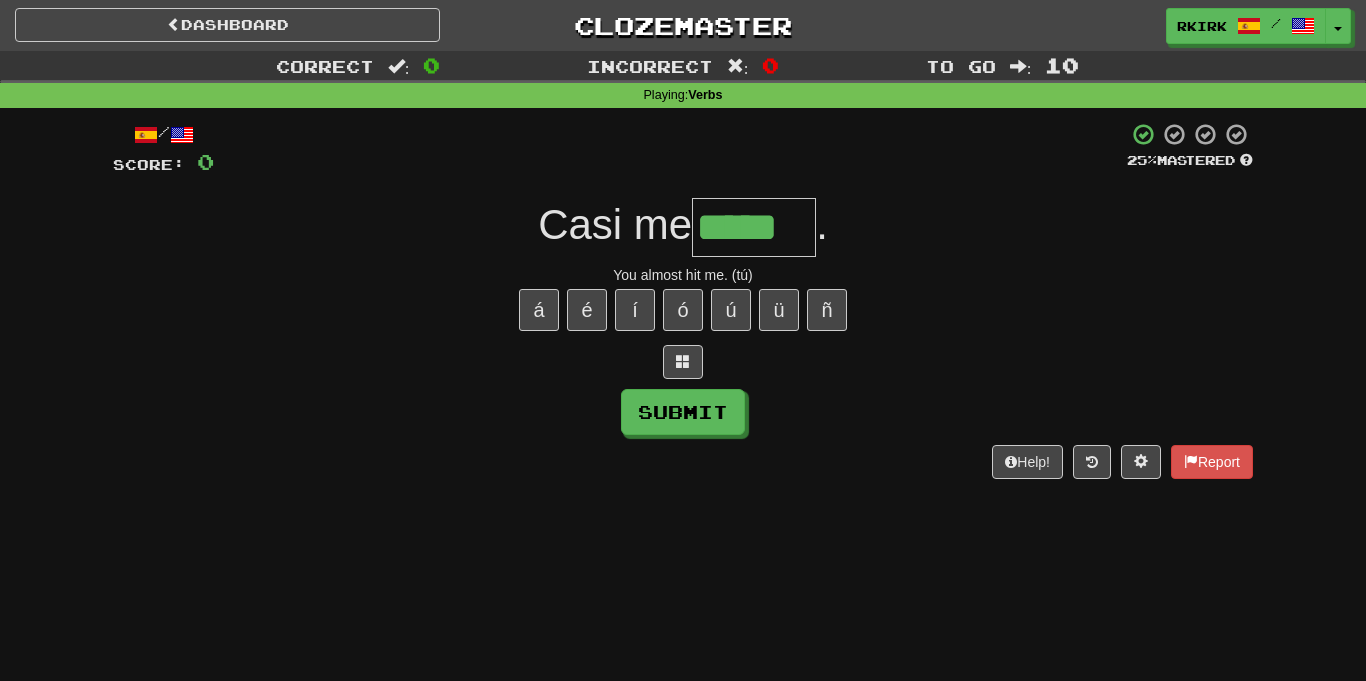 type on "*****" 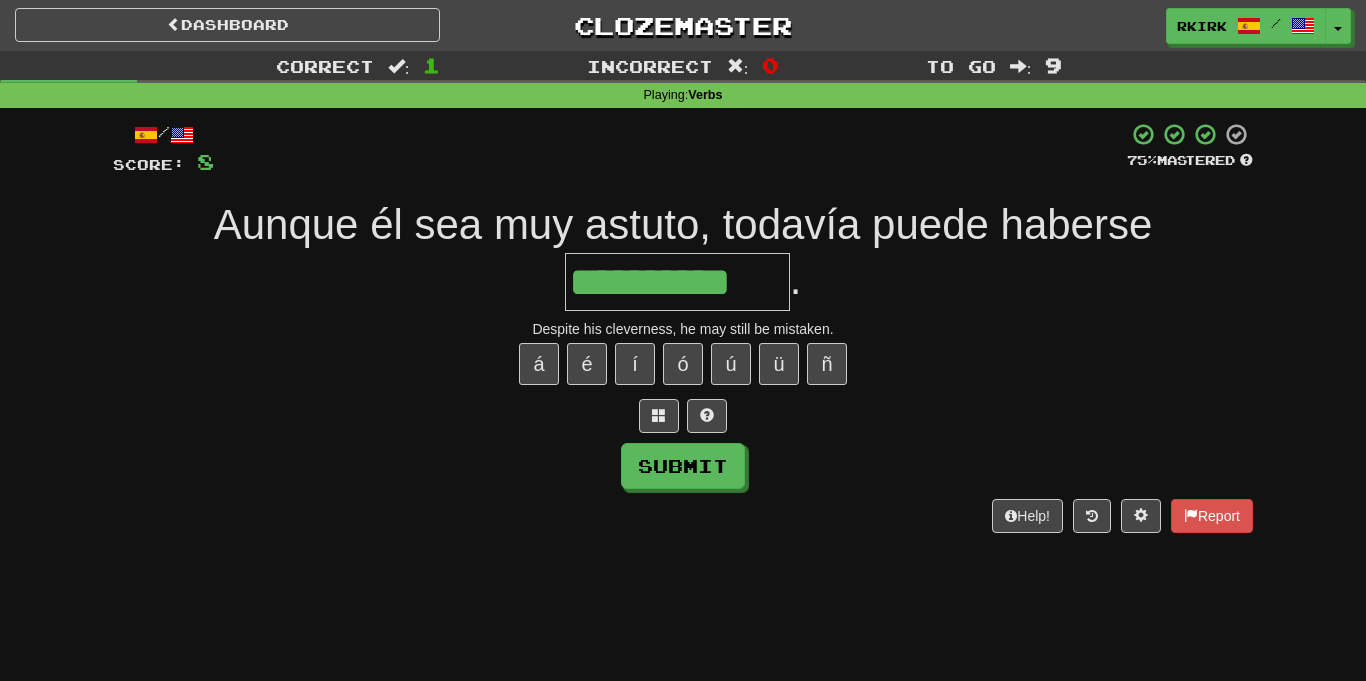 type on "**********" 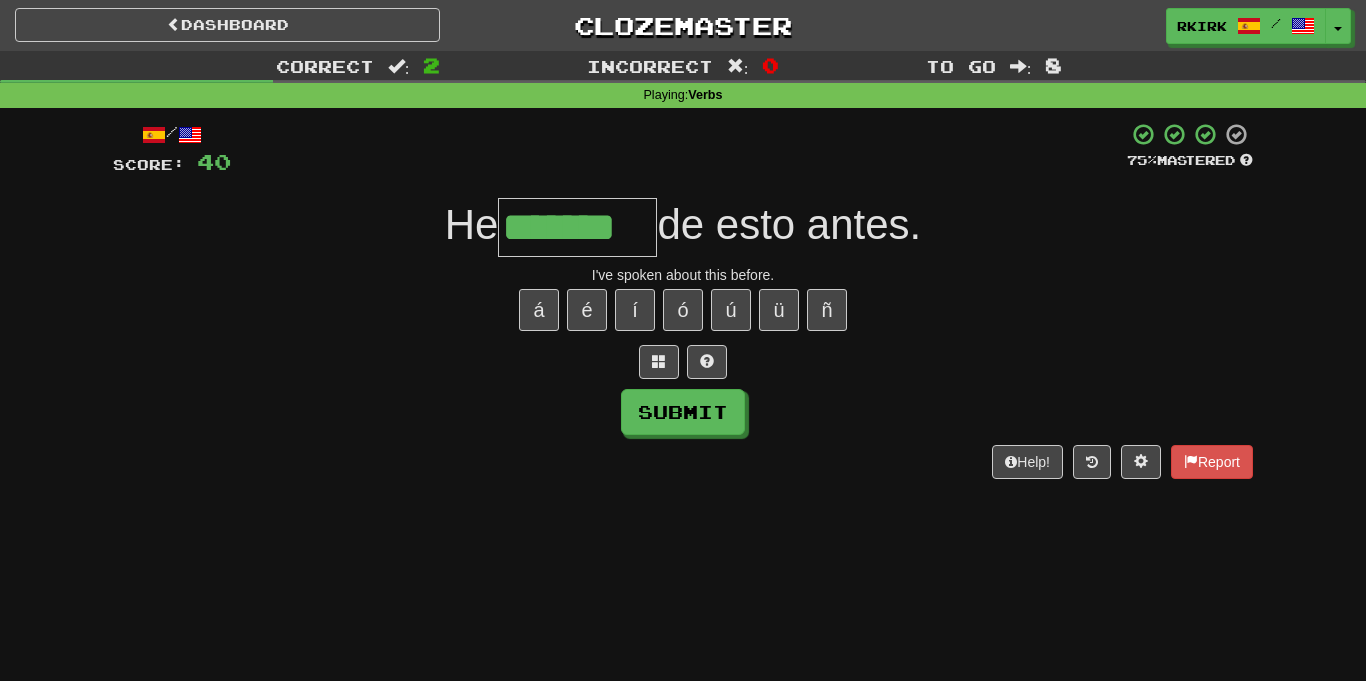type on "*******" 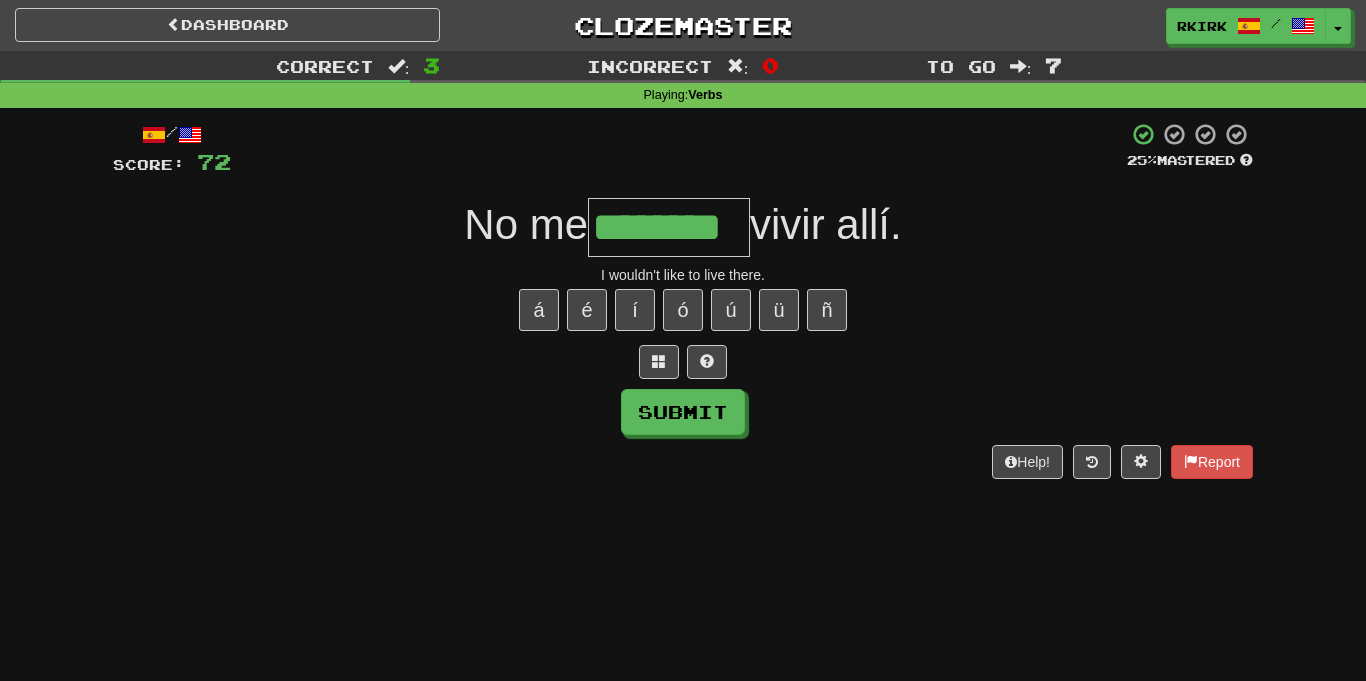 type on "********" 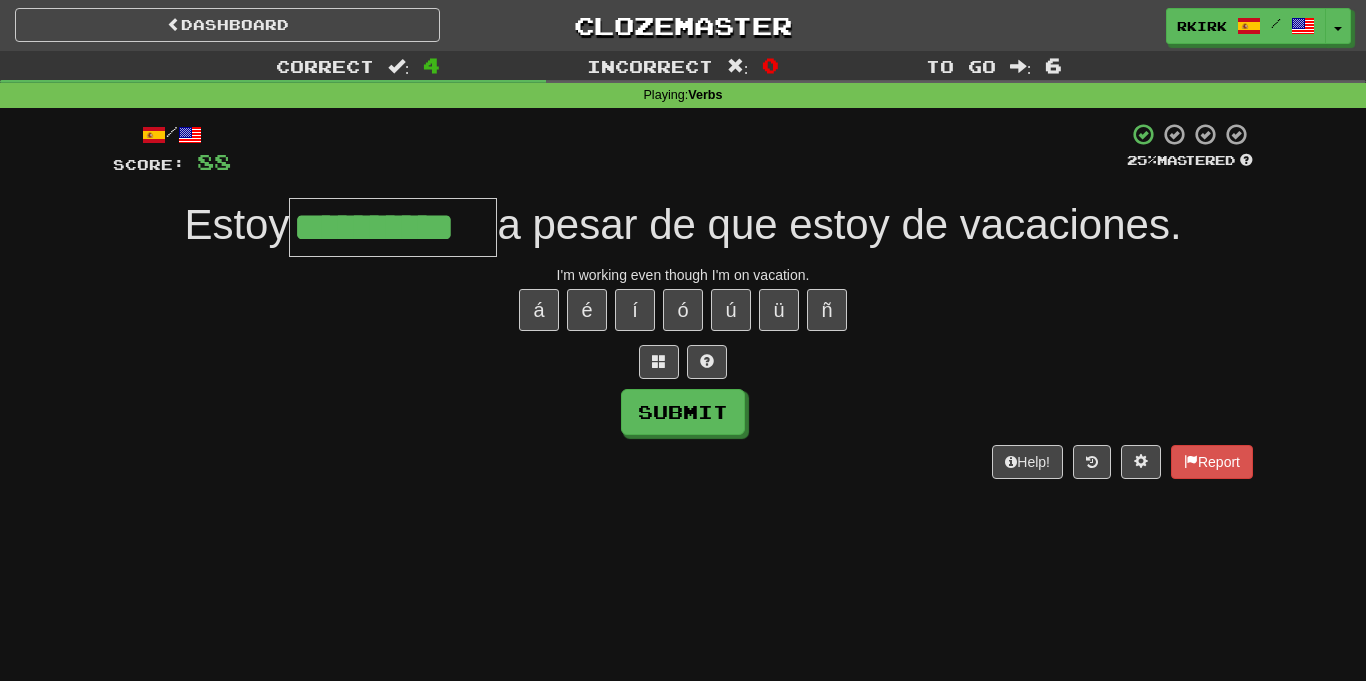 type on "**********" 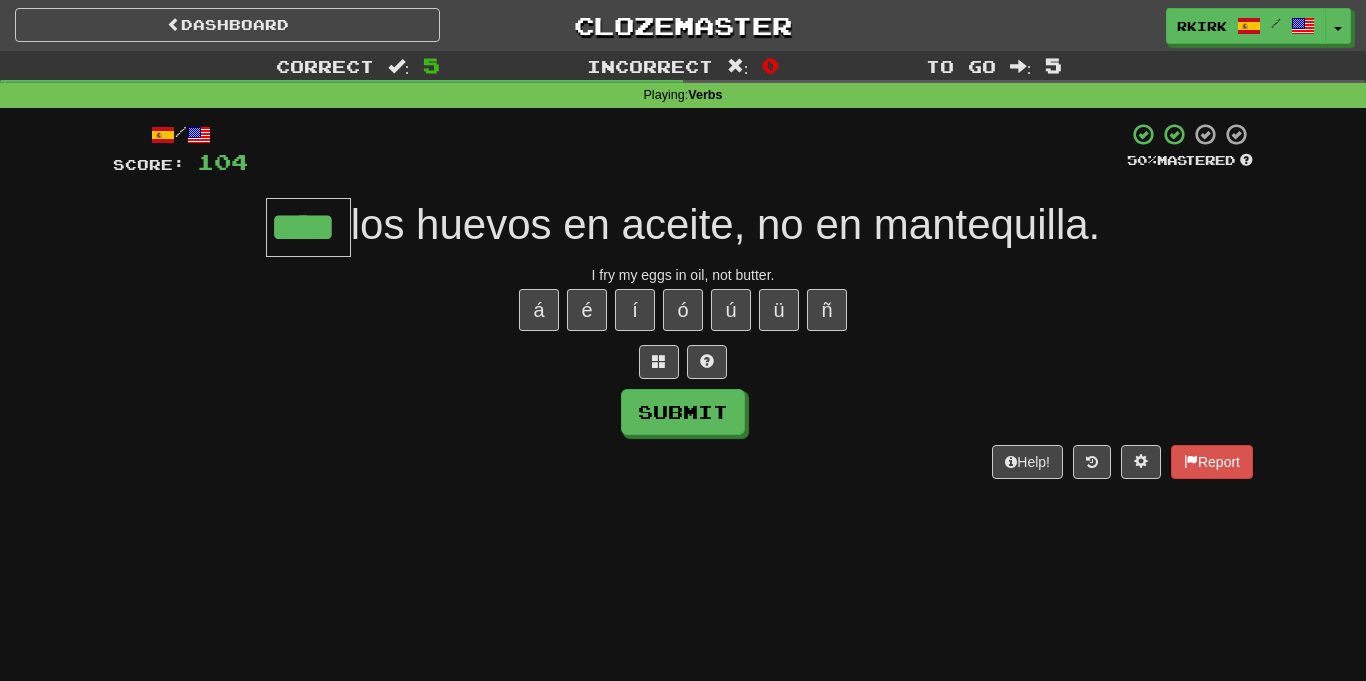 type on "****" 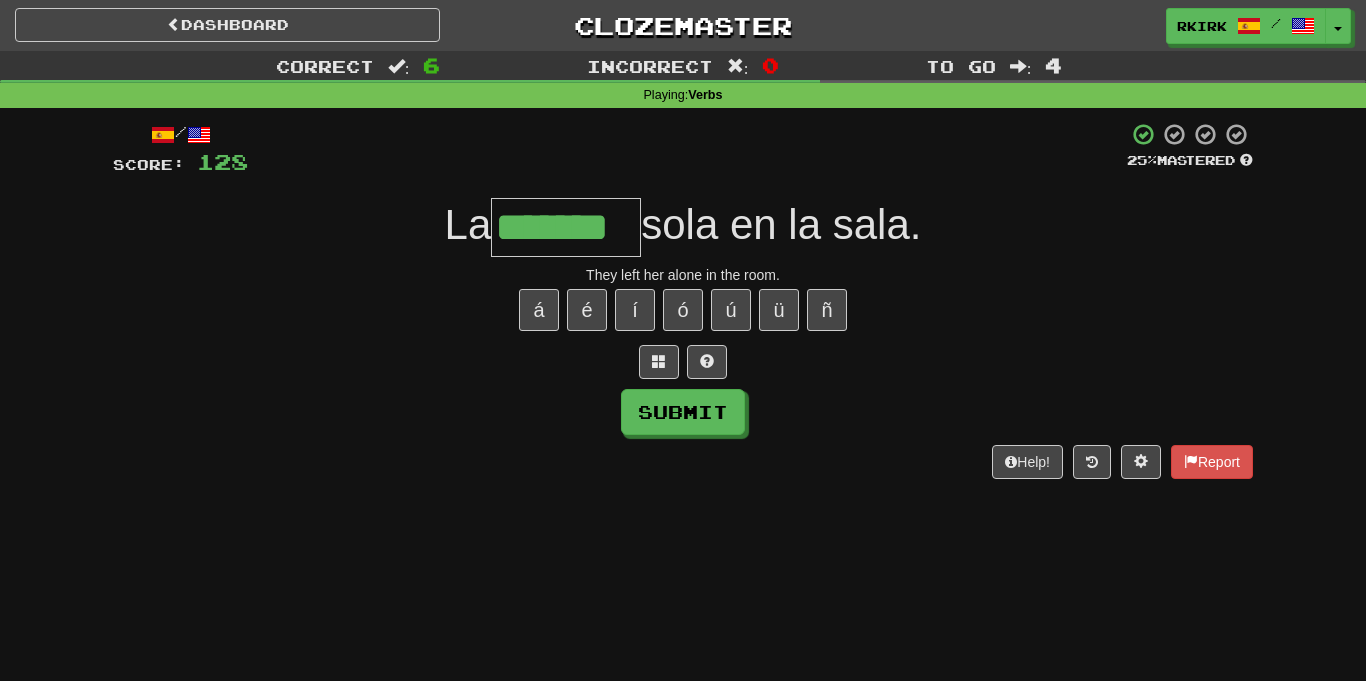 type on "*******" 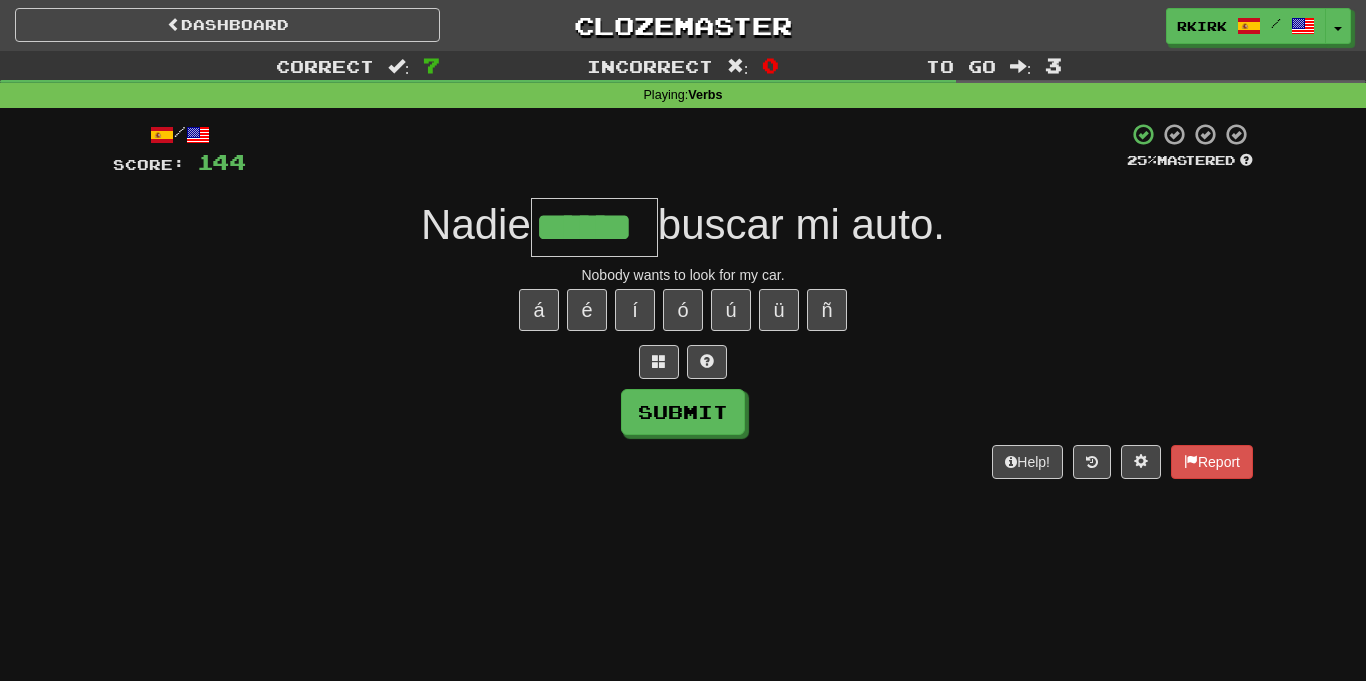type on "******" 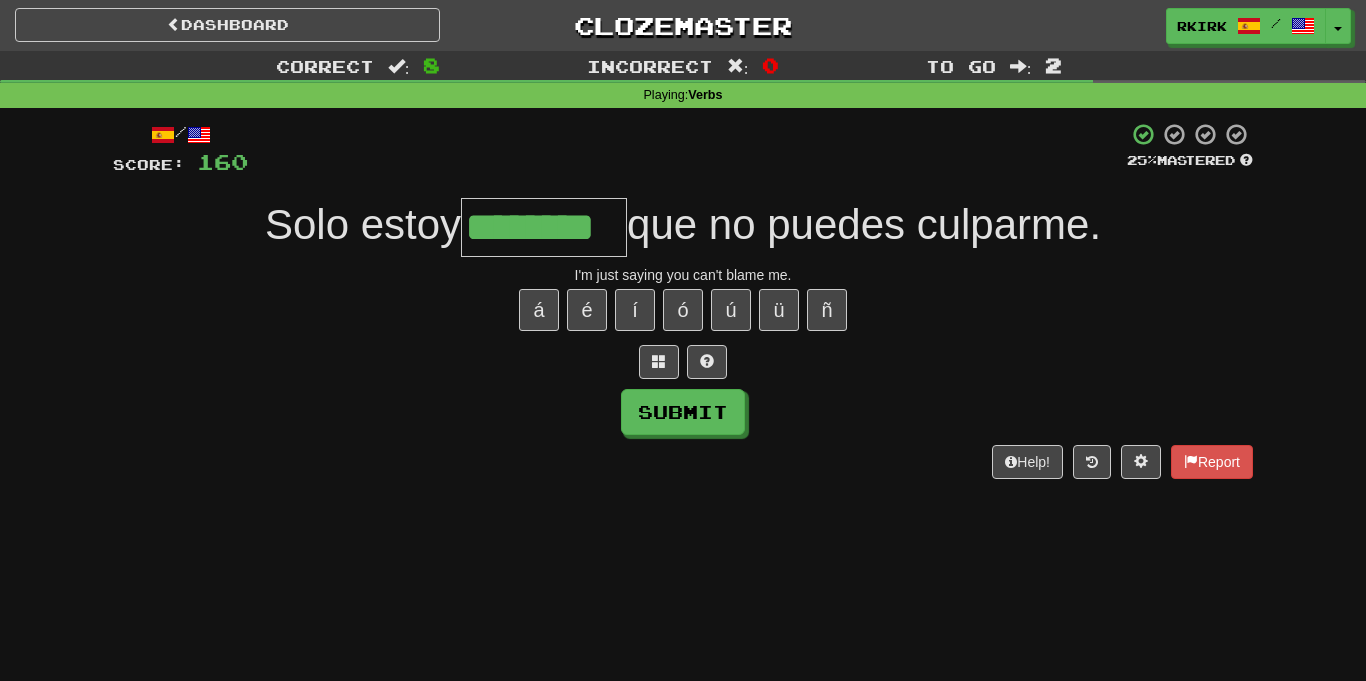 type on "********" 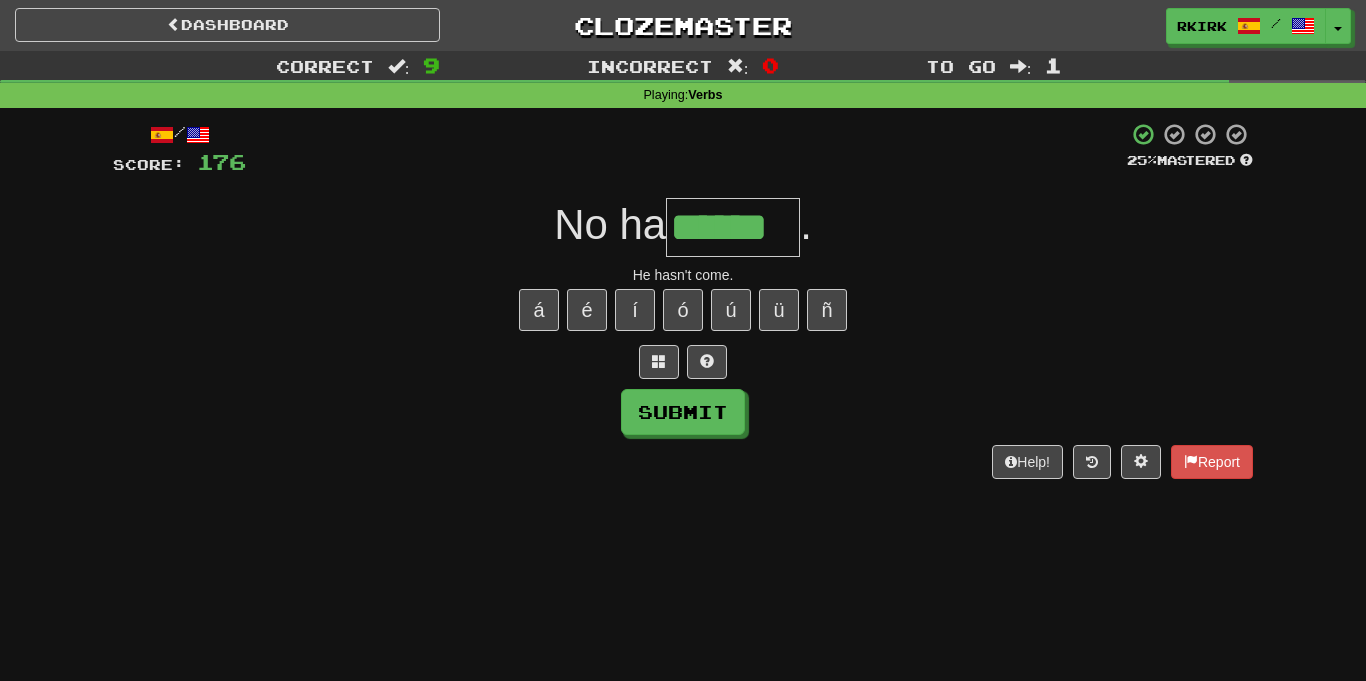 type on "******" 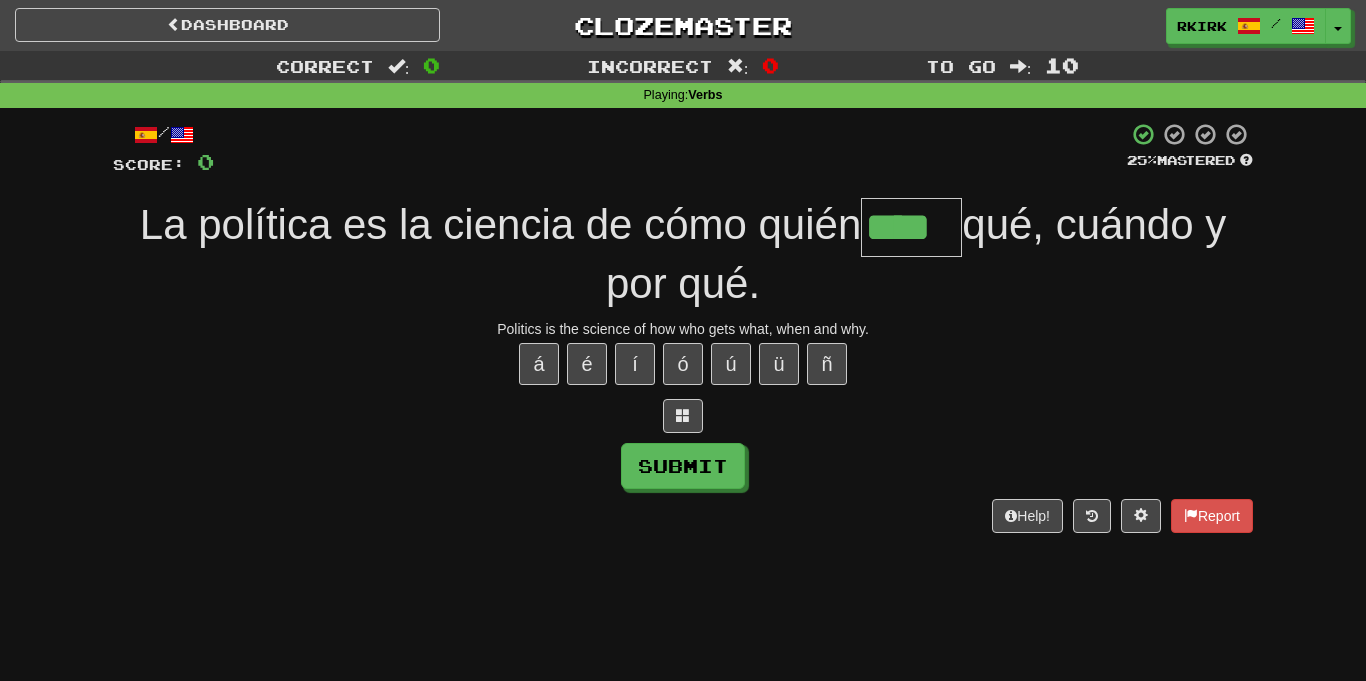type on "****" 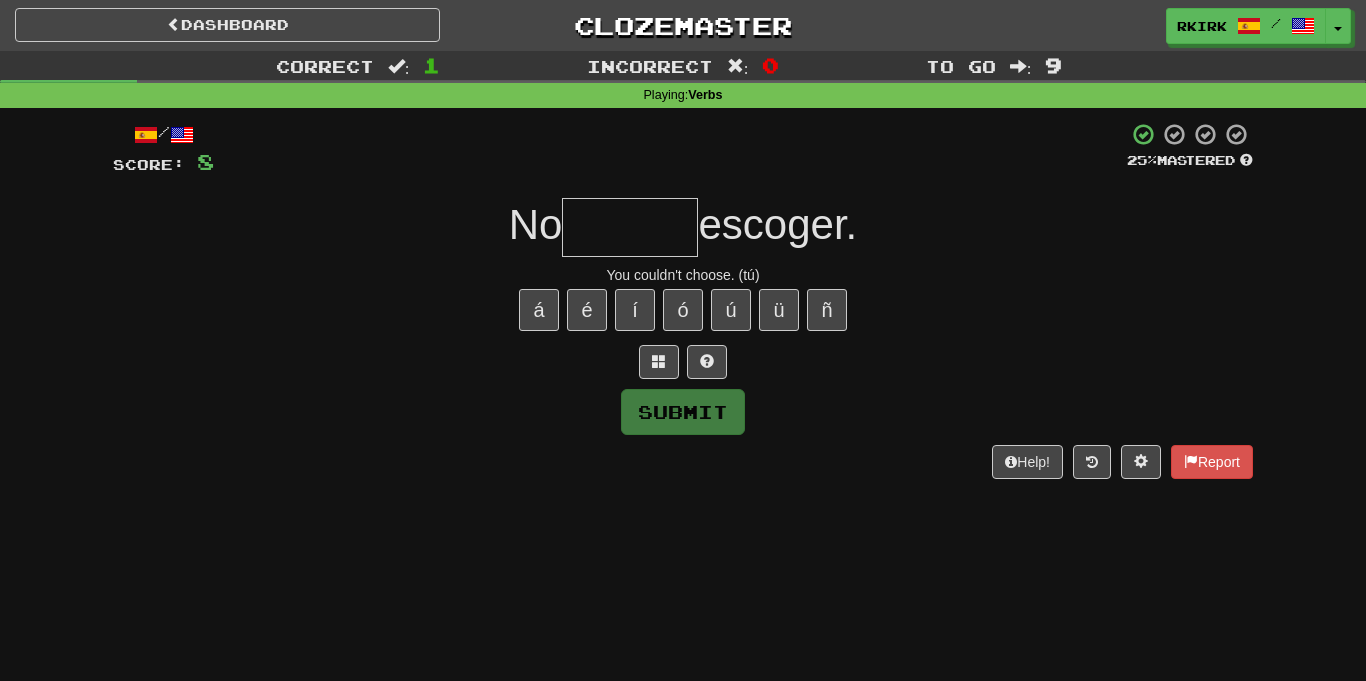 type on "*" 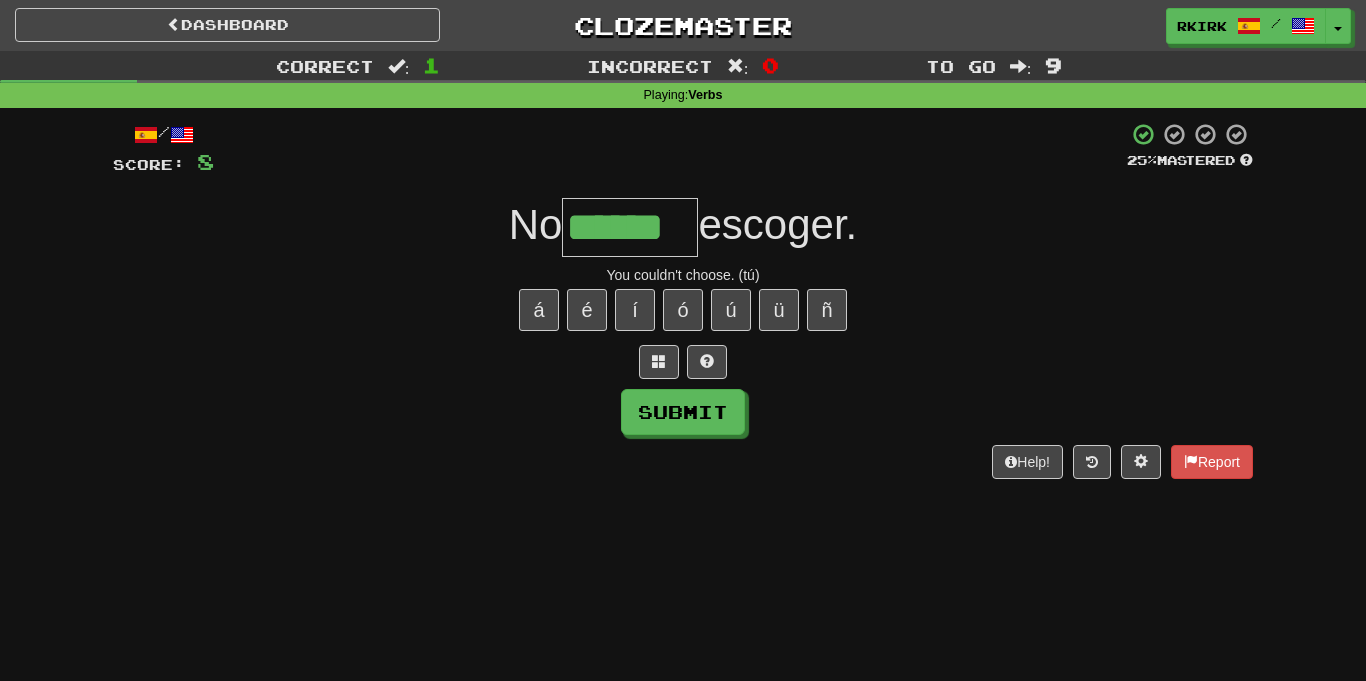 type on "******" 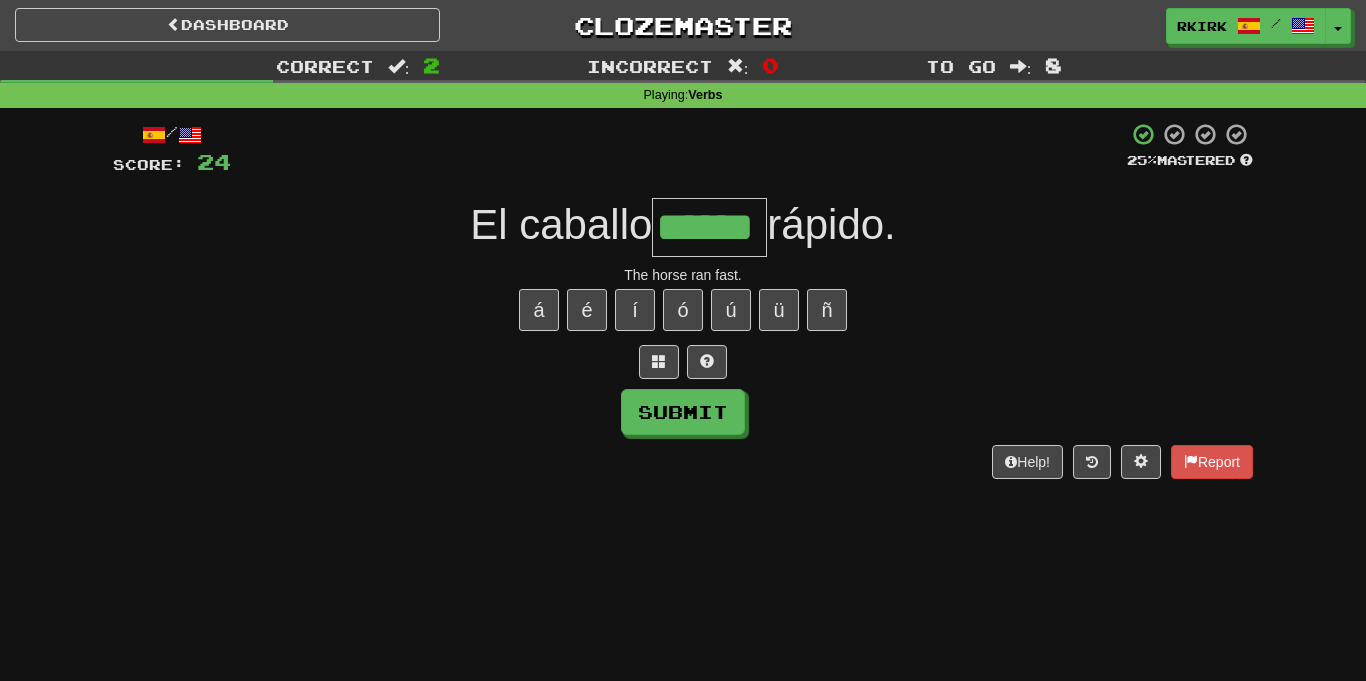 type on "******" 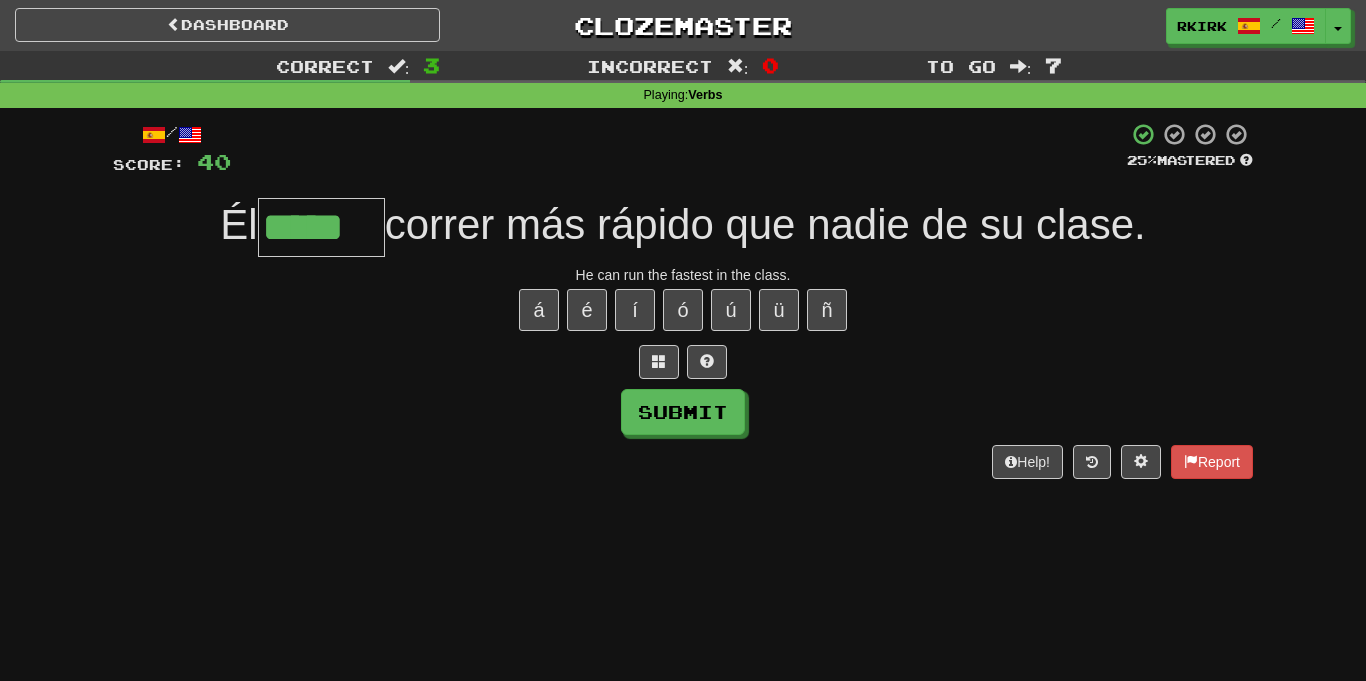 type on "*****" 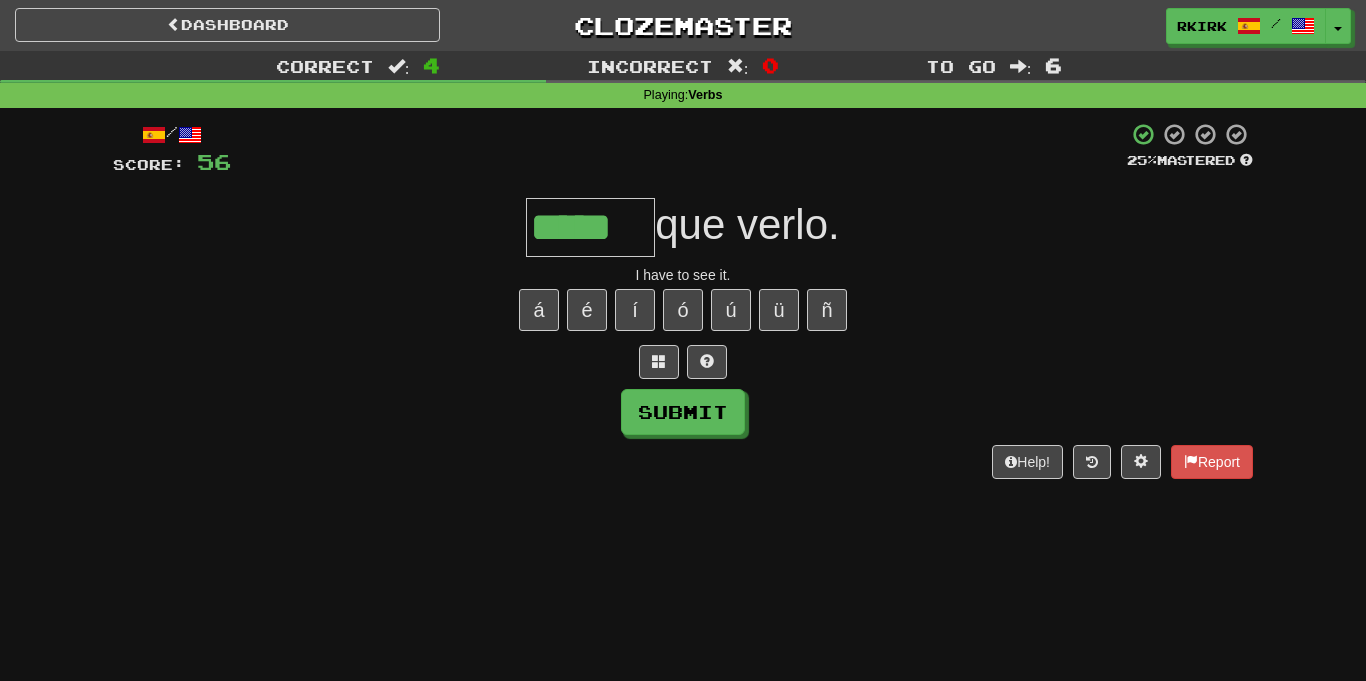 type on "*****" 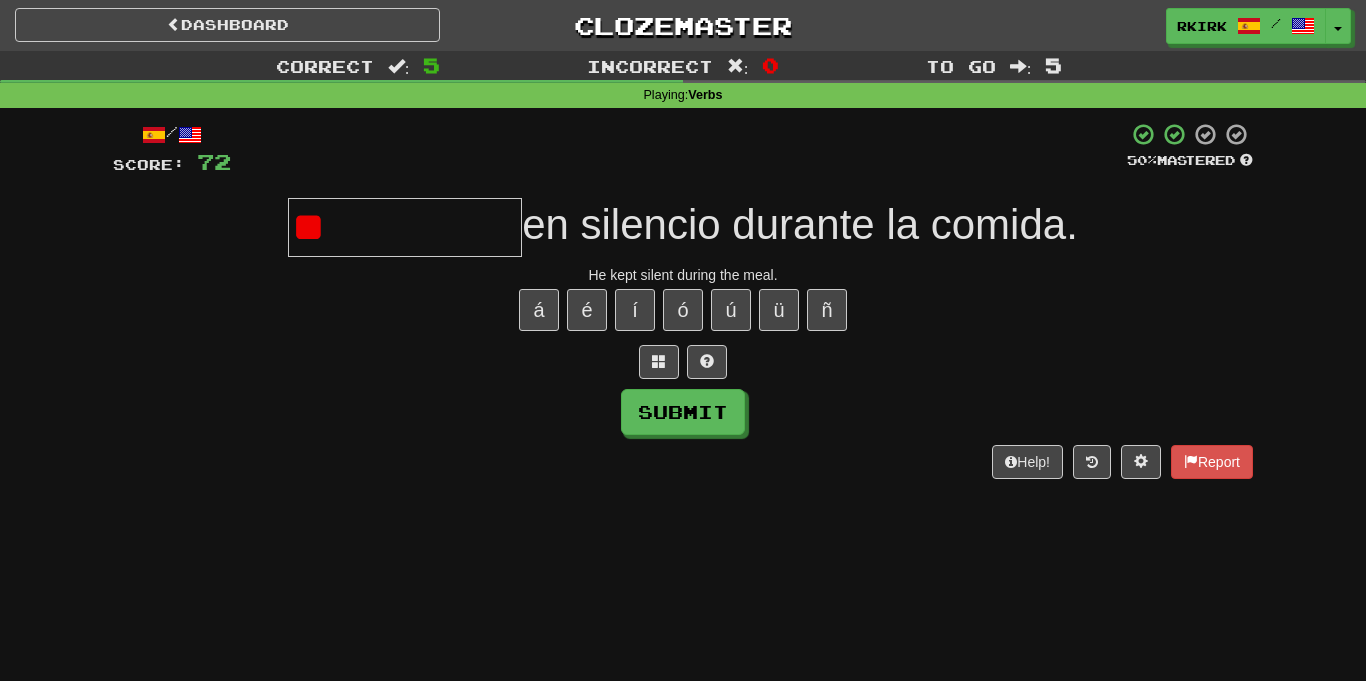 type on "*" 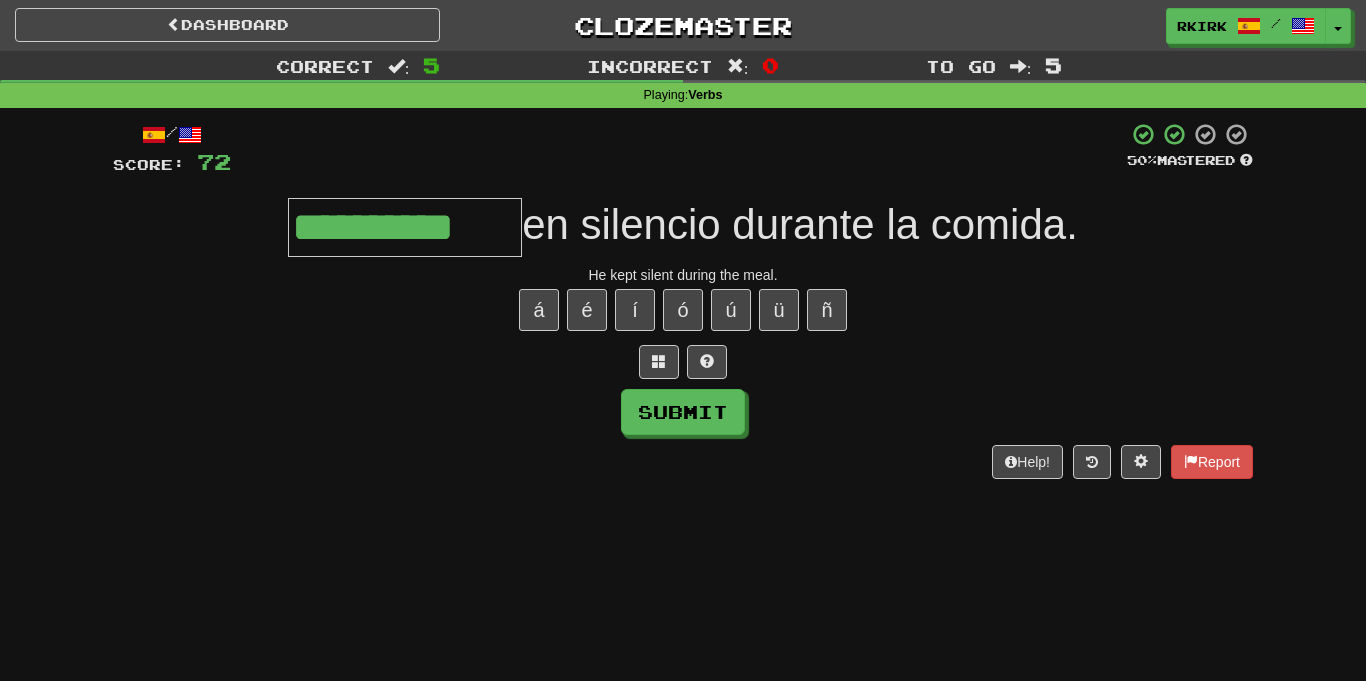 type on "**********" 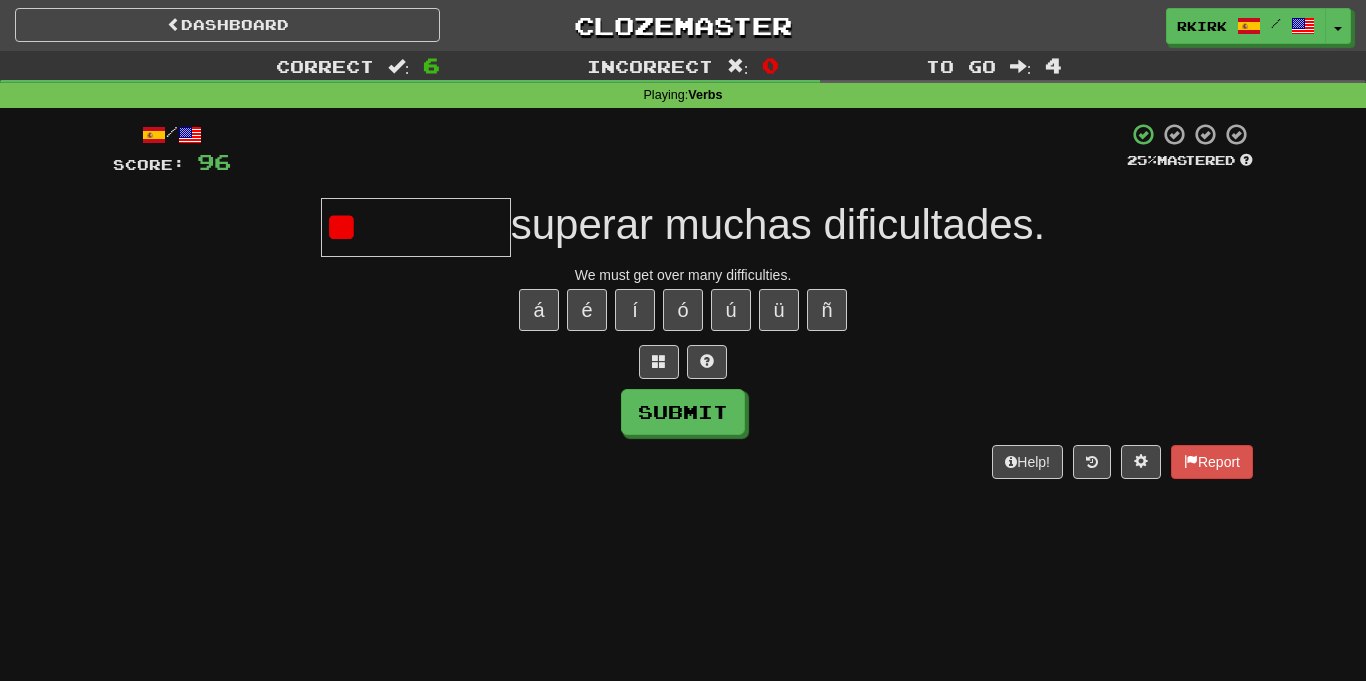 type on "*" 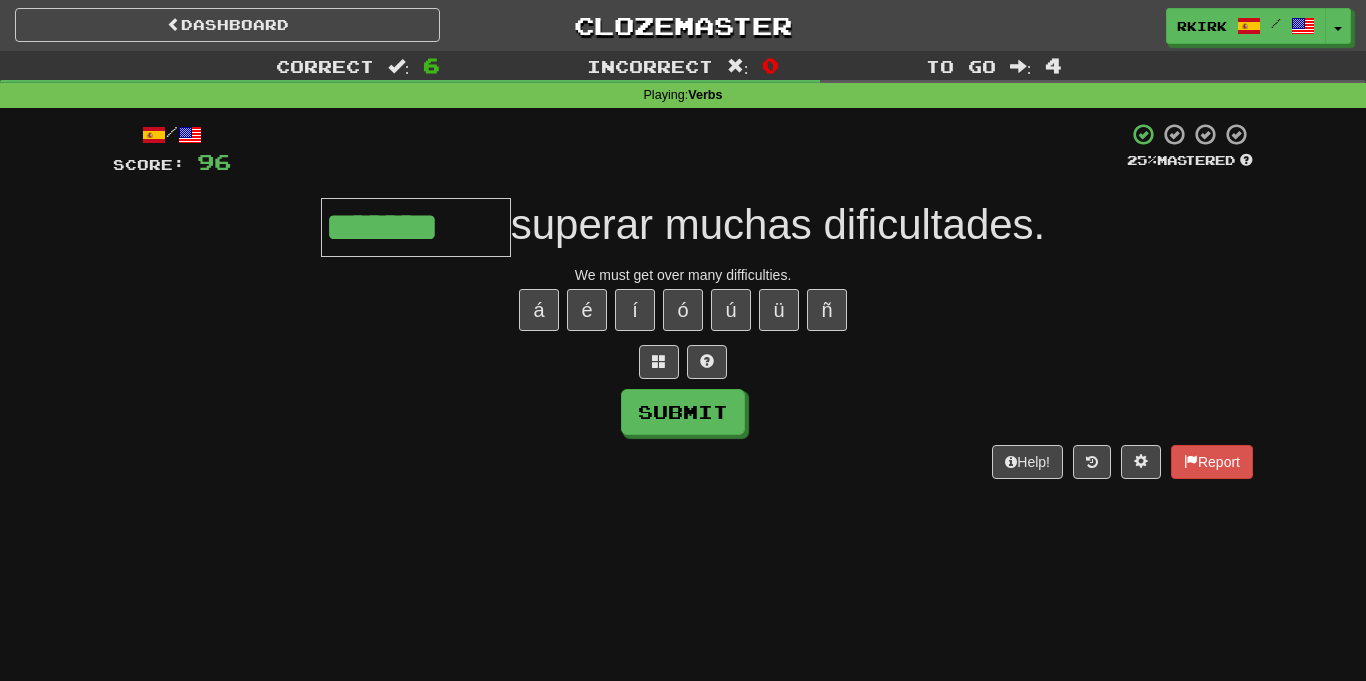 type on "*******" 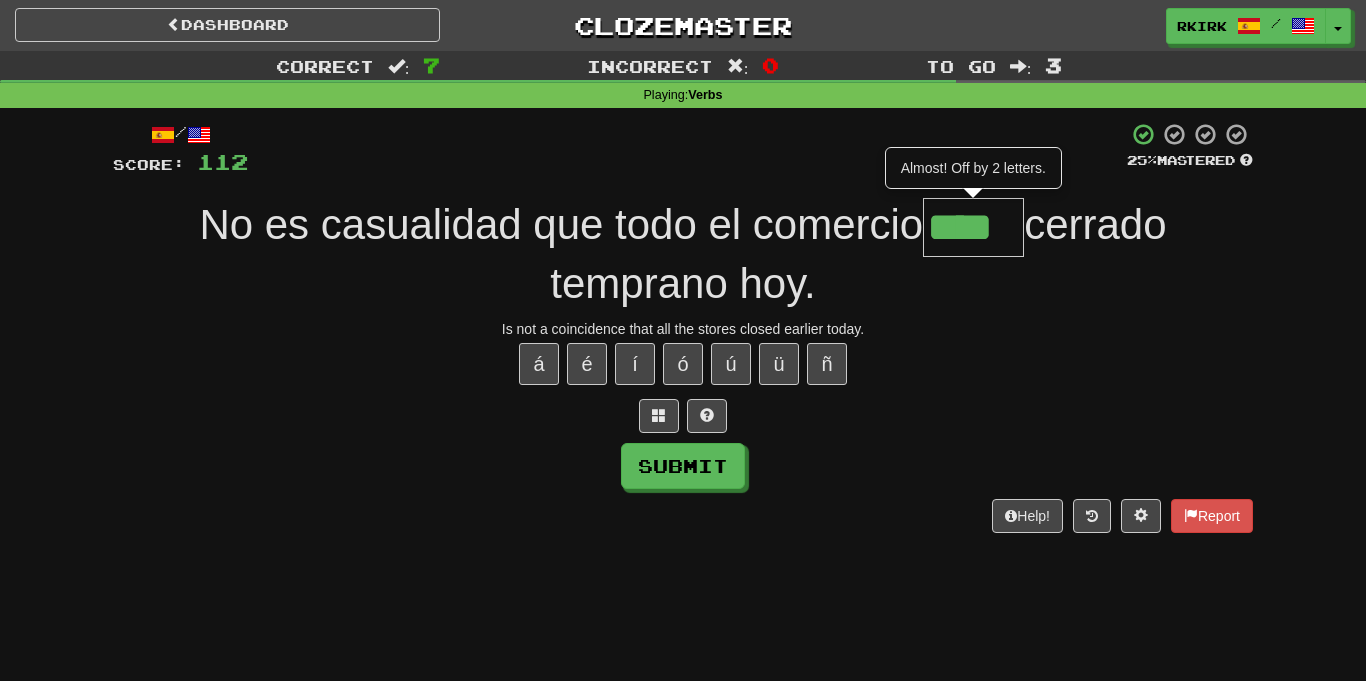type on "****" 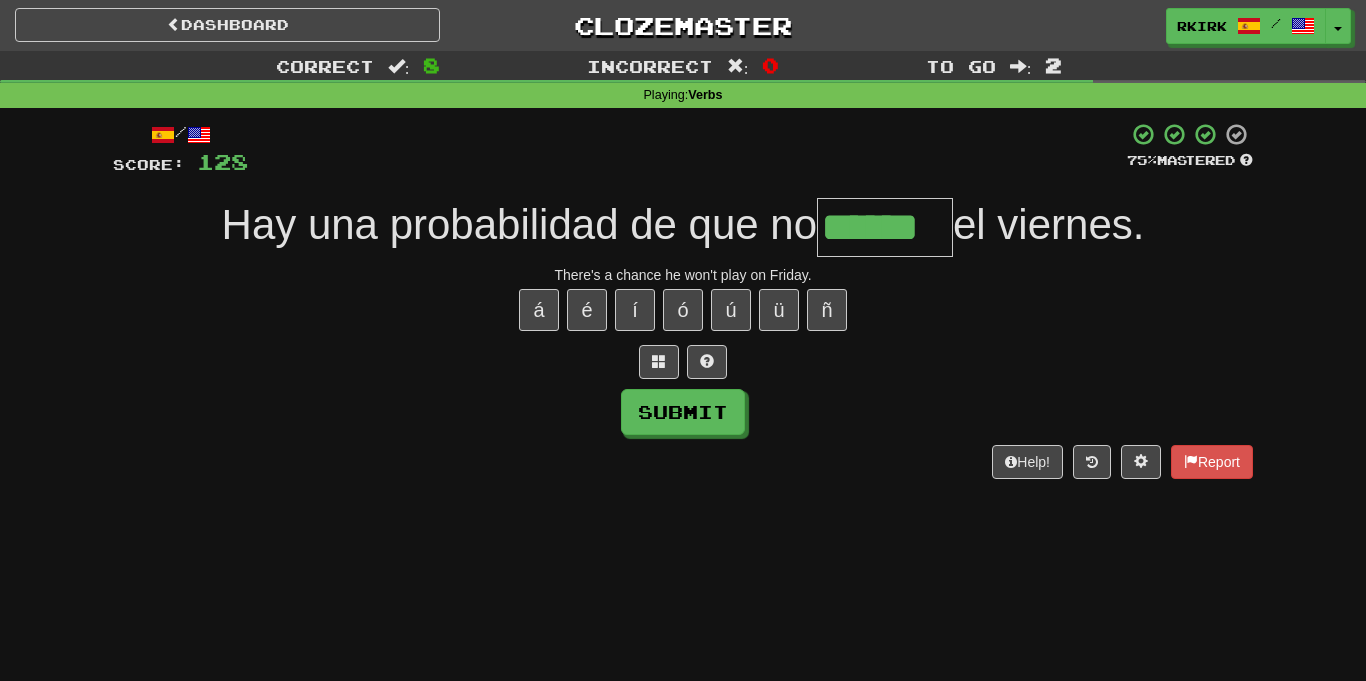 type on "******" 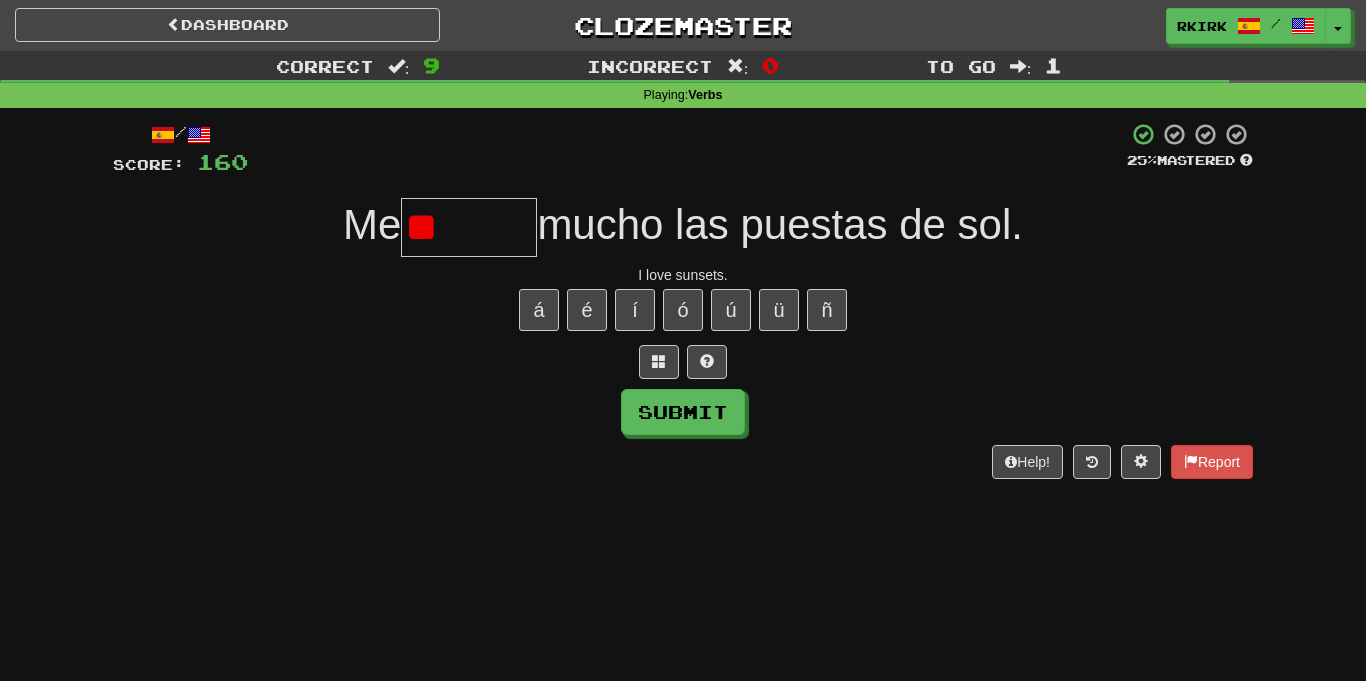 type on "*" 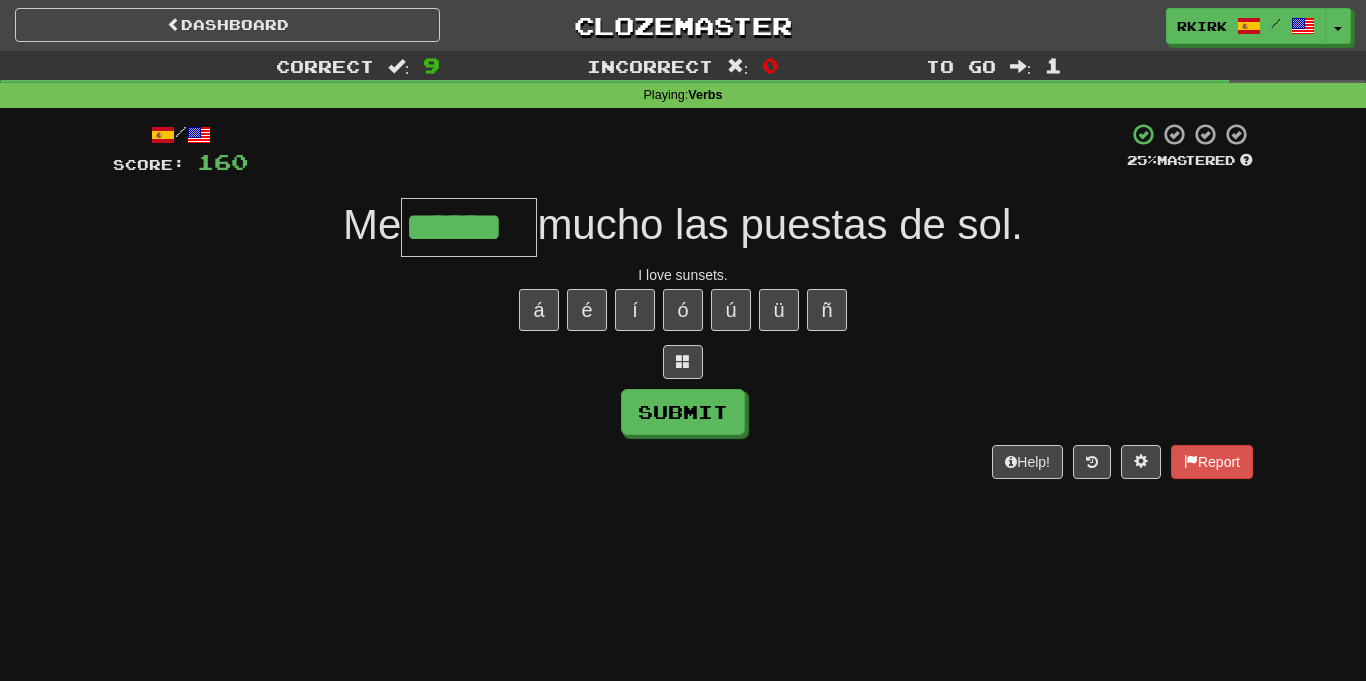 type on "******" 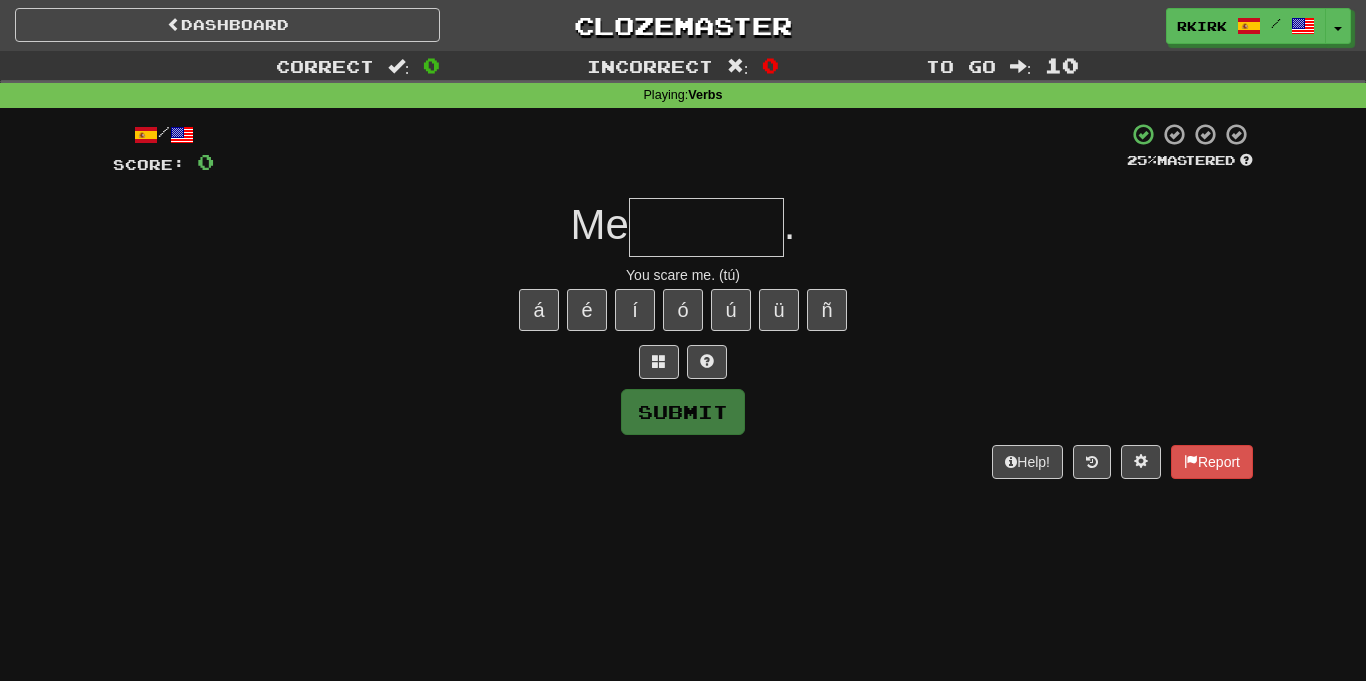 type on "*" 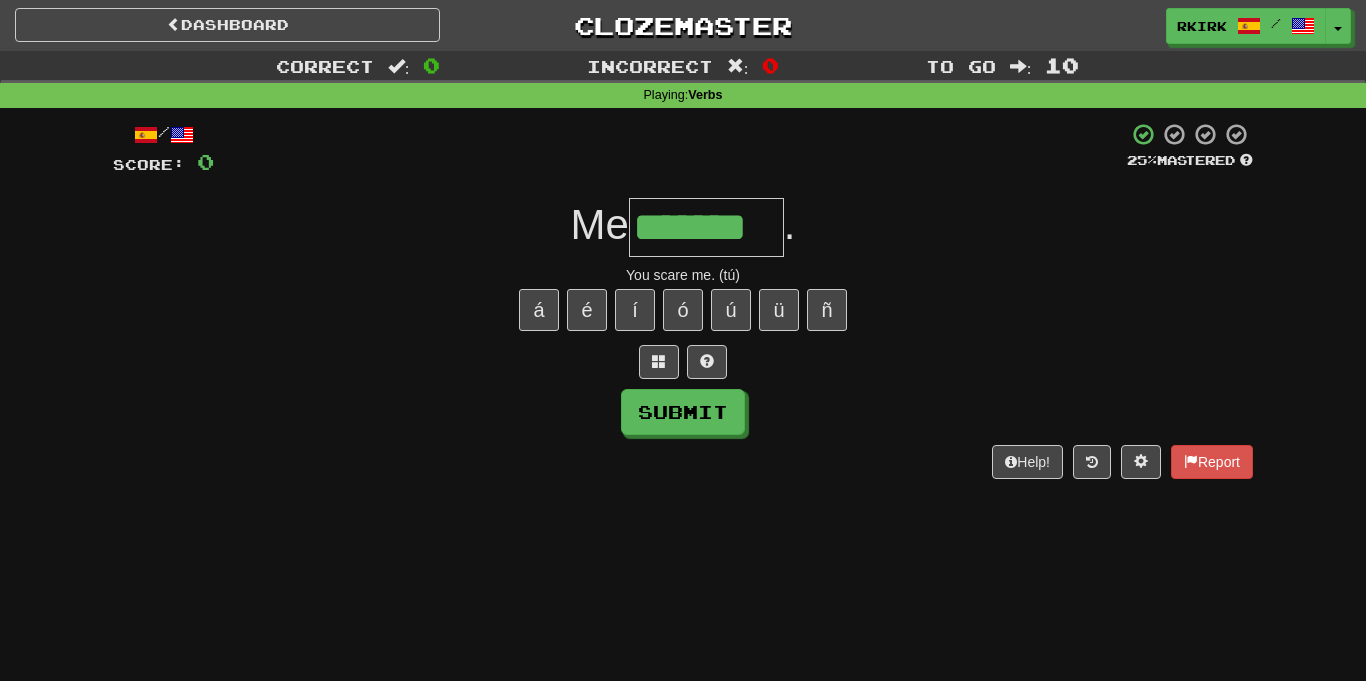 type on "*******" 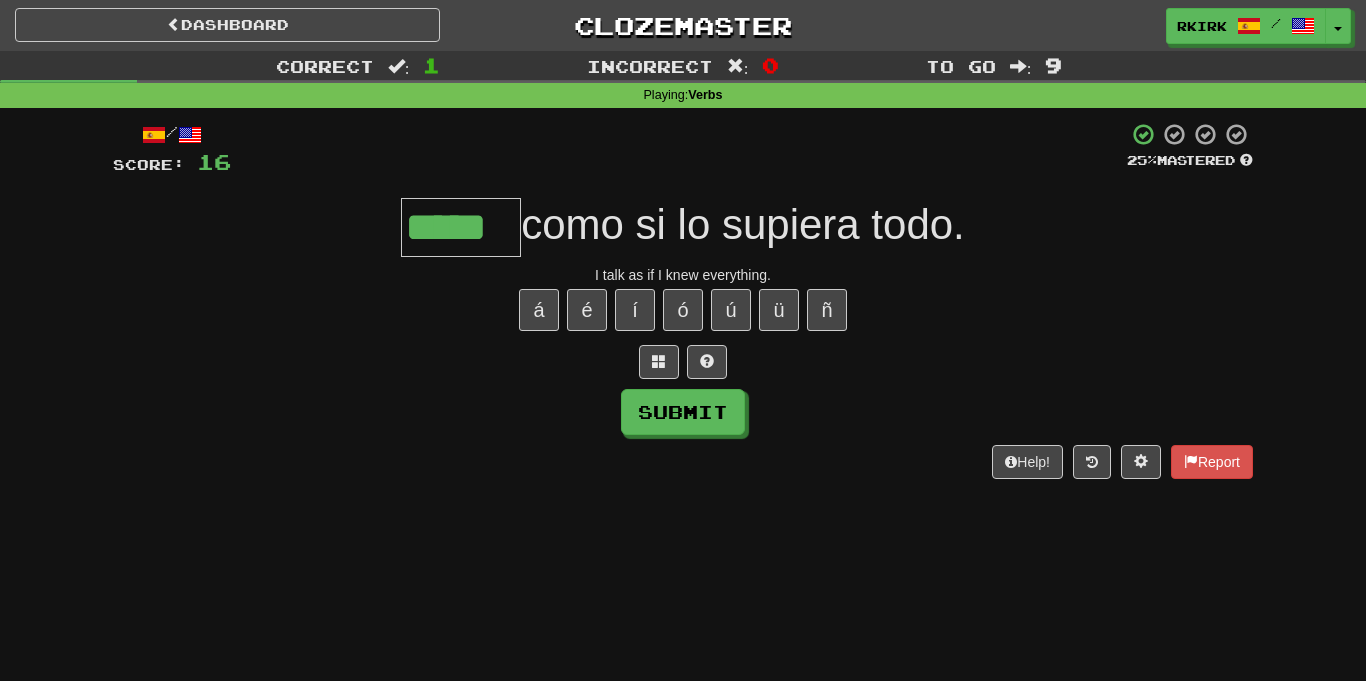 type on "*****" 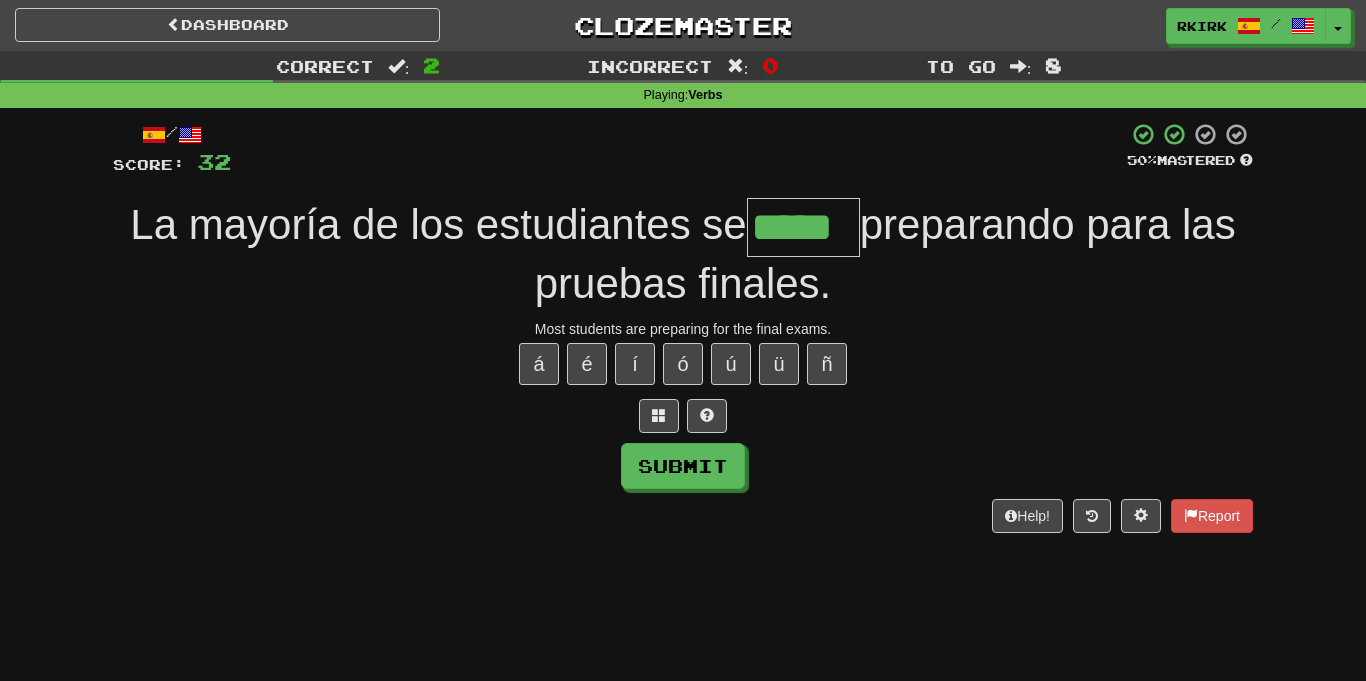 type on "*****" 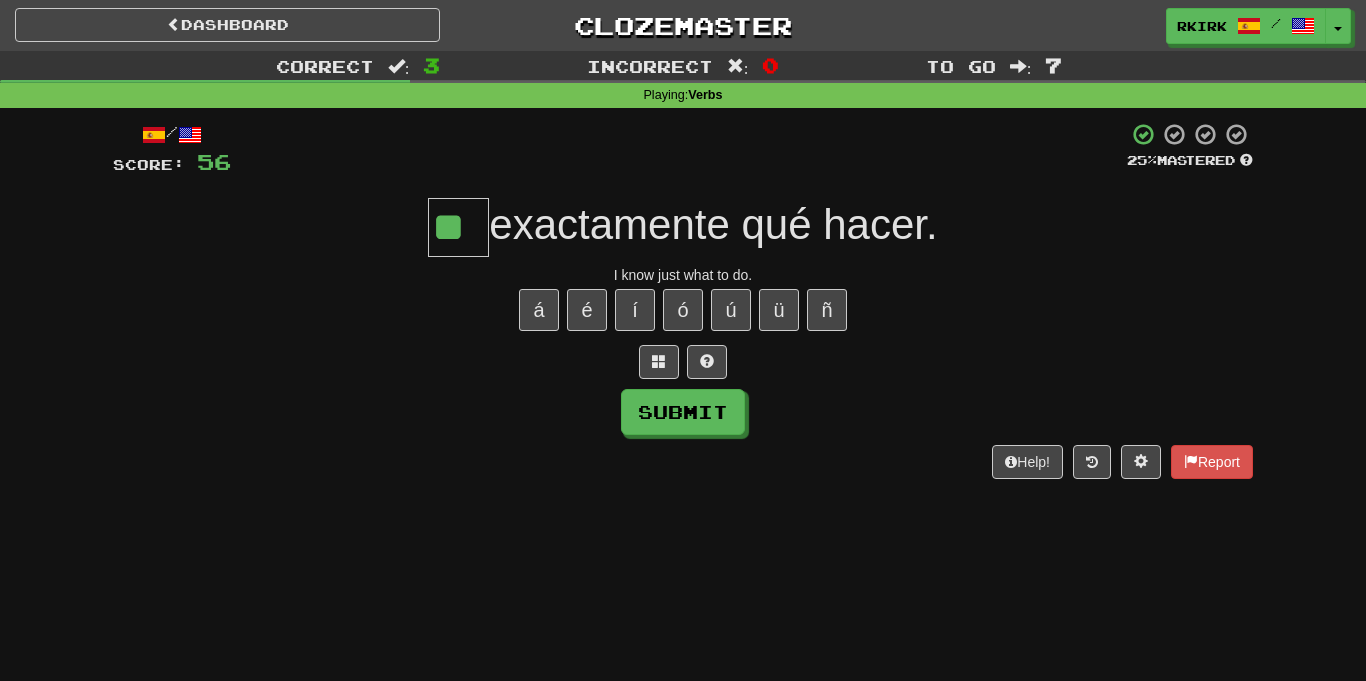 type on "**" 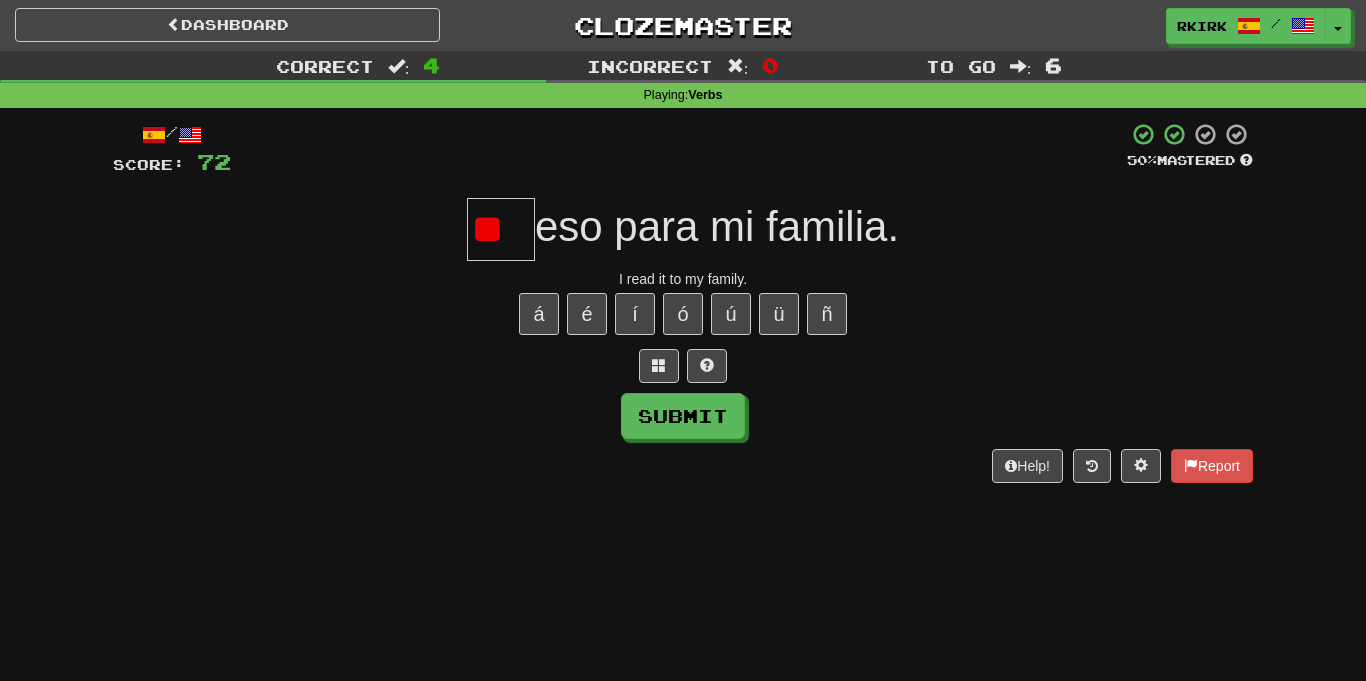 scroll, scrollTop: 0, scrollLeft: 0, axis: both 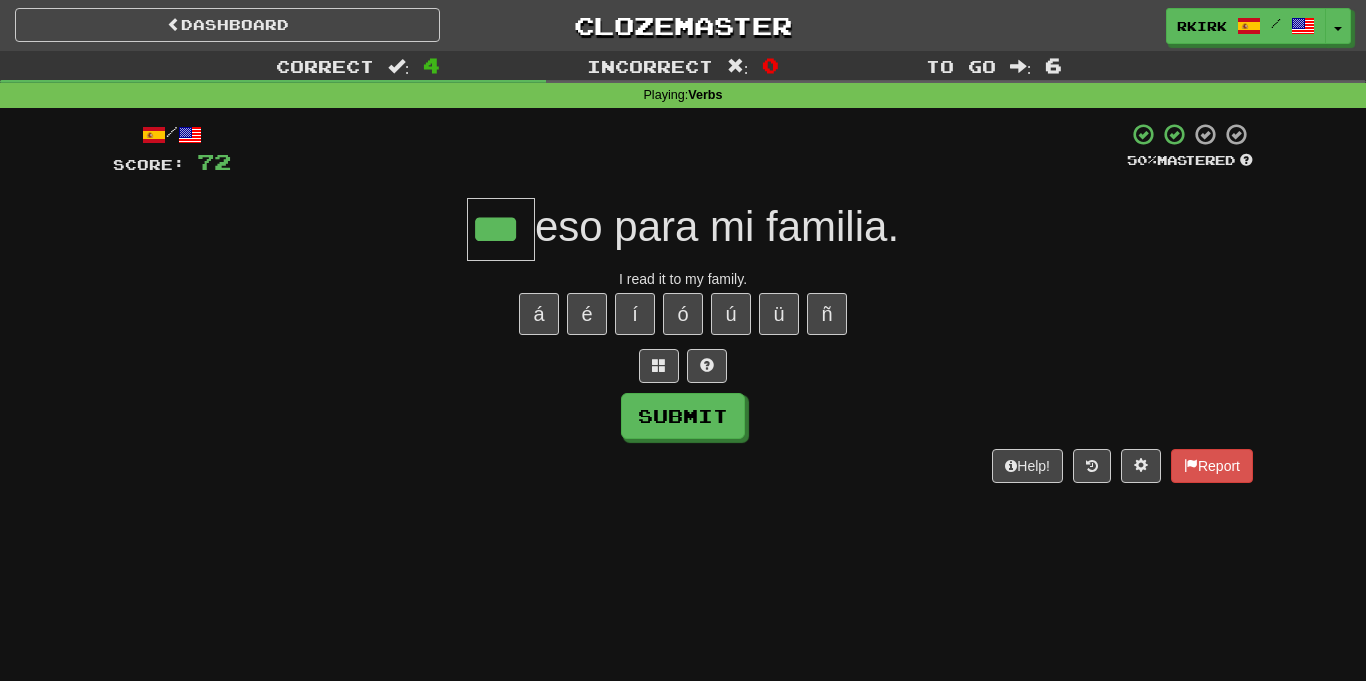 type on "***" 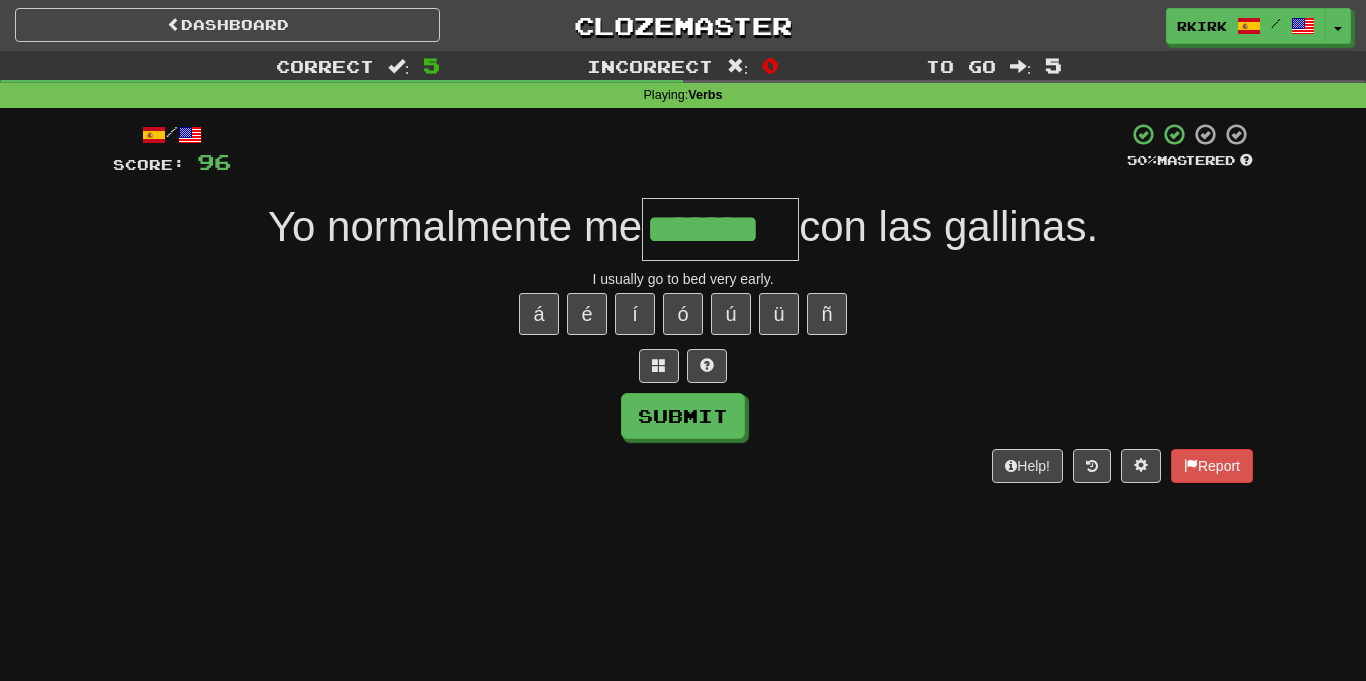 type on "*******" 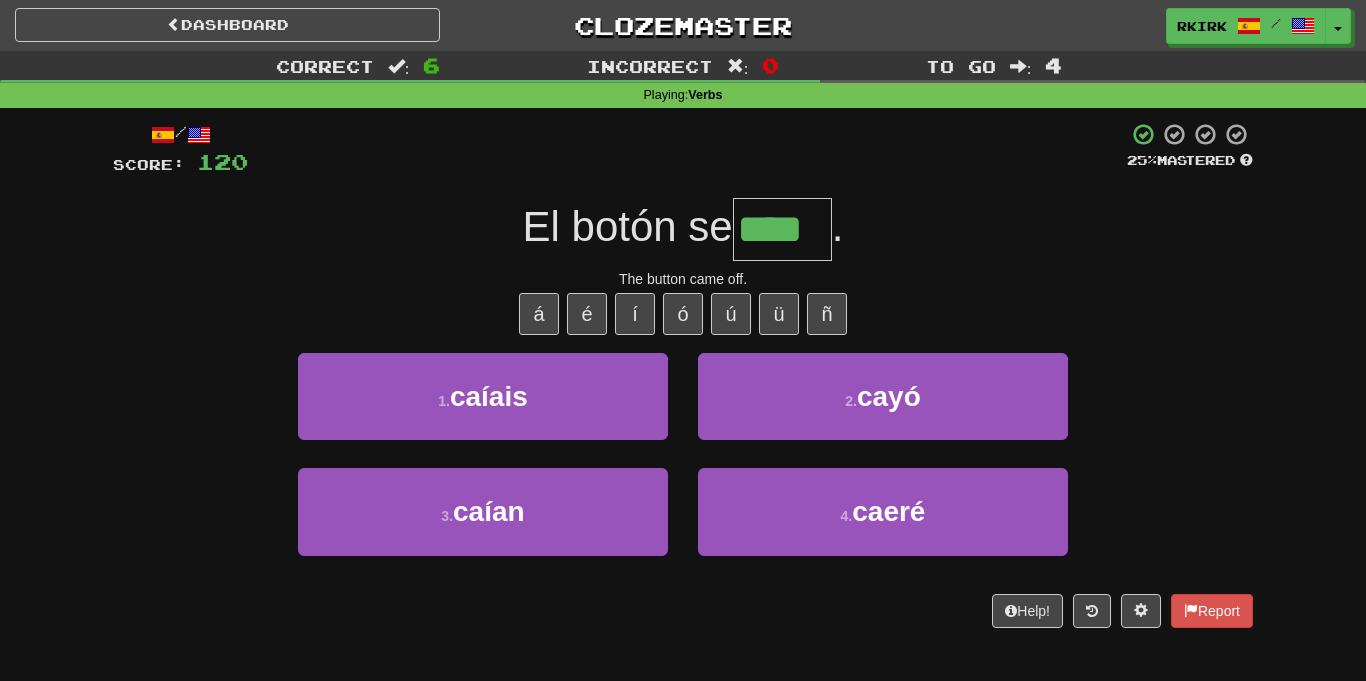 type on "****" 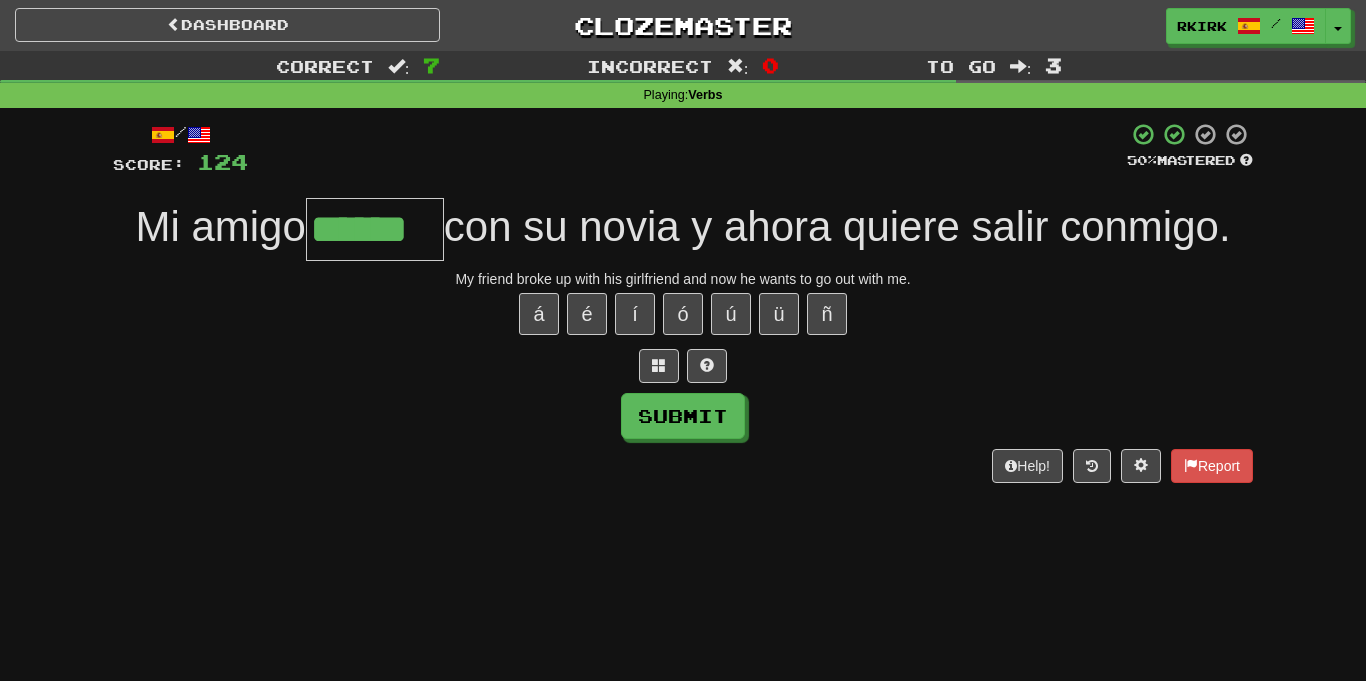 type on "******" 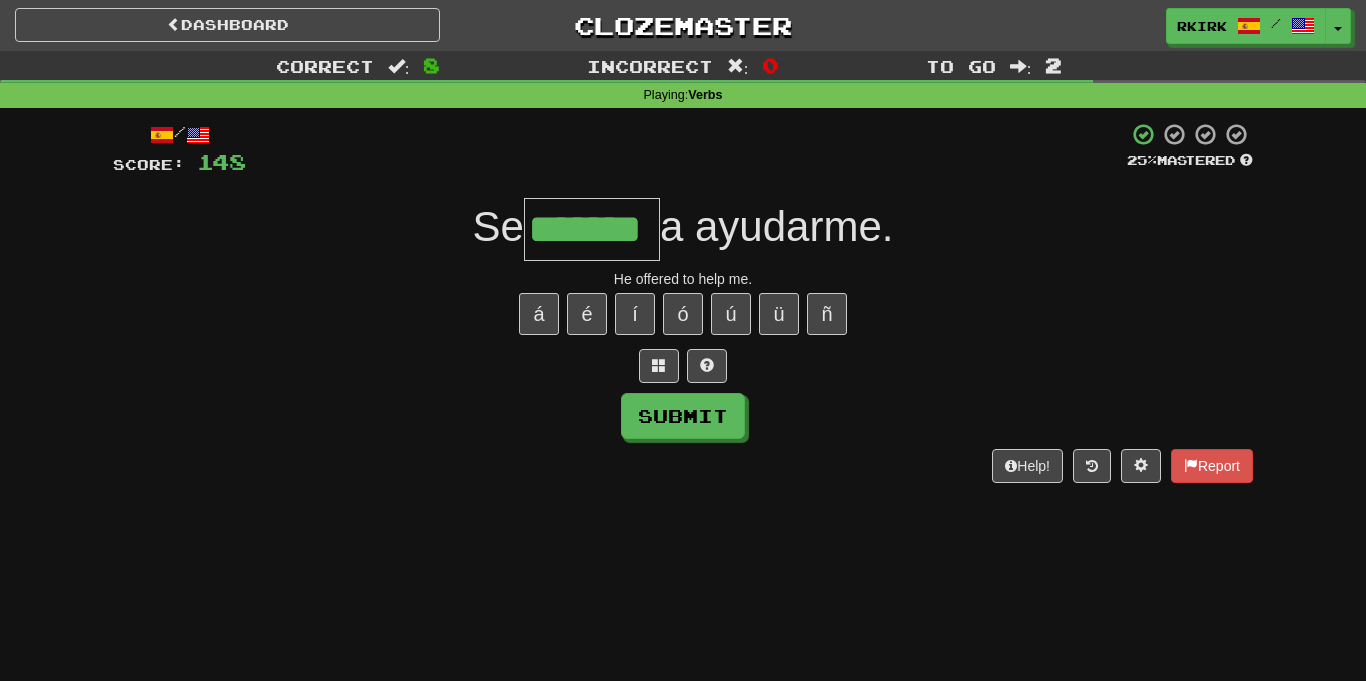 type on "*******" 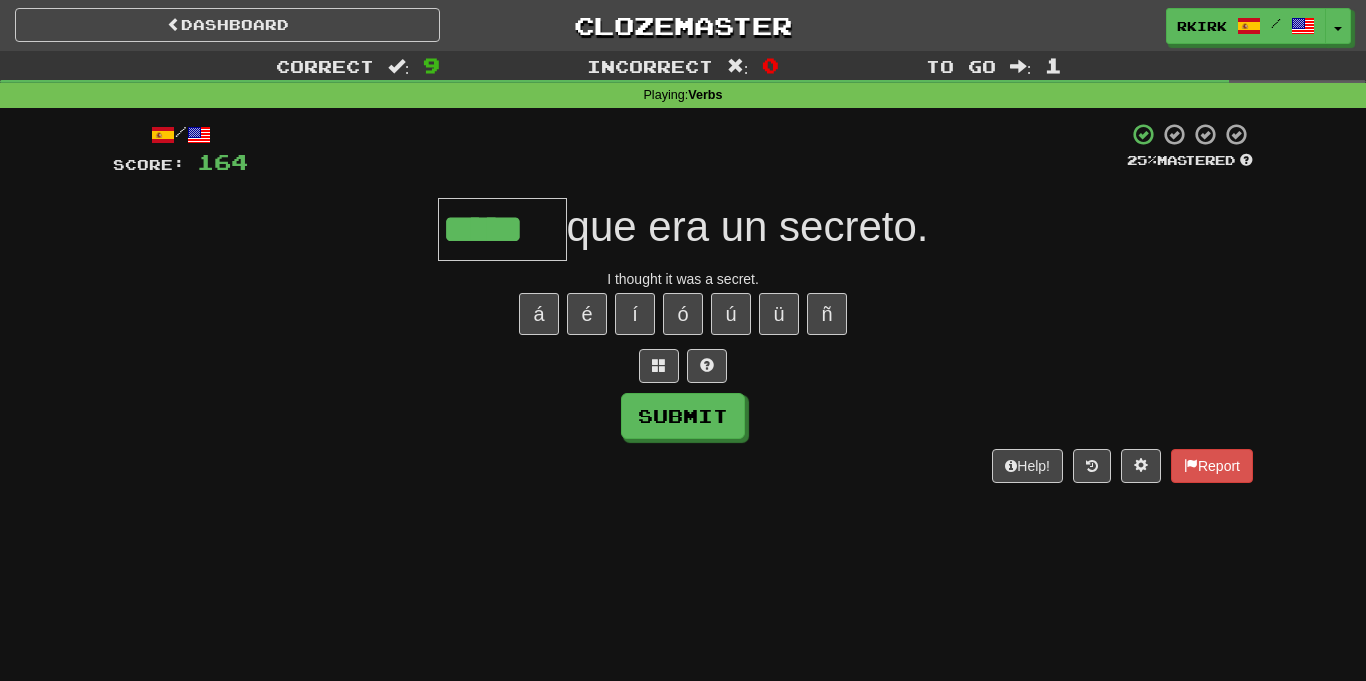 type on "*****" 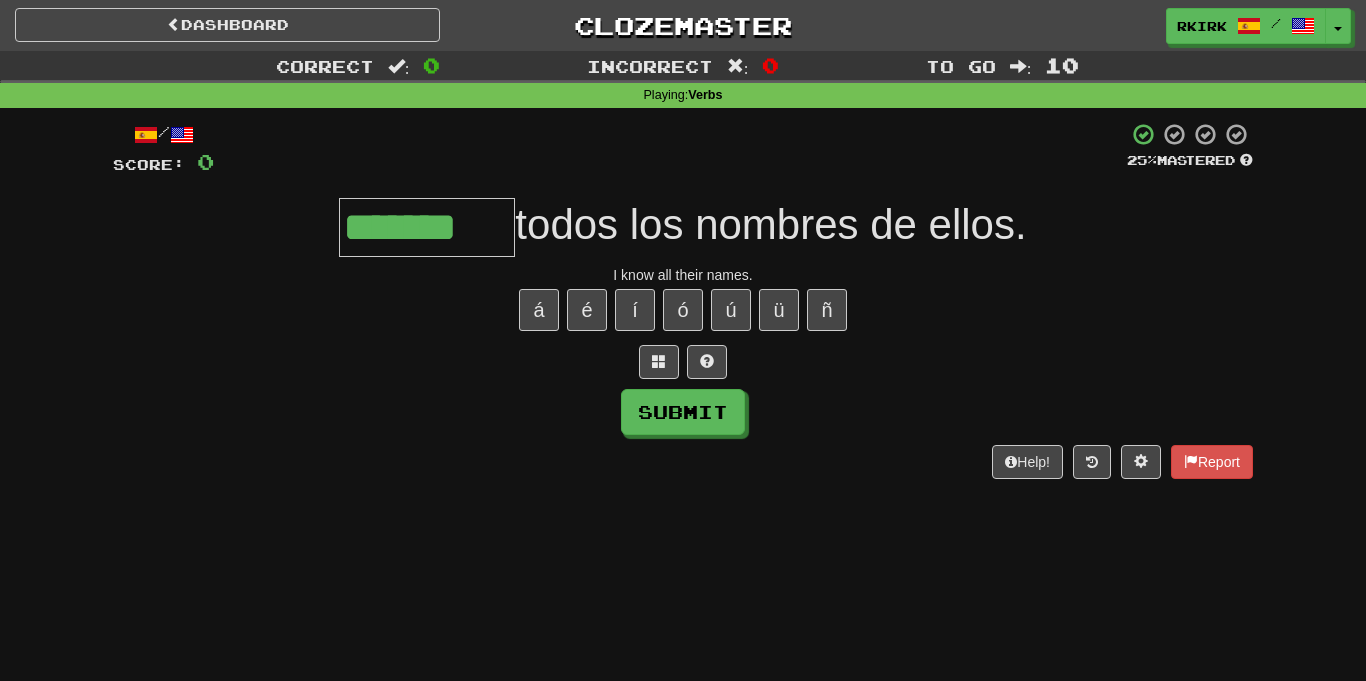 type on "*******" 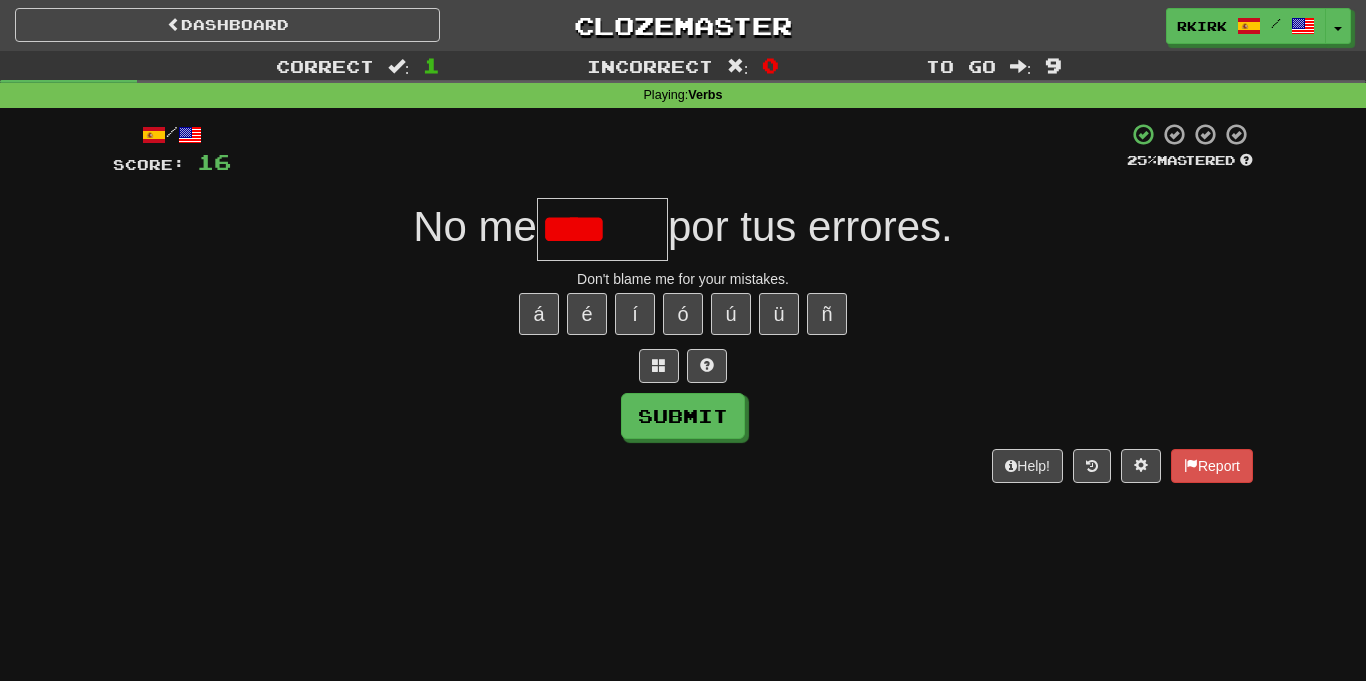 scroll, scrollTop: 0, scrollLeft: 0, axis: both 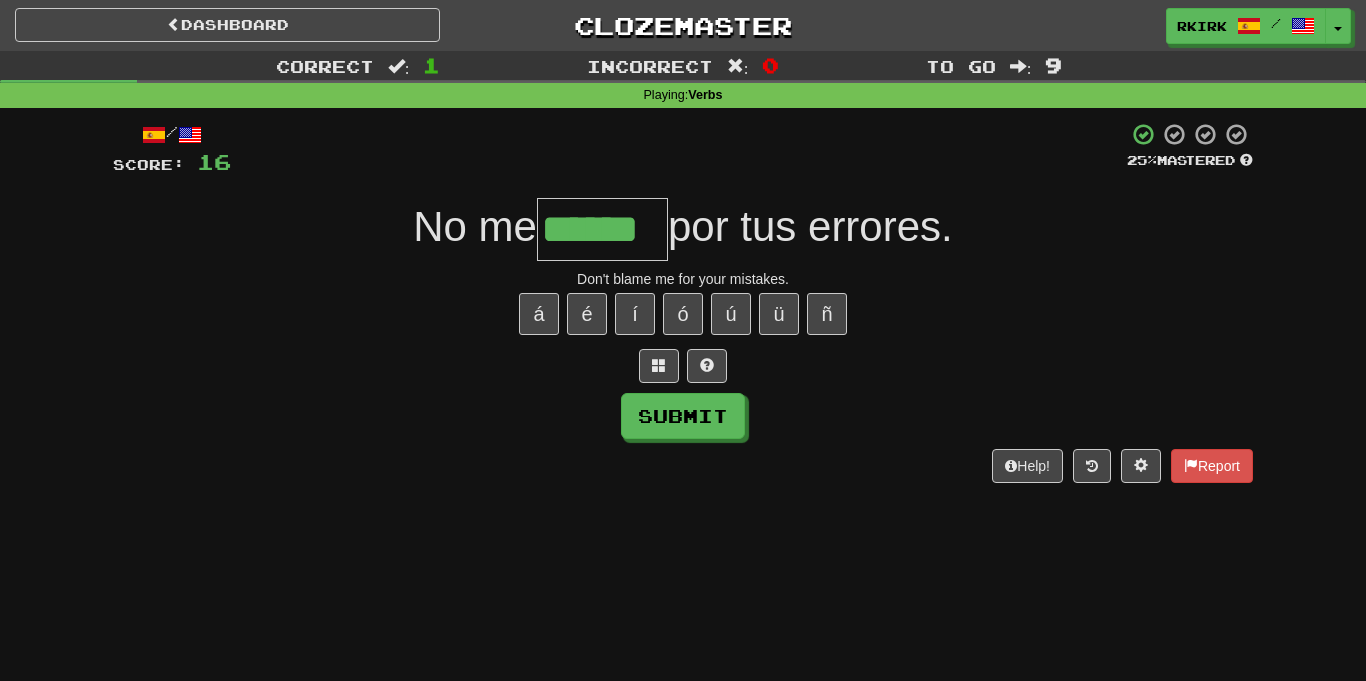 type on "******" 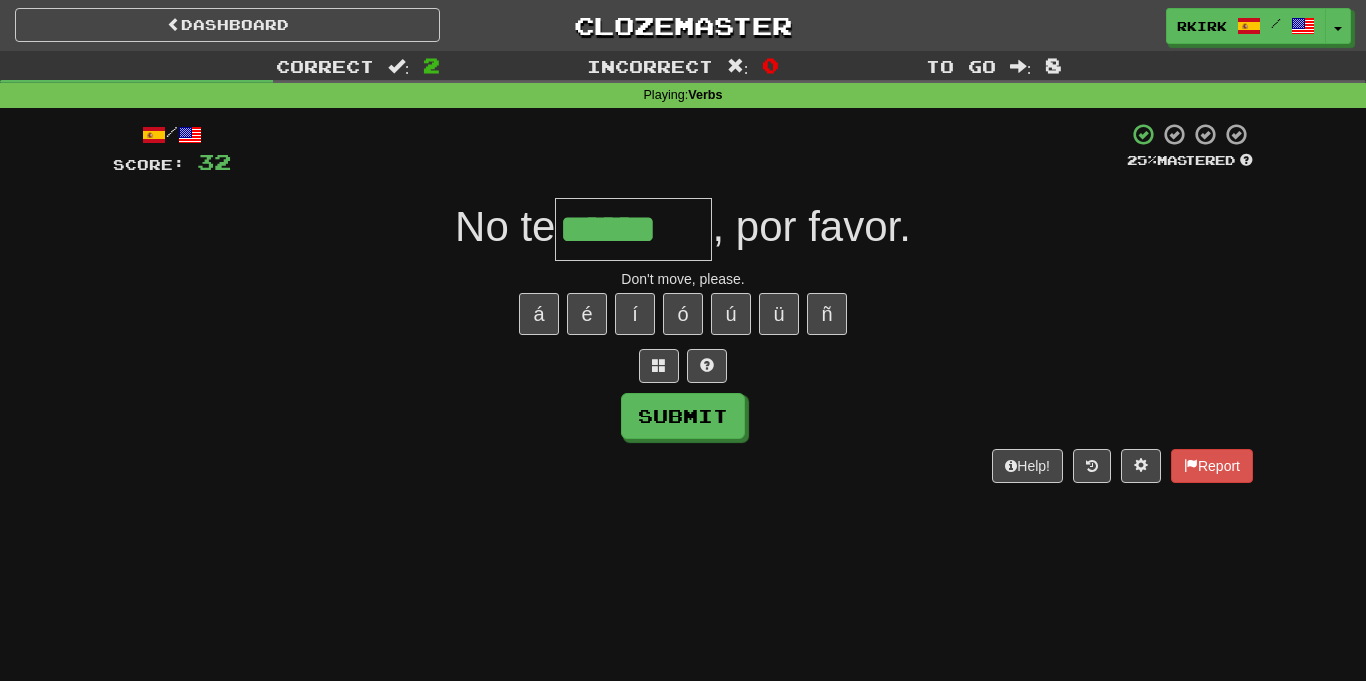 type on "******" 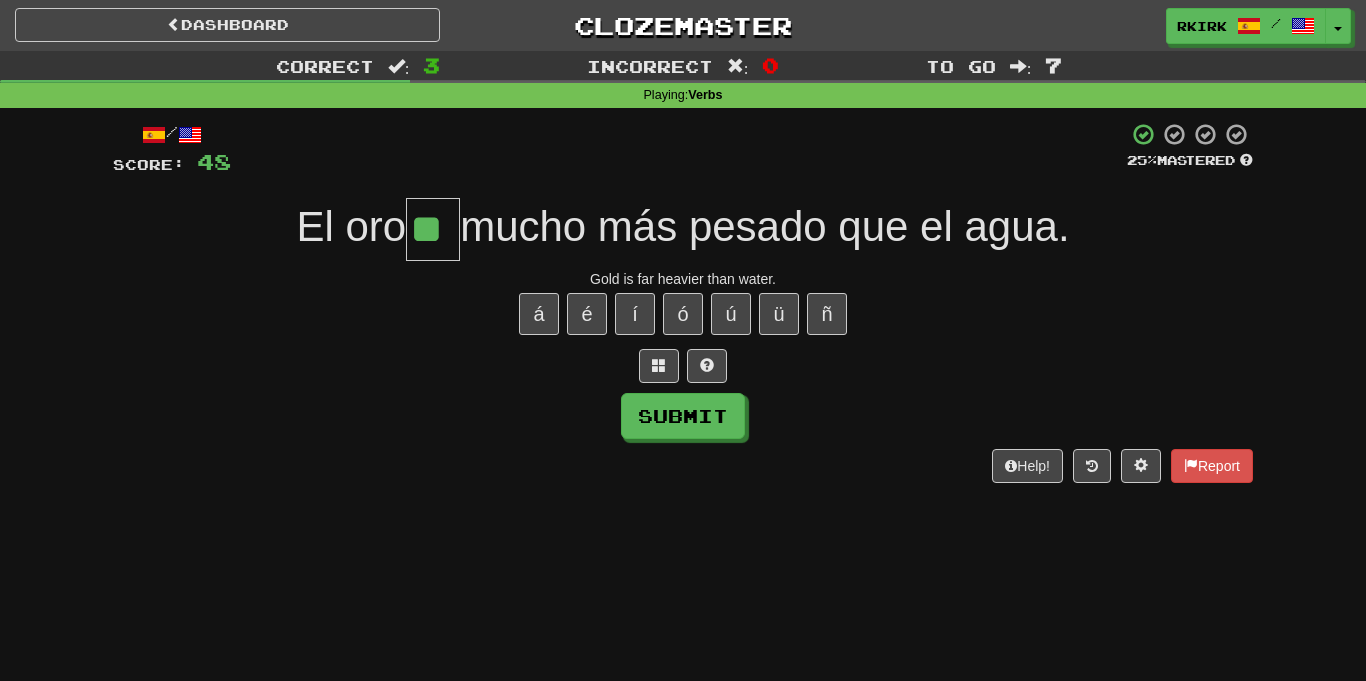 type on "**" 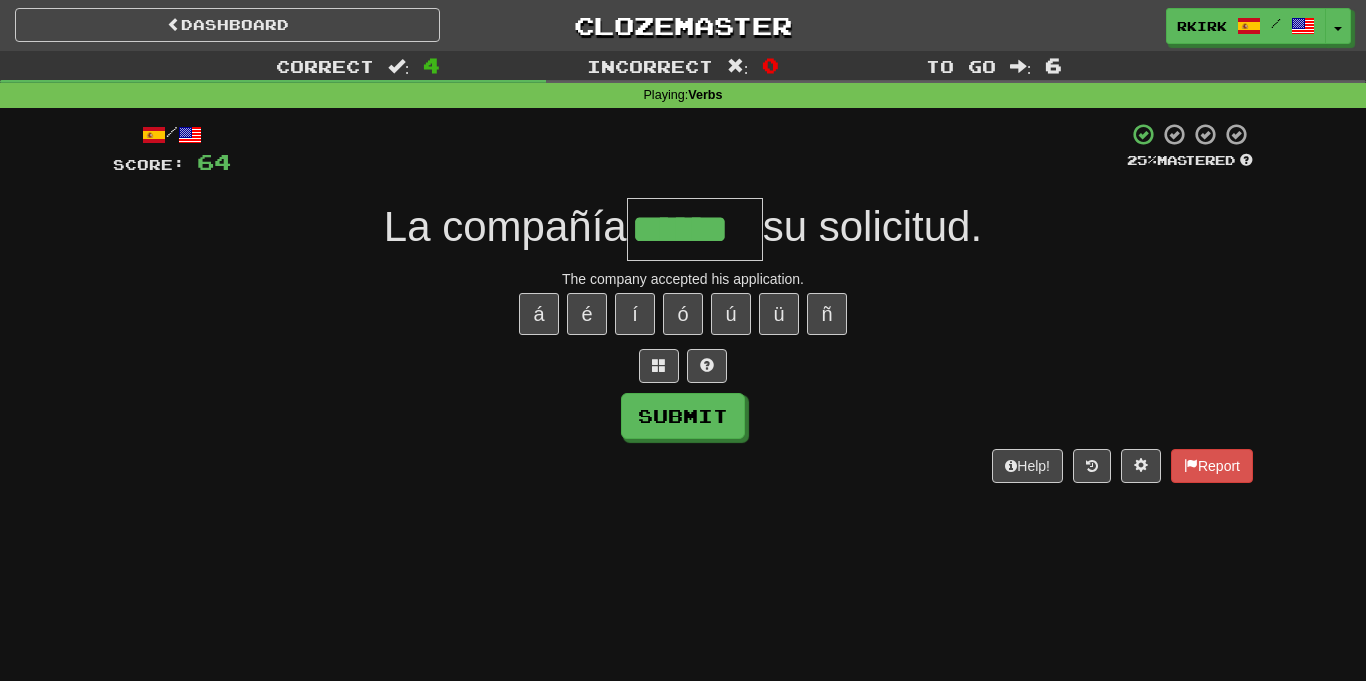 type on "******" 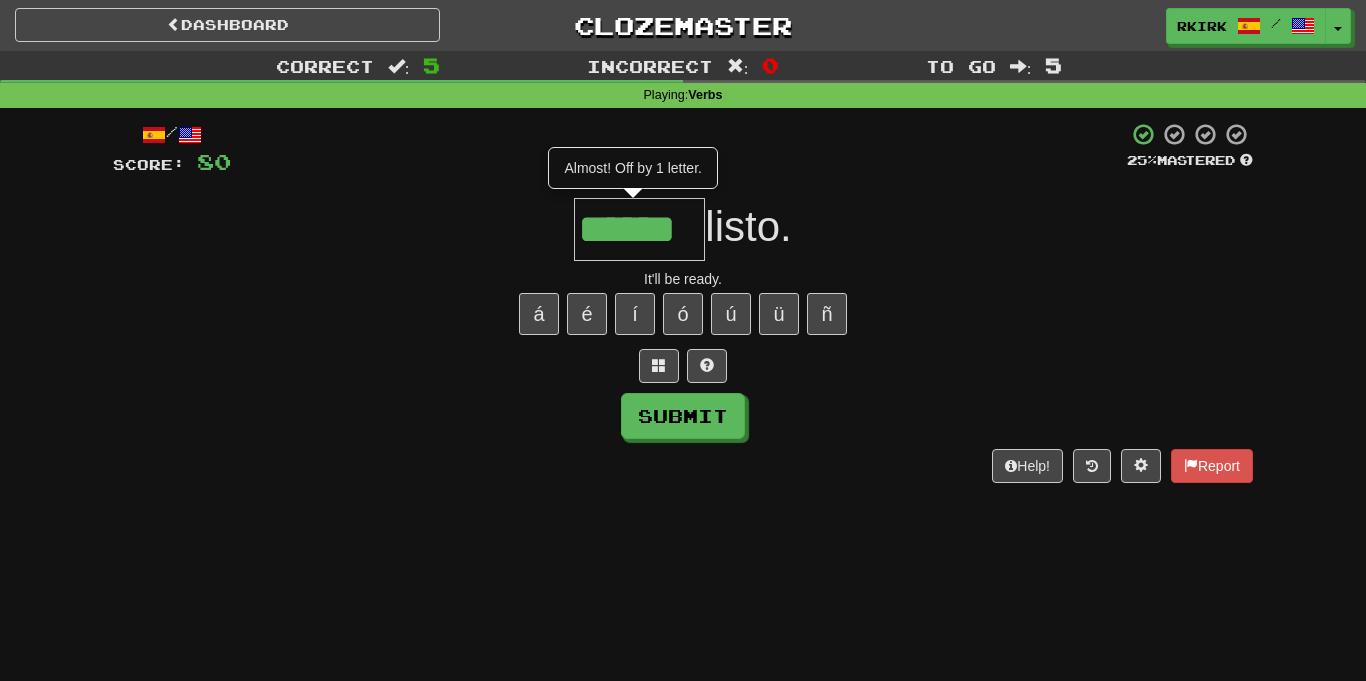 type on "******" 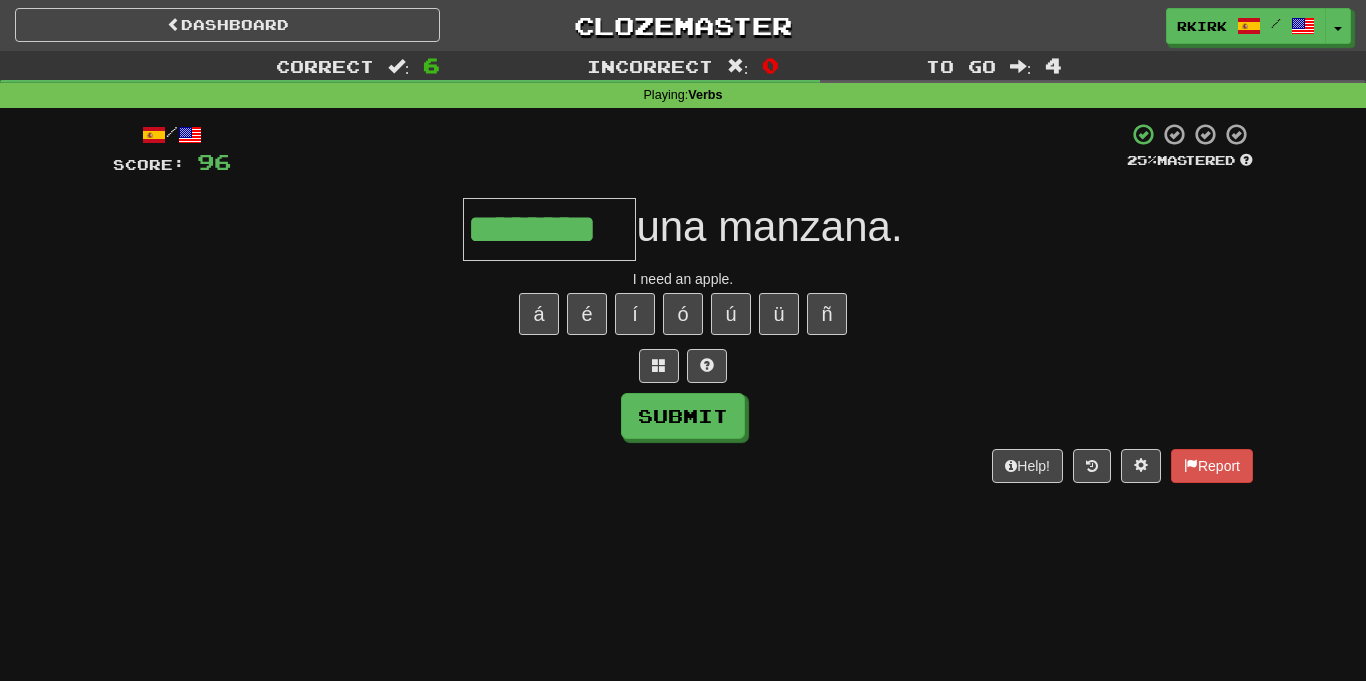 type on "********" 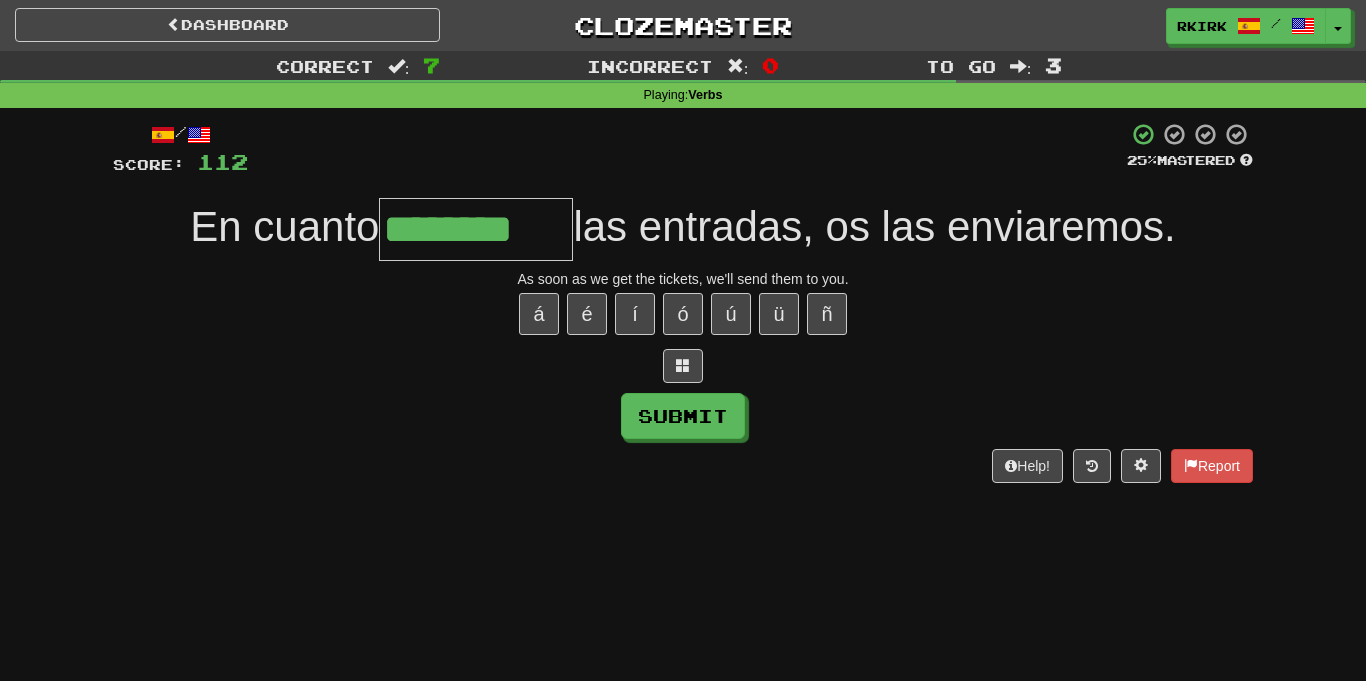 type on "********" 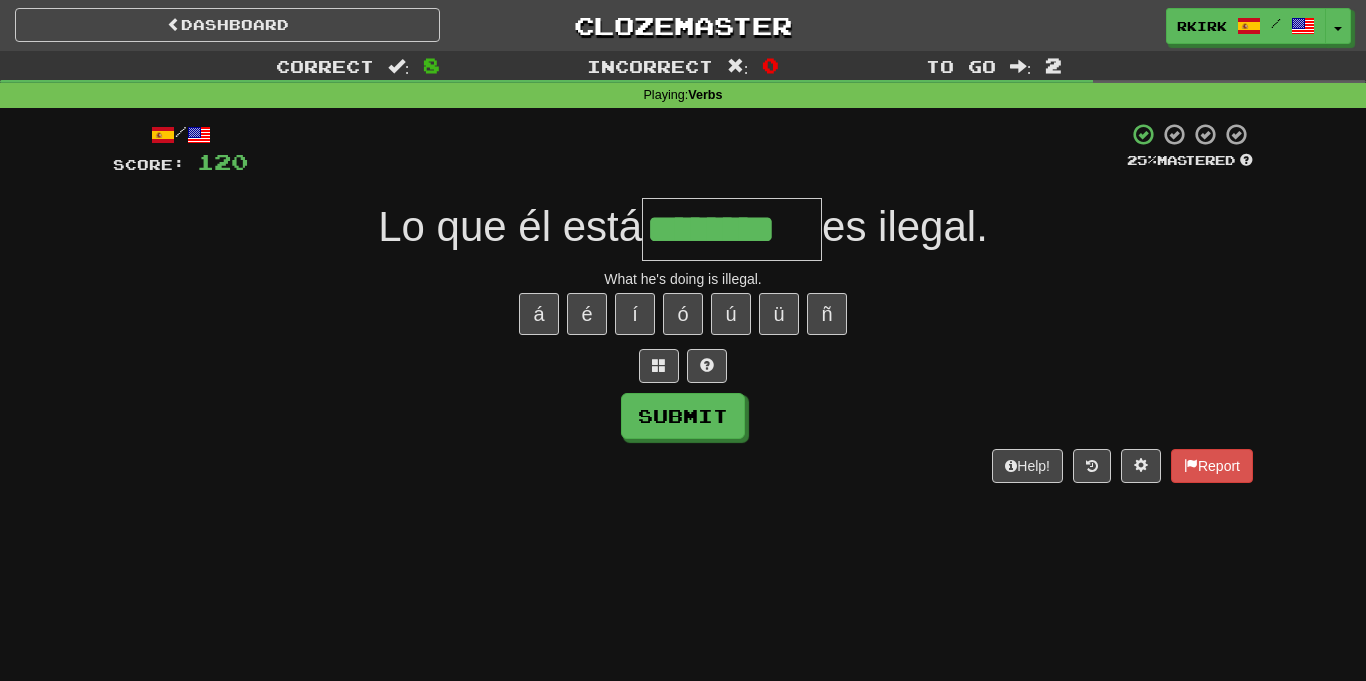 type on "********" 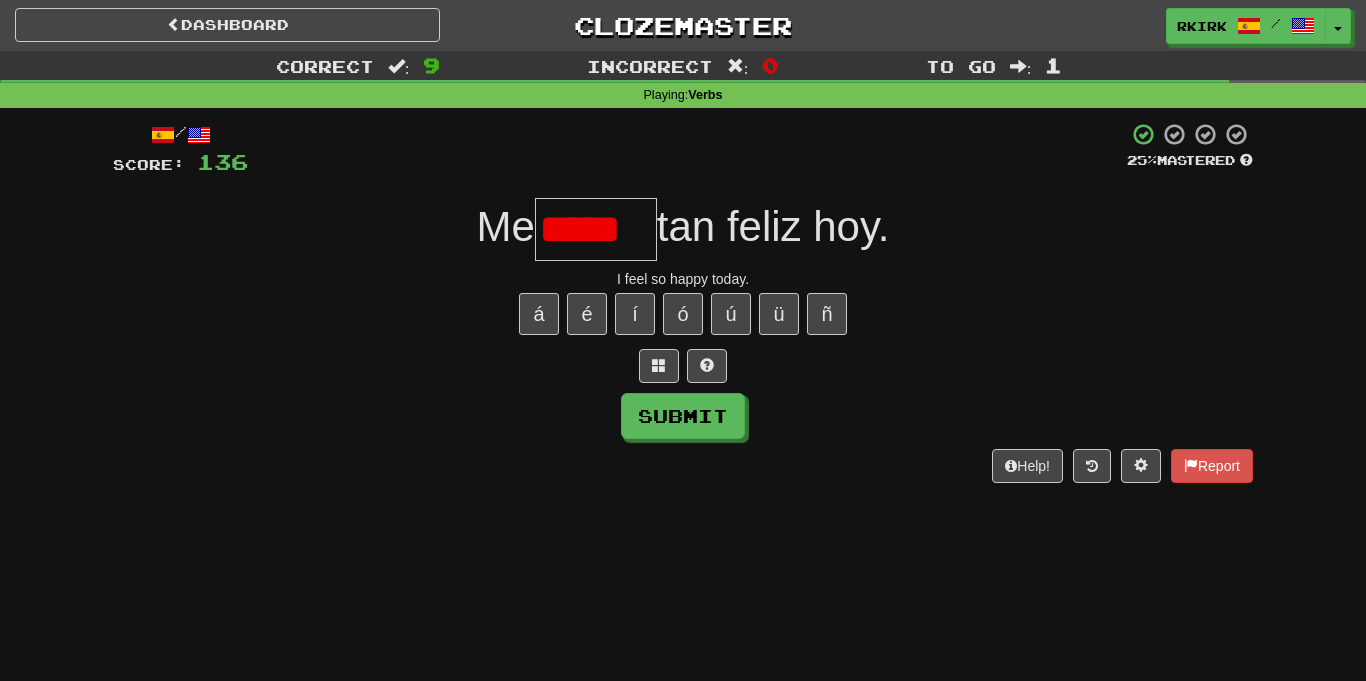 scroll, scrollTop: 0, scrollLeft: 0, axis: both 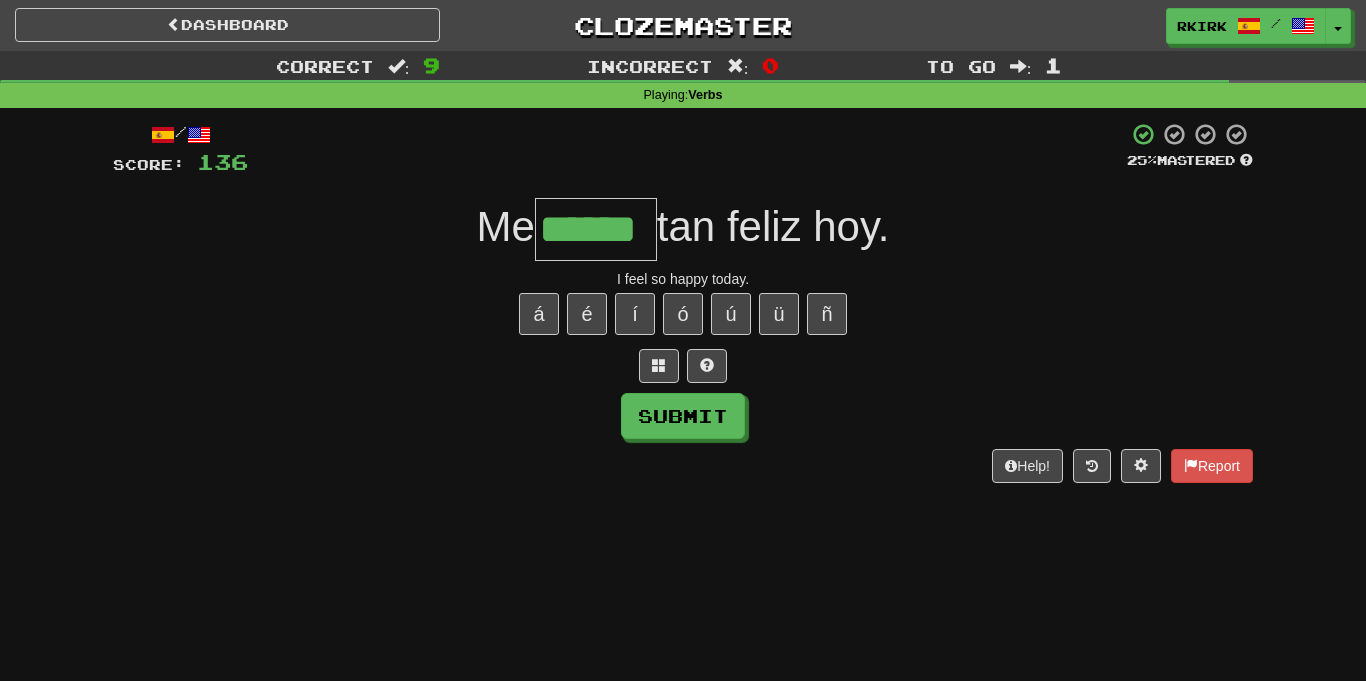 type on "******" 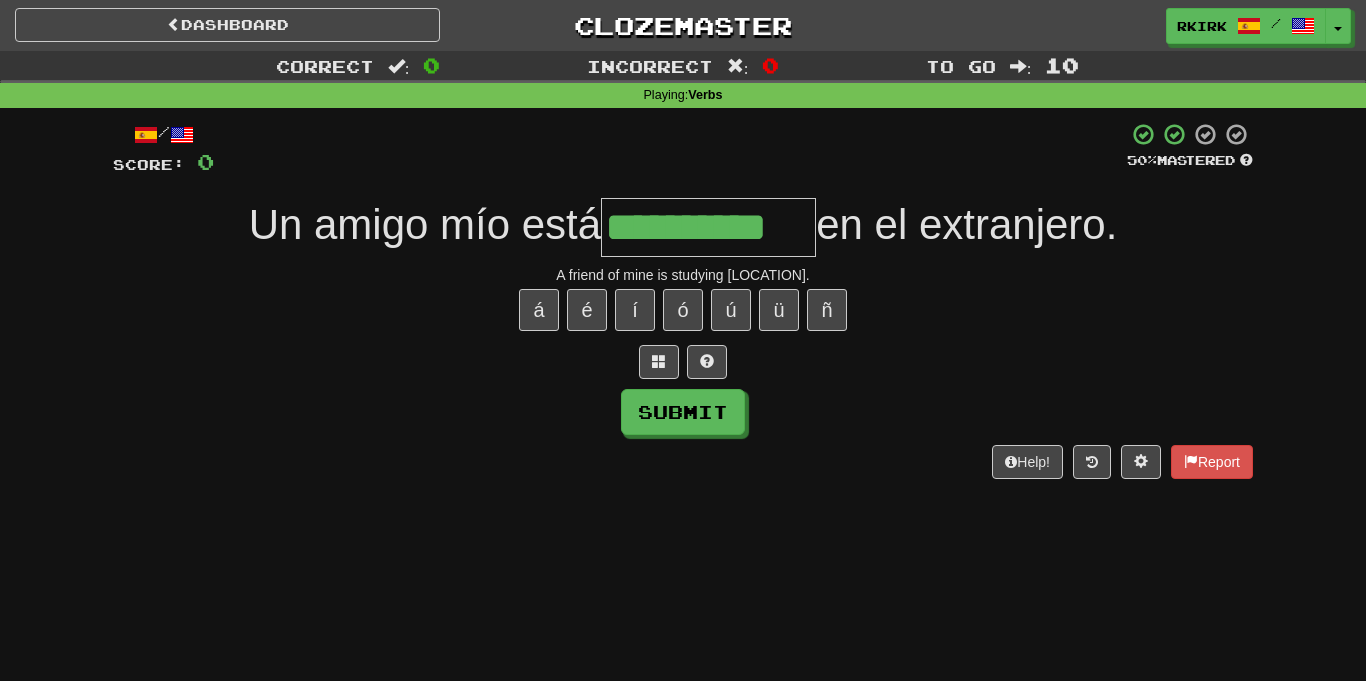 type on "**********" 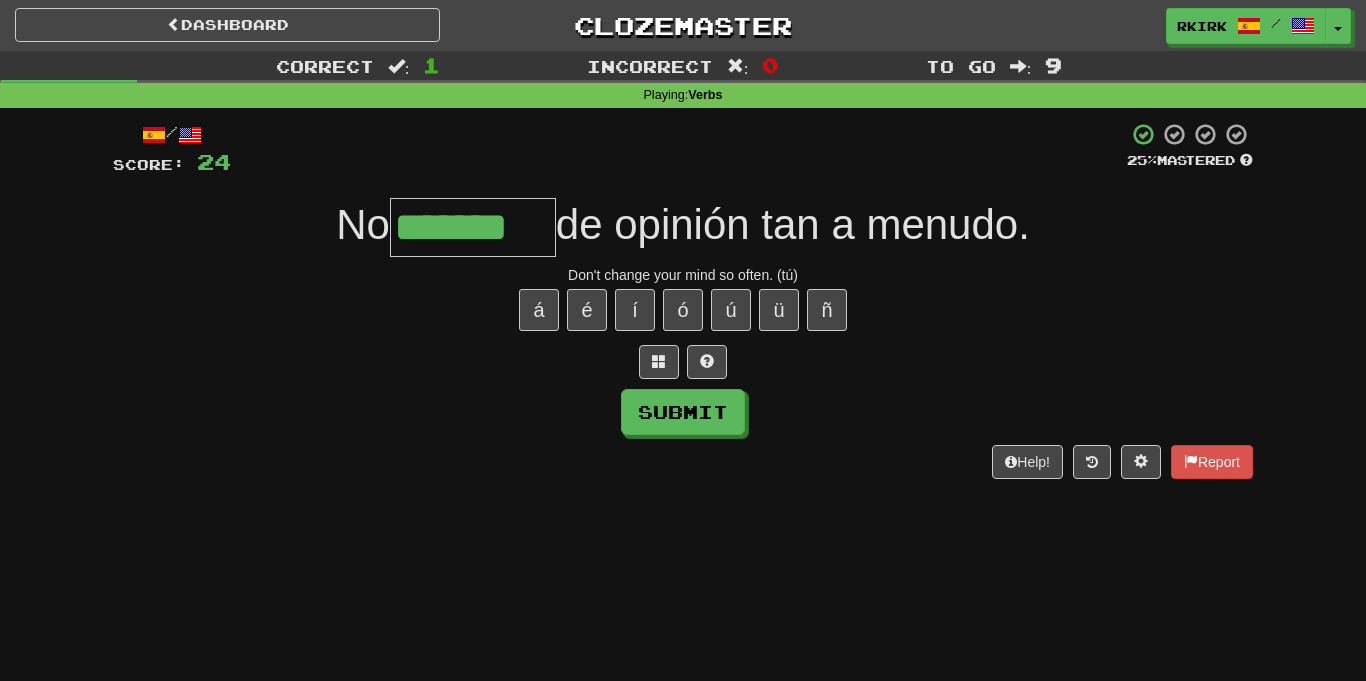type on "*******" 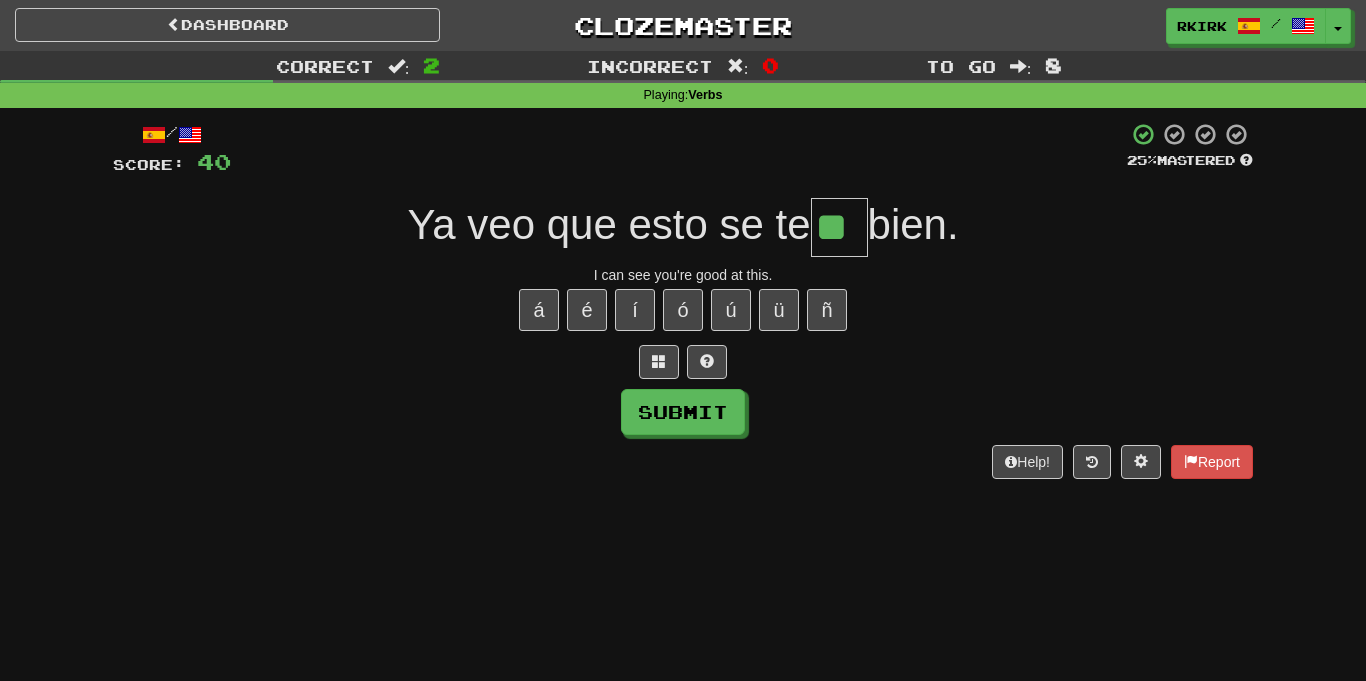 type on "**" 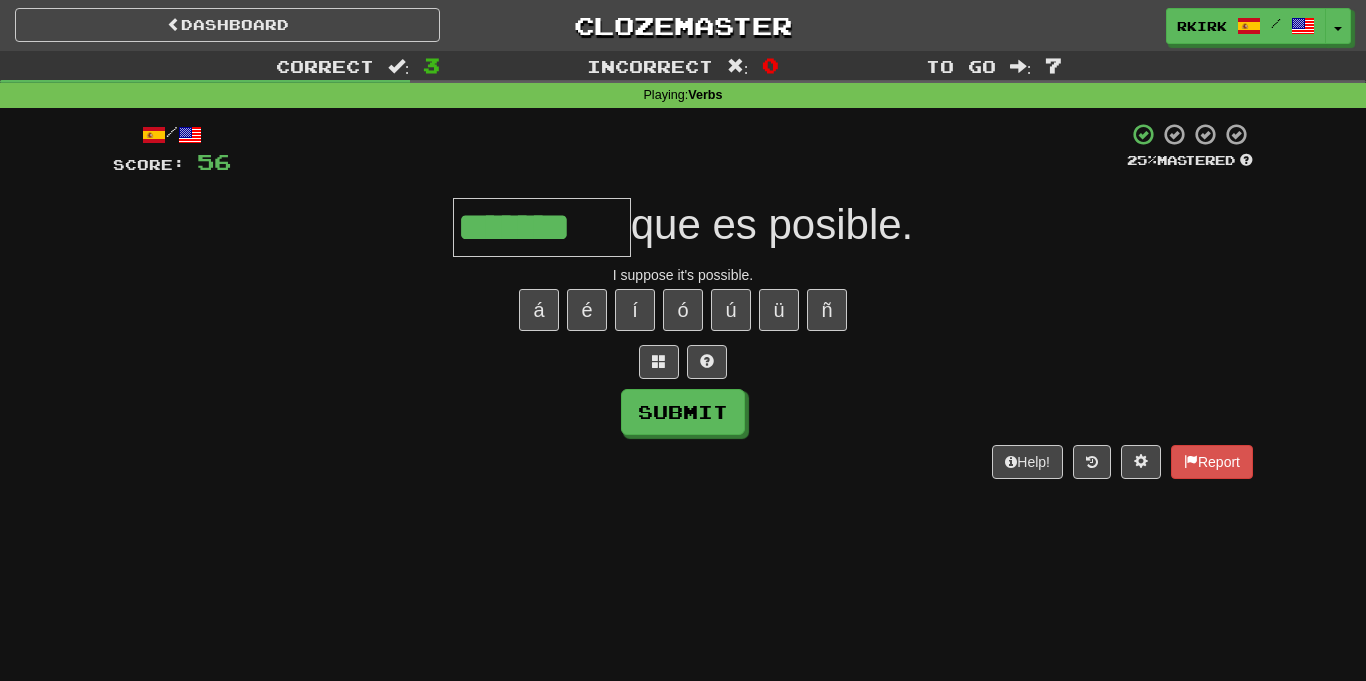 type on "*******" 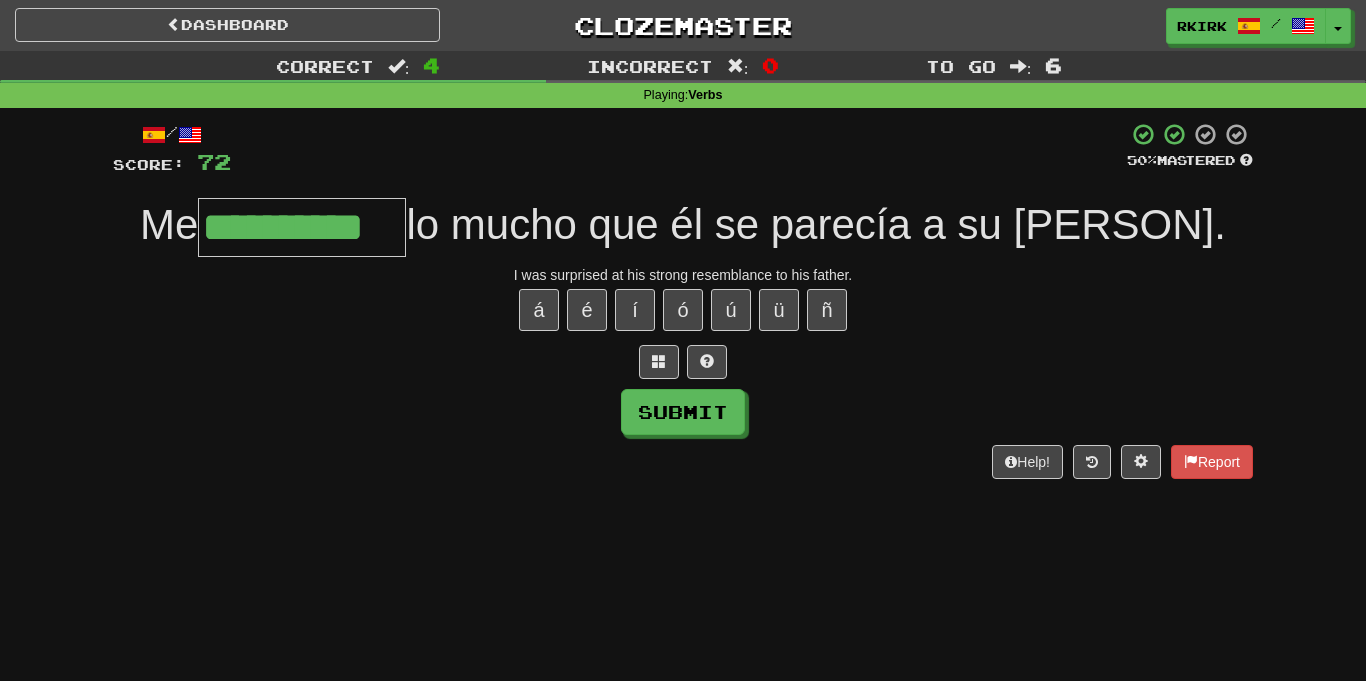 type on "**********" 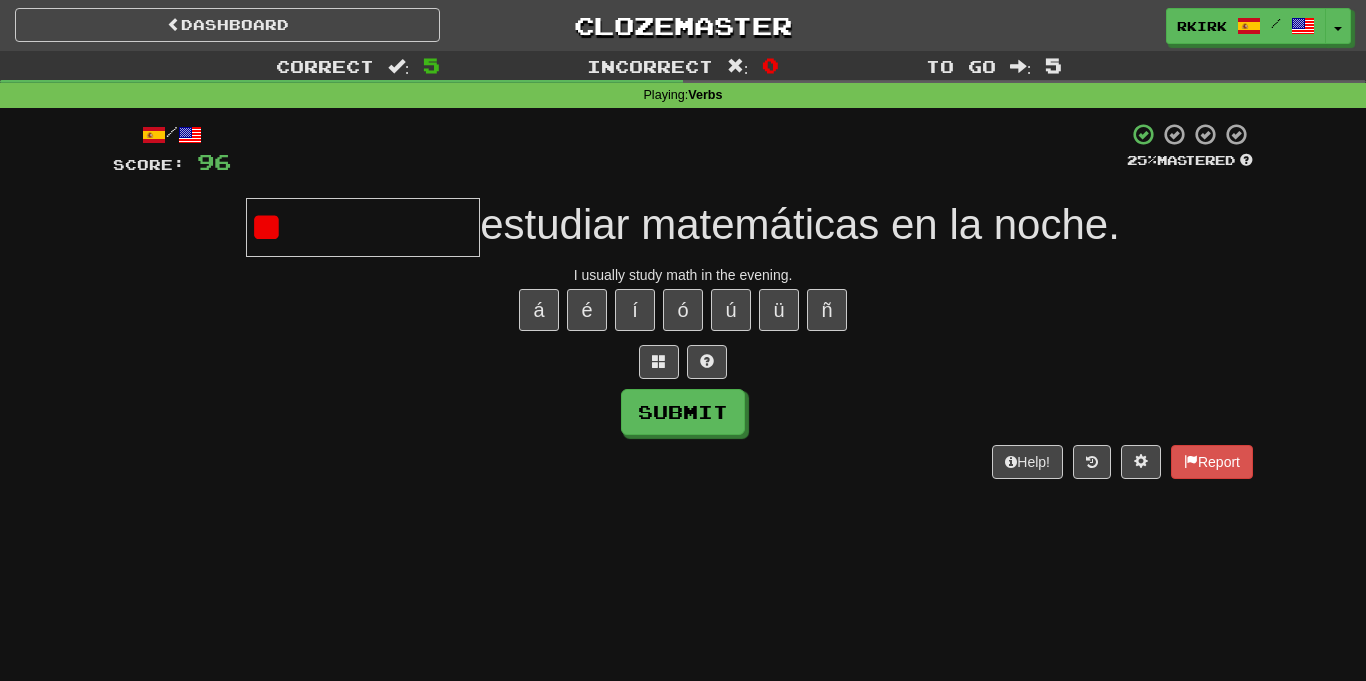 type on "*" 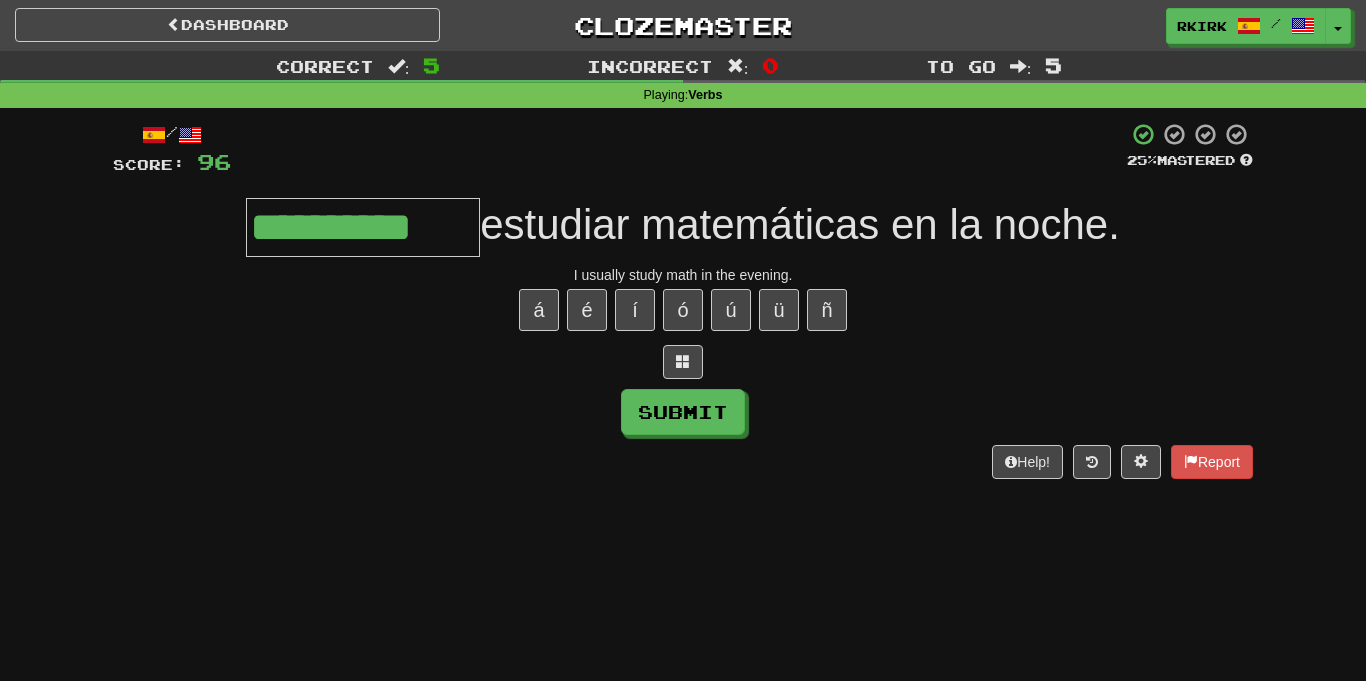 type on "**********" 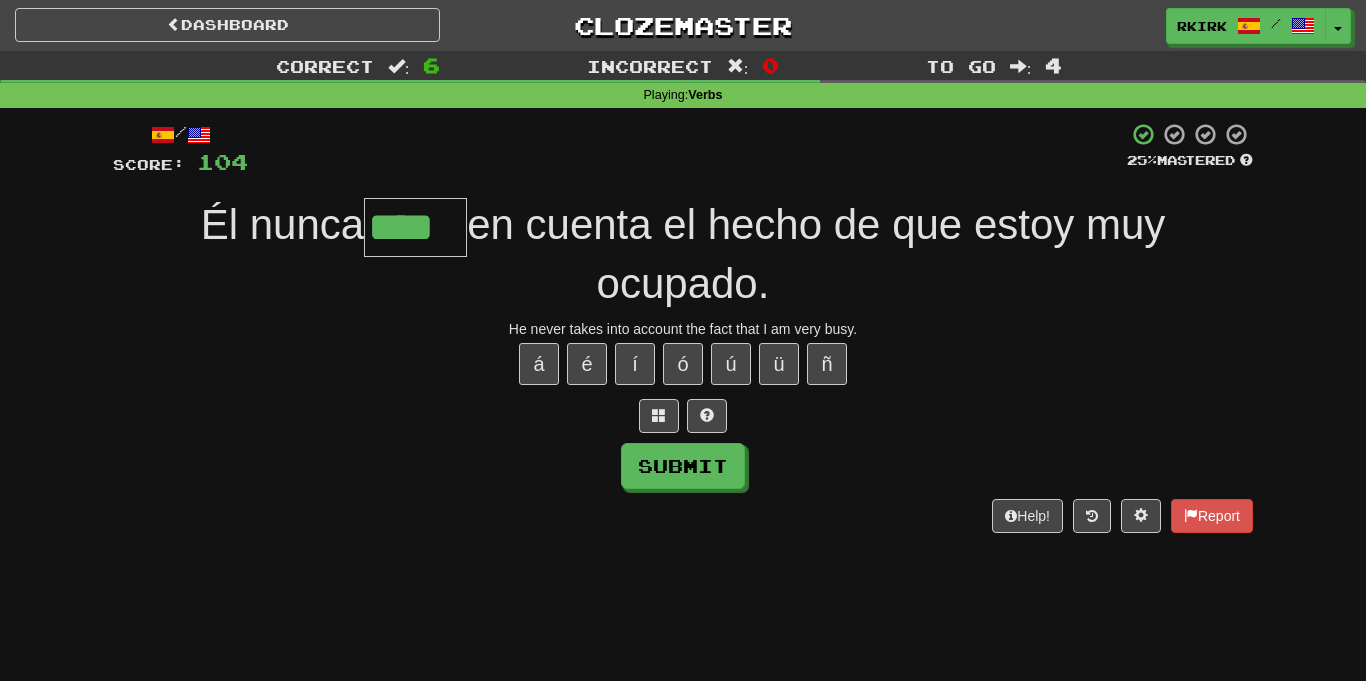 type on "****" 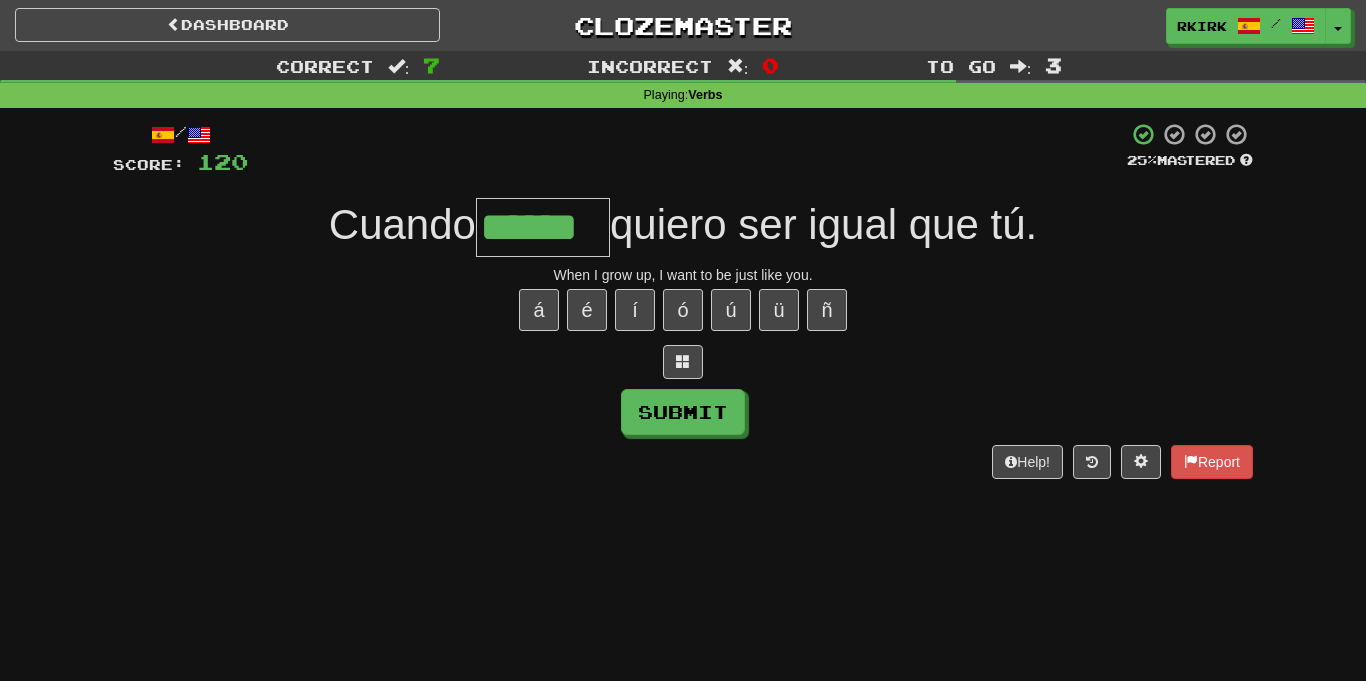 type on "******" 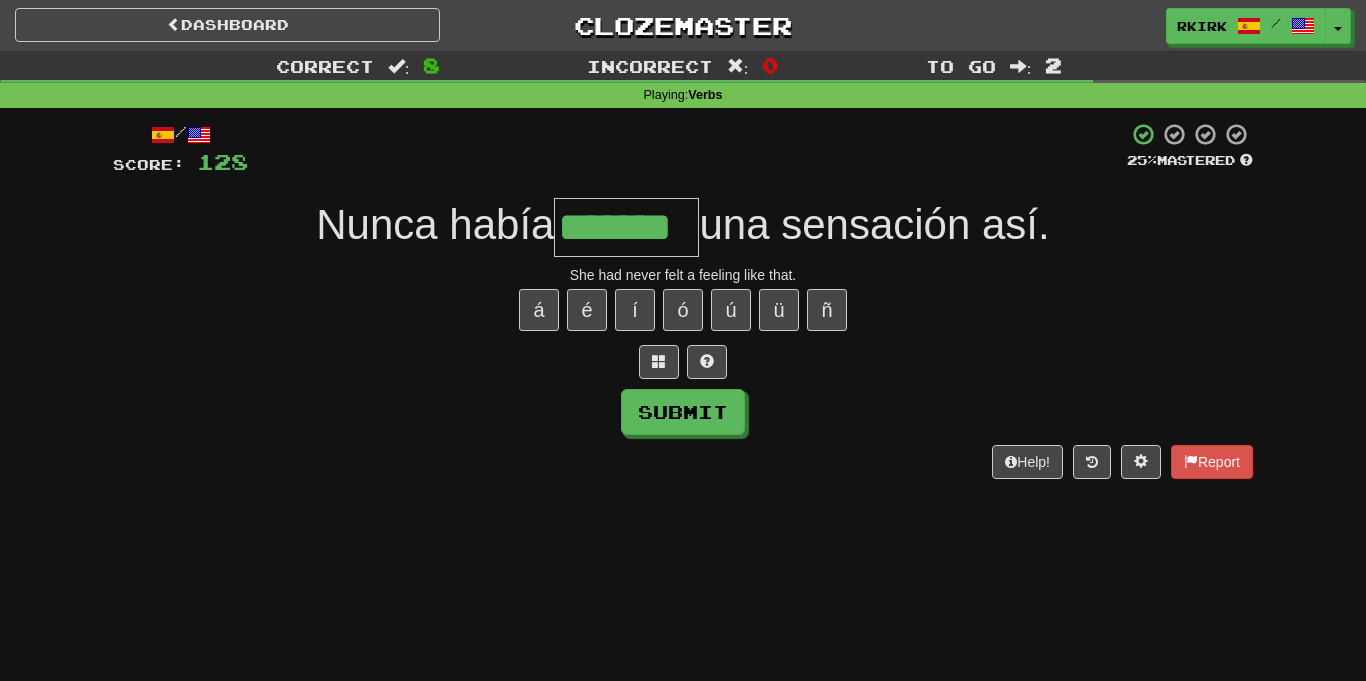 type on "*******" 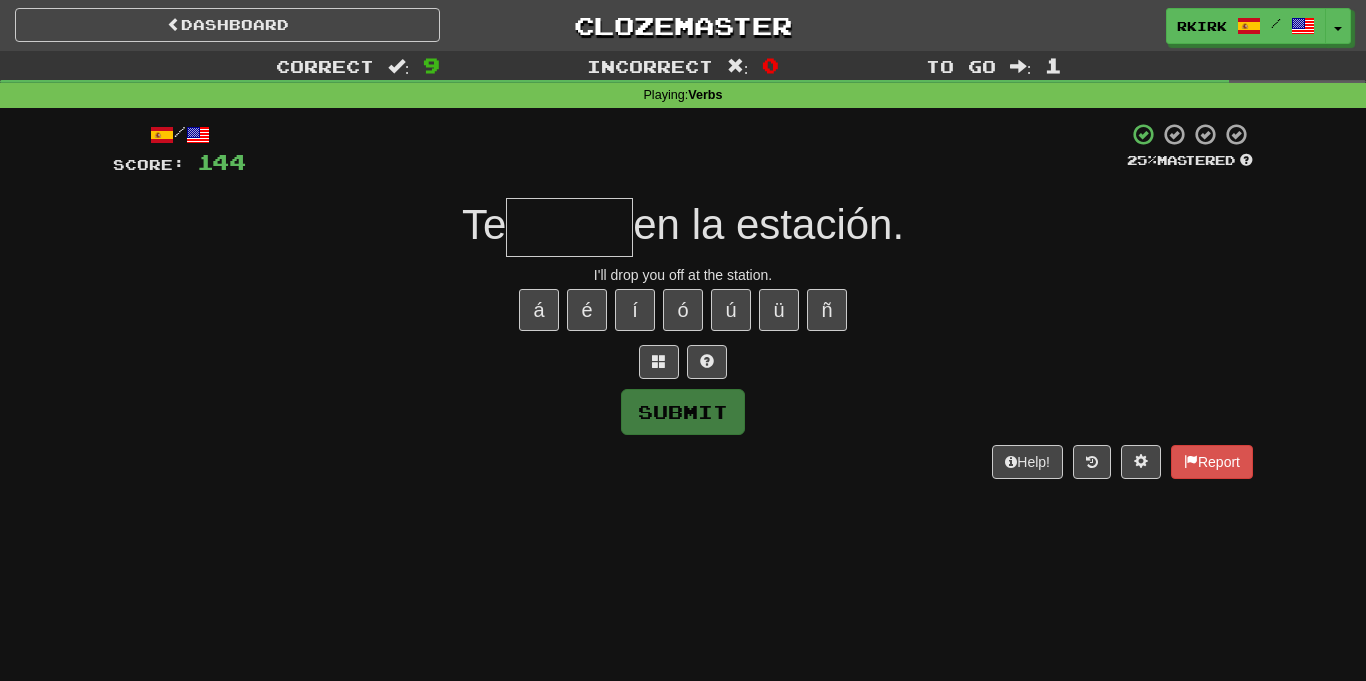 type on "*" 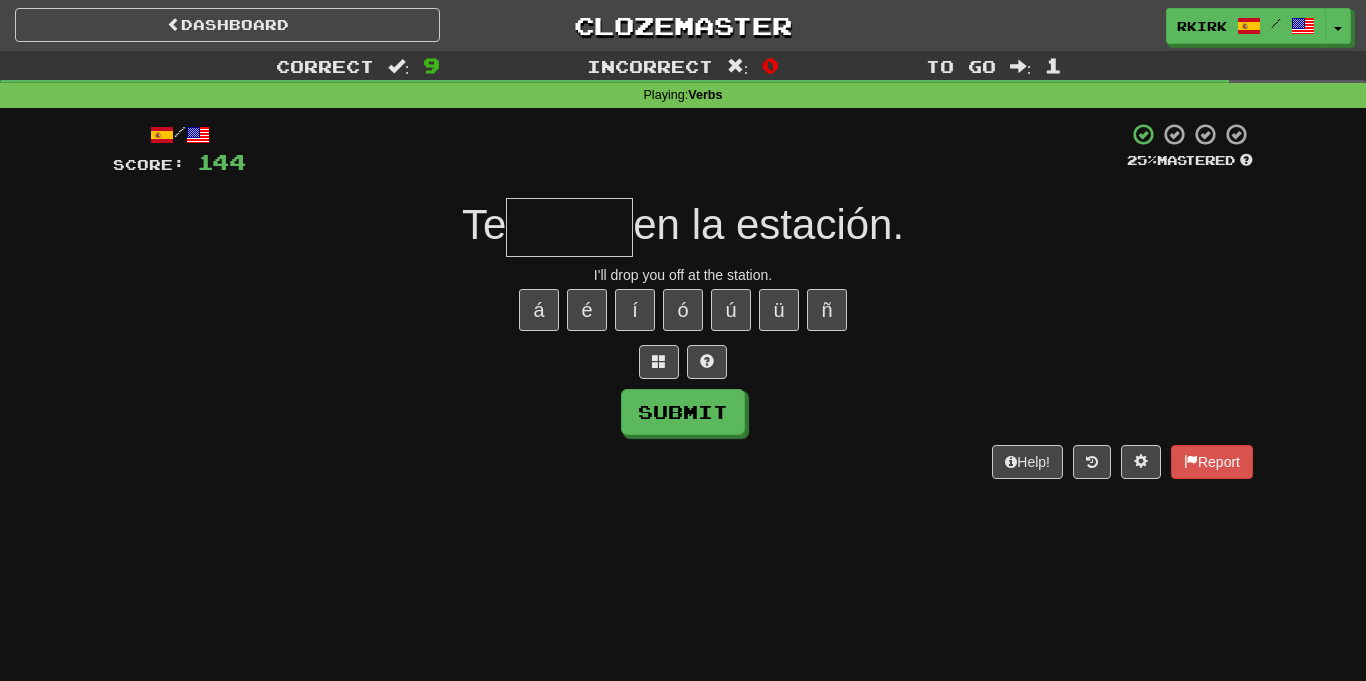 type on "*" 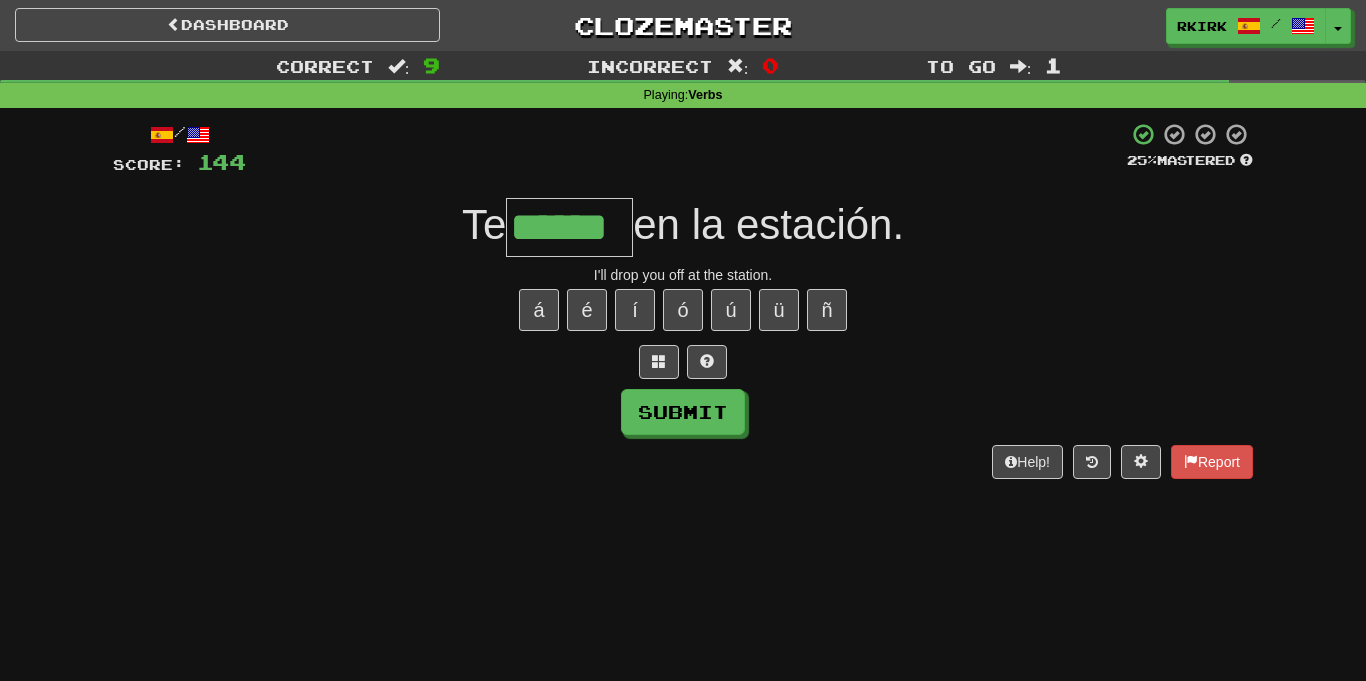 type on "******" 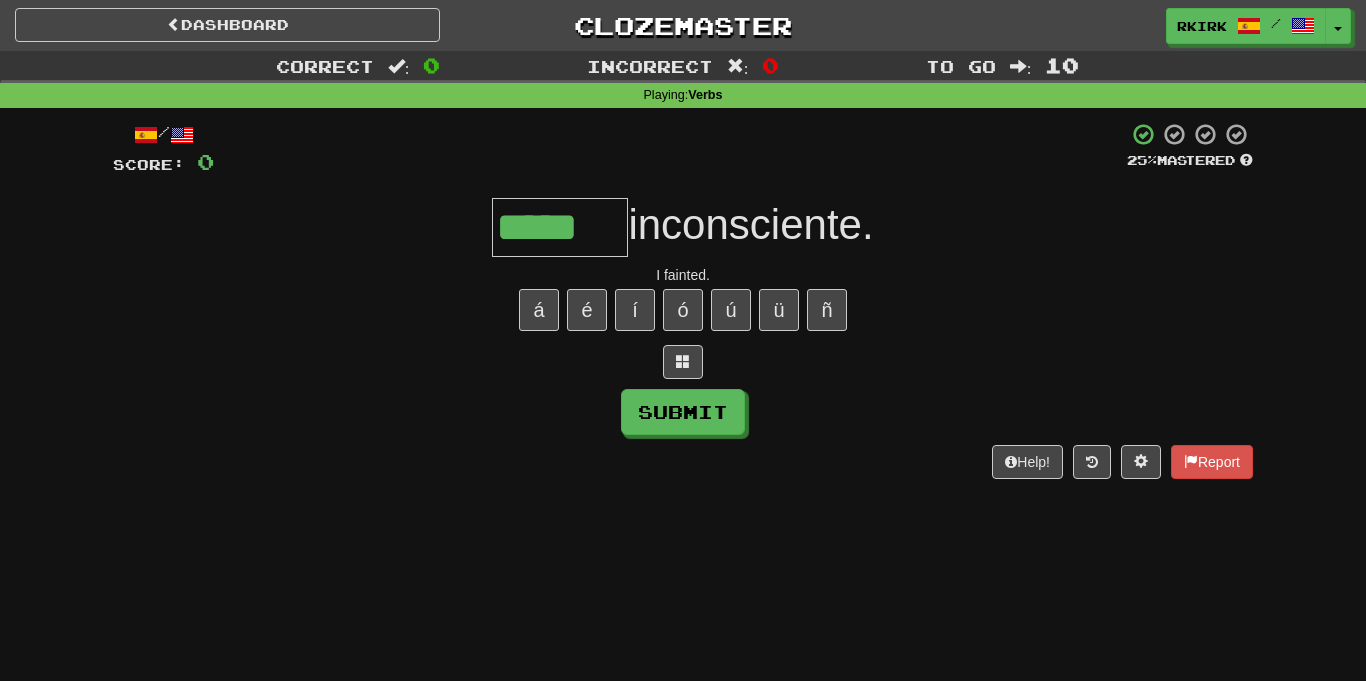 type on "*****" 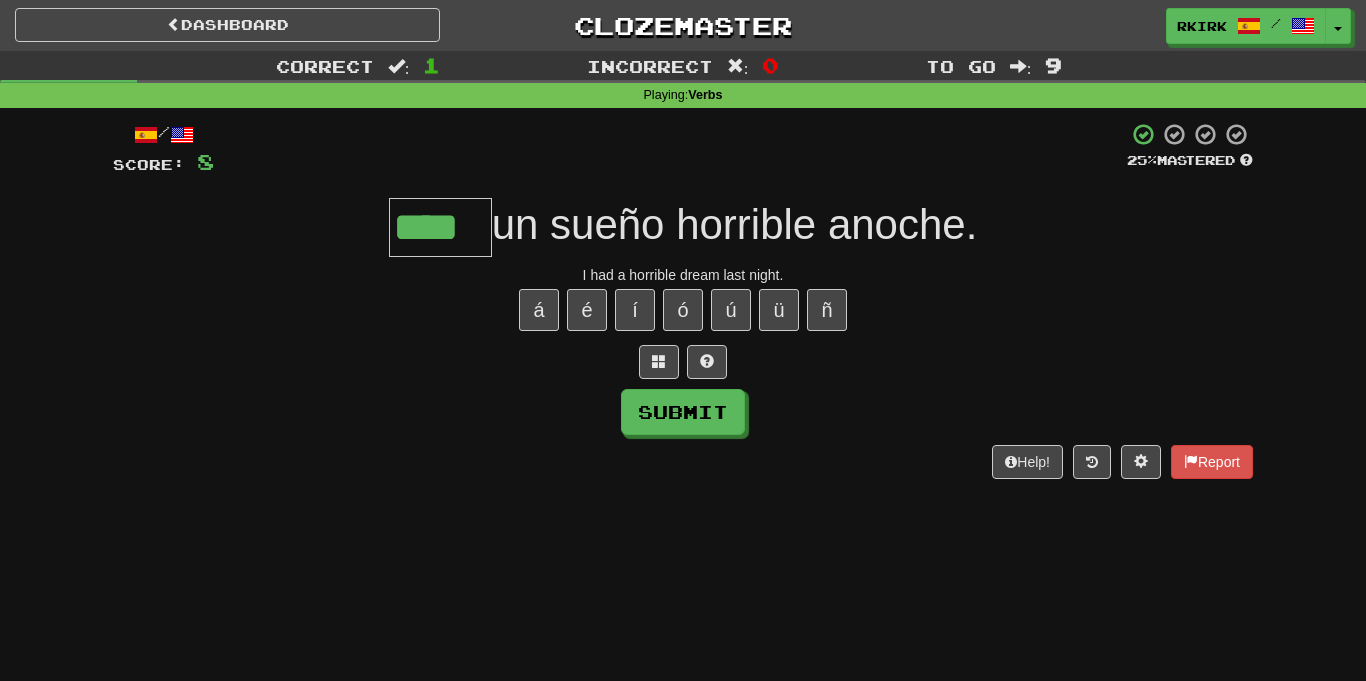 type on "****" 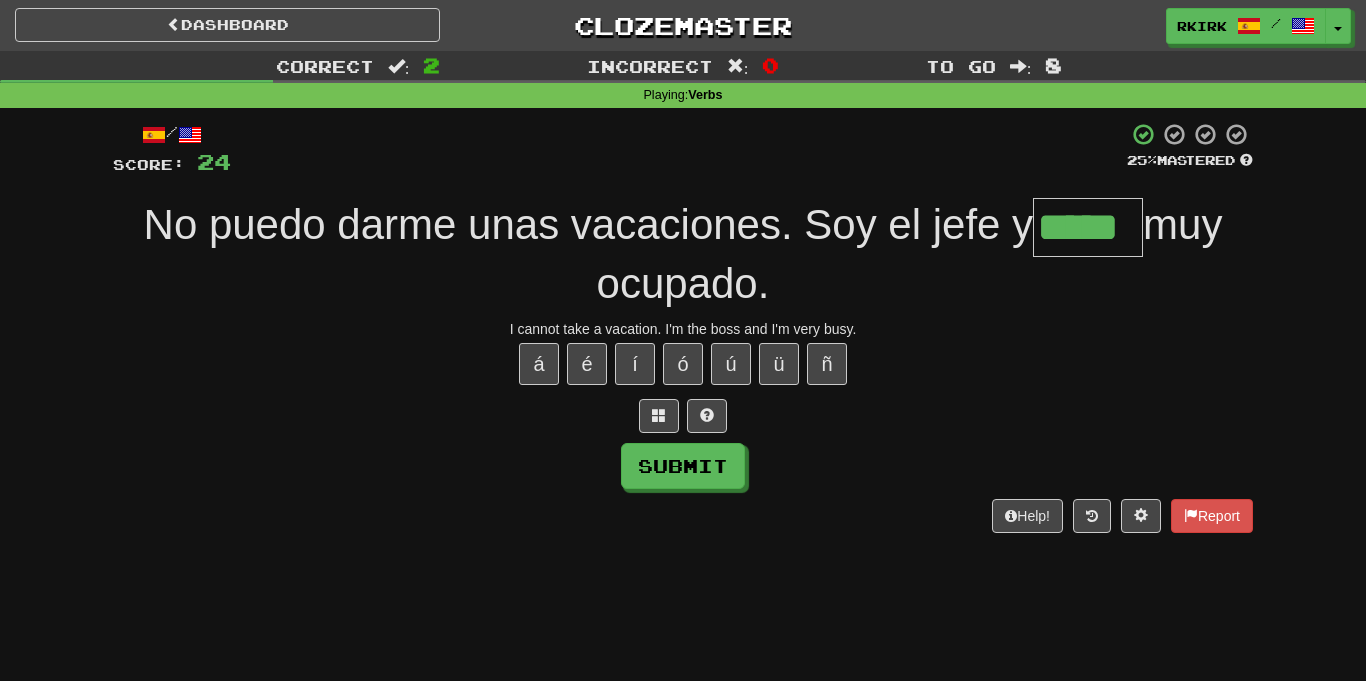 type on "*****" 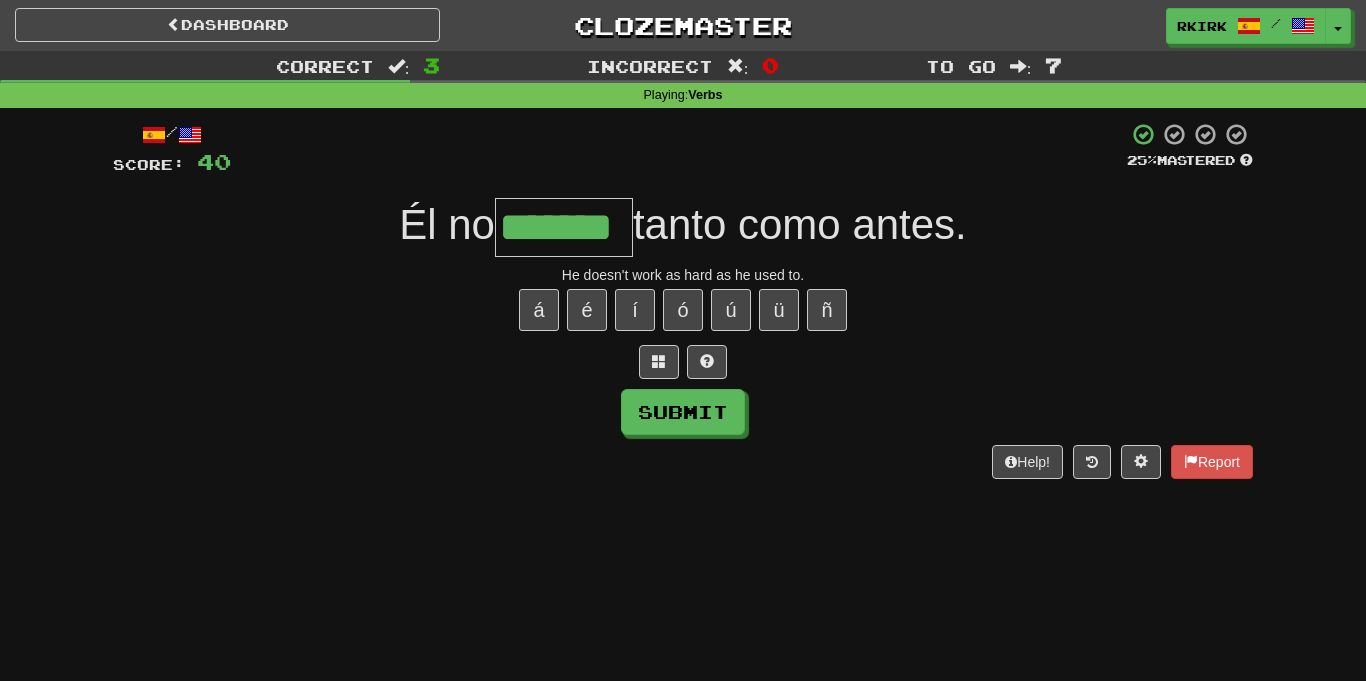 type on "*******" 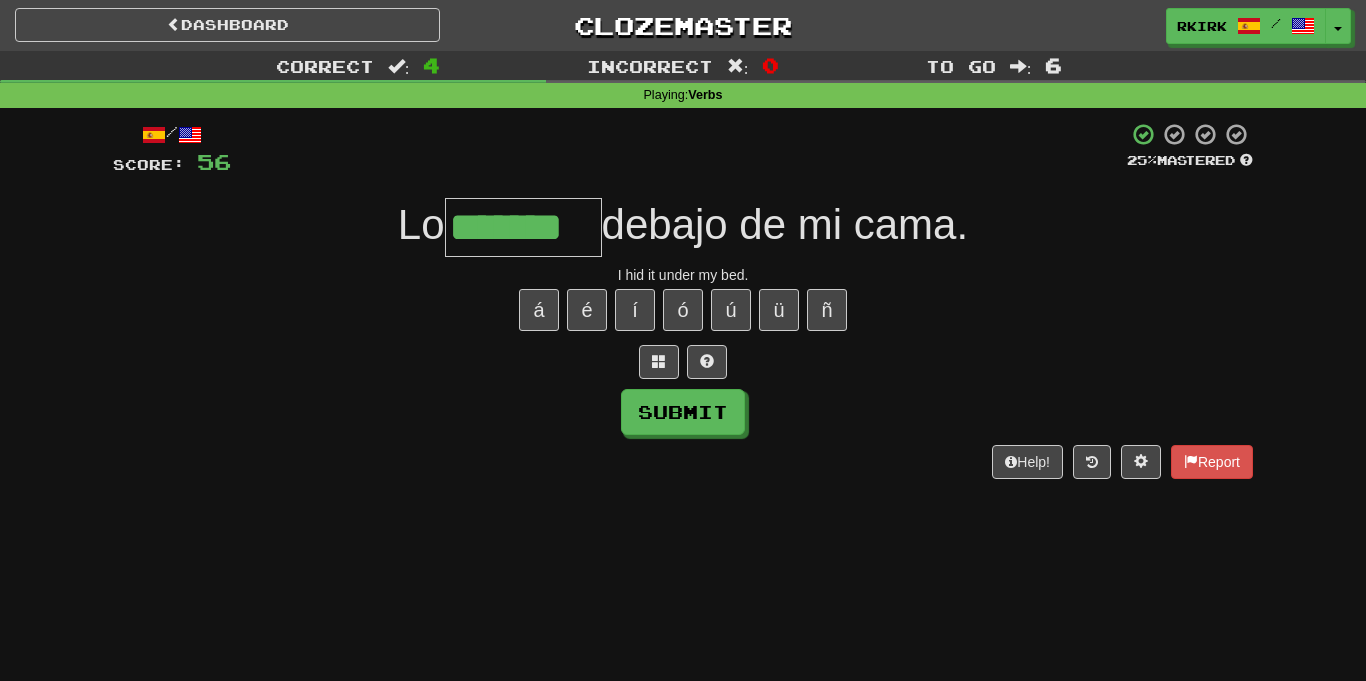 type on "*******" 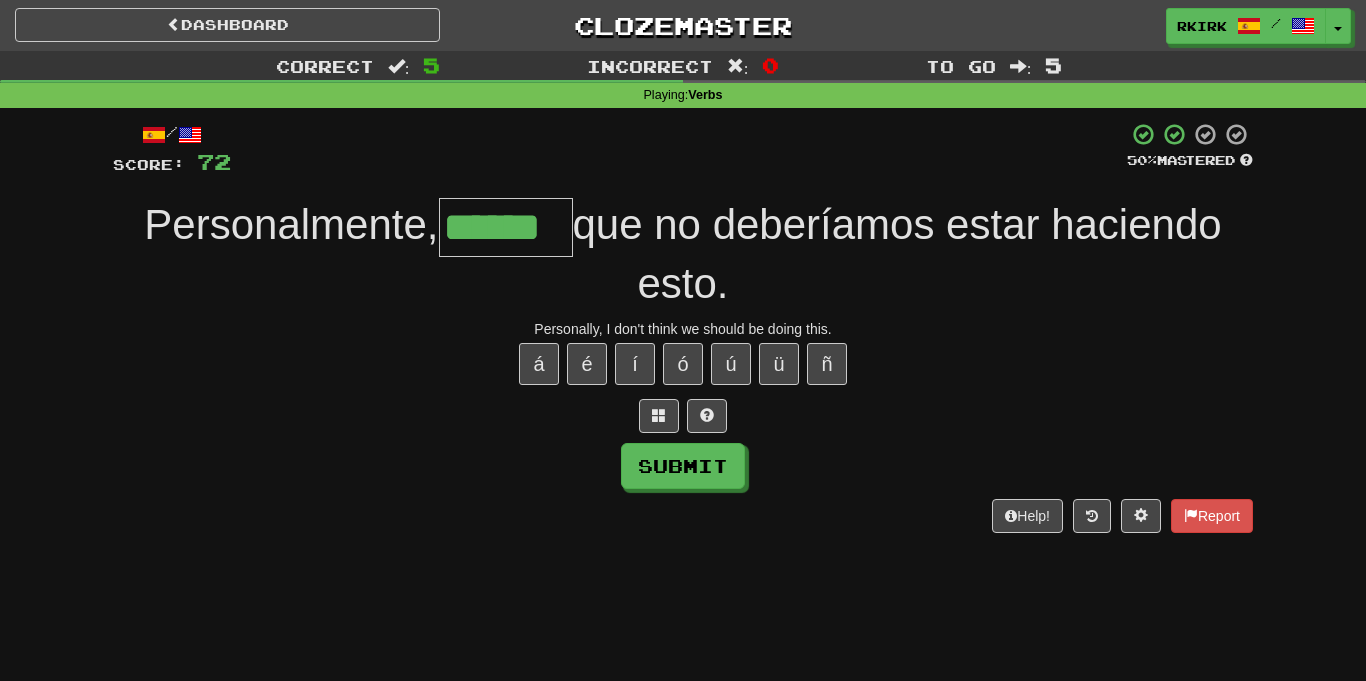 type on "******" 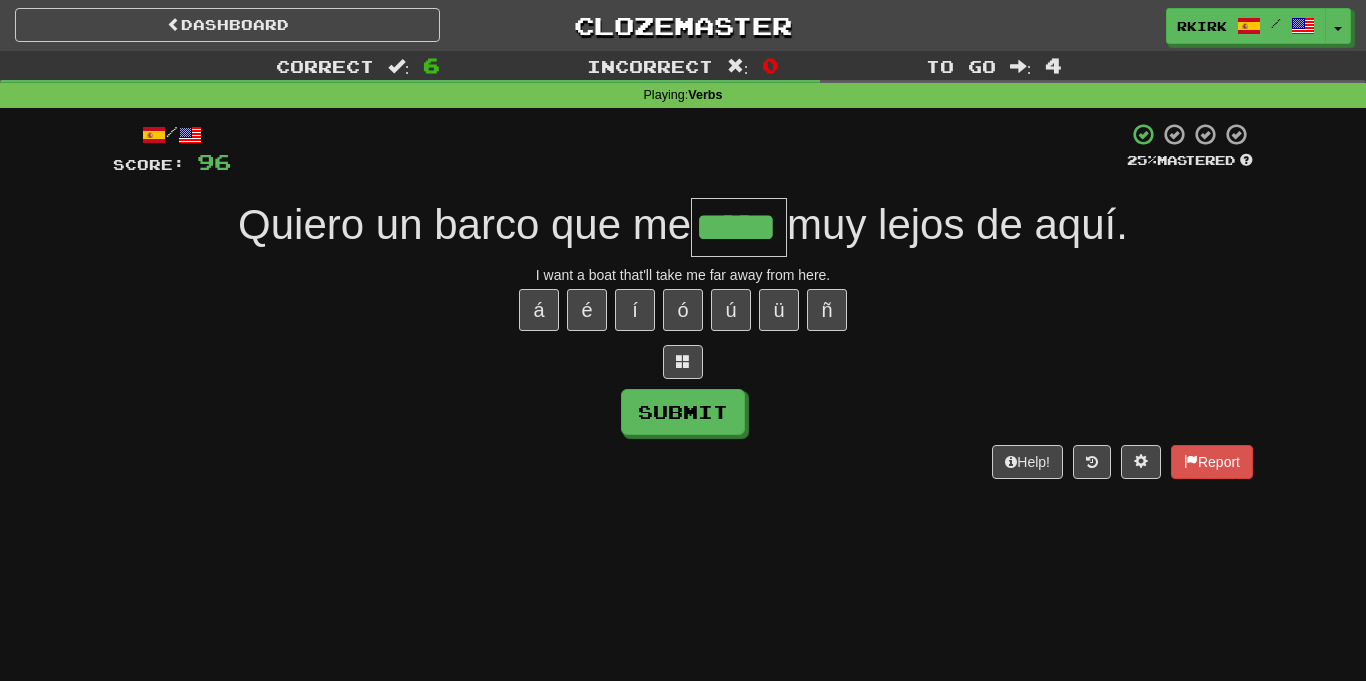 type on "*****" 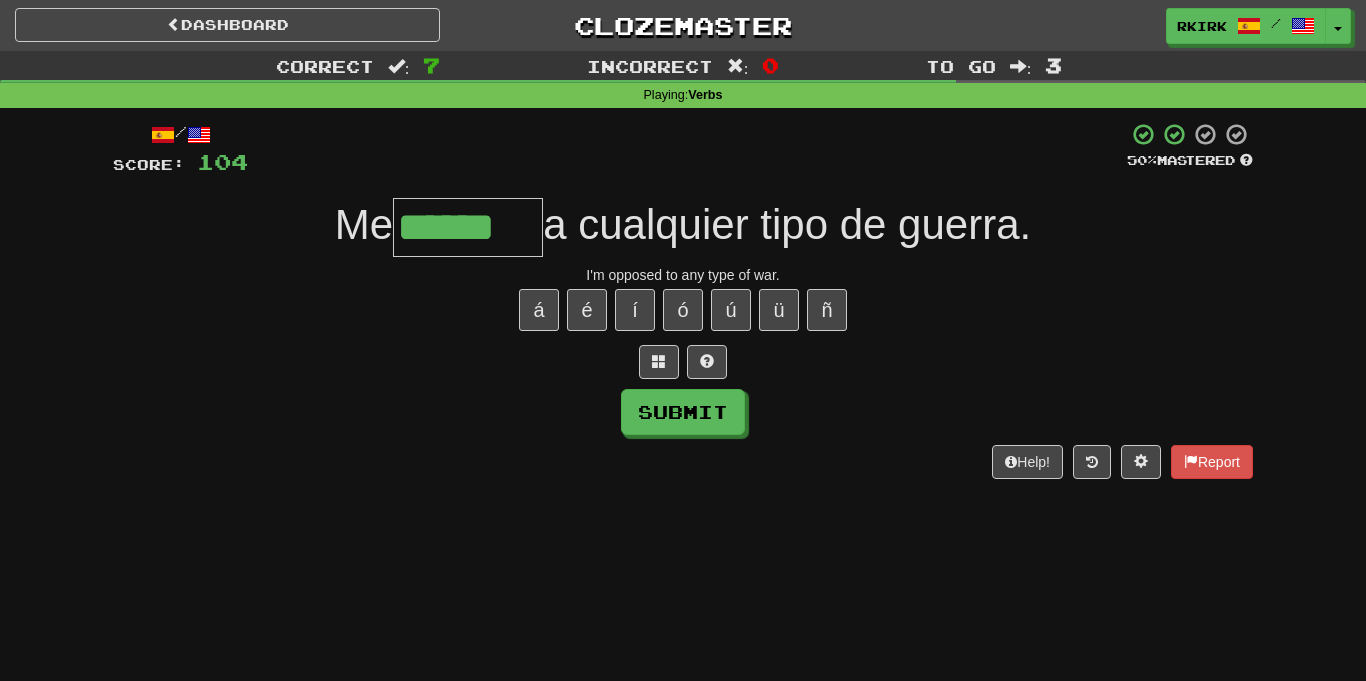 type on "******" 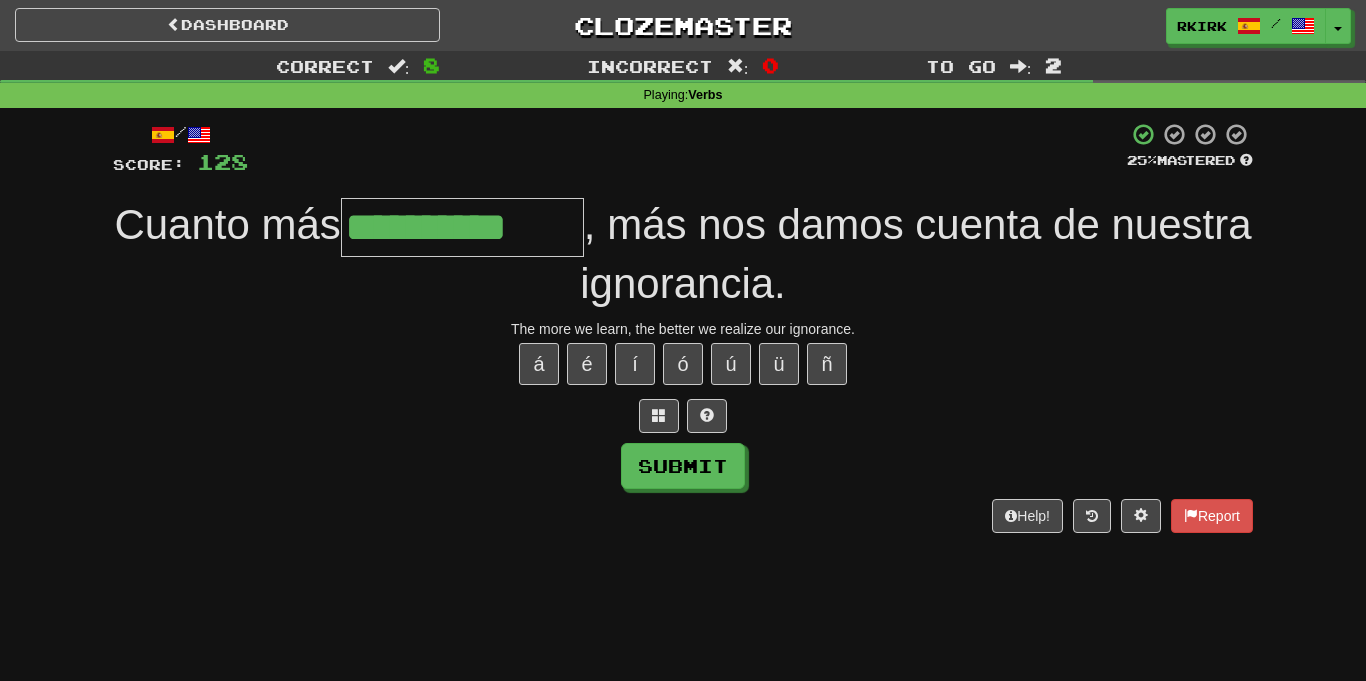 type on "**********" 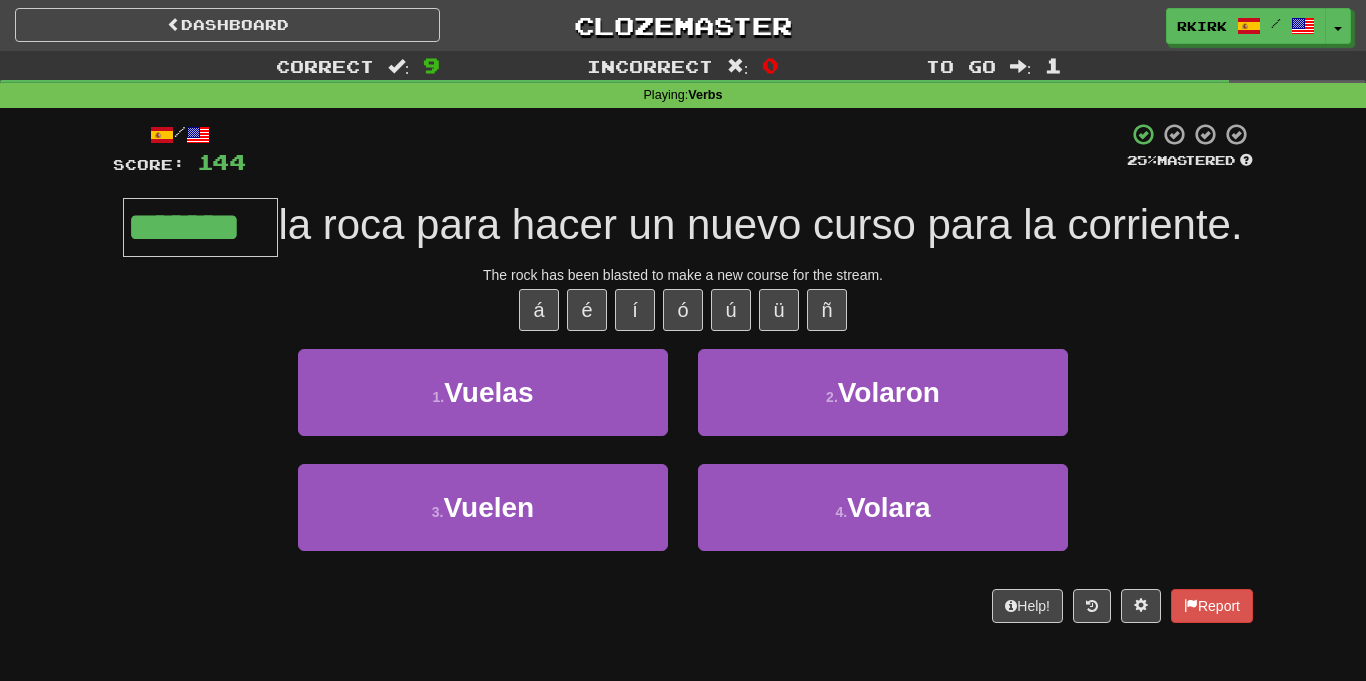 type on "*******" 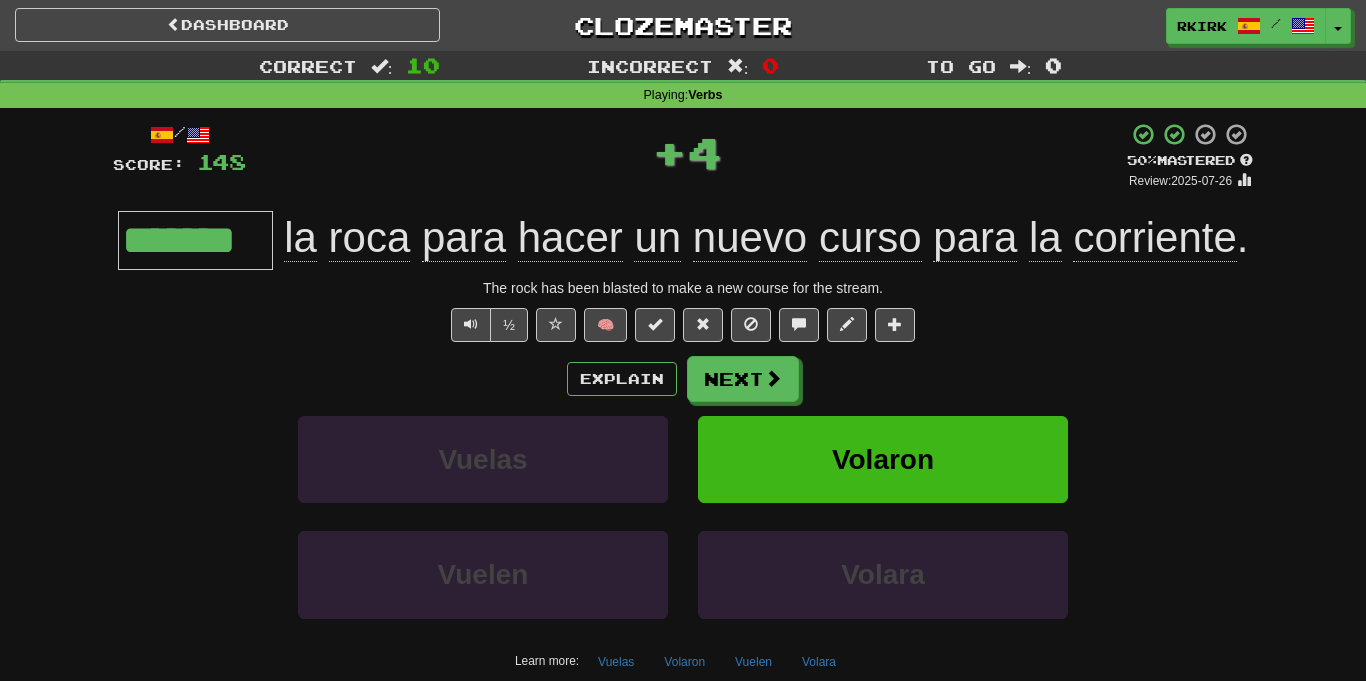 click on "*******" at bounding box center (195, 240) 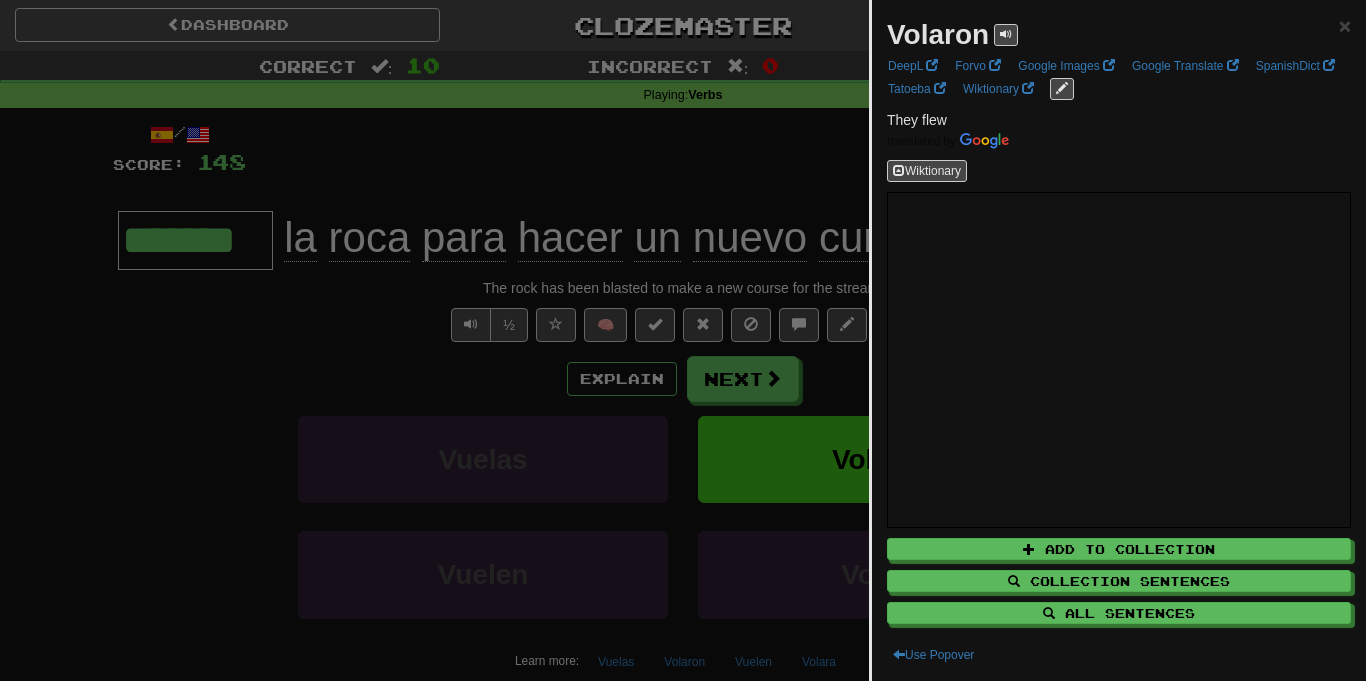 click at bounding box center (683, 340) 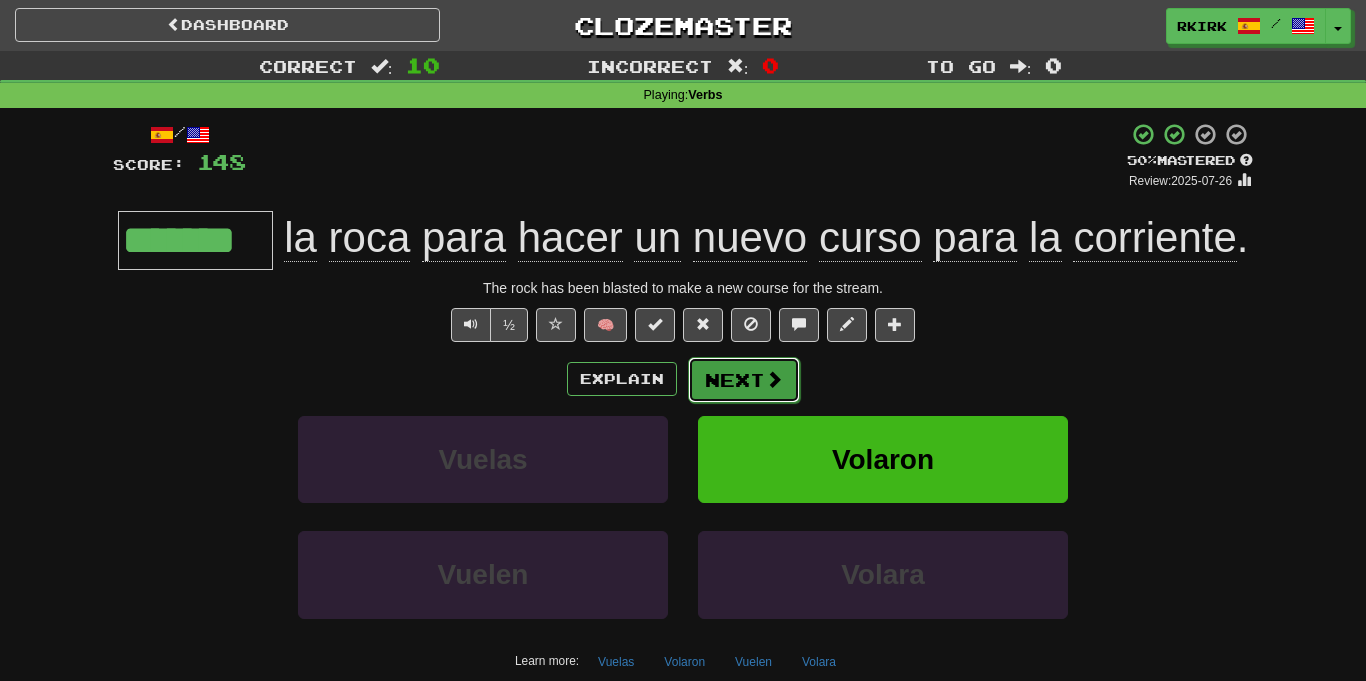 click on "Next" at bounding box center [744, 380] 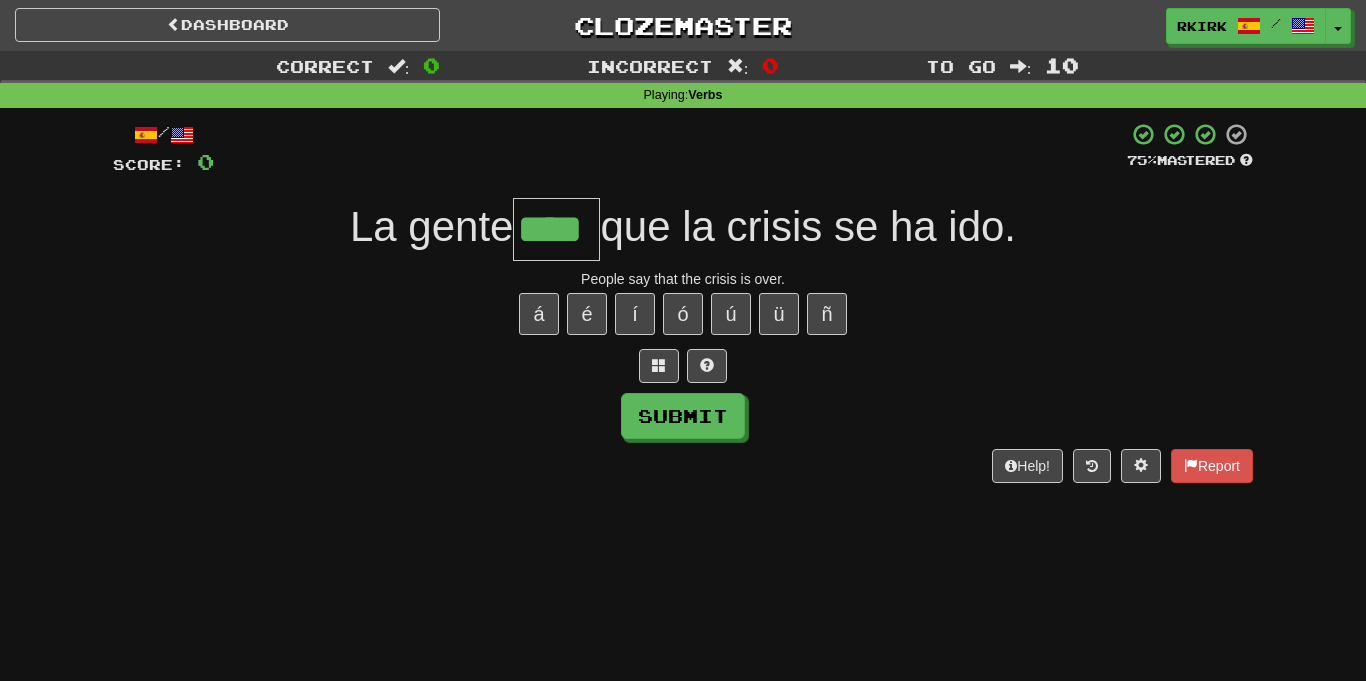 scroll, scrollTop: 0, scrollLeft: 0, axis: both 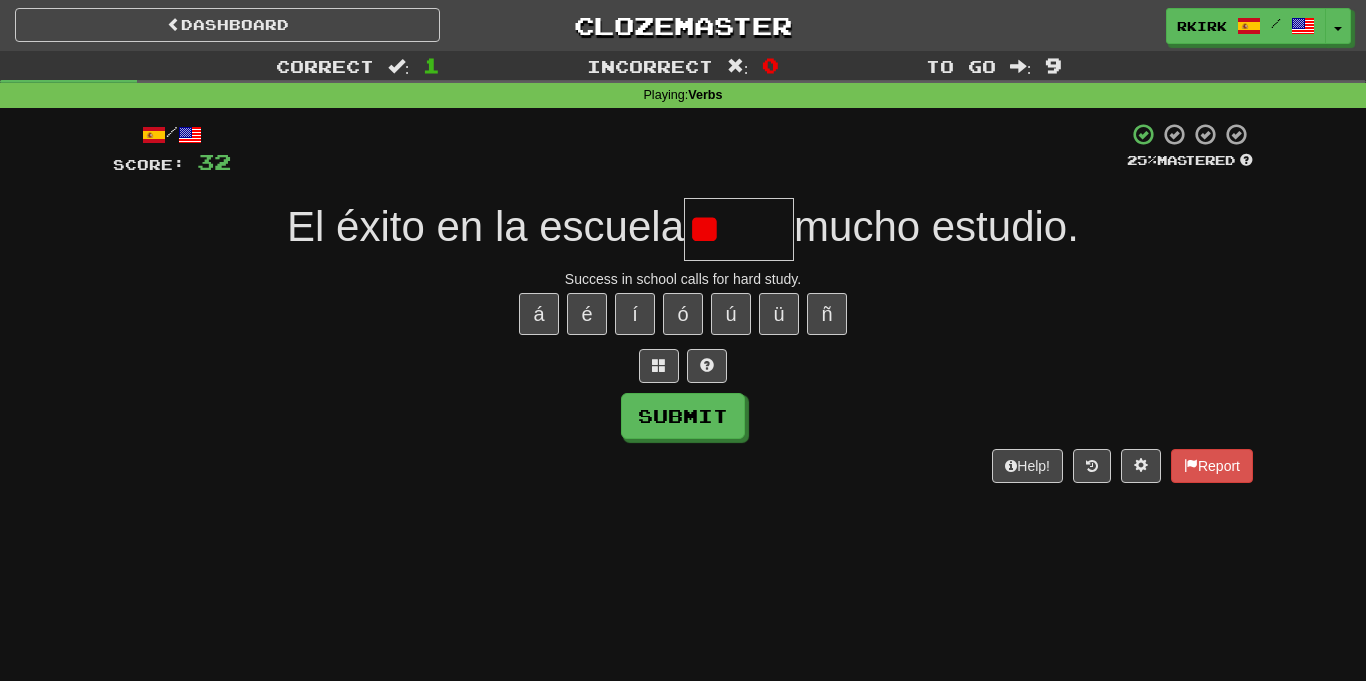 type on "*" 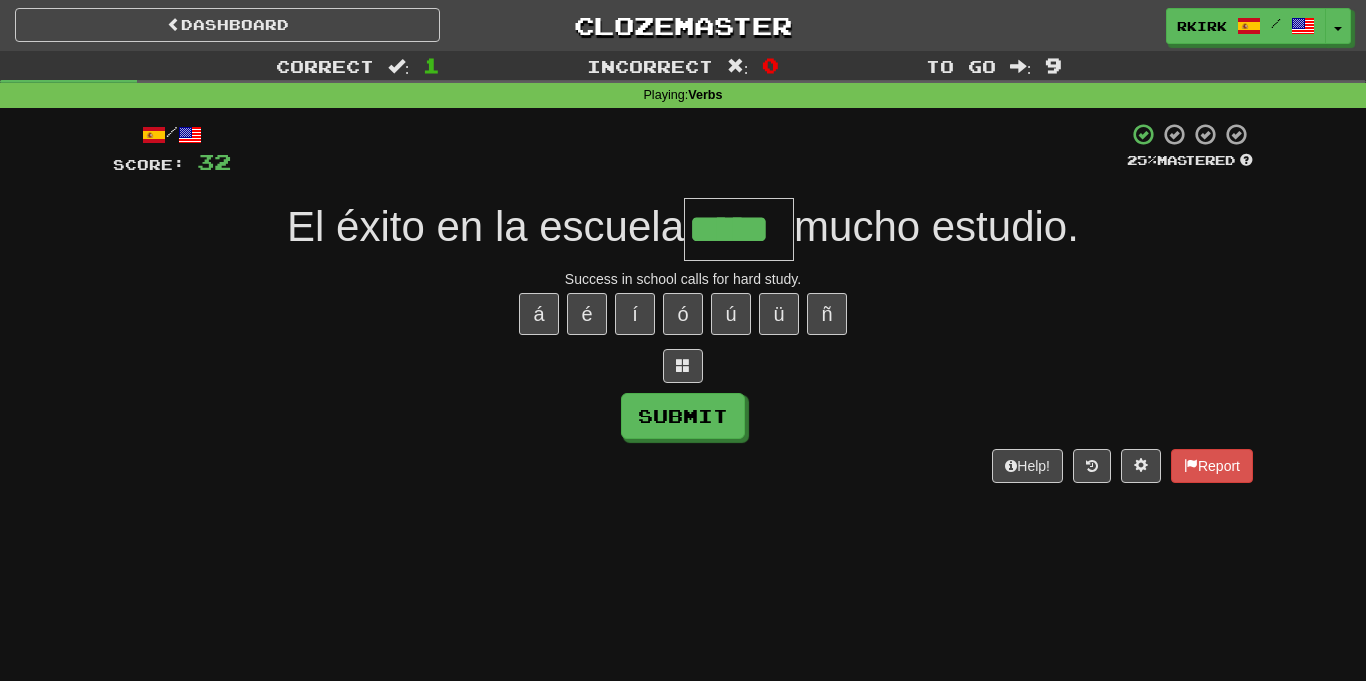 type on "*****" 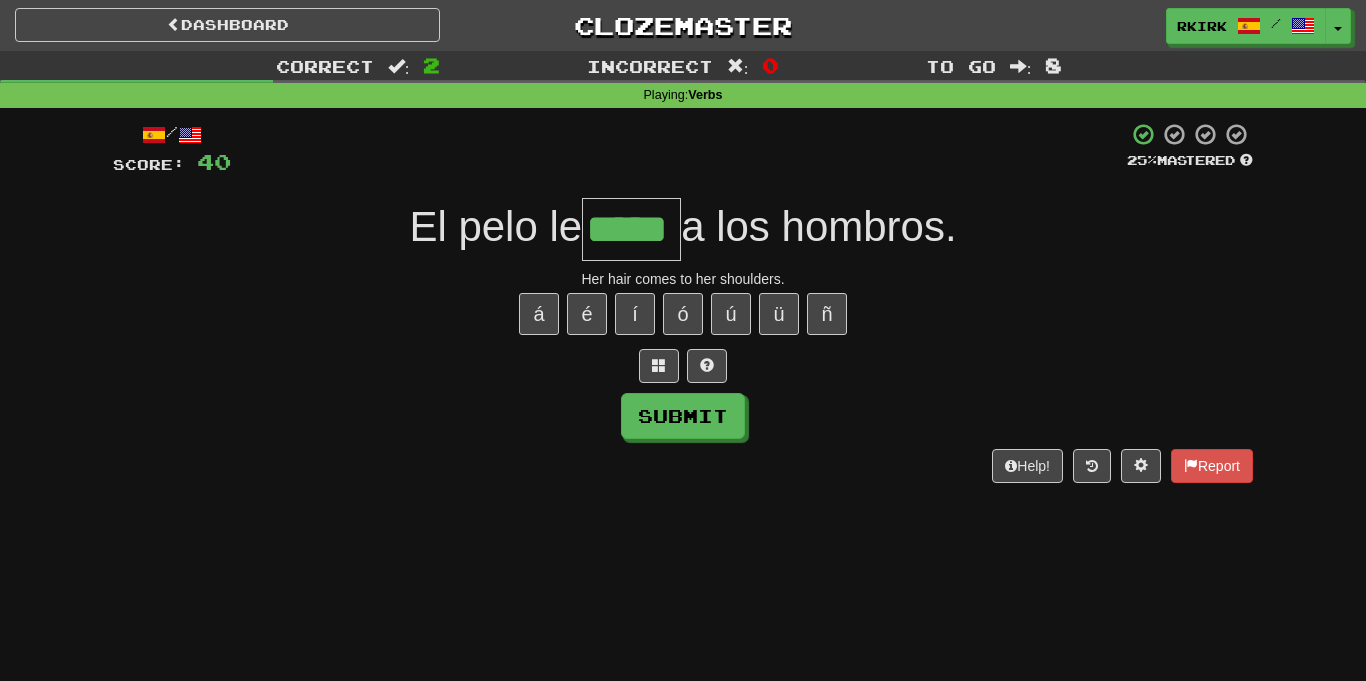 scroll, scrollTop: 0, scrollLeft: 0, axis: both 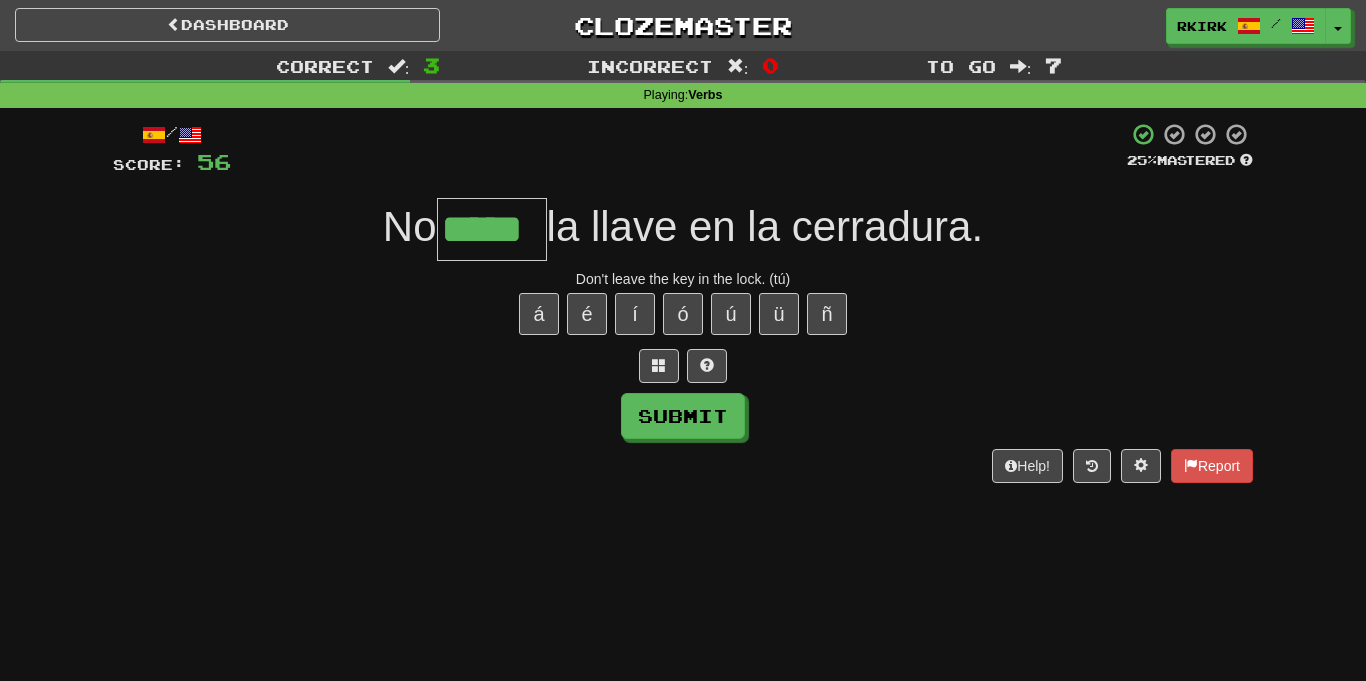 type on "*****" 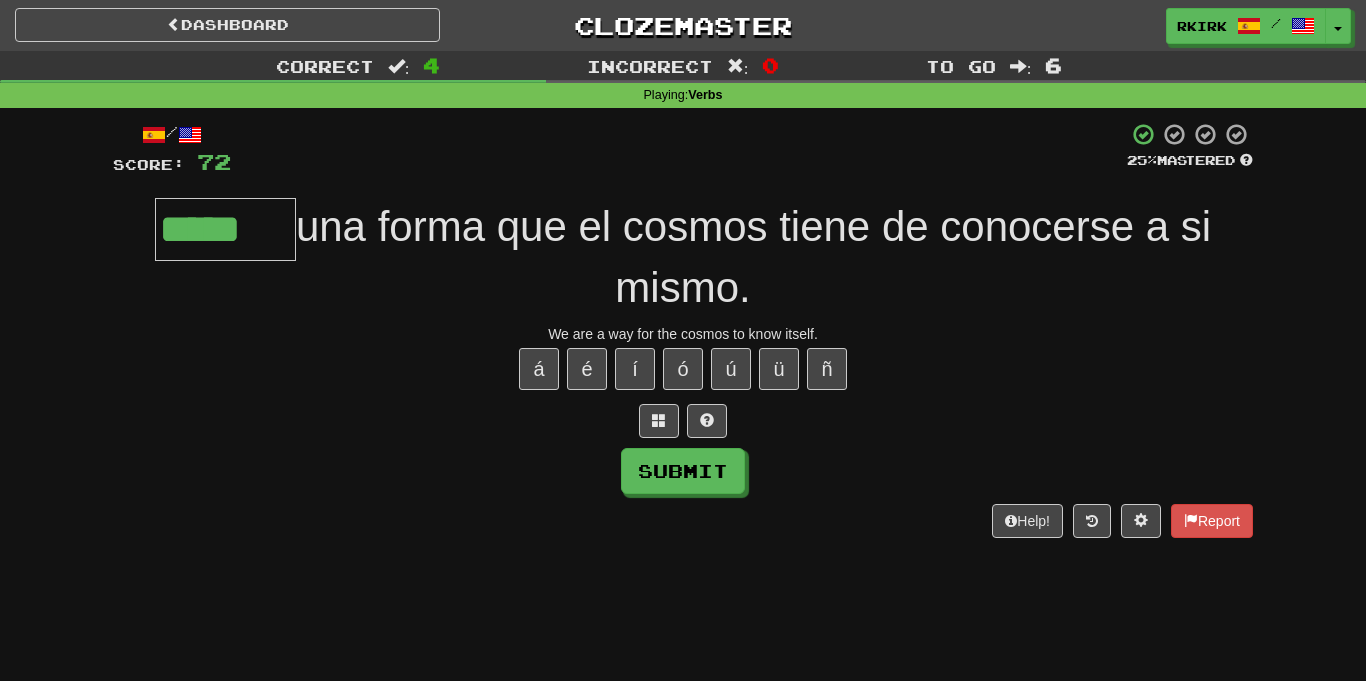 type on "*****" 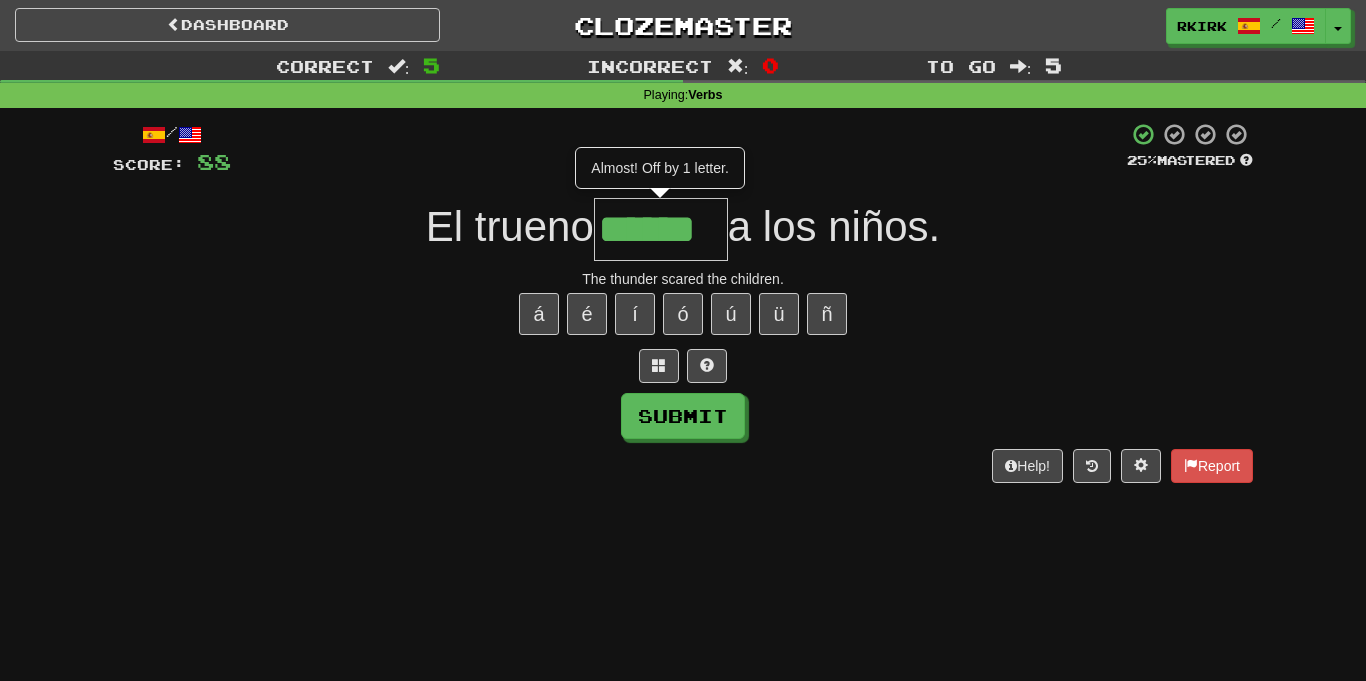 type on "******" 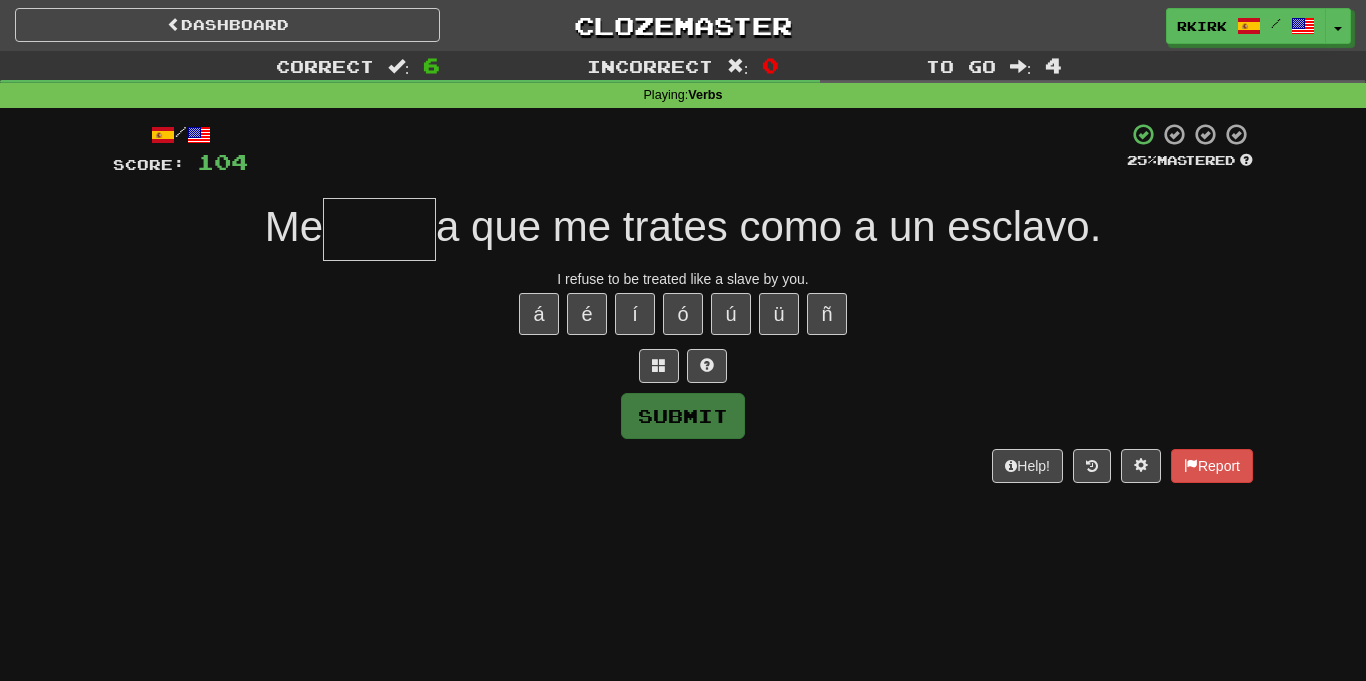 type on "*" 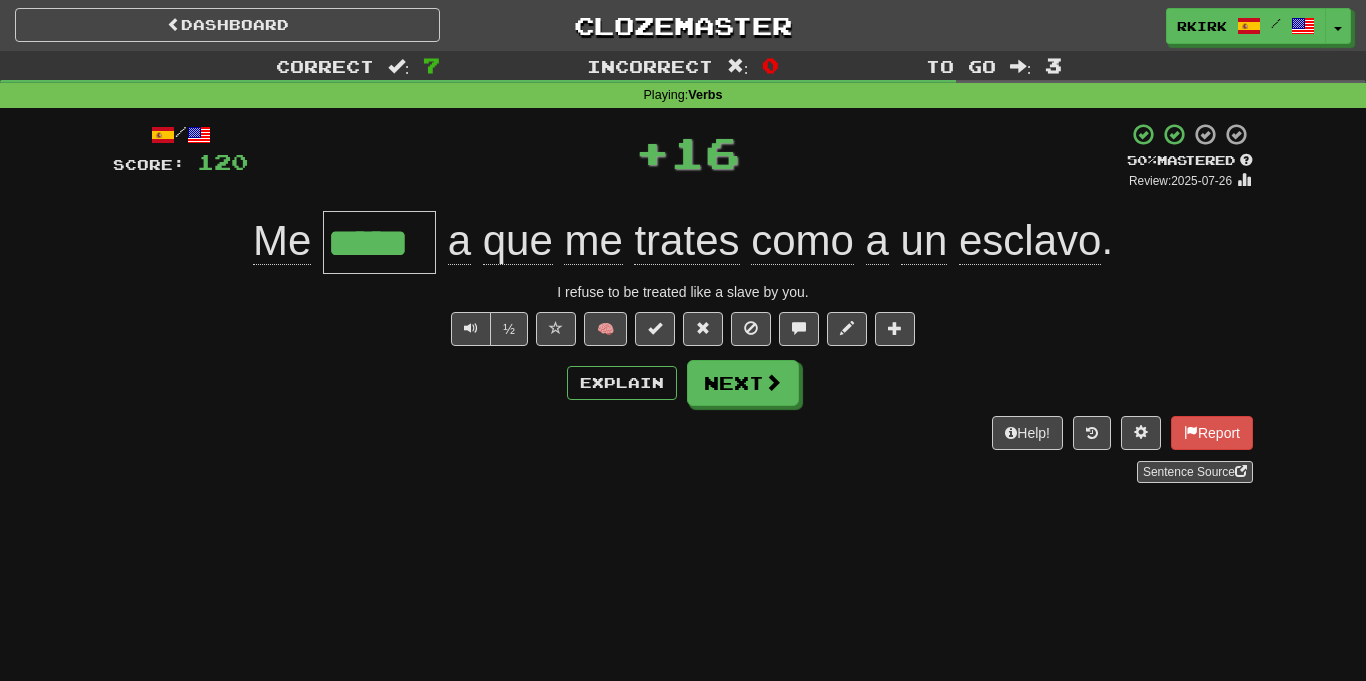 type on "*****" 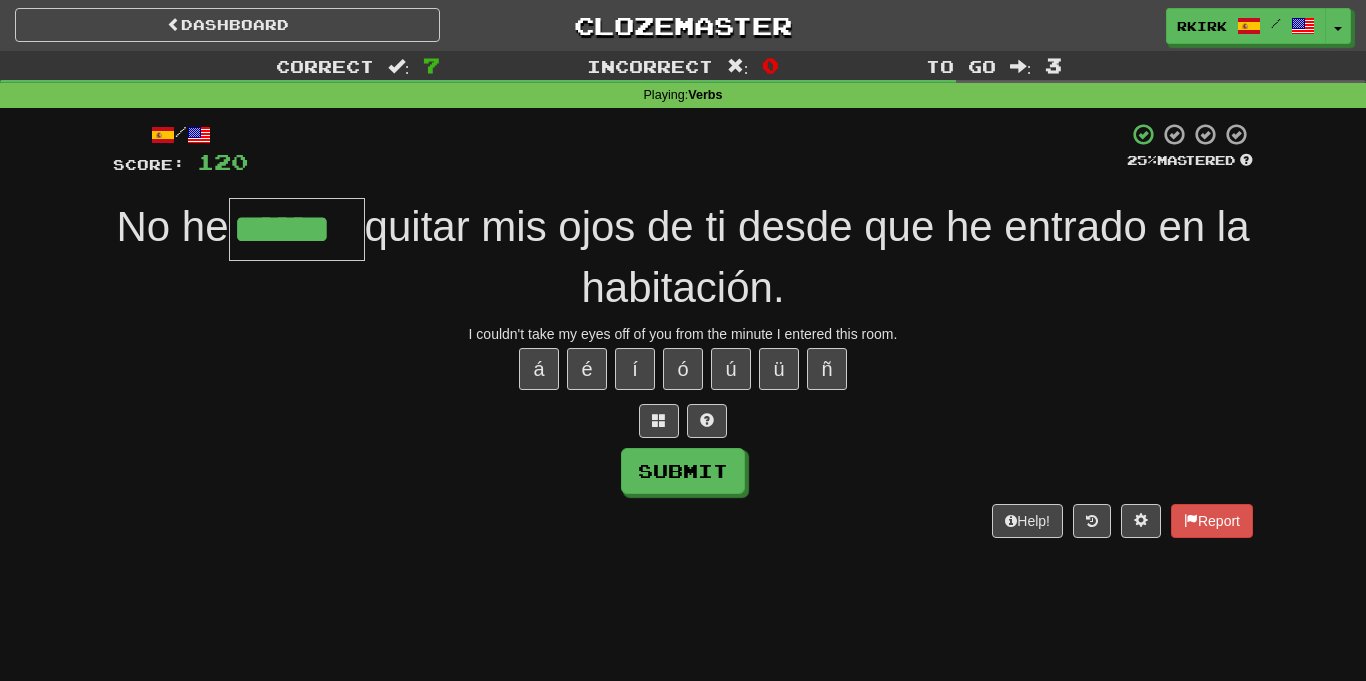 type on "******" 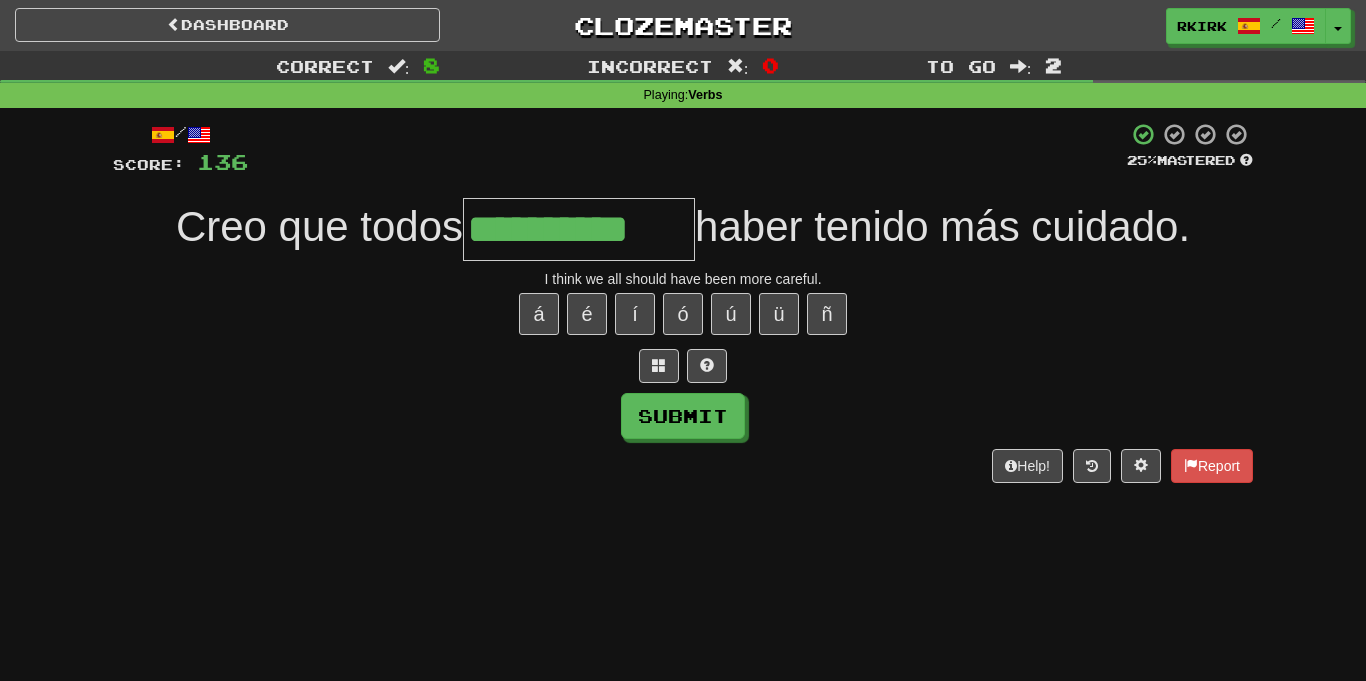 type on "**********" 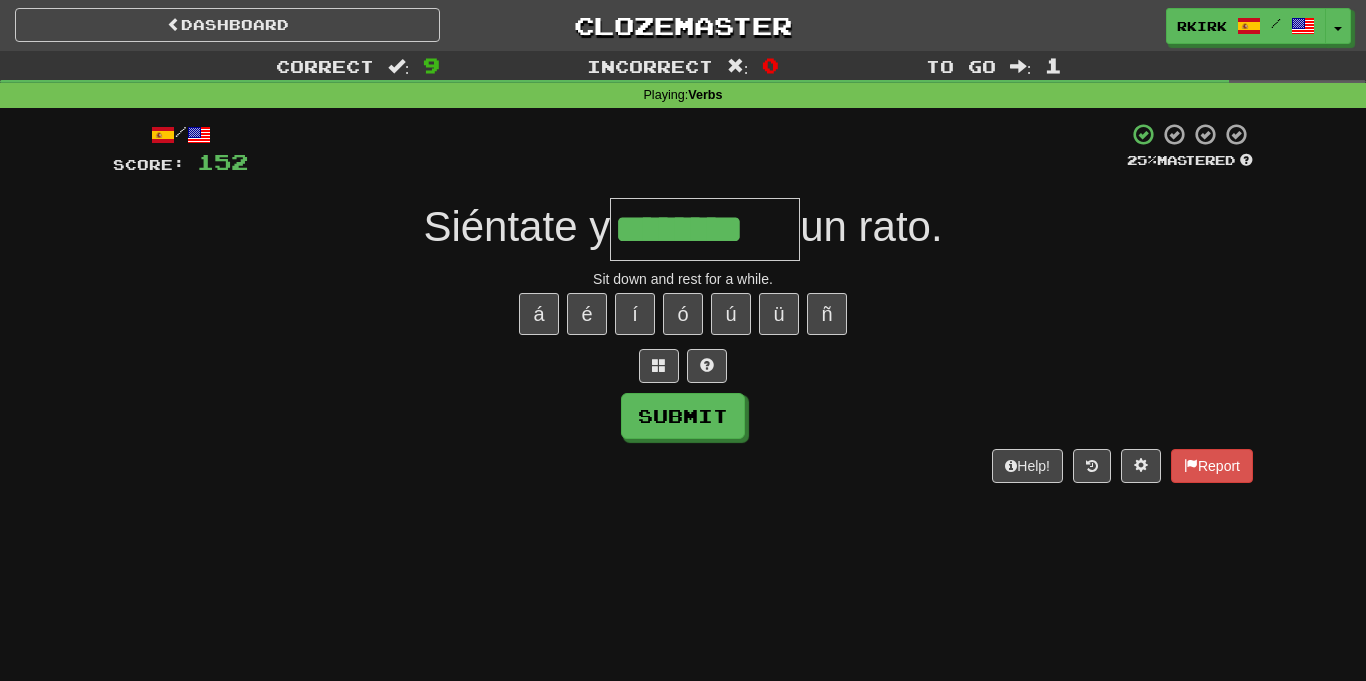 type on "********" 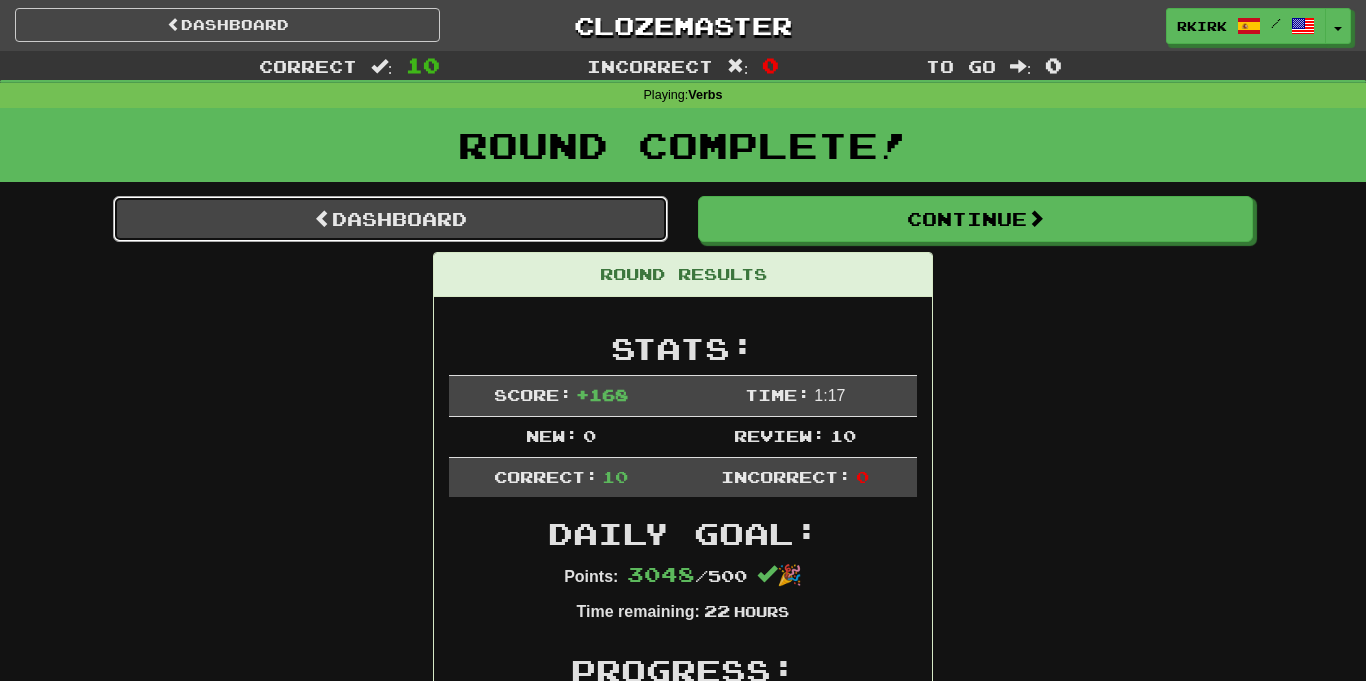 click on "Dashboard" at bounding box center (390, 219) 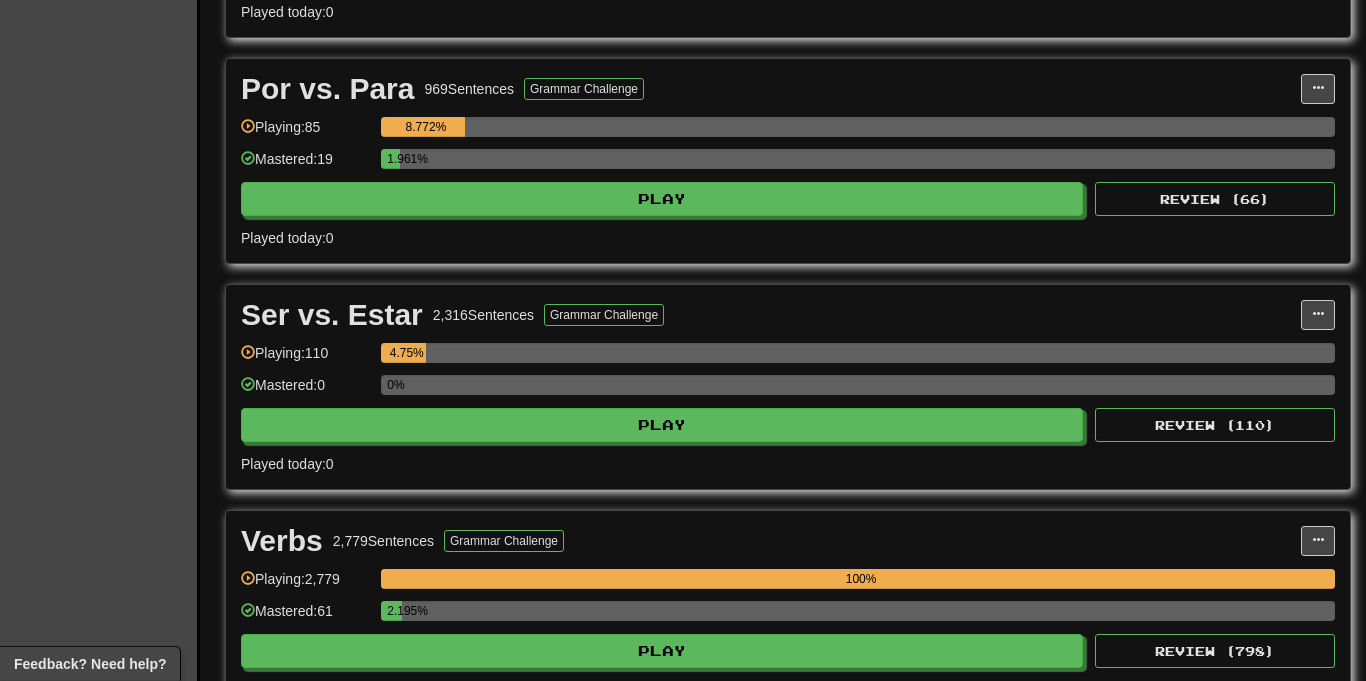 scroll, scrollTop: 1104, scrollLeft: 0, axis: vertical 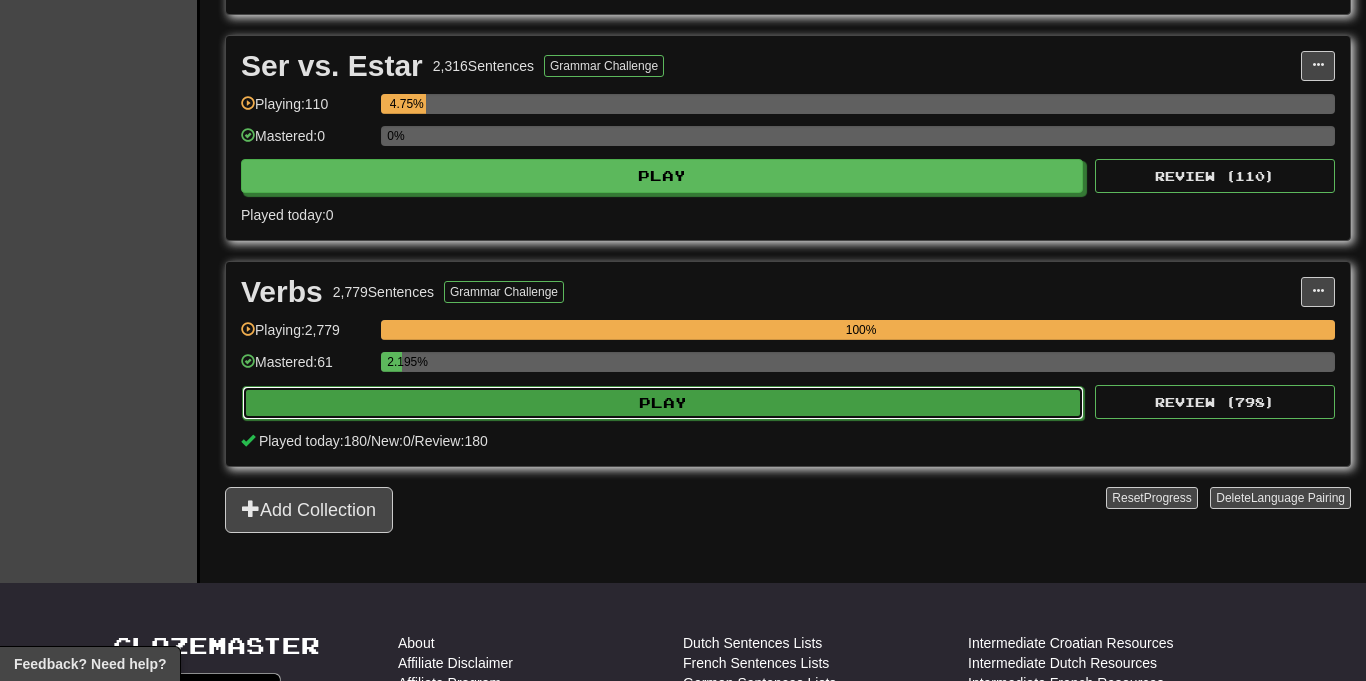 click on "Play" at bounding box center [663, 403] 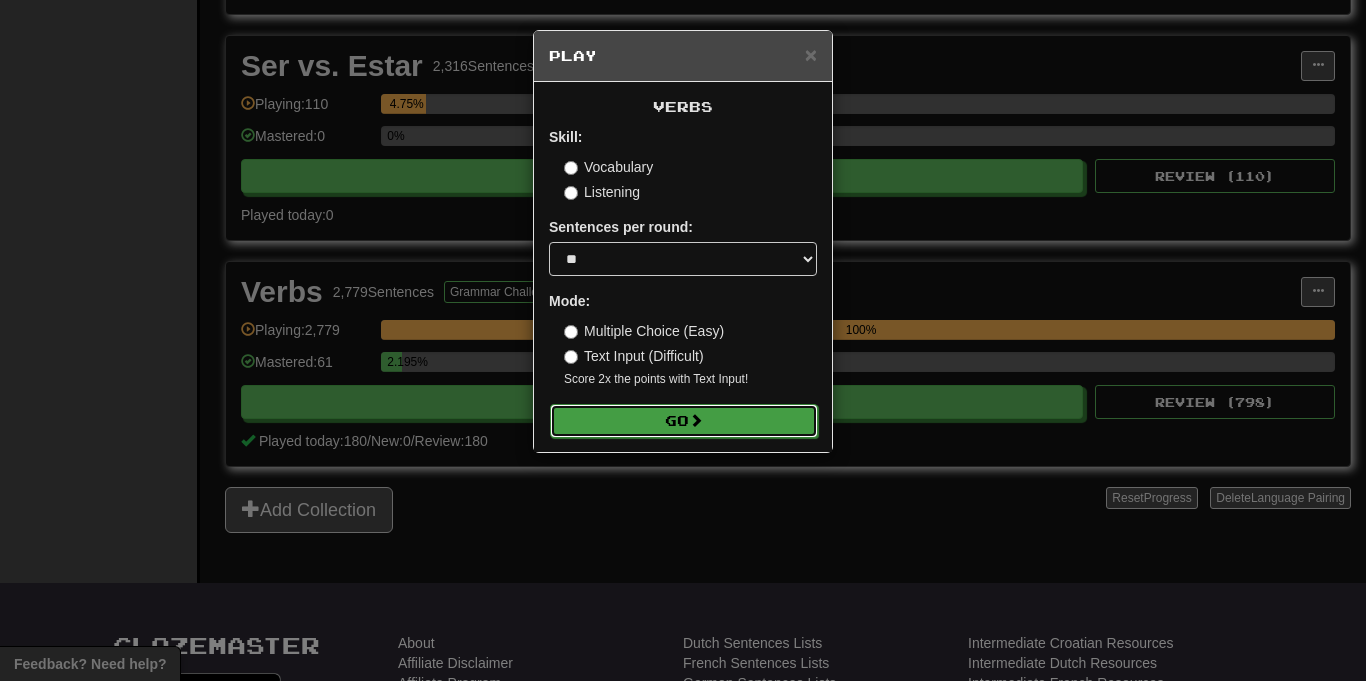 click on "Go" at bounding box center (684, 421) 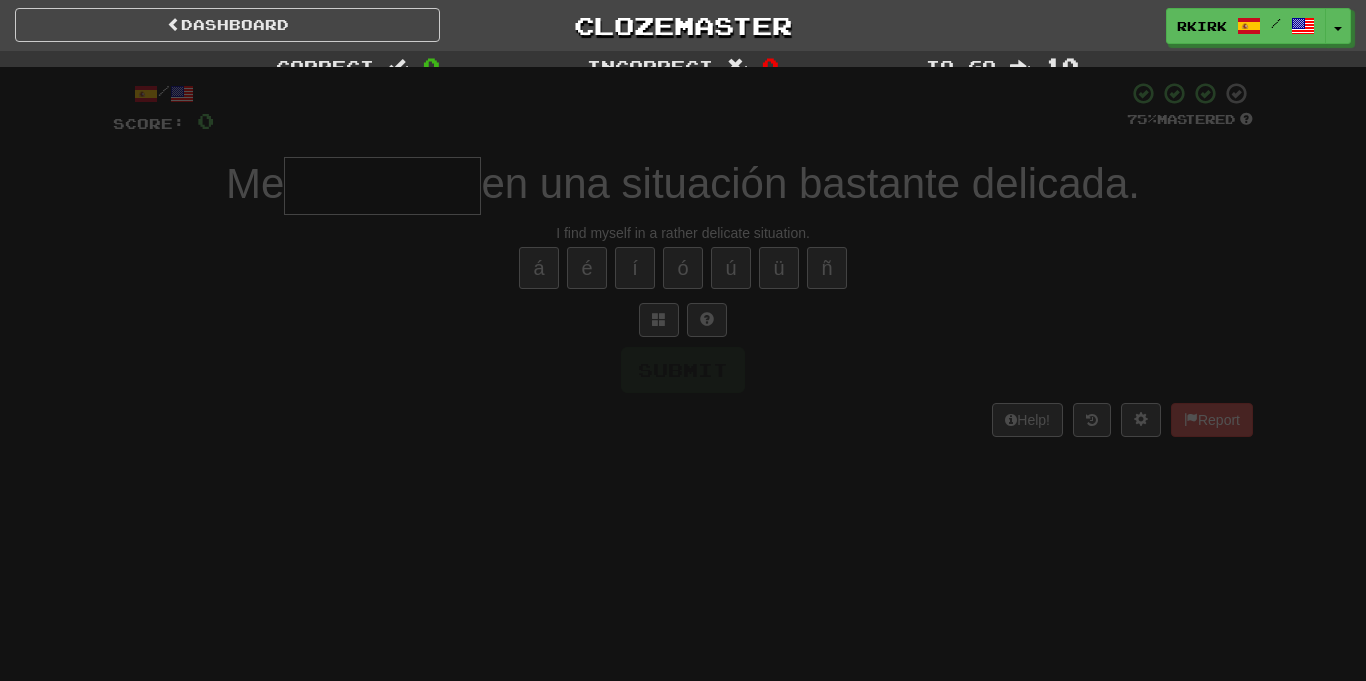 scroll, scrollTop: 0, scrollLeft: 0, axis: both 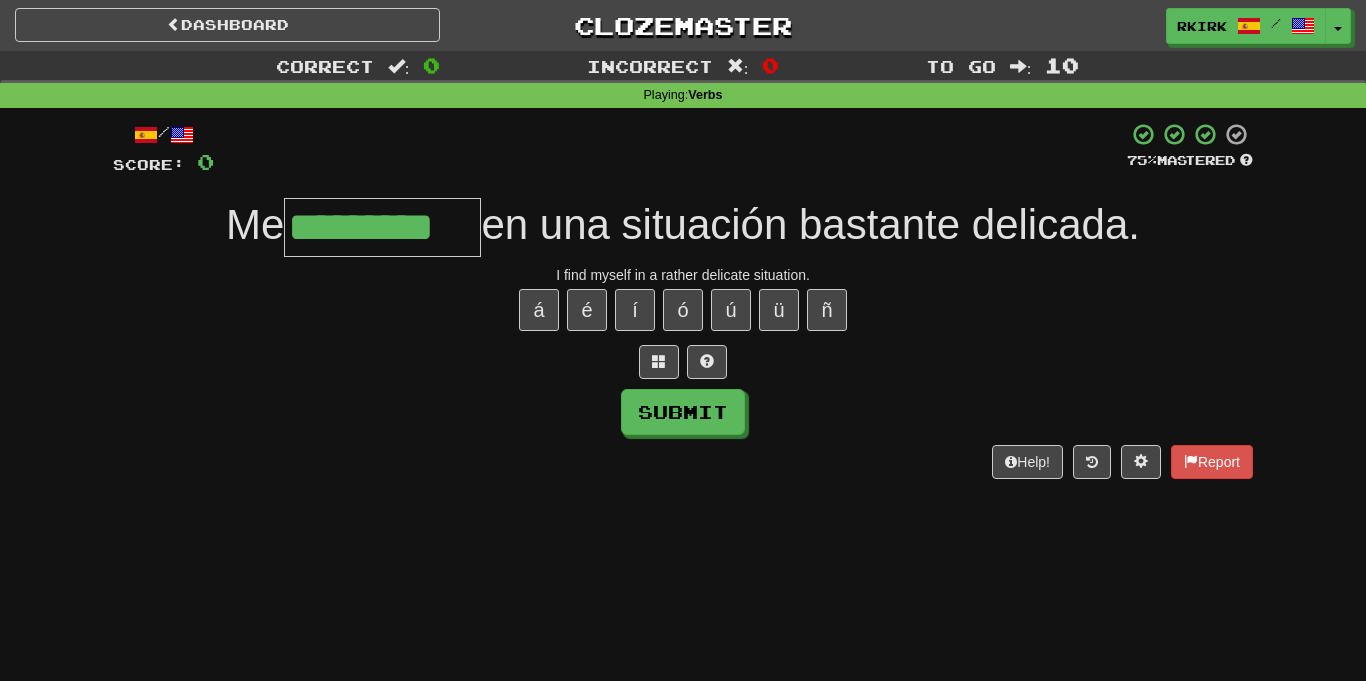 type on "*********" 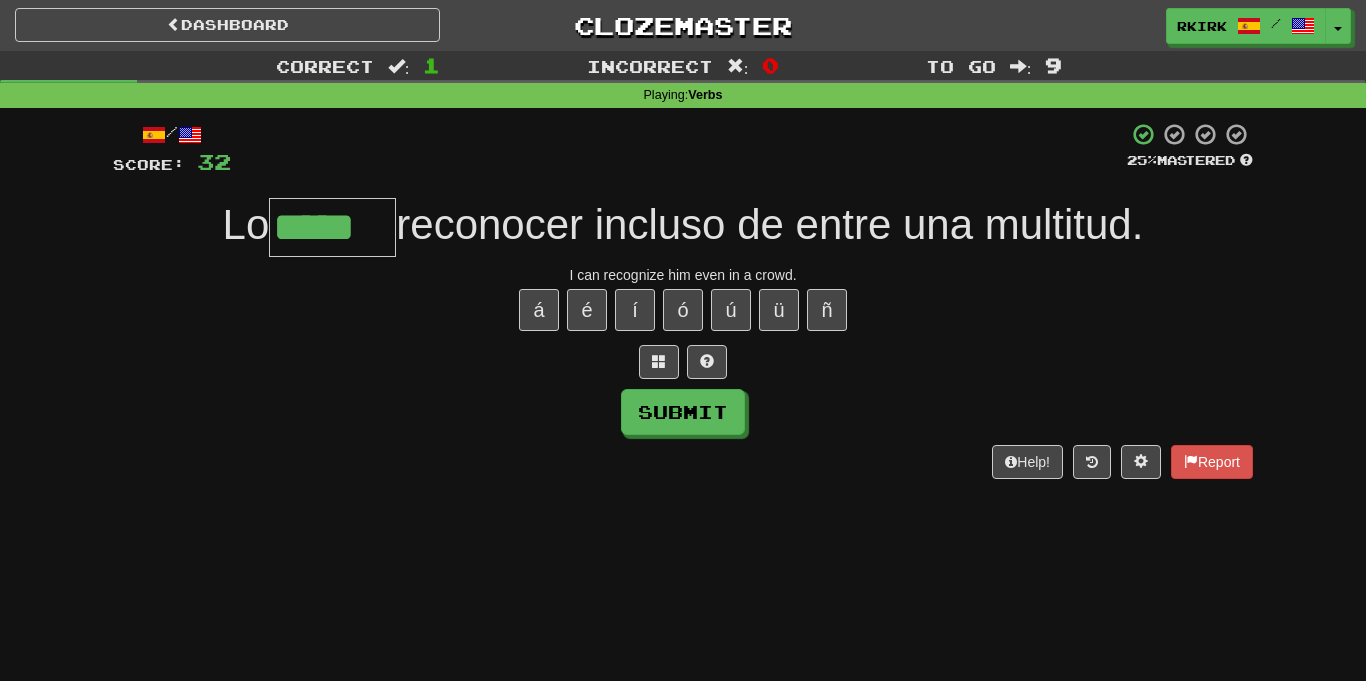type on "*****" 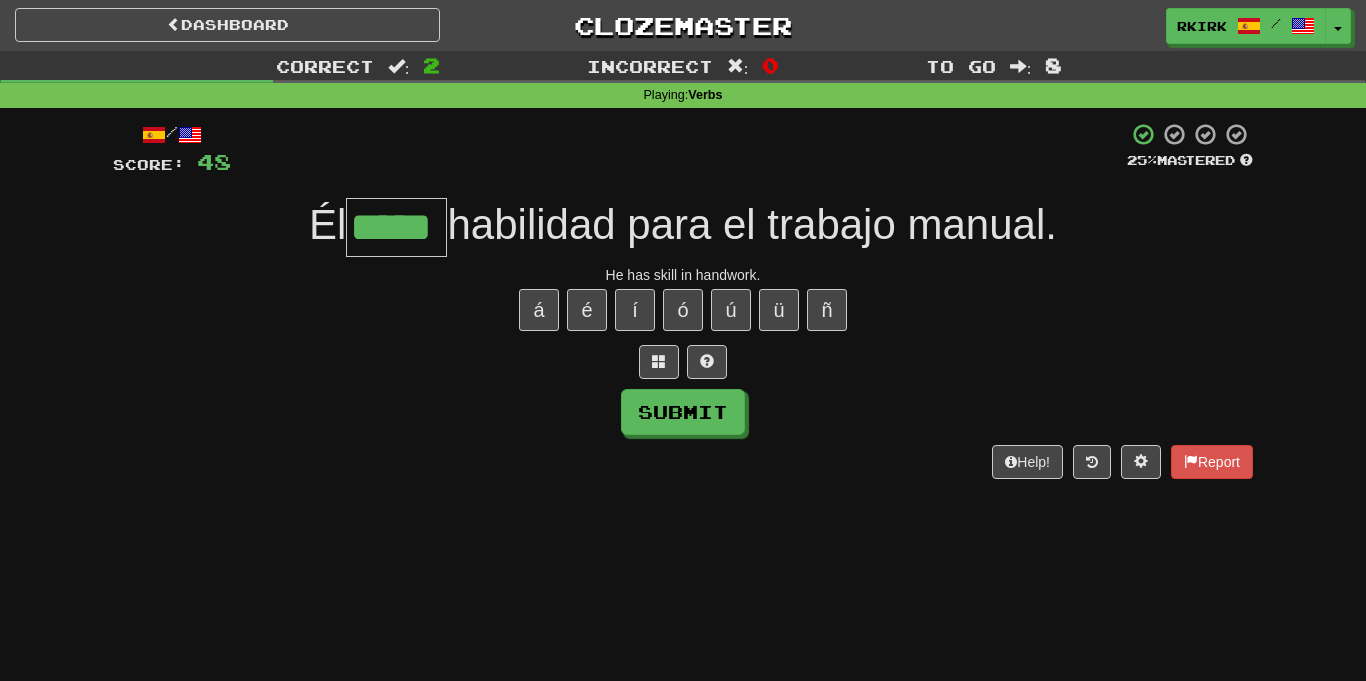 type on "*****" 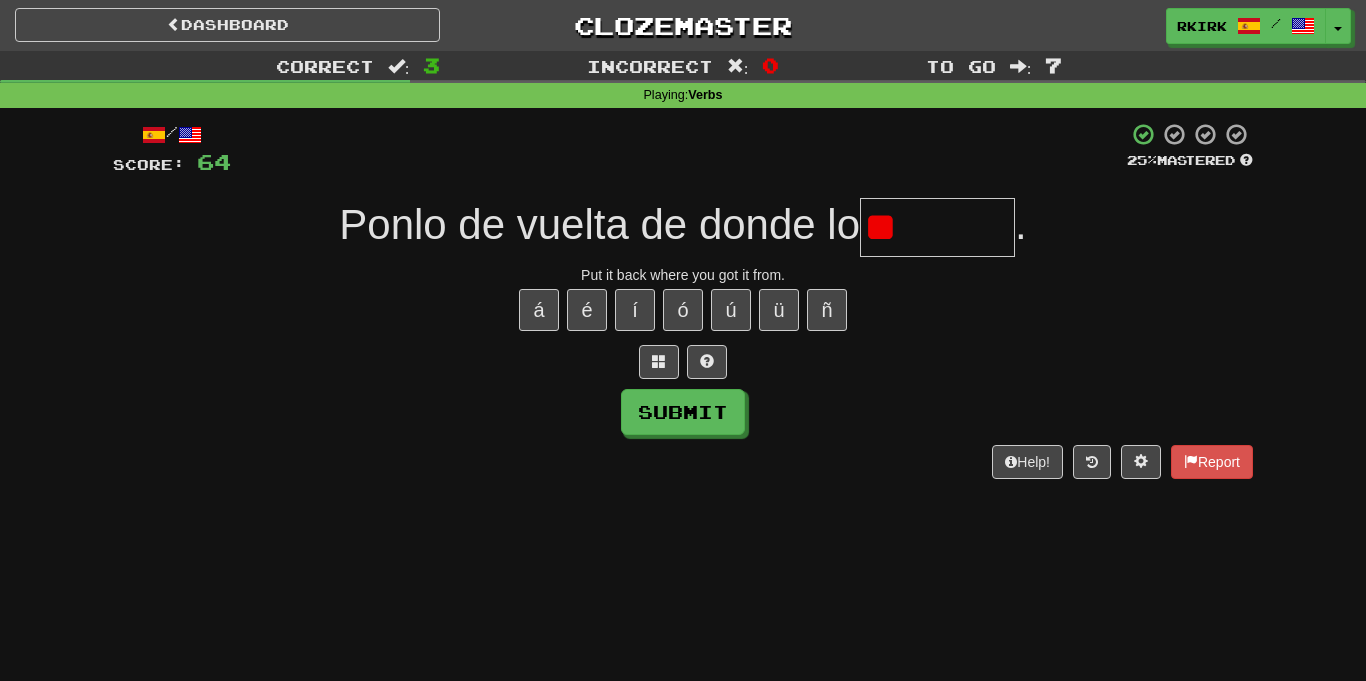 type on "*" 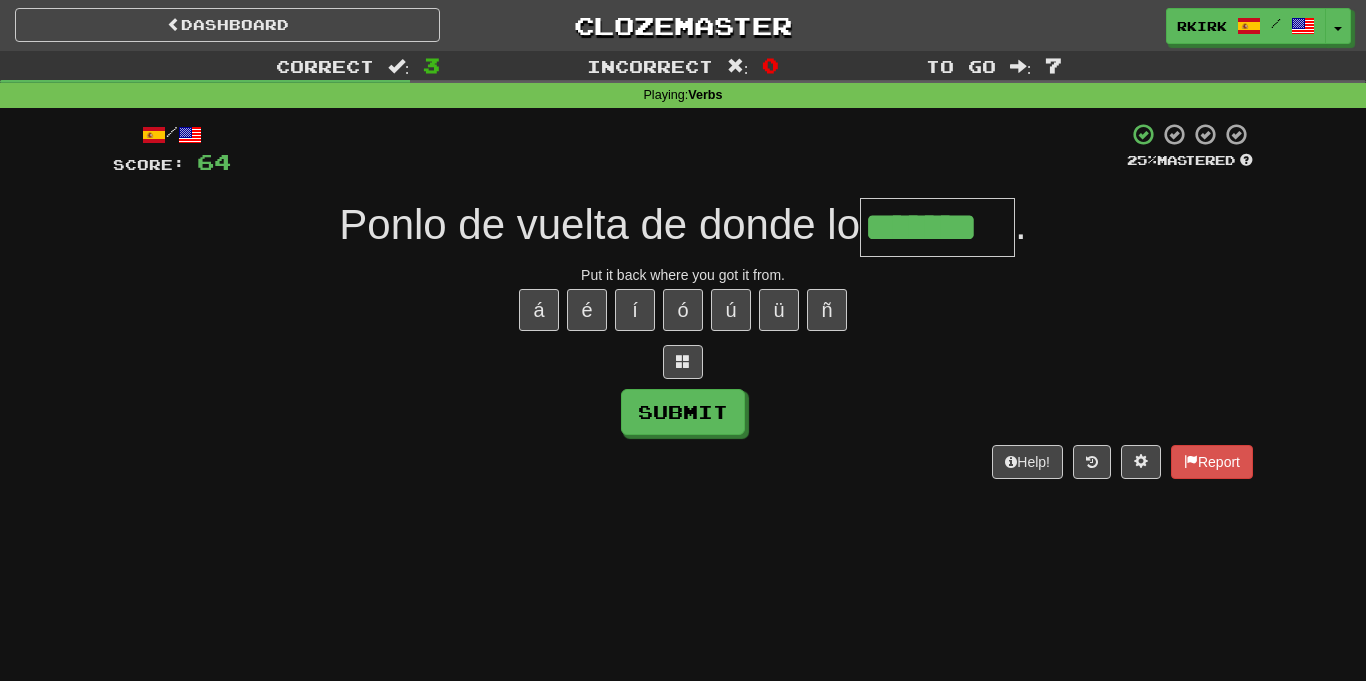 type on "*******" 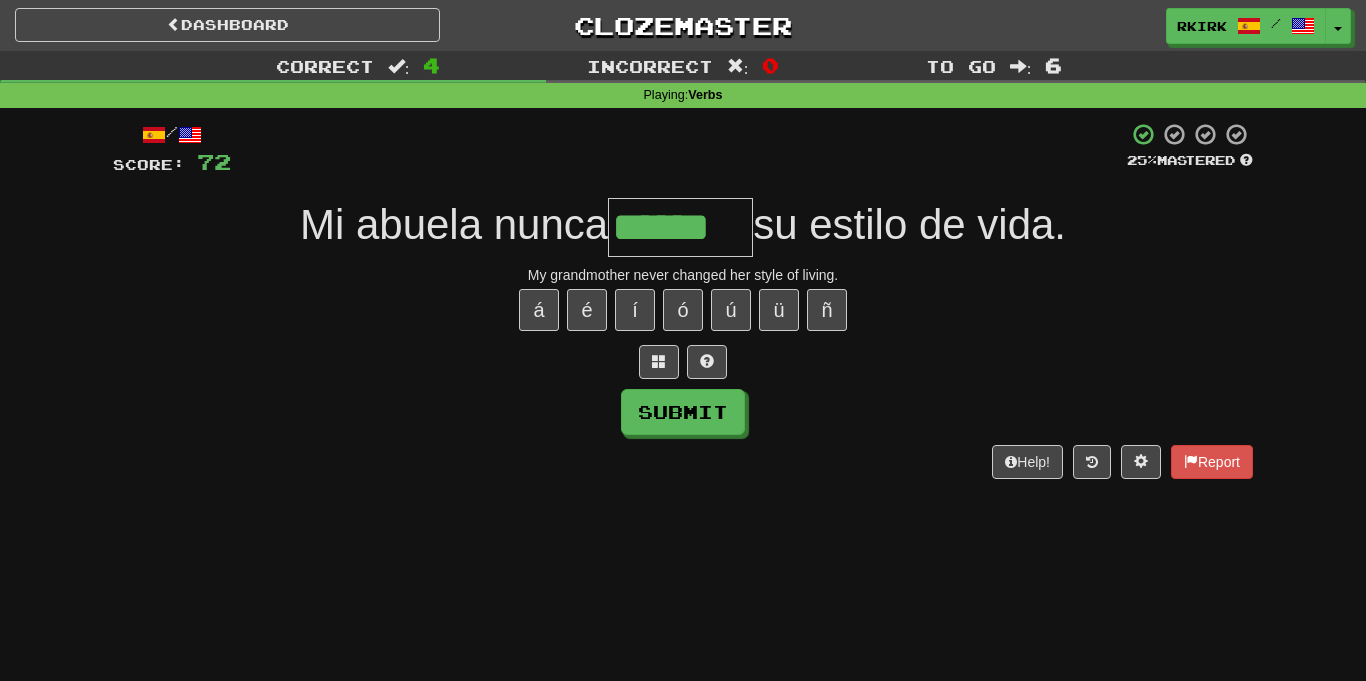 type on "******" 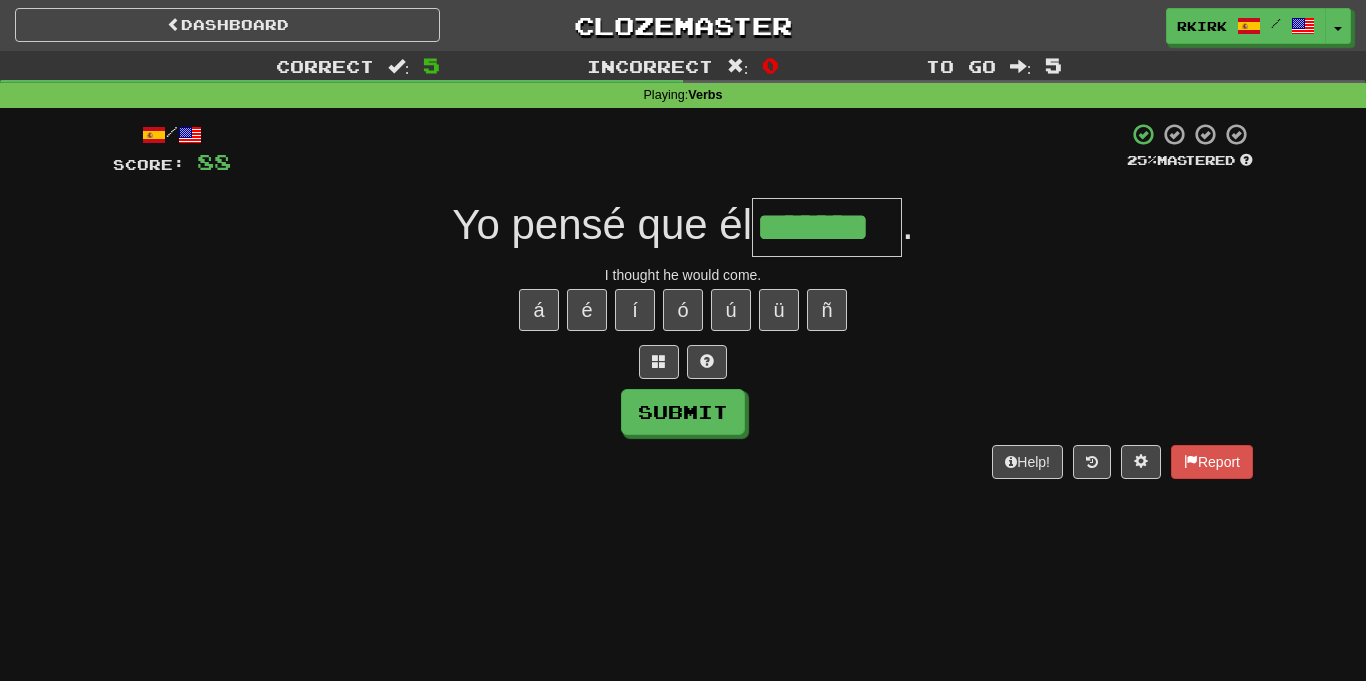 type on "*******" 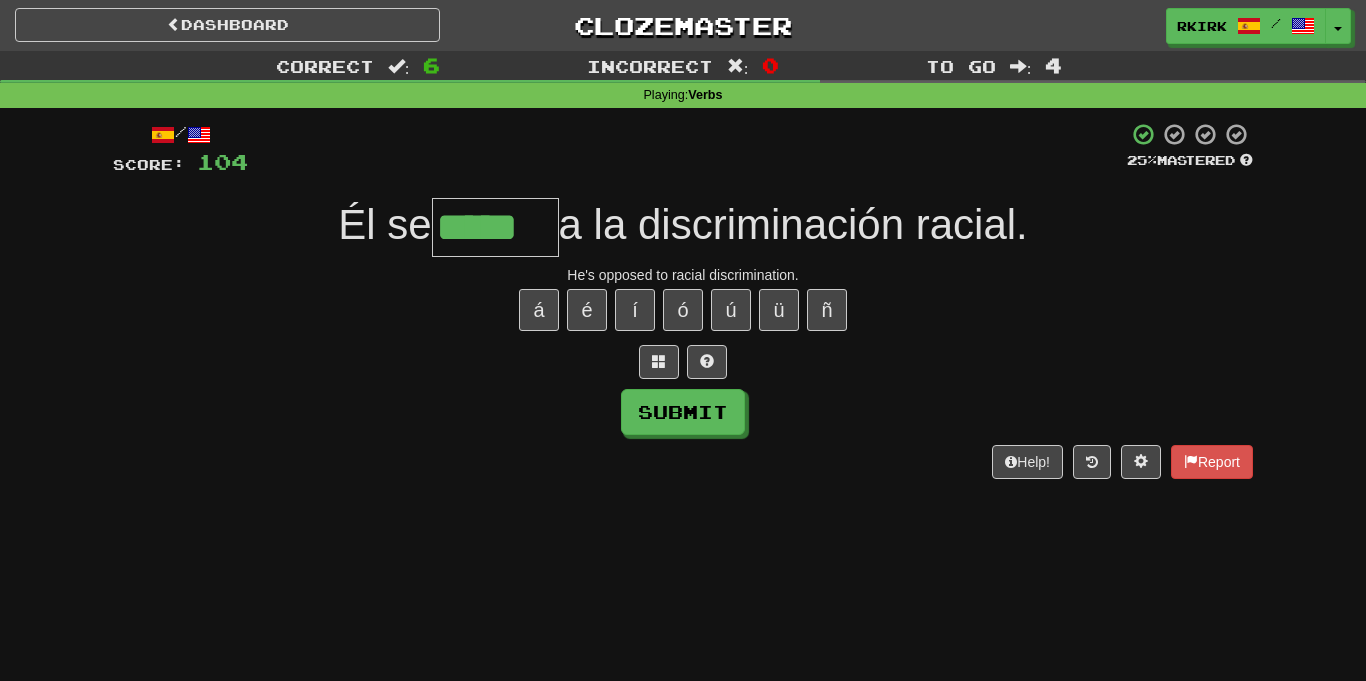type on "*****" 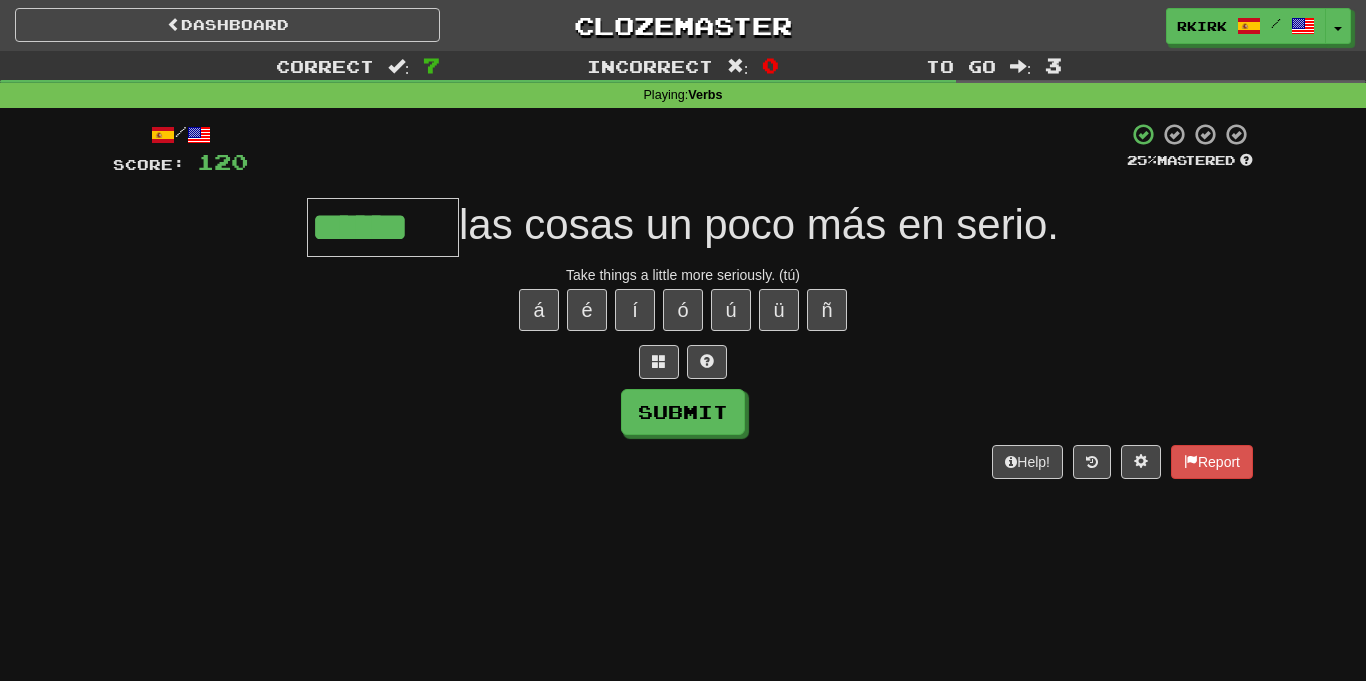 type on "******" 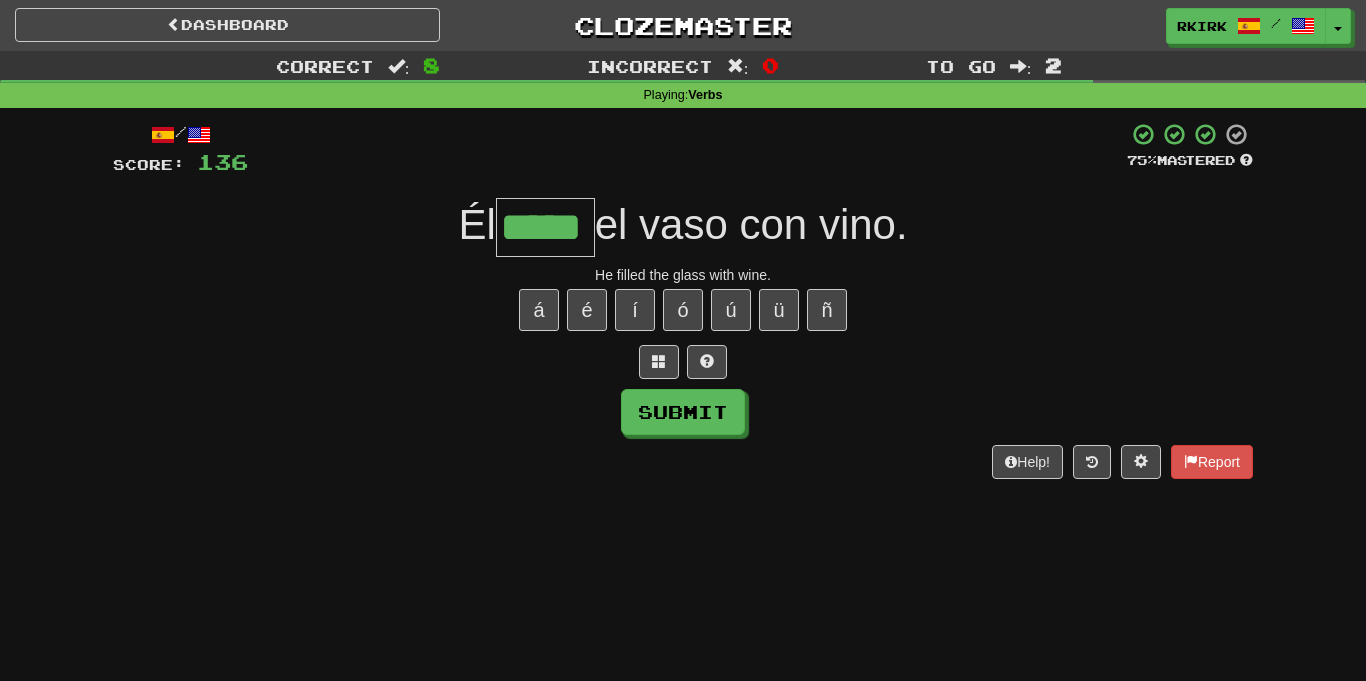 type on "*****" 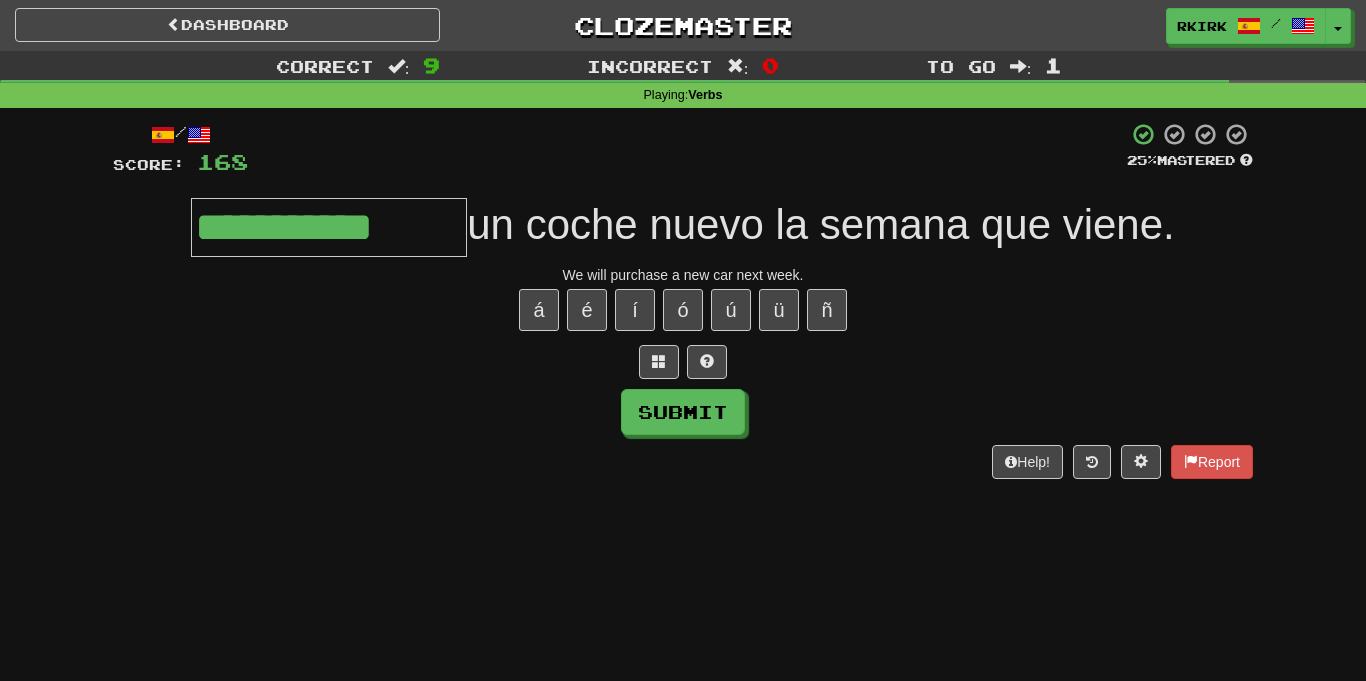 type on "**********" 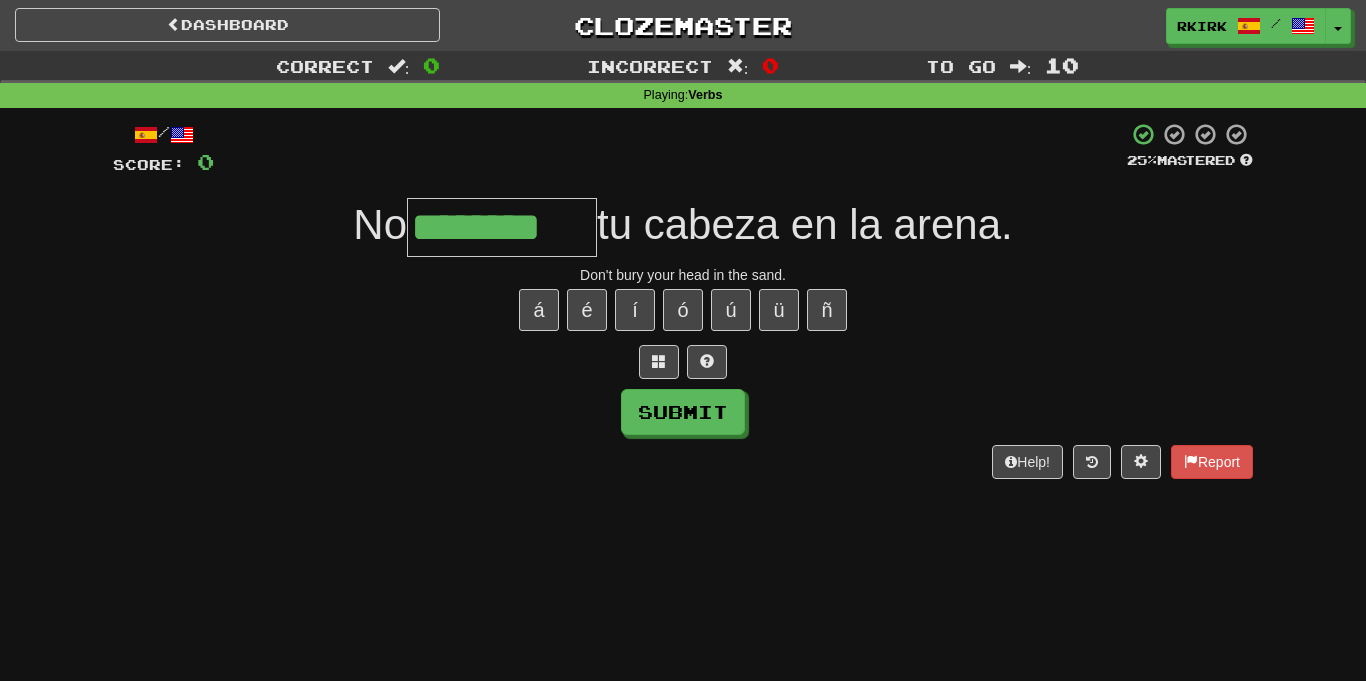 type on "********" 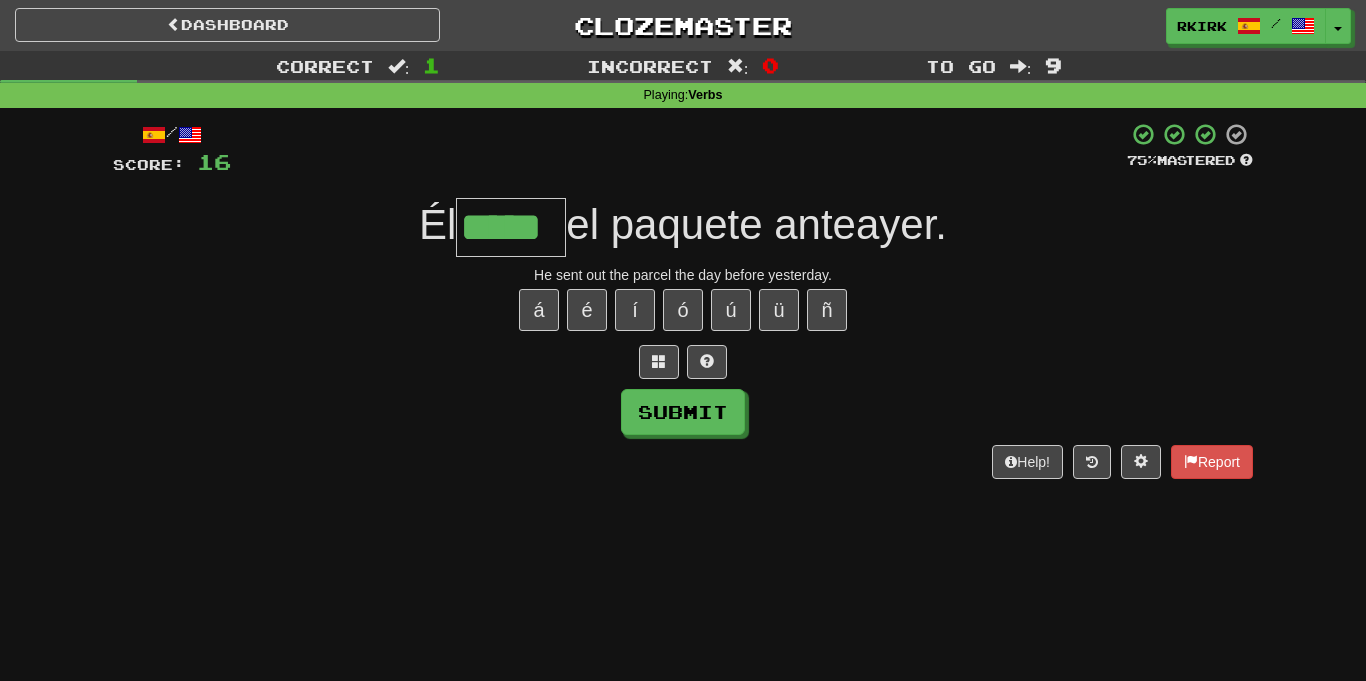 type on "*****" 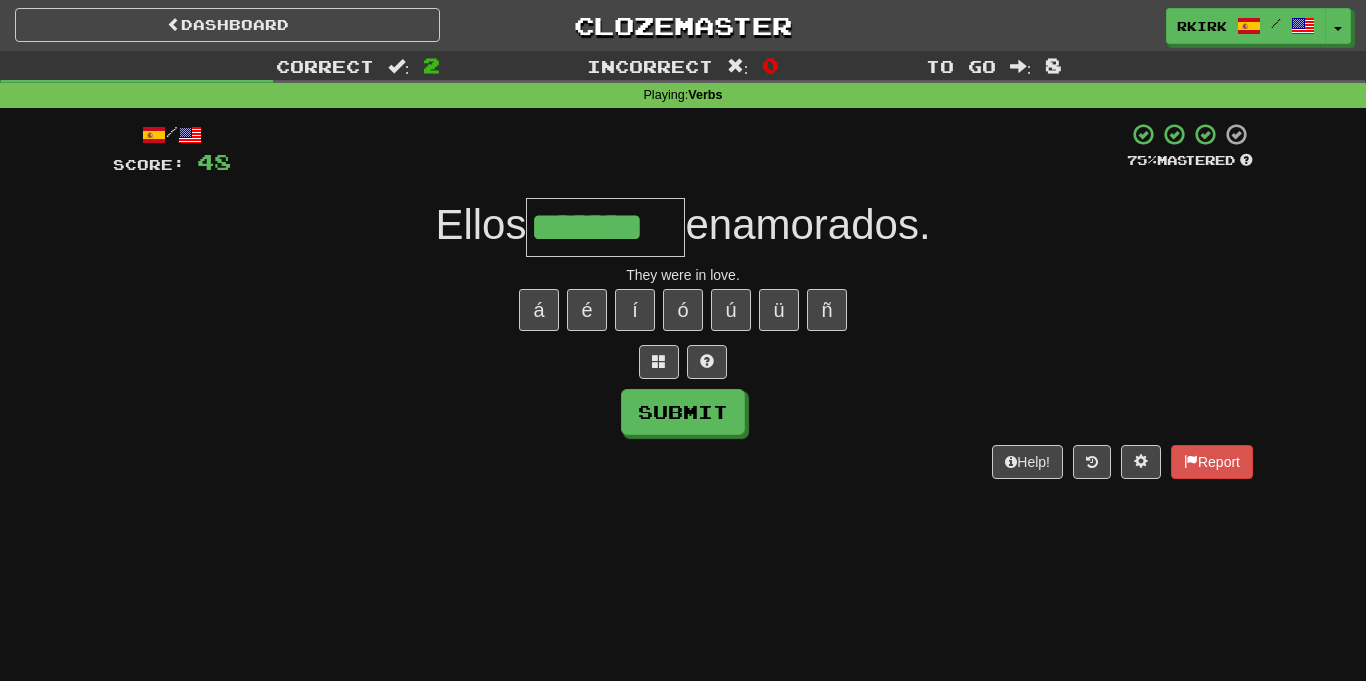 type on "*******" 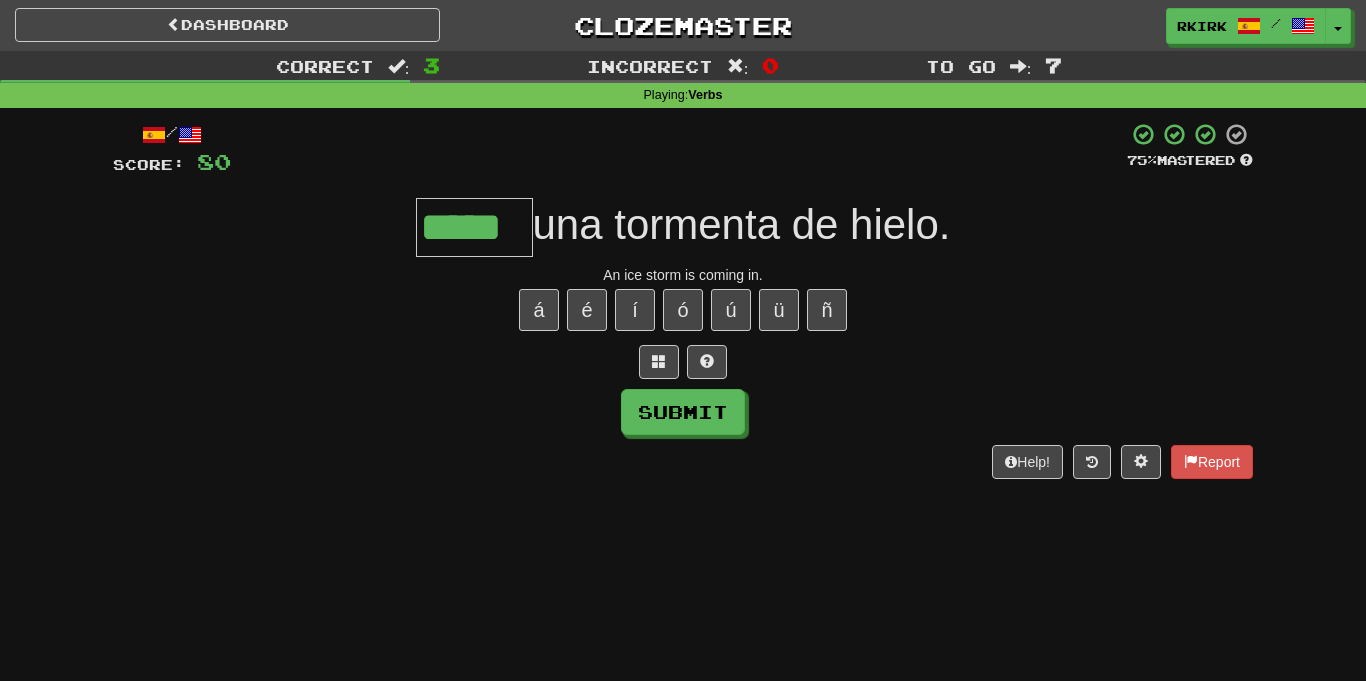 type on "*****" 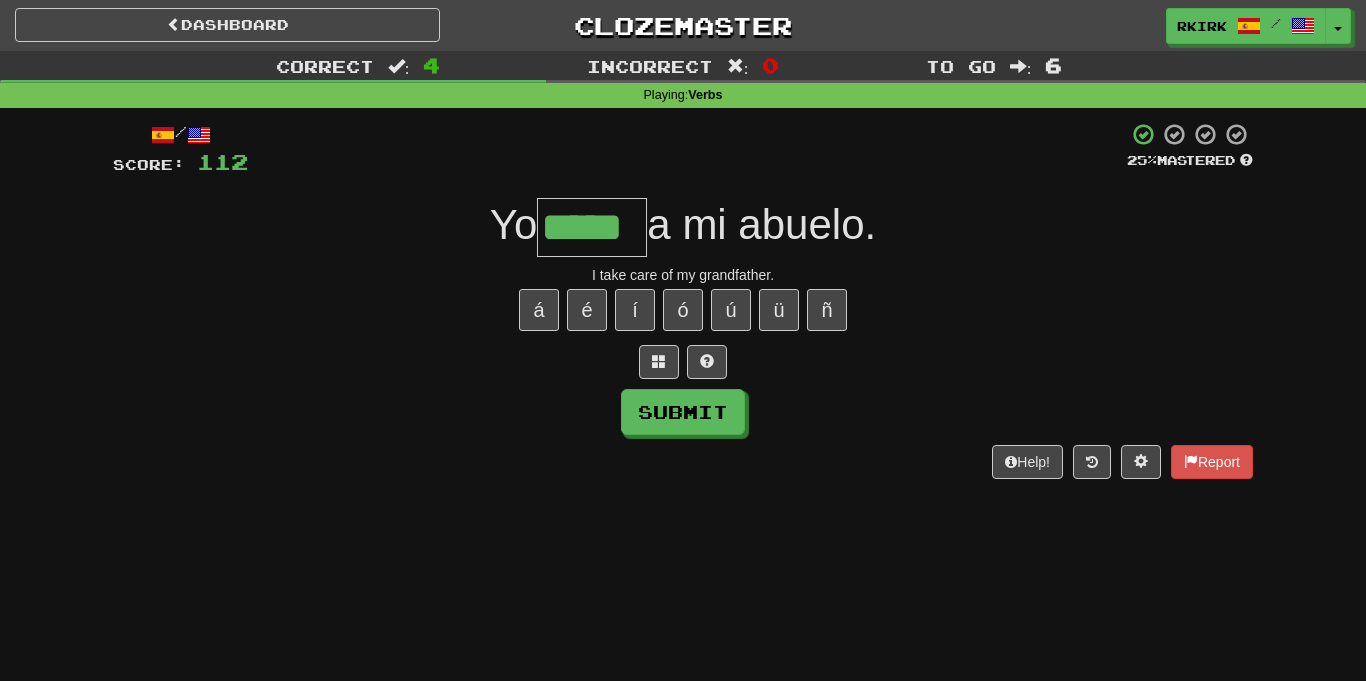 type on "*****" 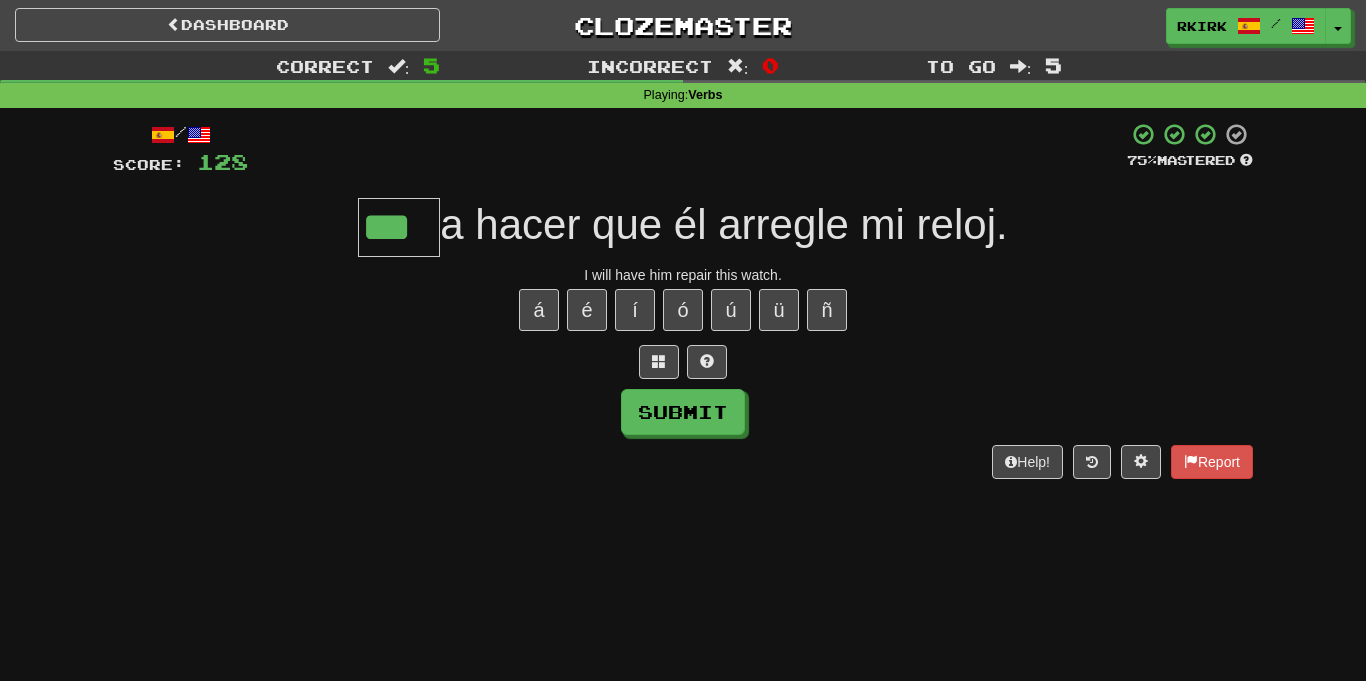 type on "***" 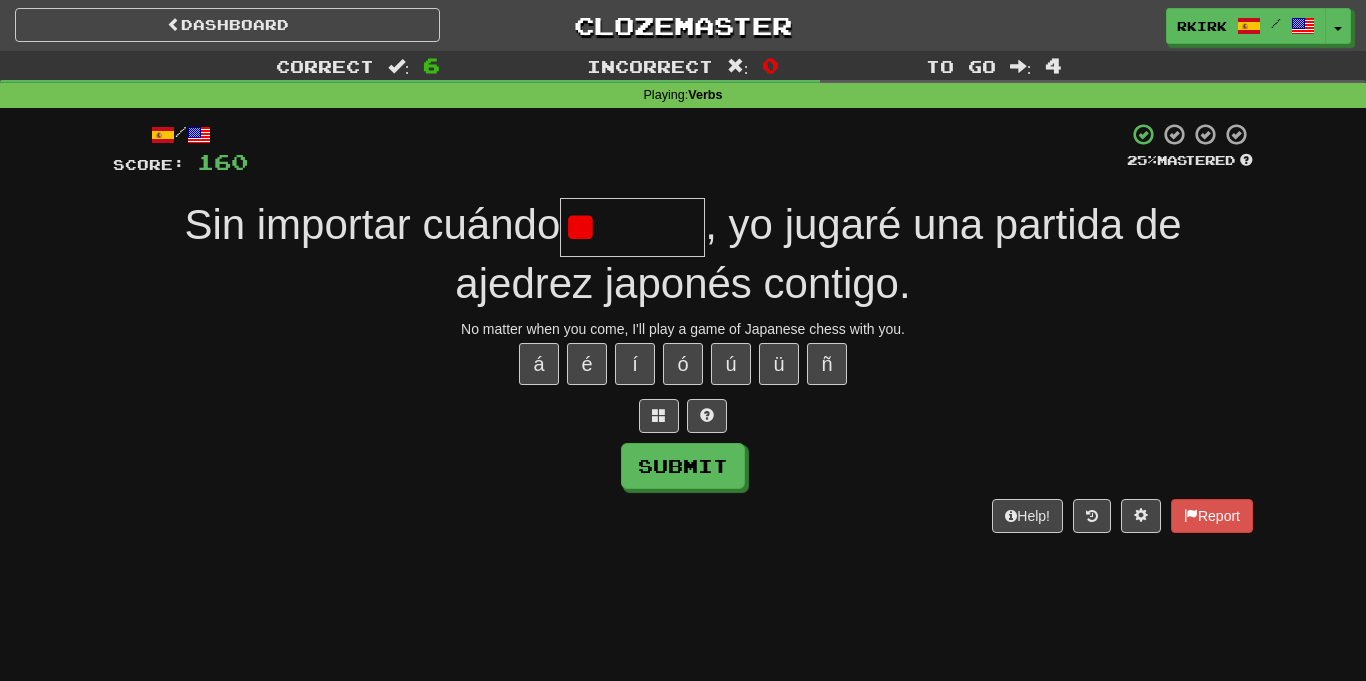type on "*" 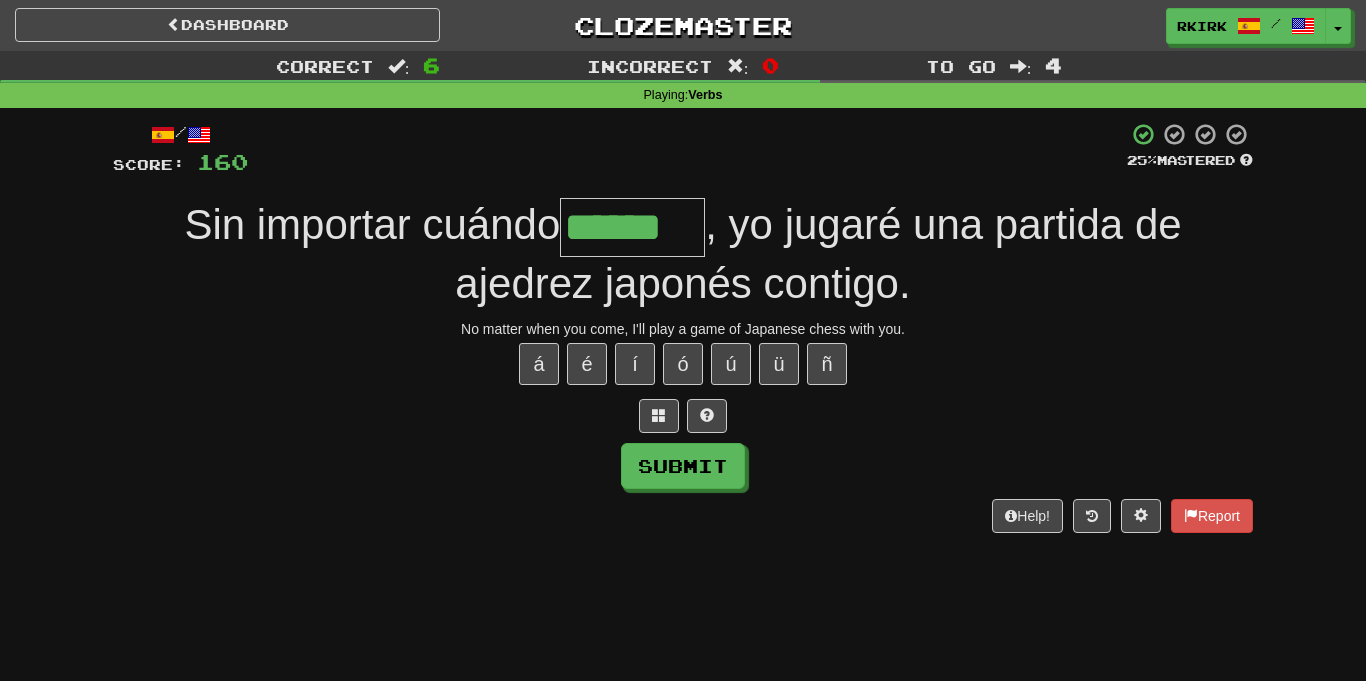 type on "******" 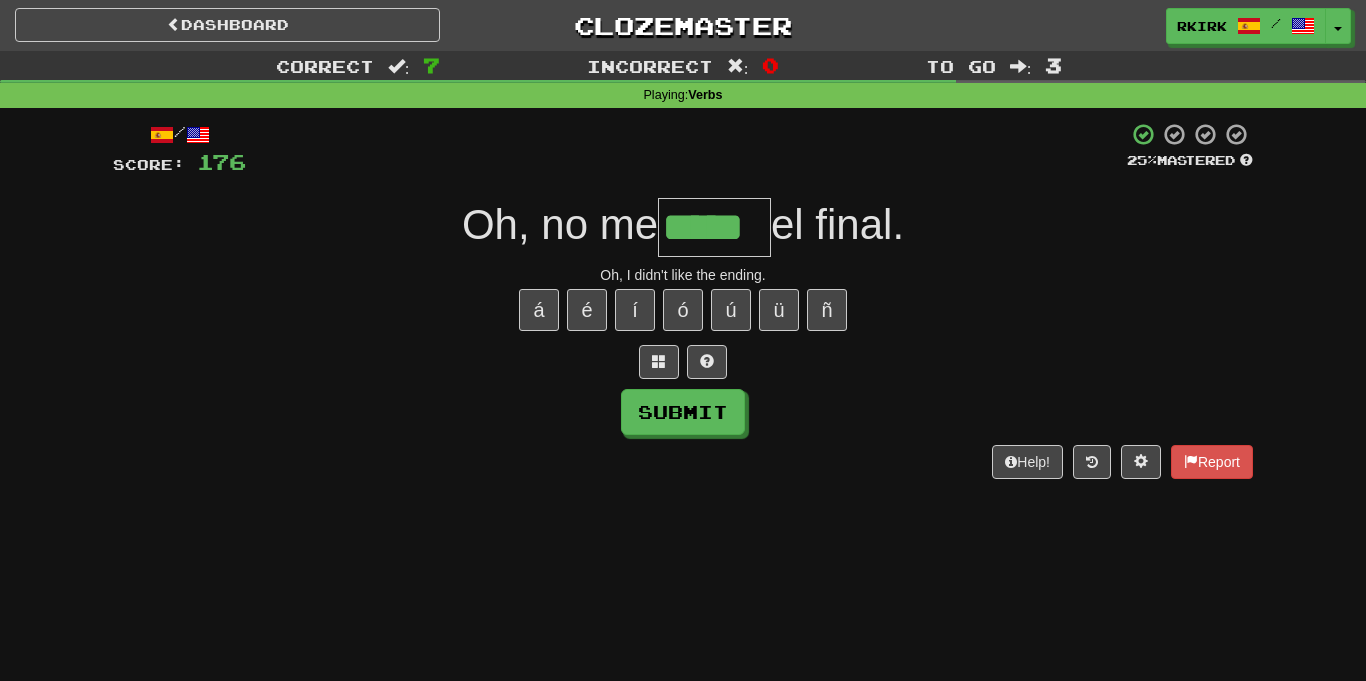 type on "*****" 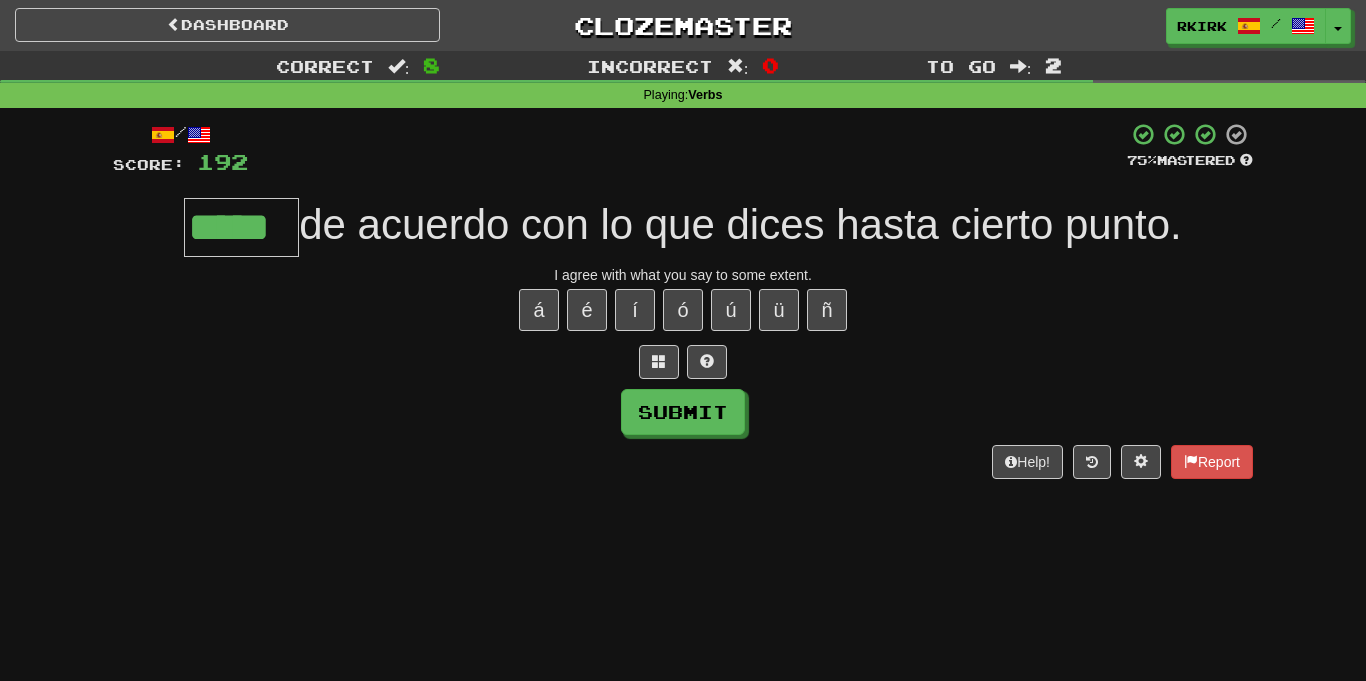type on "*****" 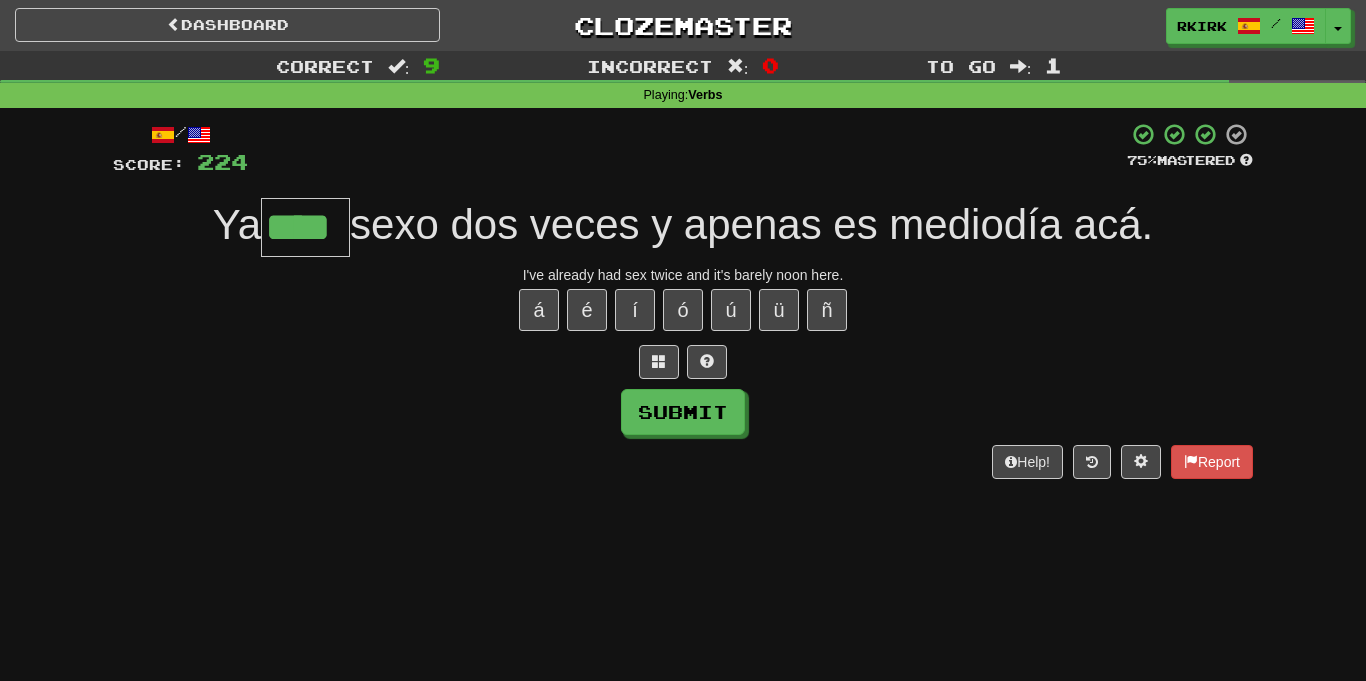 type on "****" 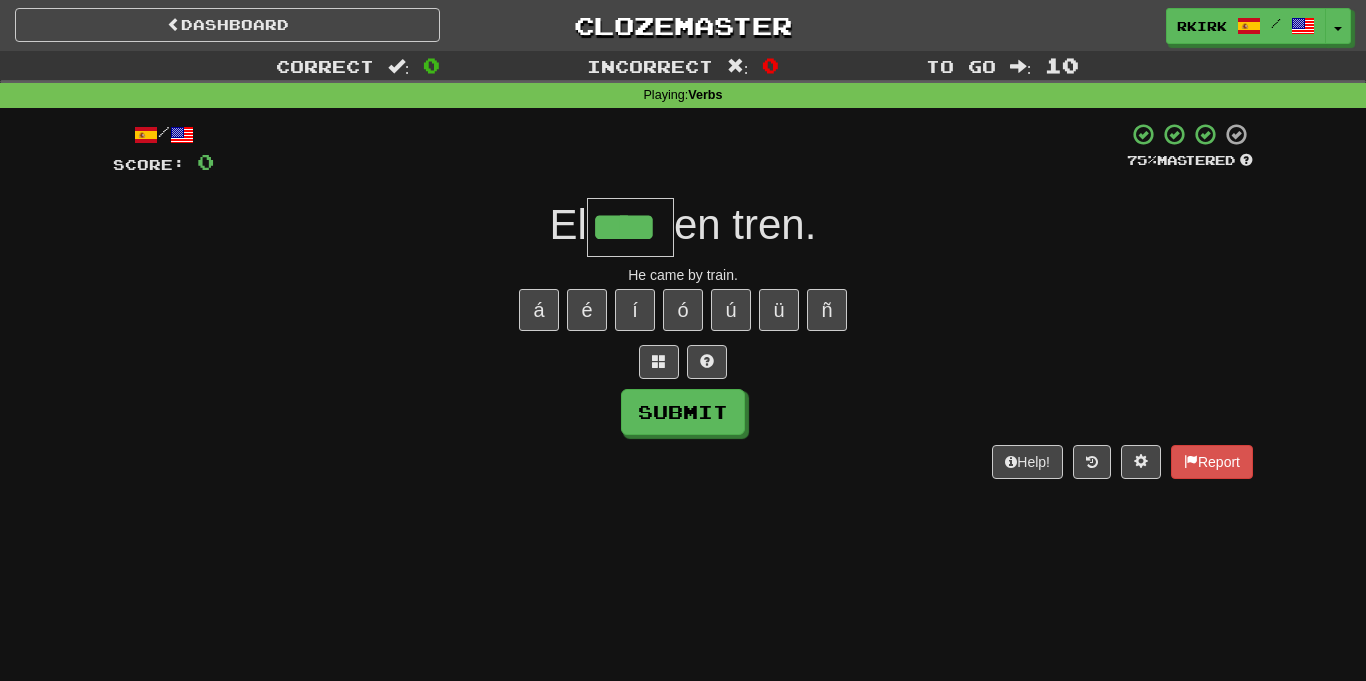 type on "****" 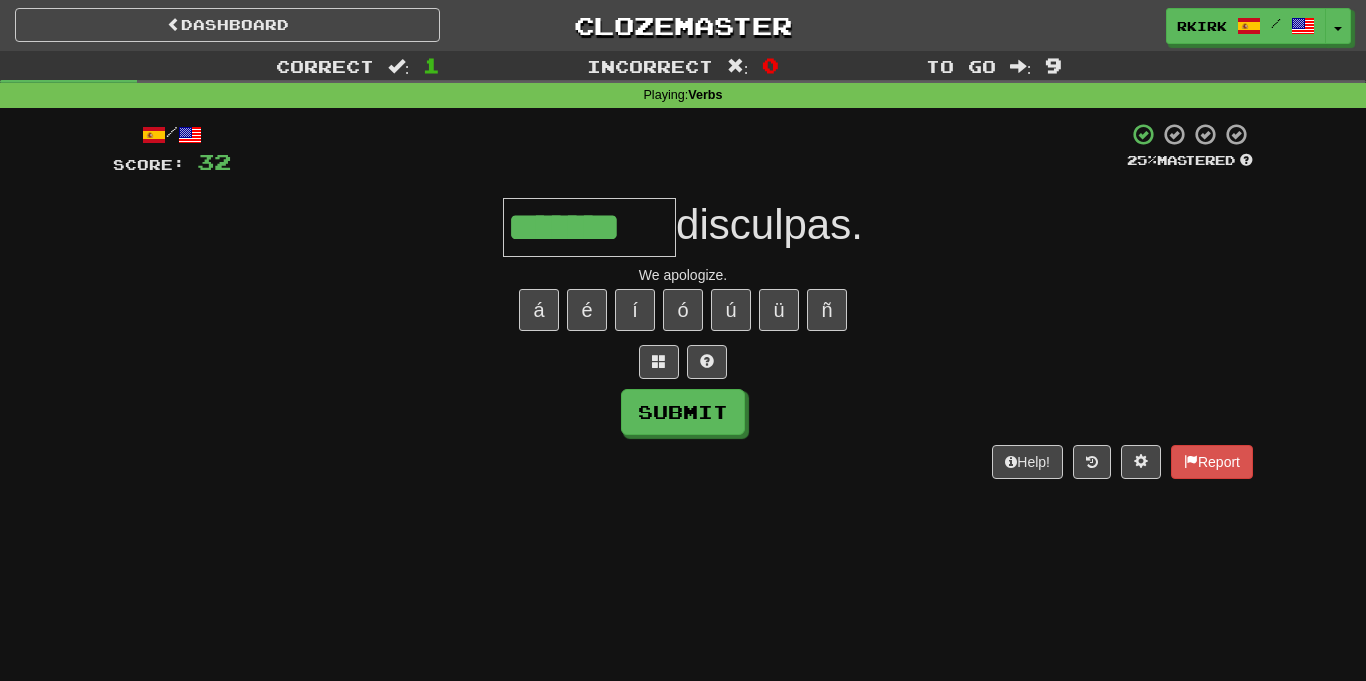 type on "*******" 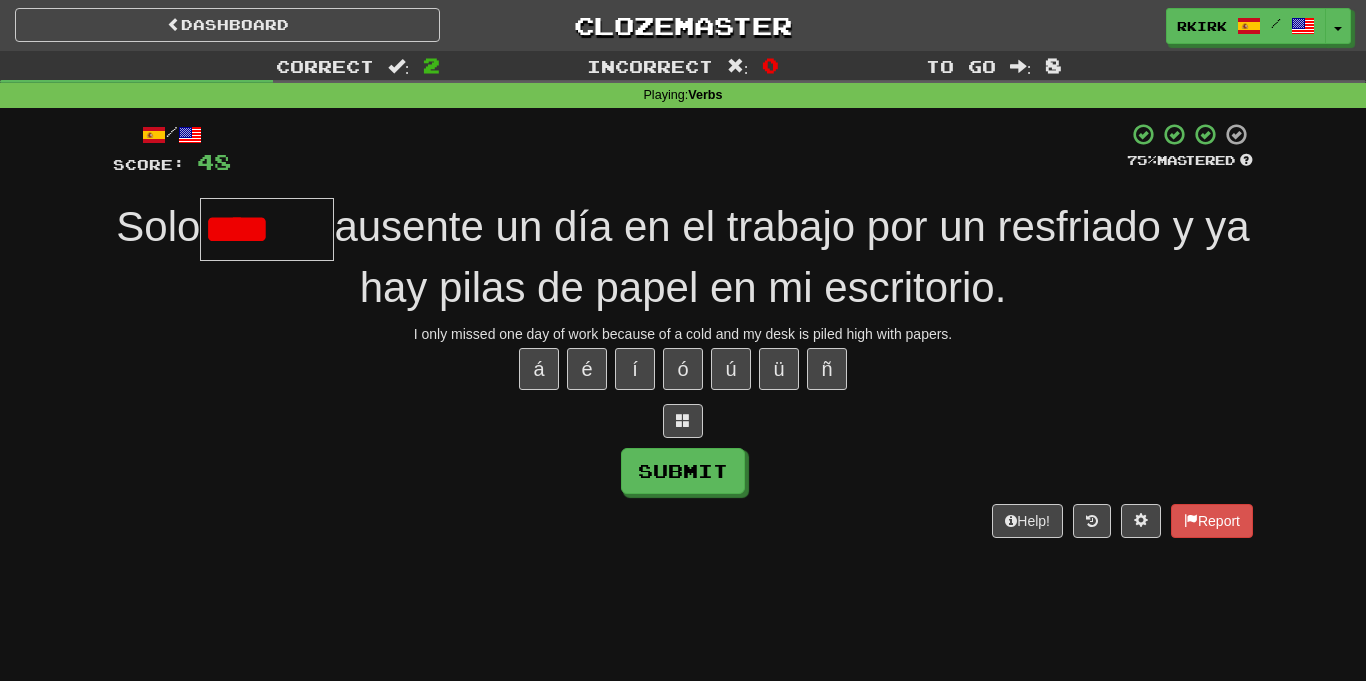 scroll, scrollTop: 0, scrollLeft: 0, axis: both 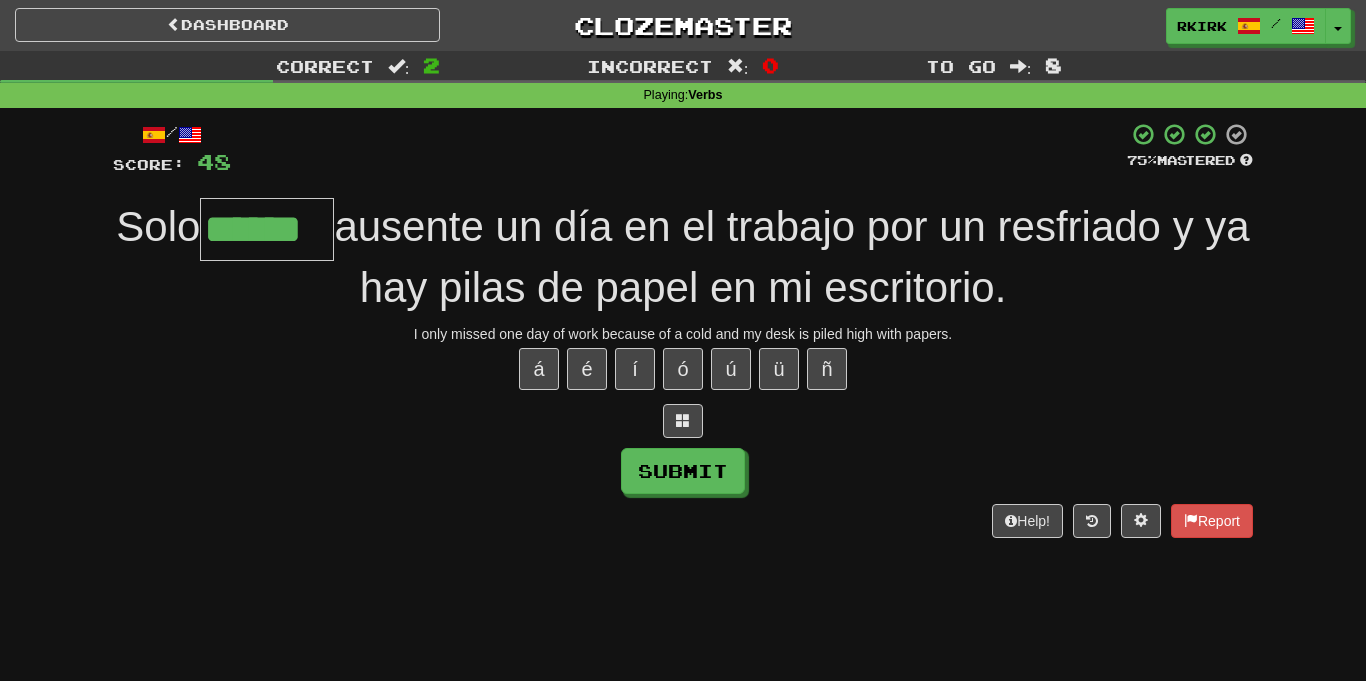 type on "******" 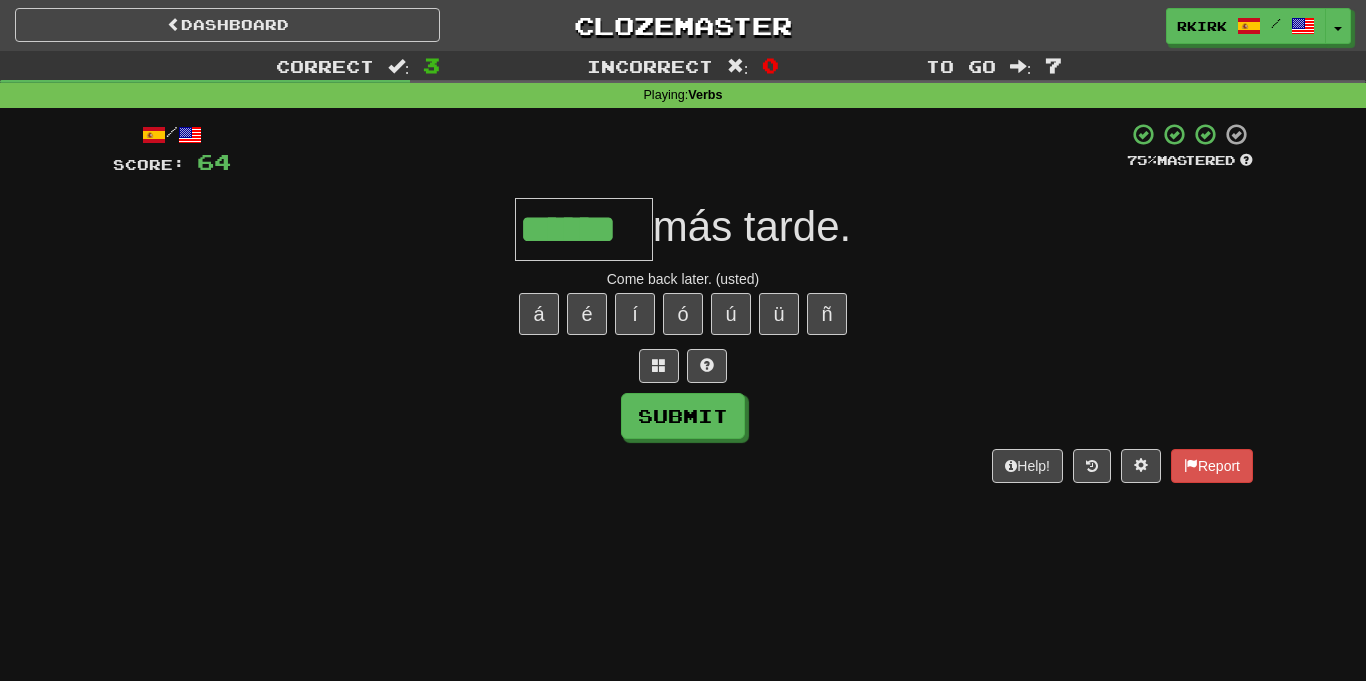 type on "******" 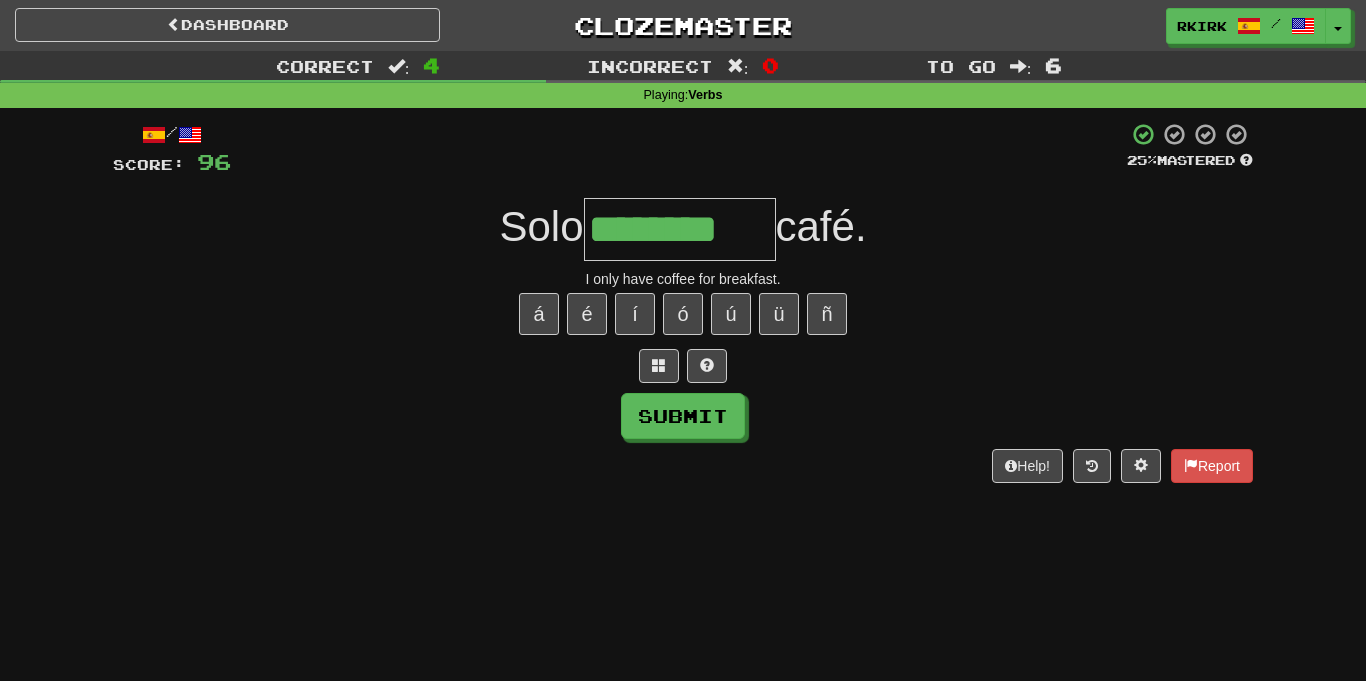type on "********" 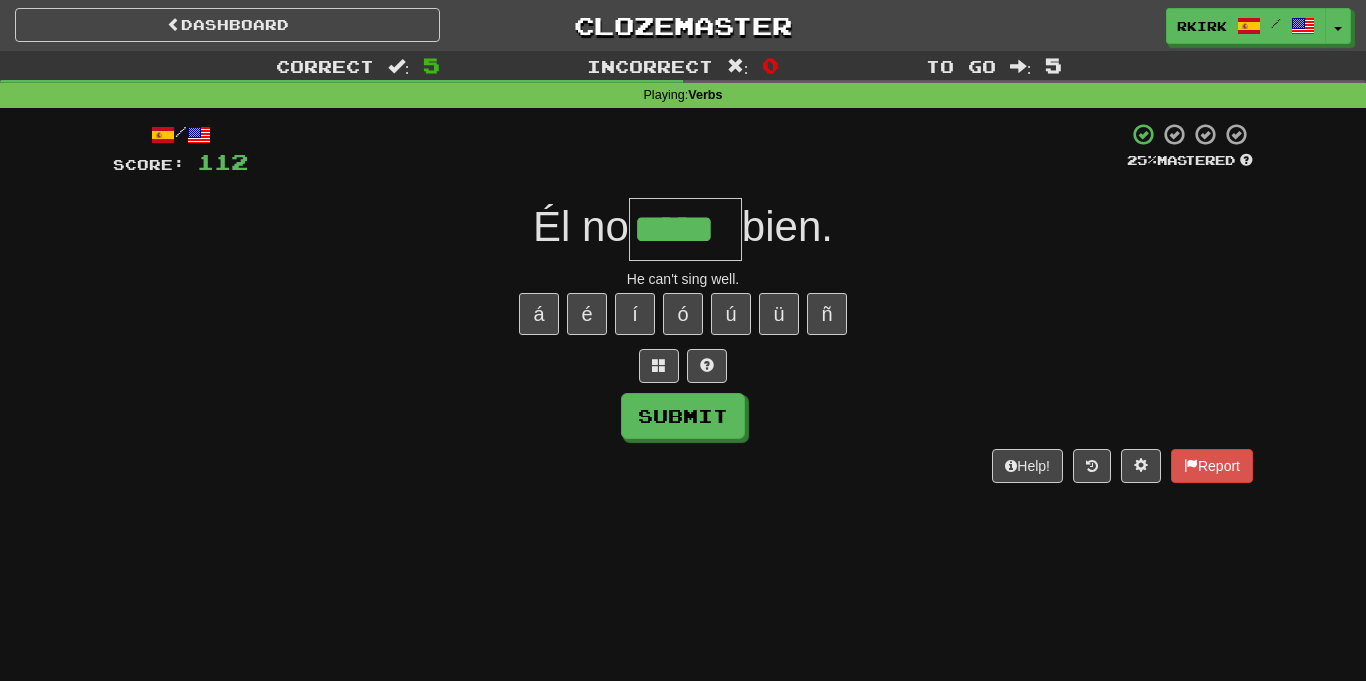 type on "*****" 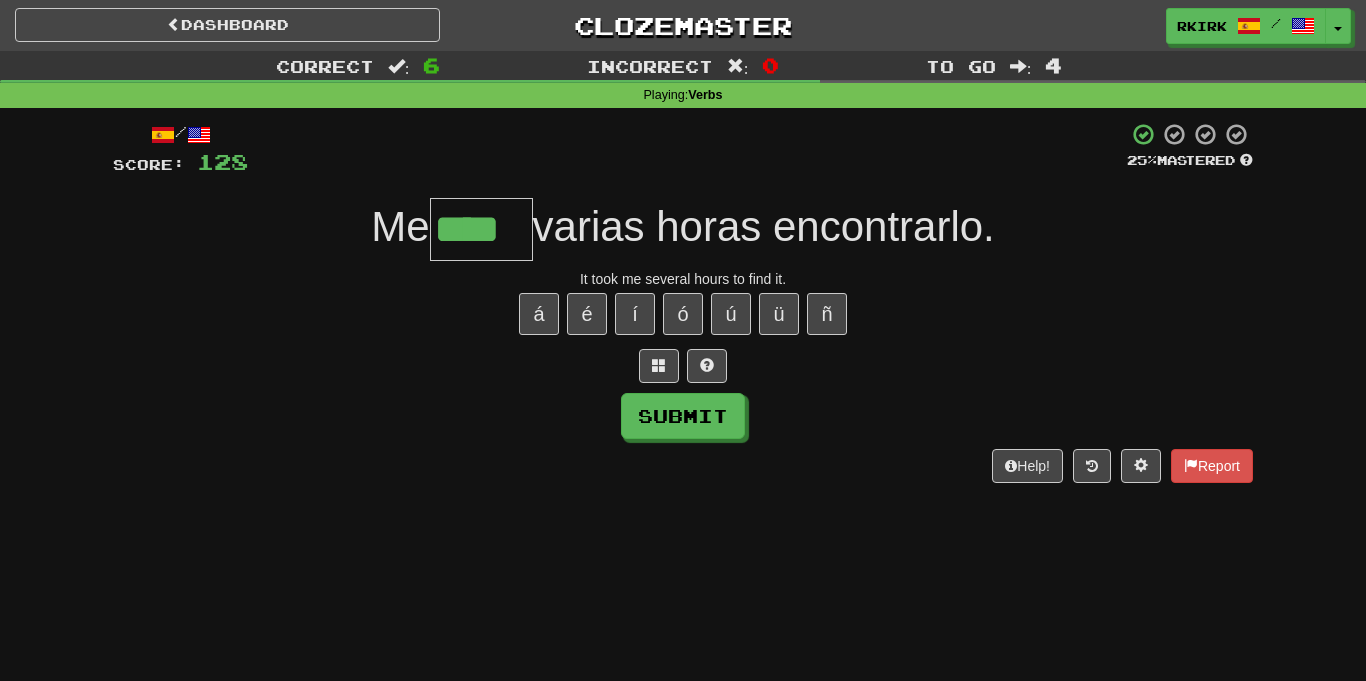 type on "****" 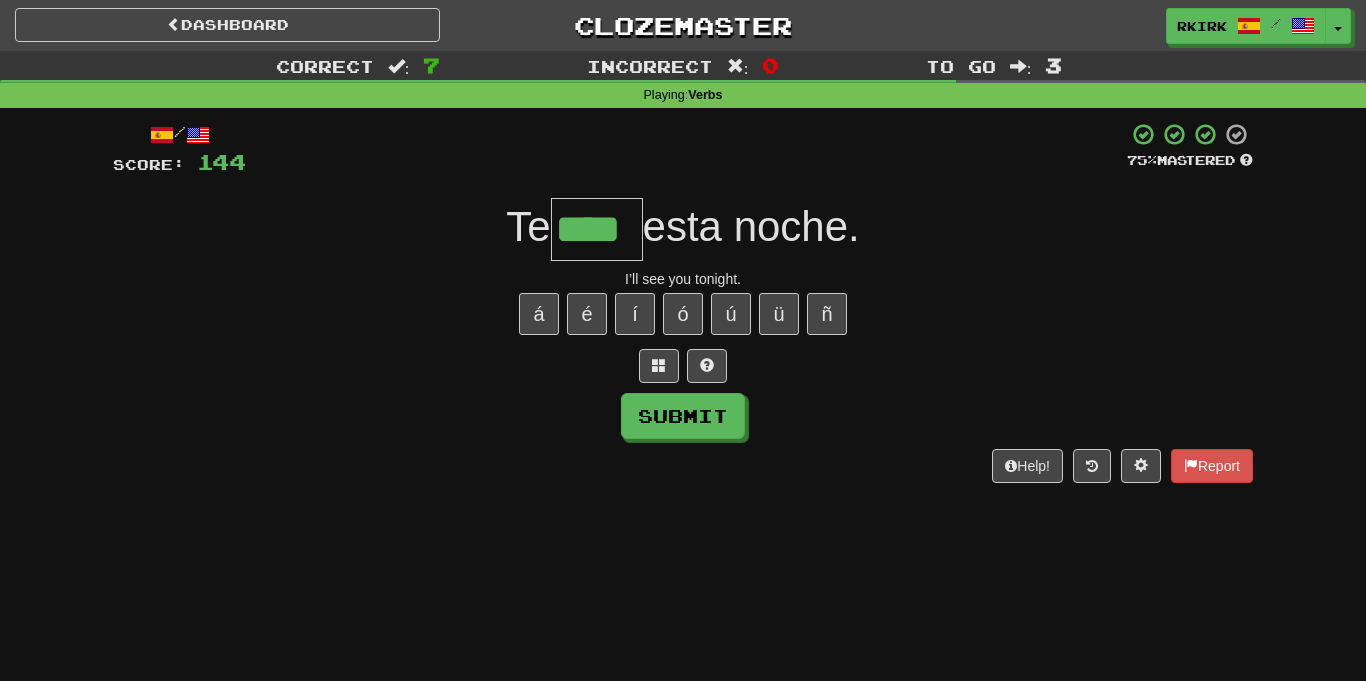 type on "****" 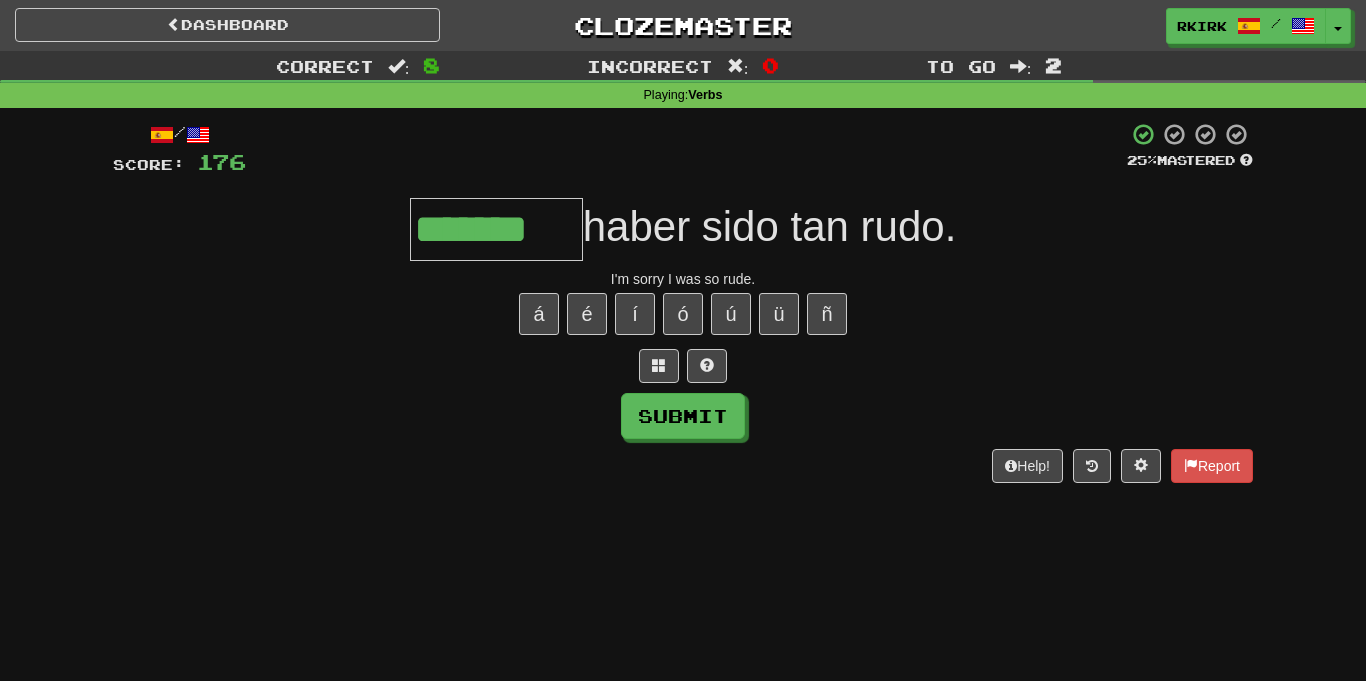 type on "*******" 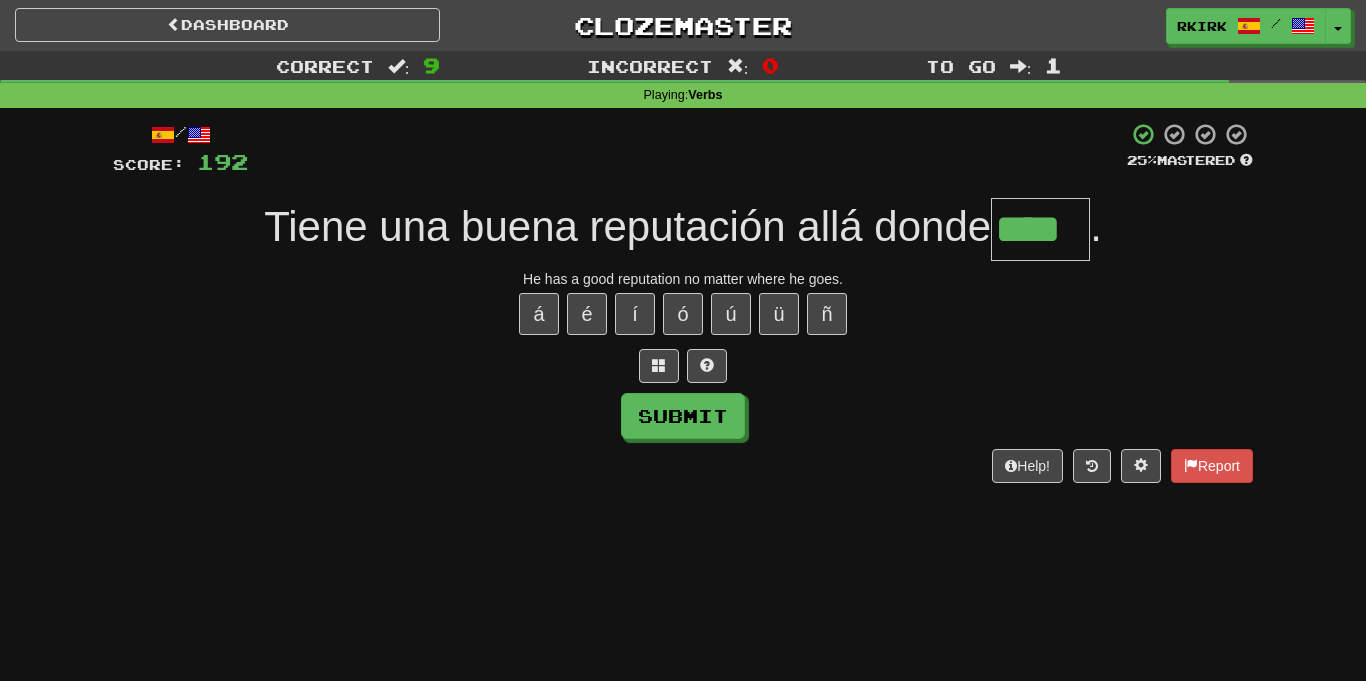 type on "****" 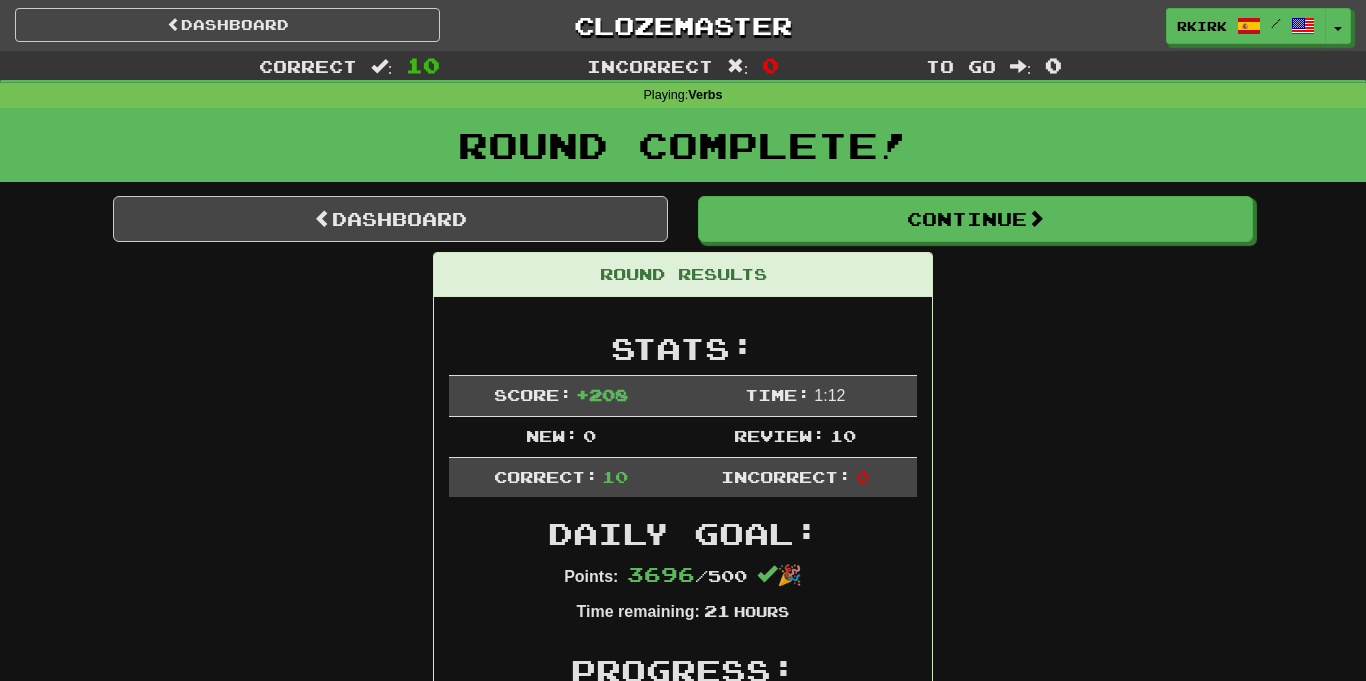 click on "Round Complete!" at bounding box center (683, 145) 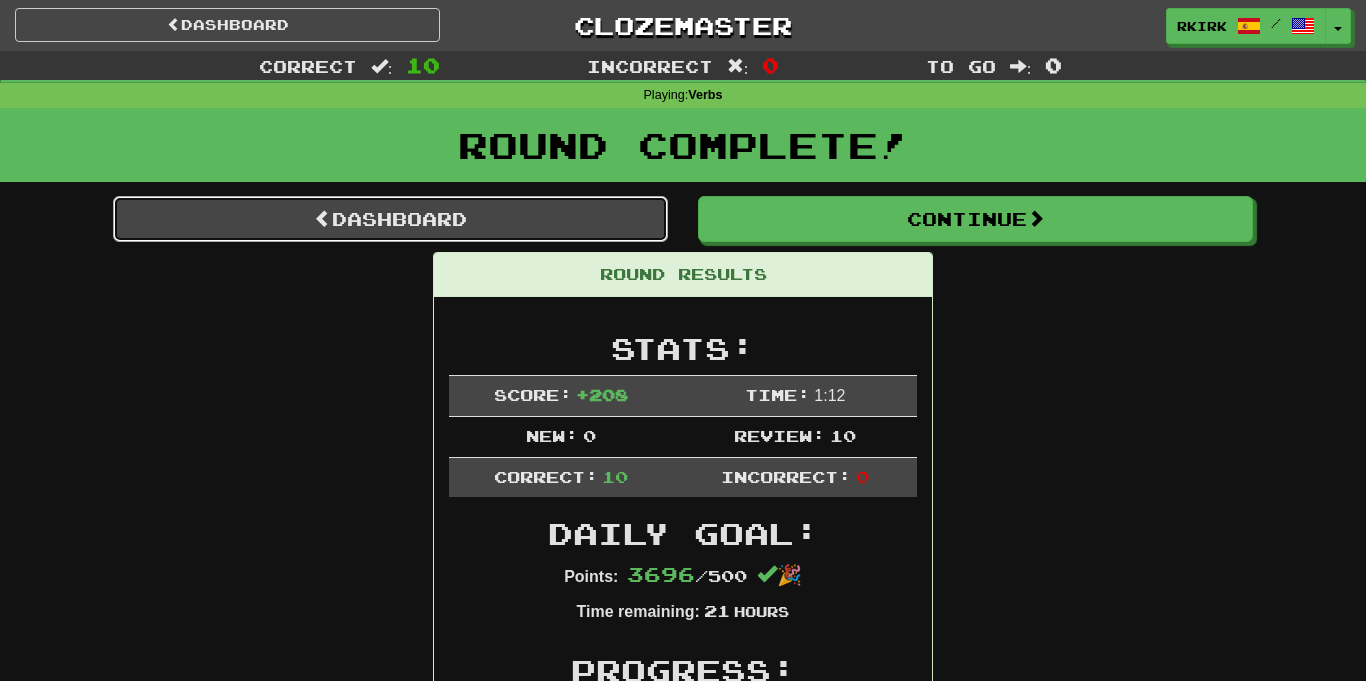 click on "Dashboard" at bounding box center [390, 219] 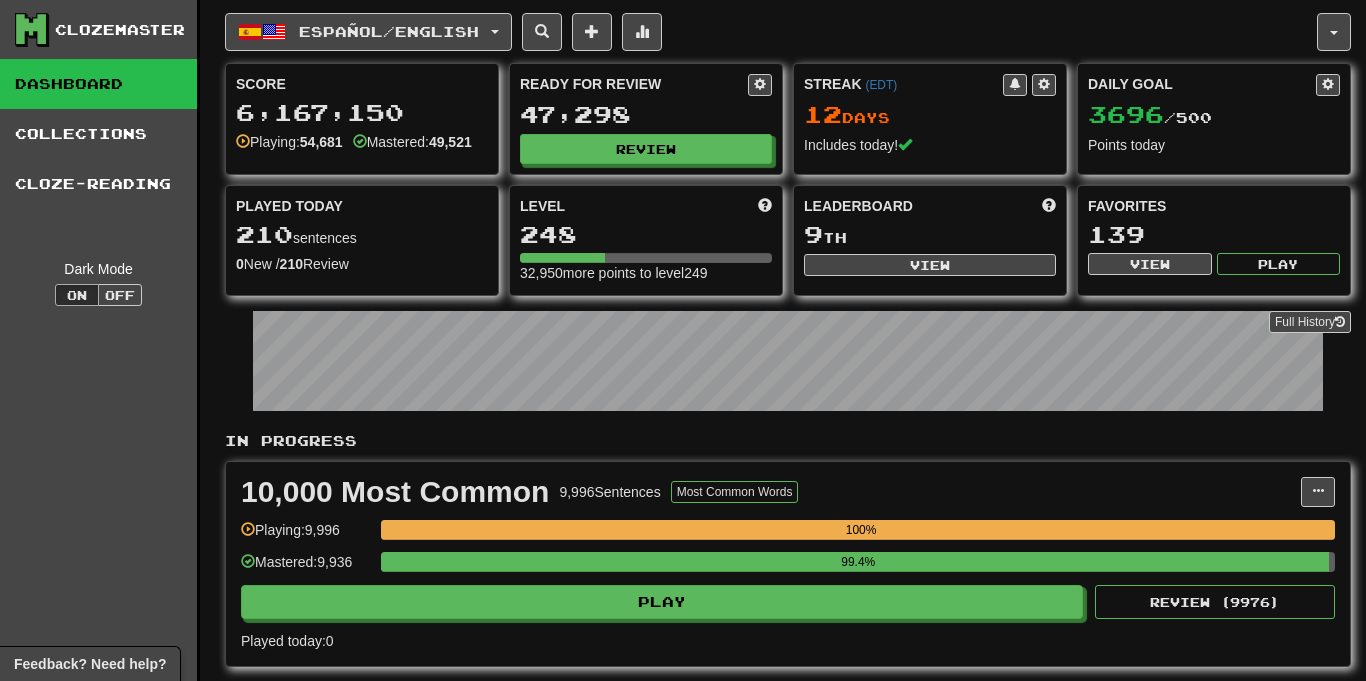 scroll, scrollTop: 0, scrollLeft: 0, axis: both 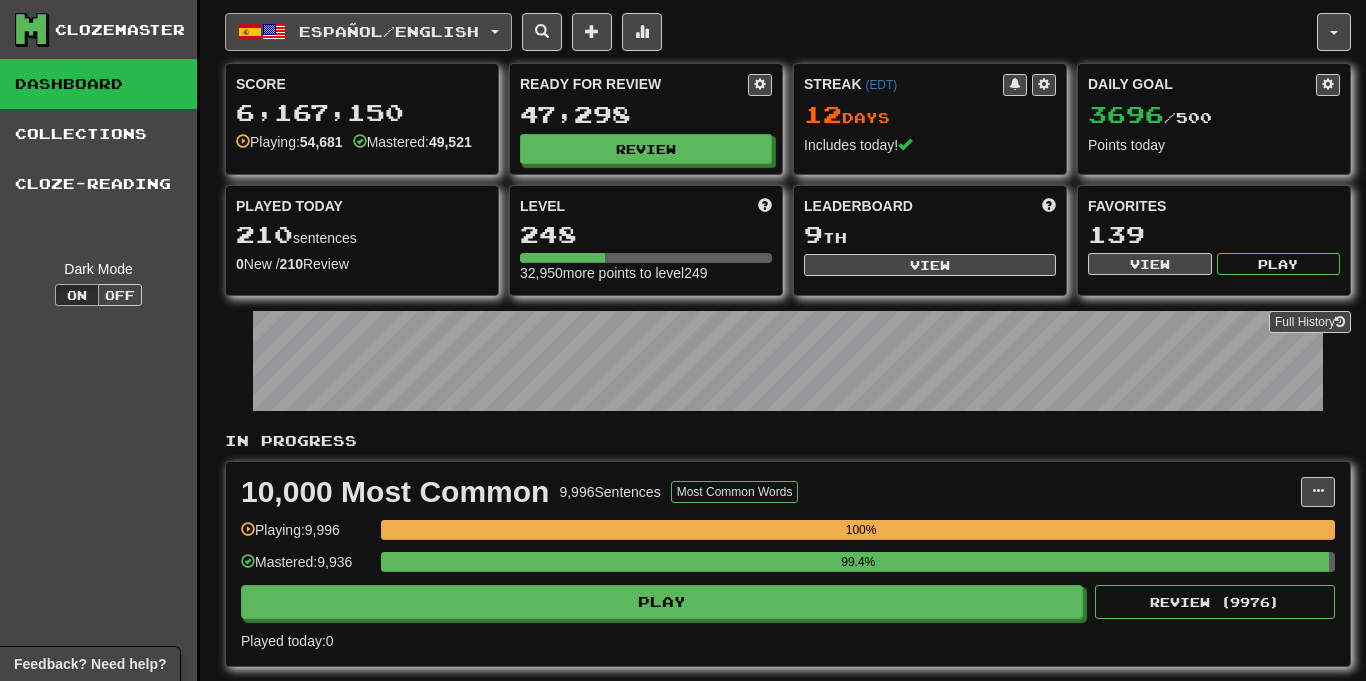 click on "Español  /  English" at bounding box center (368, 32) 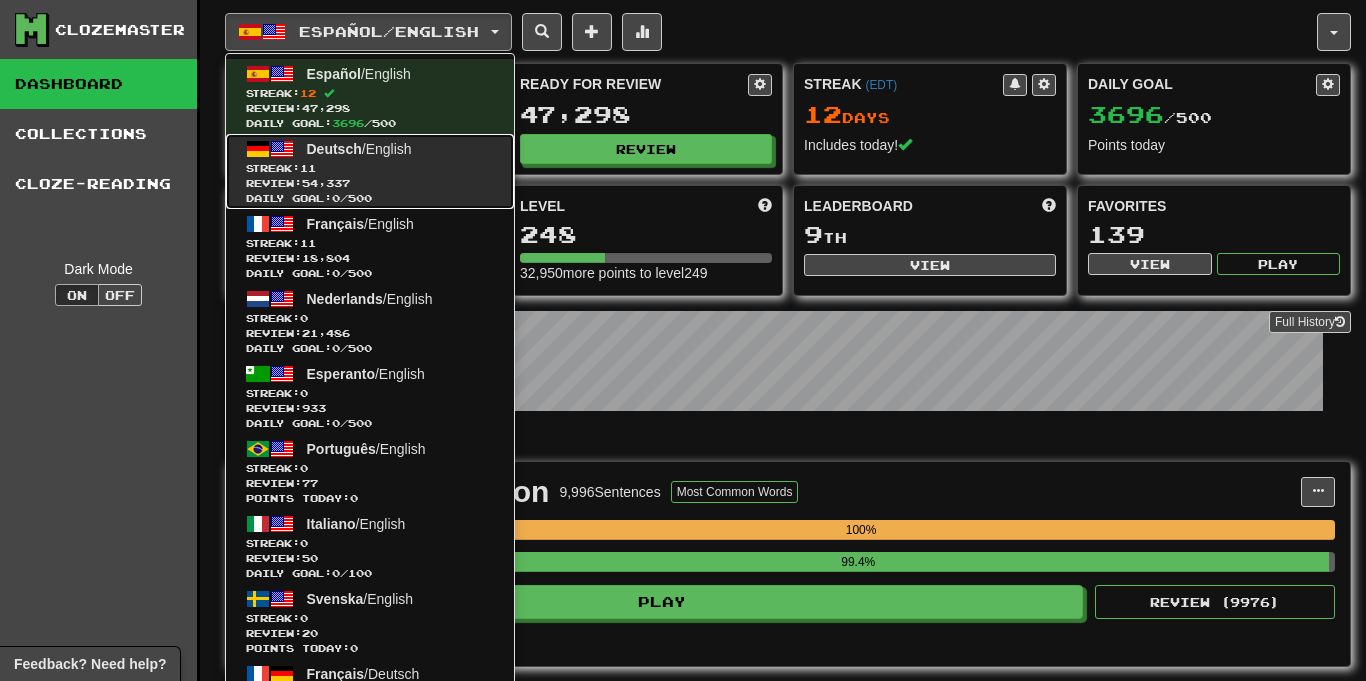 click on "Deutsch  /  English Streak:  11   Review:  54,337 Daily Goal:  0  /  500" at bounding box center [370, 171] 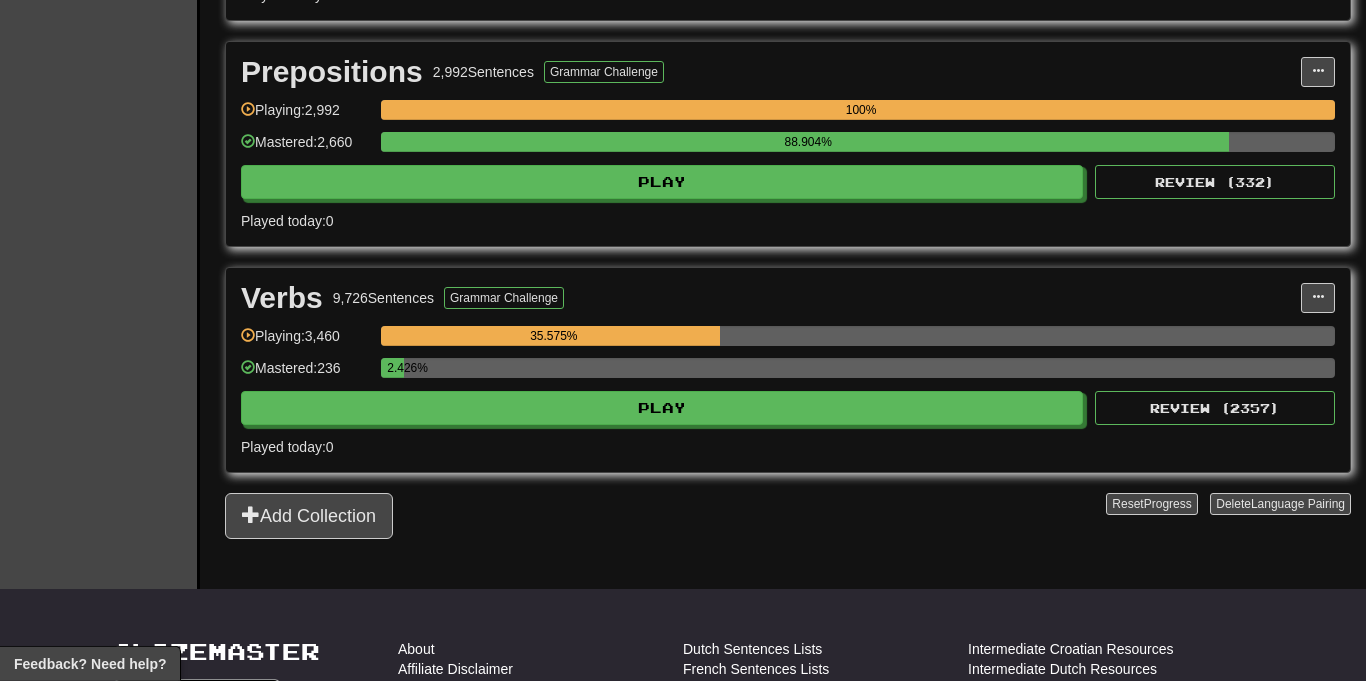 scroll, scrollTop: 1380, scrollLeft: 0, axis: vertical 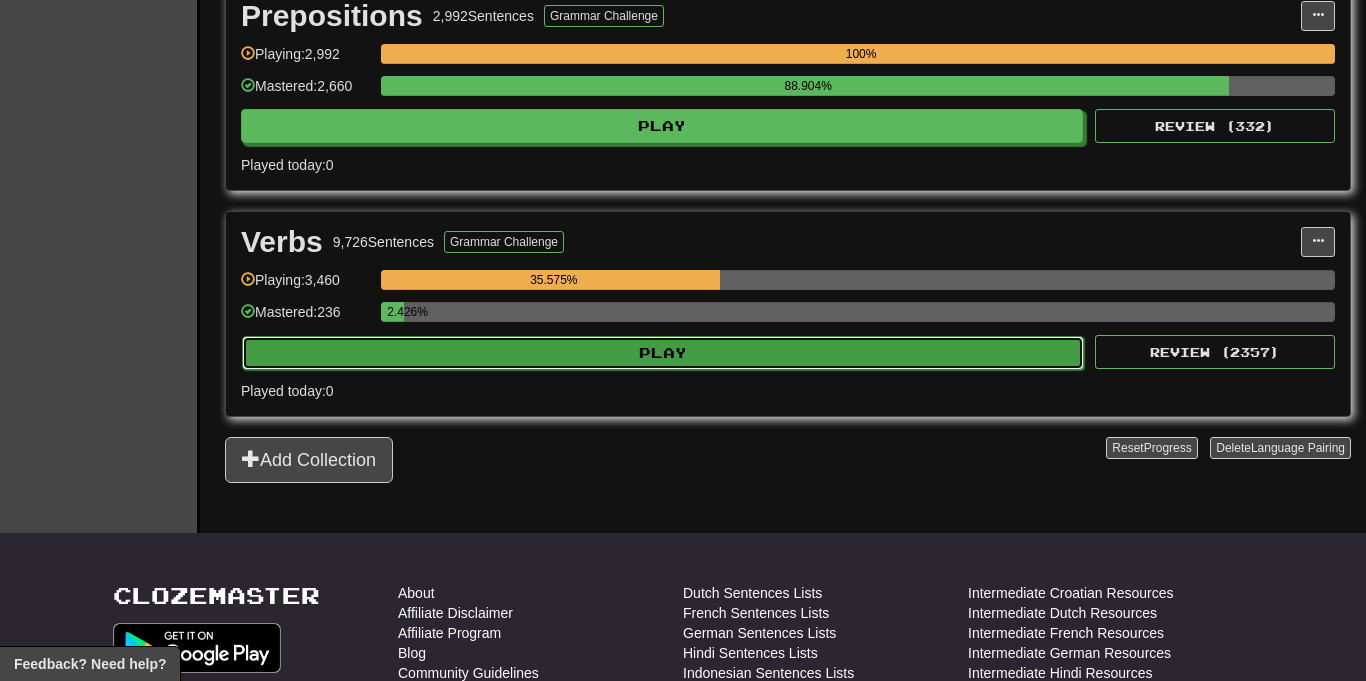 click on "Play" at bounding box center [663, 353] 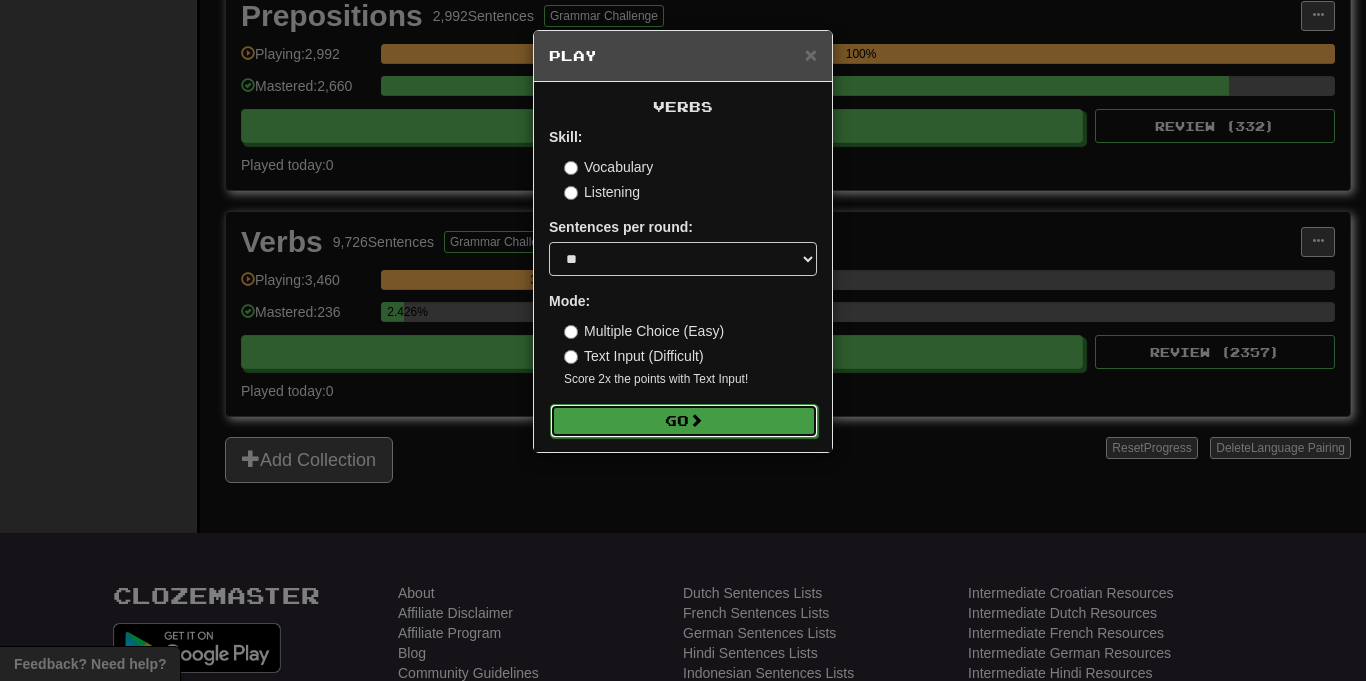 click at bounding box center (696, 420) 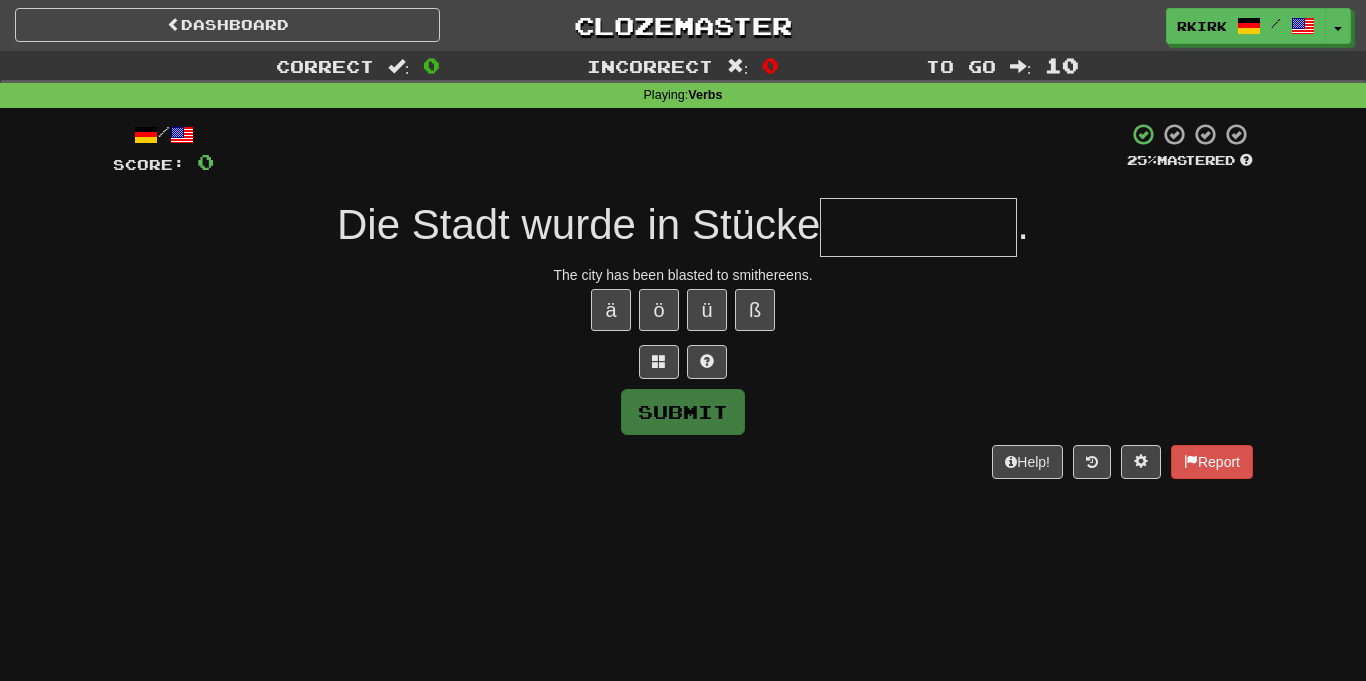 scroll, scrollTop: 0, scrollLeft: 0, axis: both 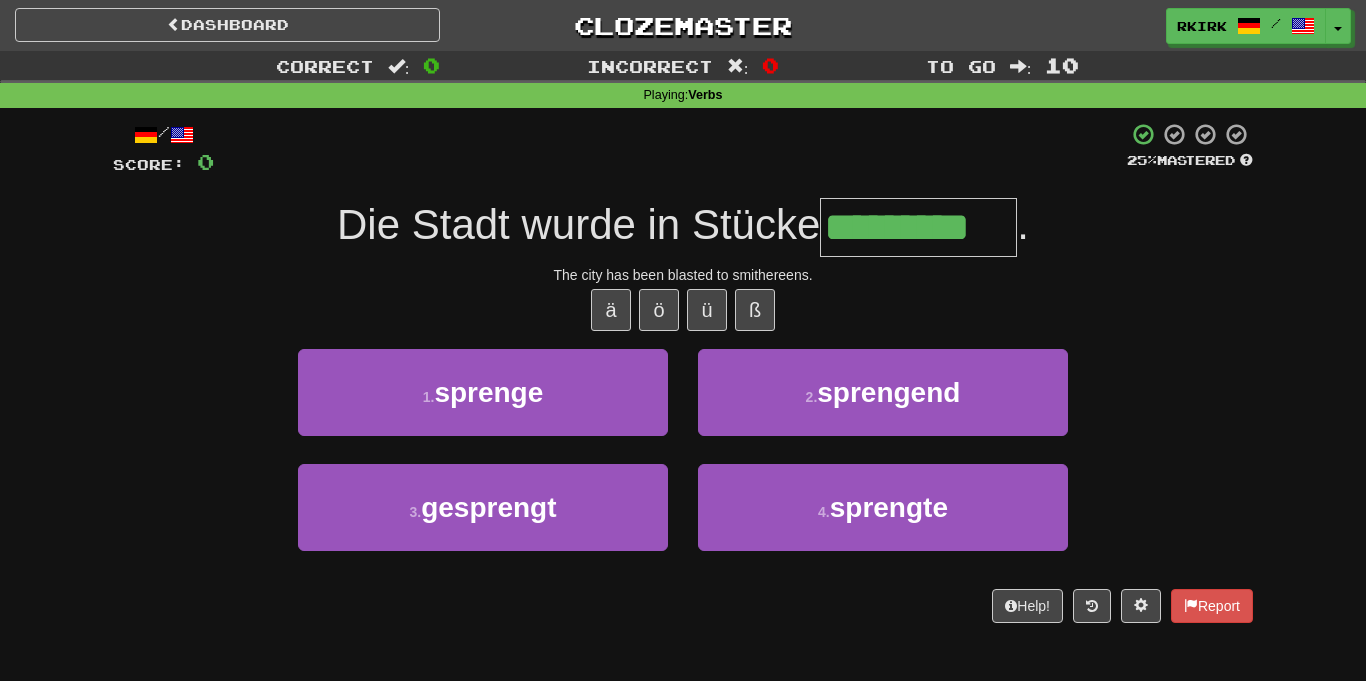 type on "*********" 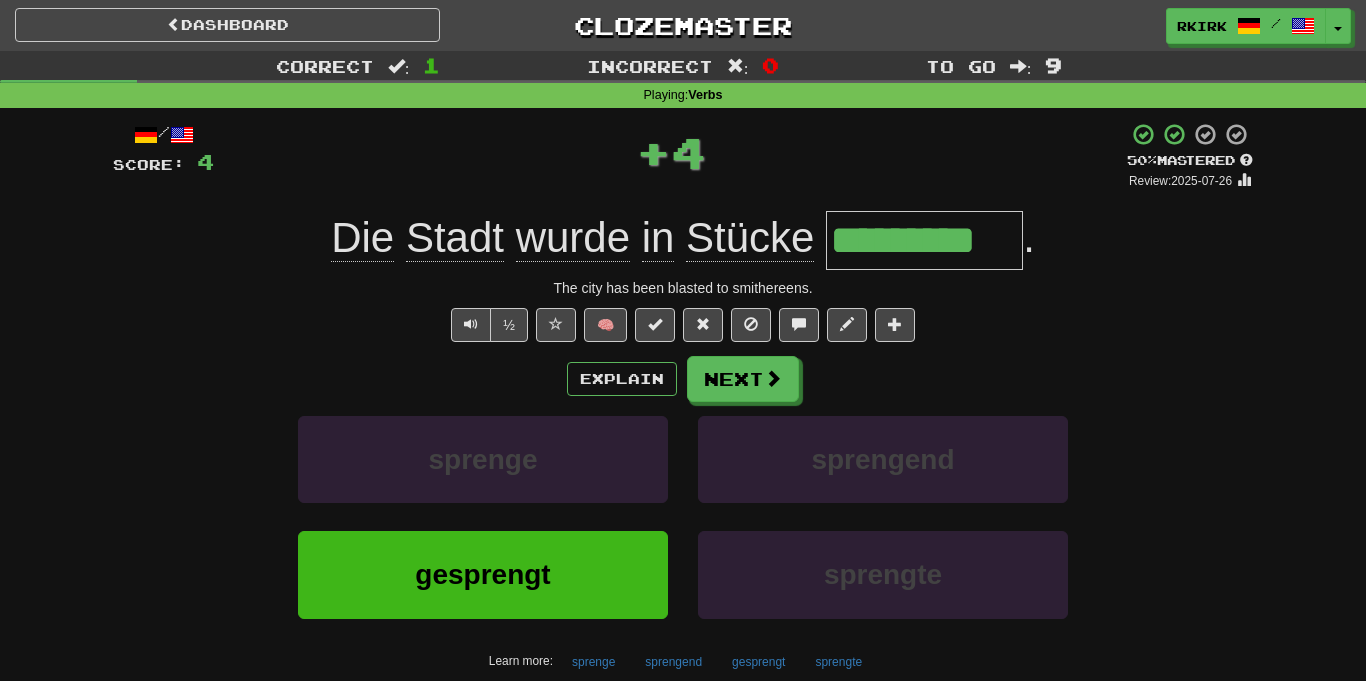 click on "*********" at bounding box center [924, 240] 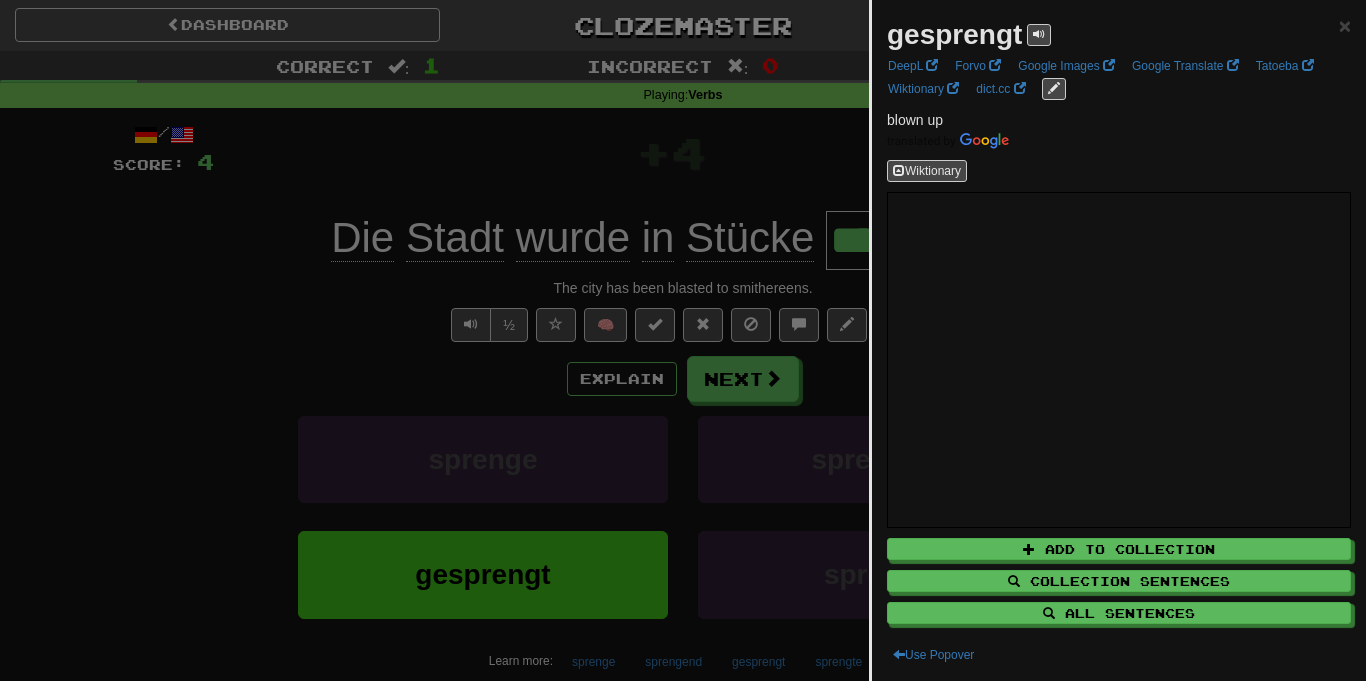 click at bounding box center (683, 340) 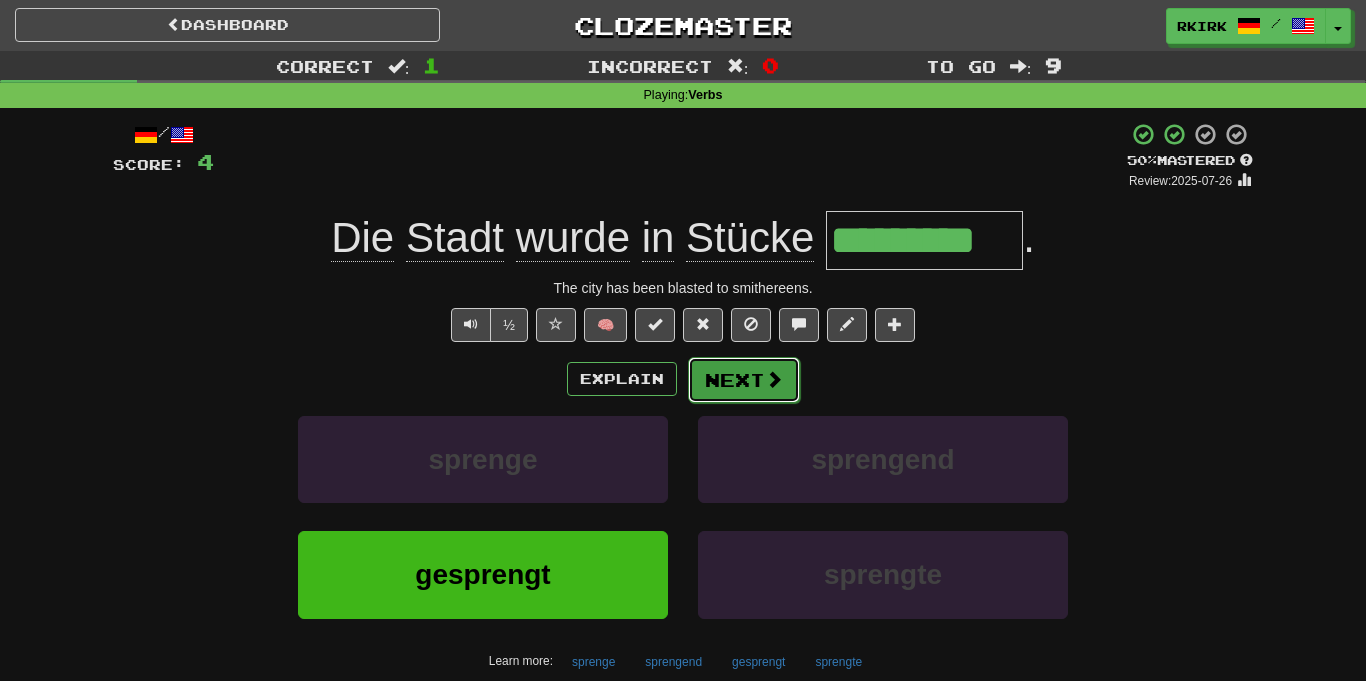 click on "Next" at bounding box center (744, 380) 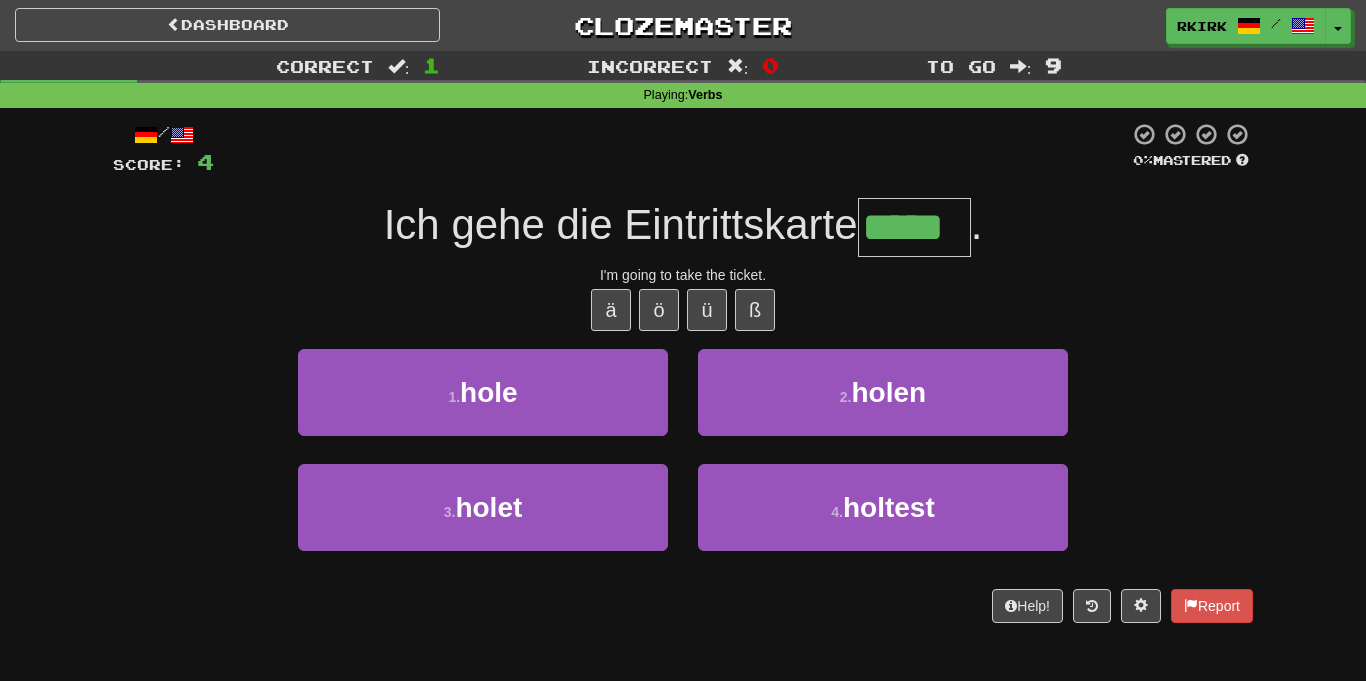 type on "*****" 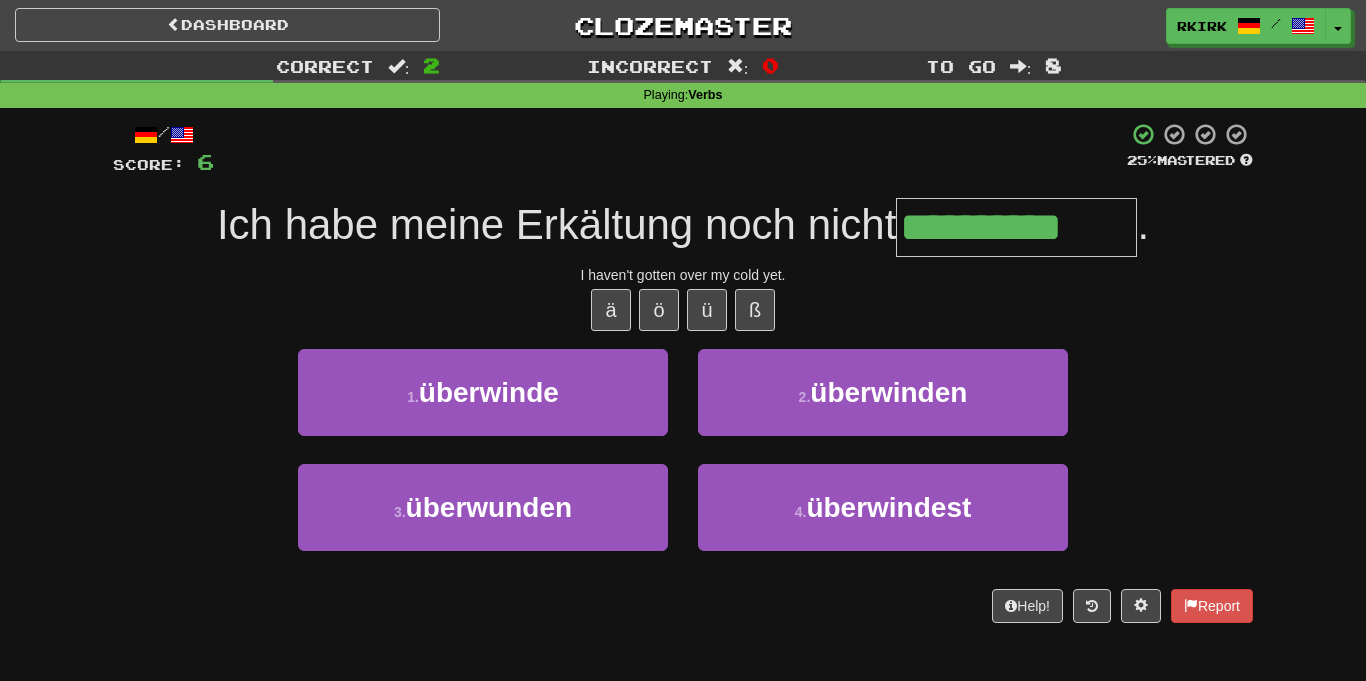 type on "**********" 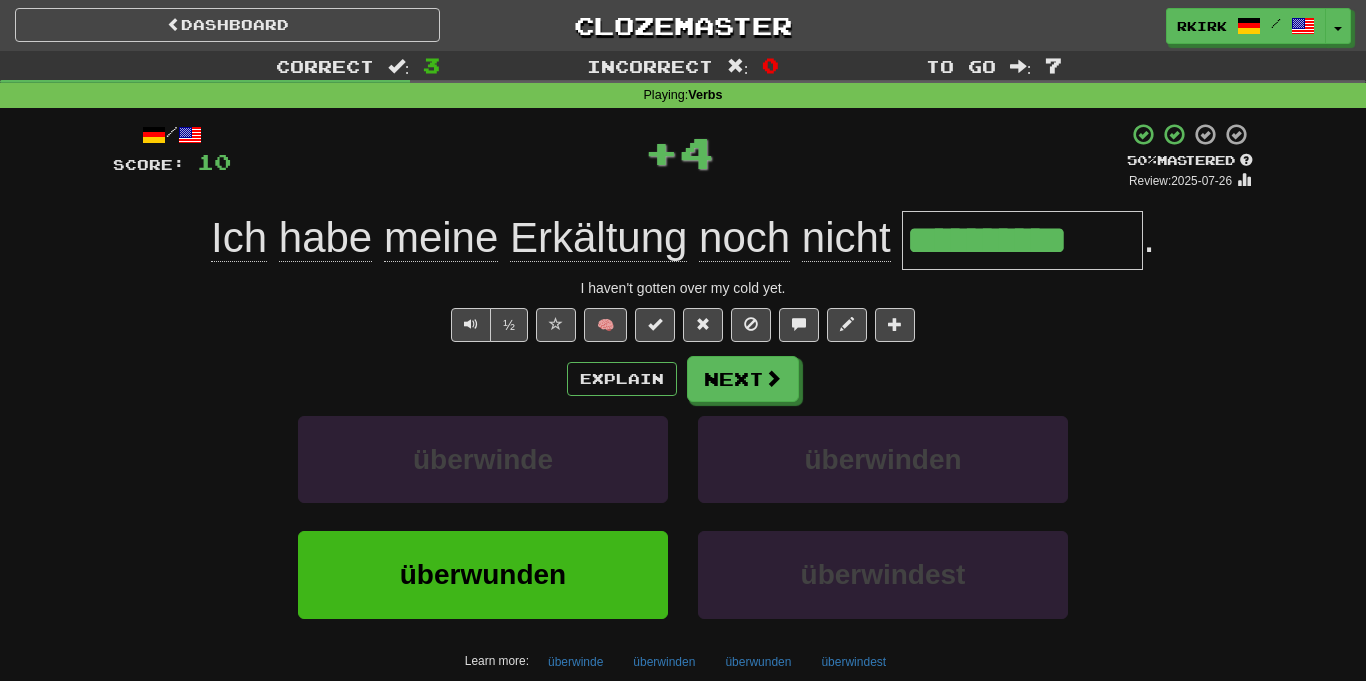 click on "**********" at bounding box center (1022, 240) 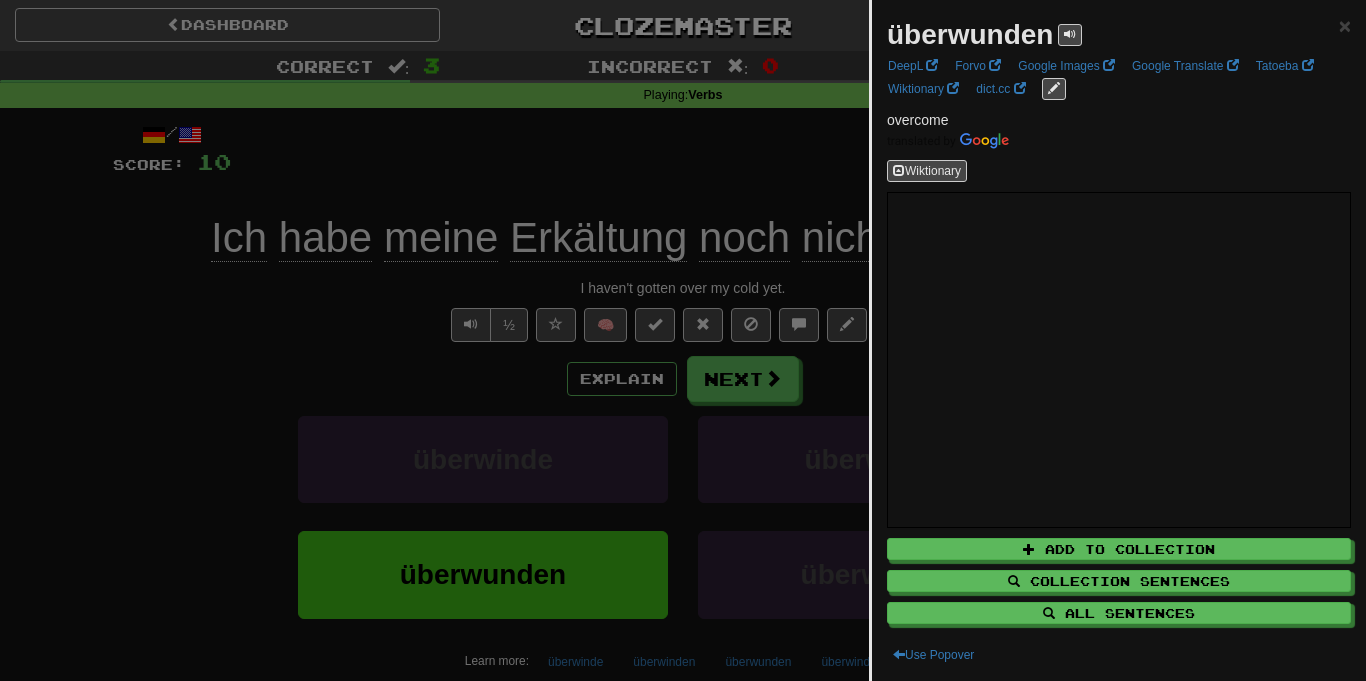 click at bounding box center [683, 340] 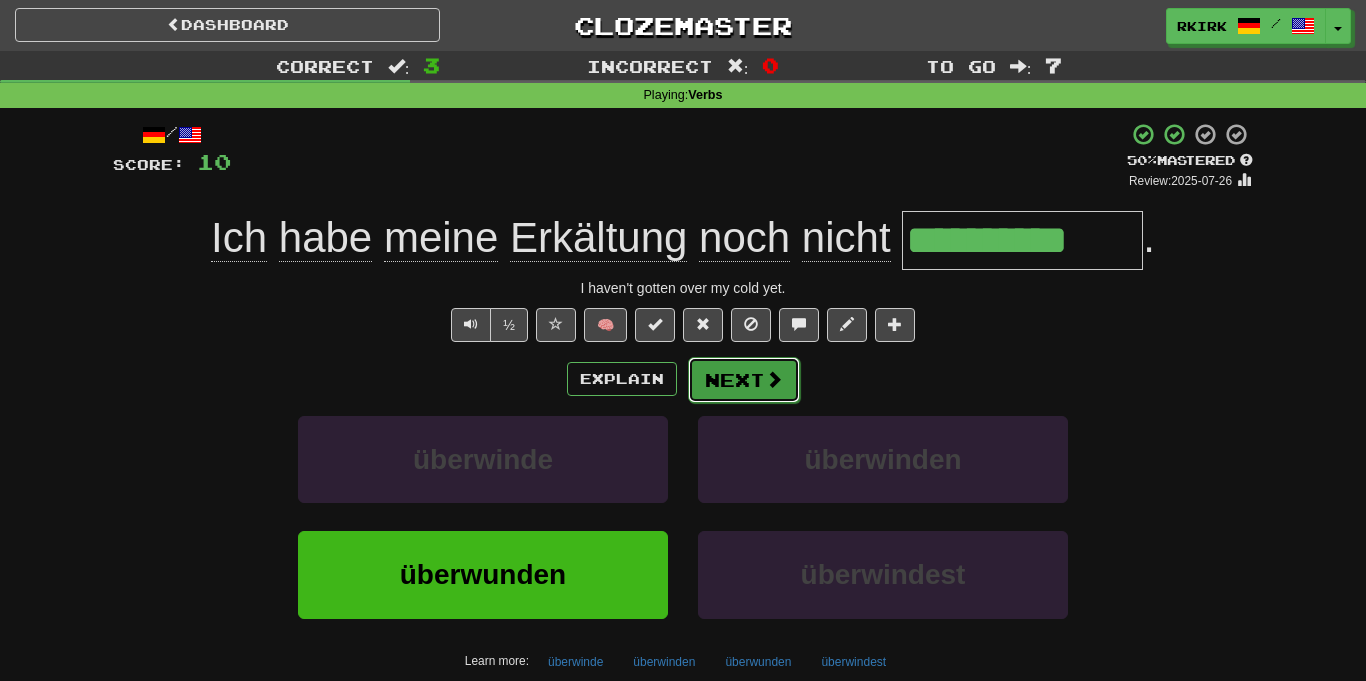 click on "Next" at bounding box center (744, 380) 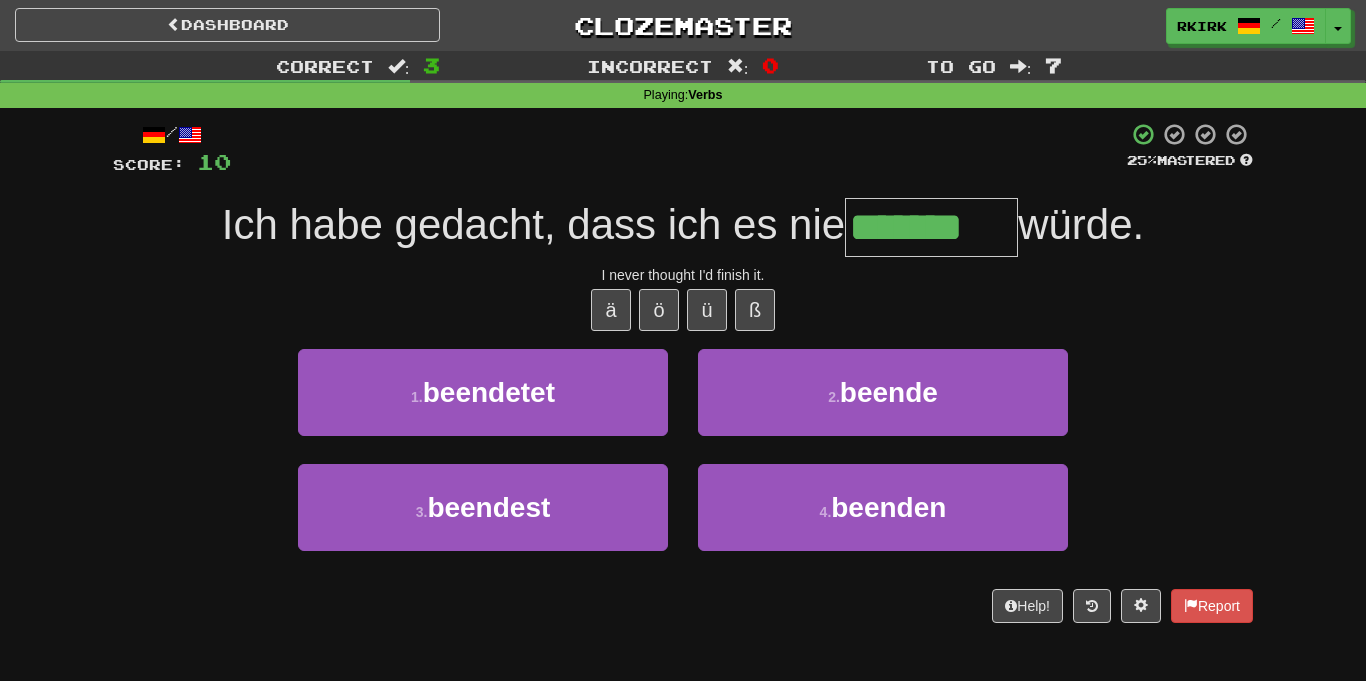 type on "*******" 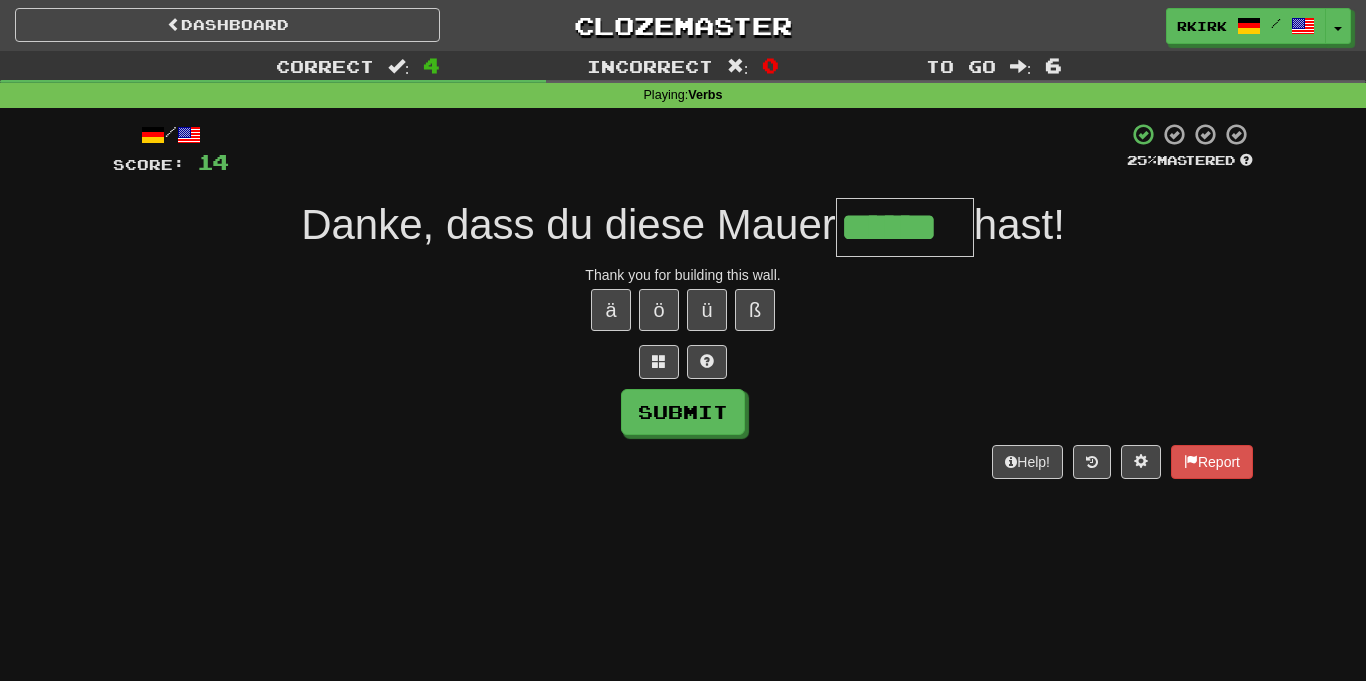 type on "******" 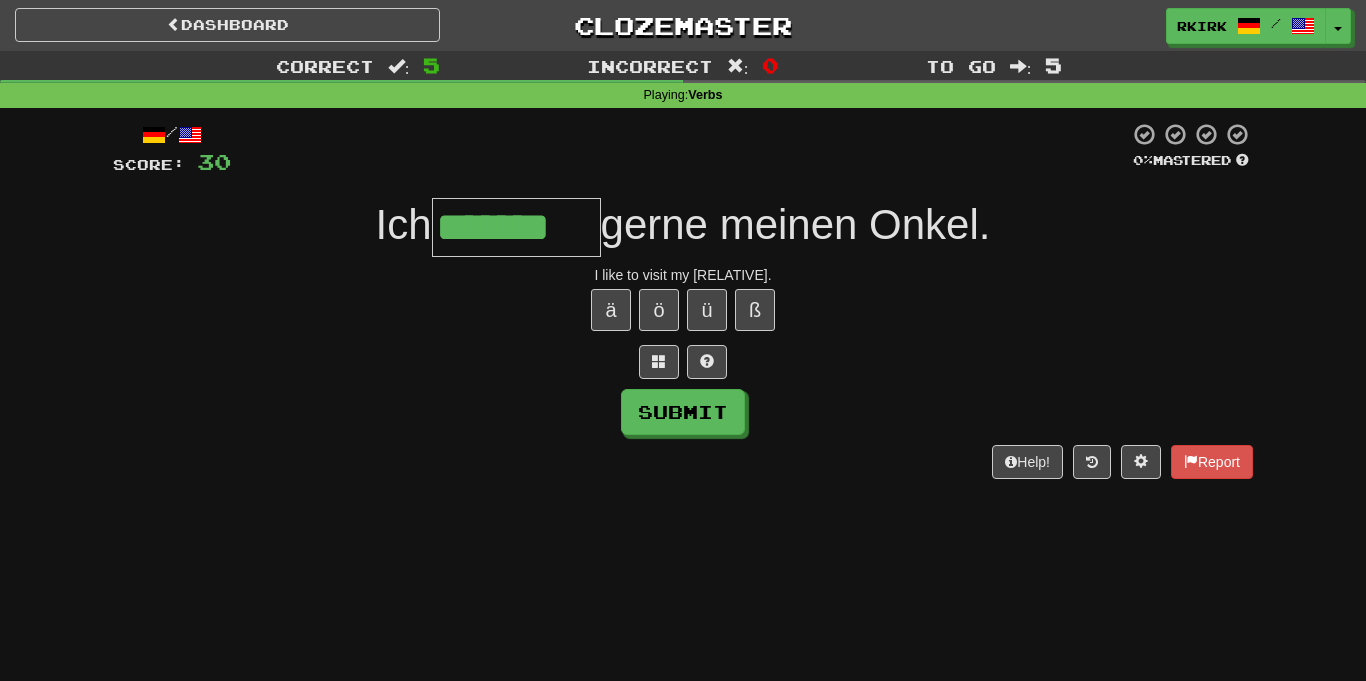 type on "*******" 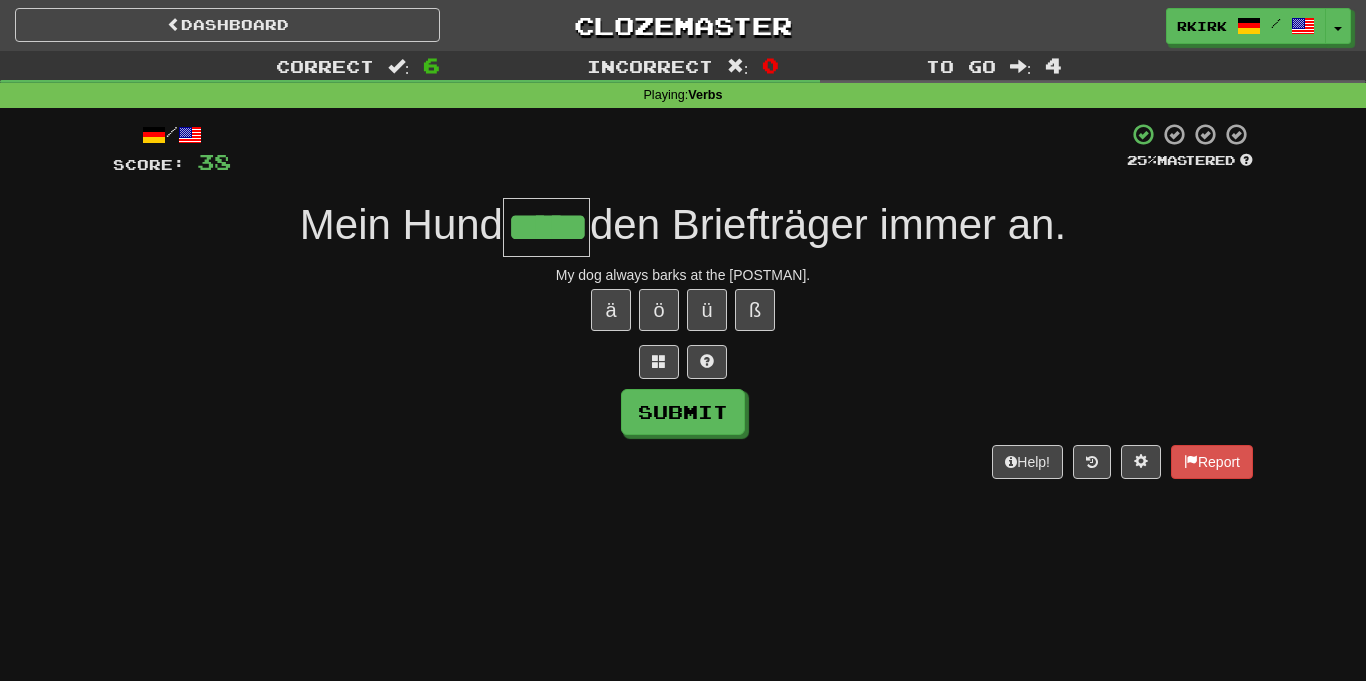 type on "*****" 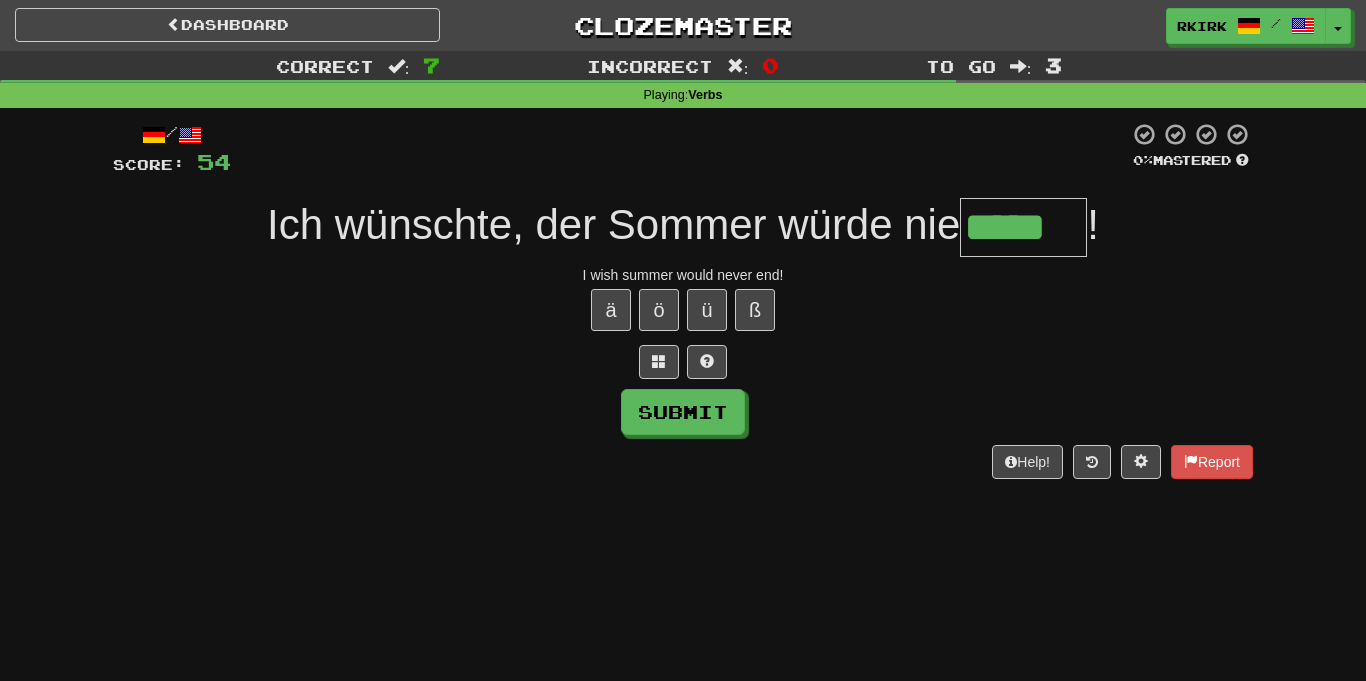 type on "*****" 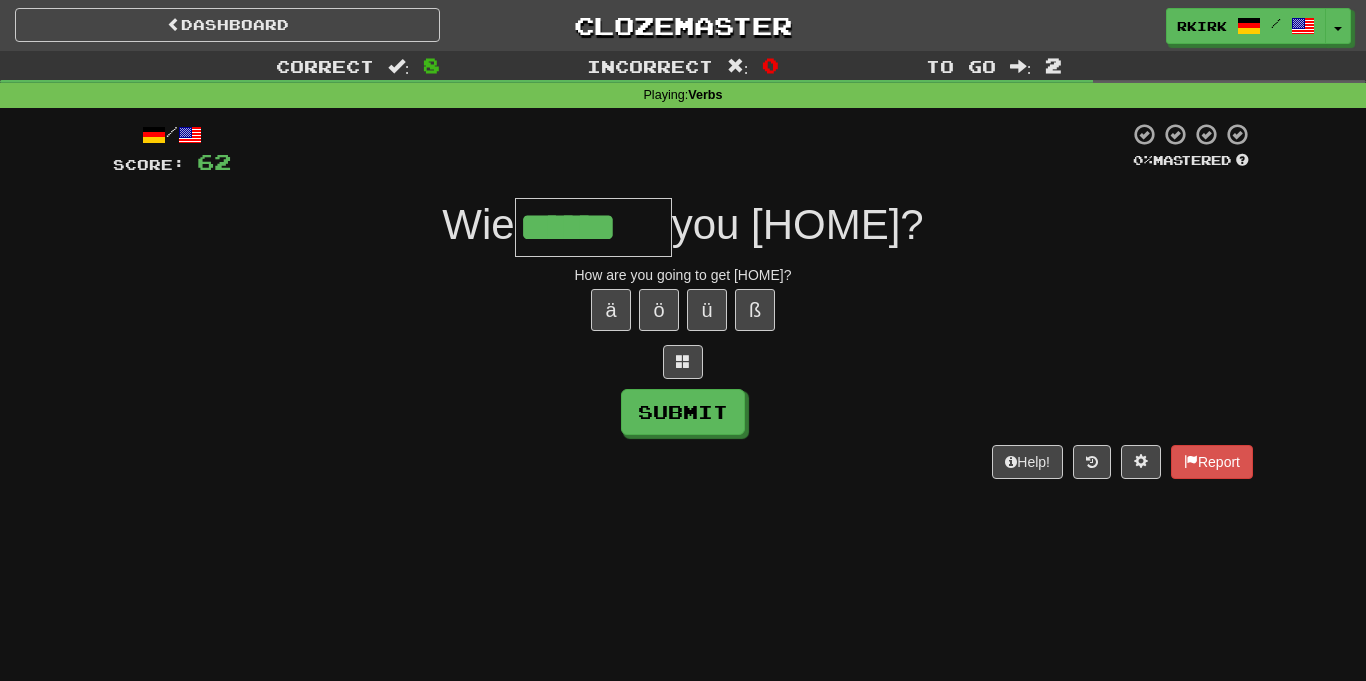 type on "******" 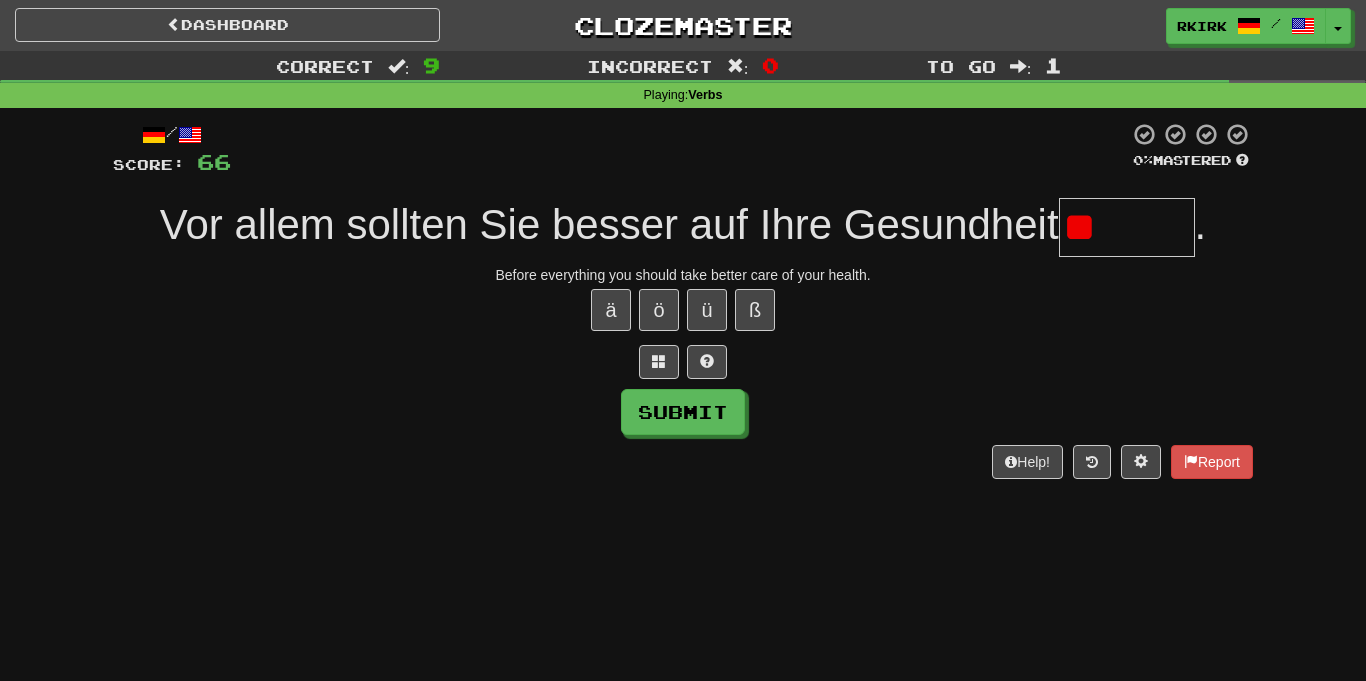 type on "*" 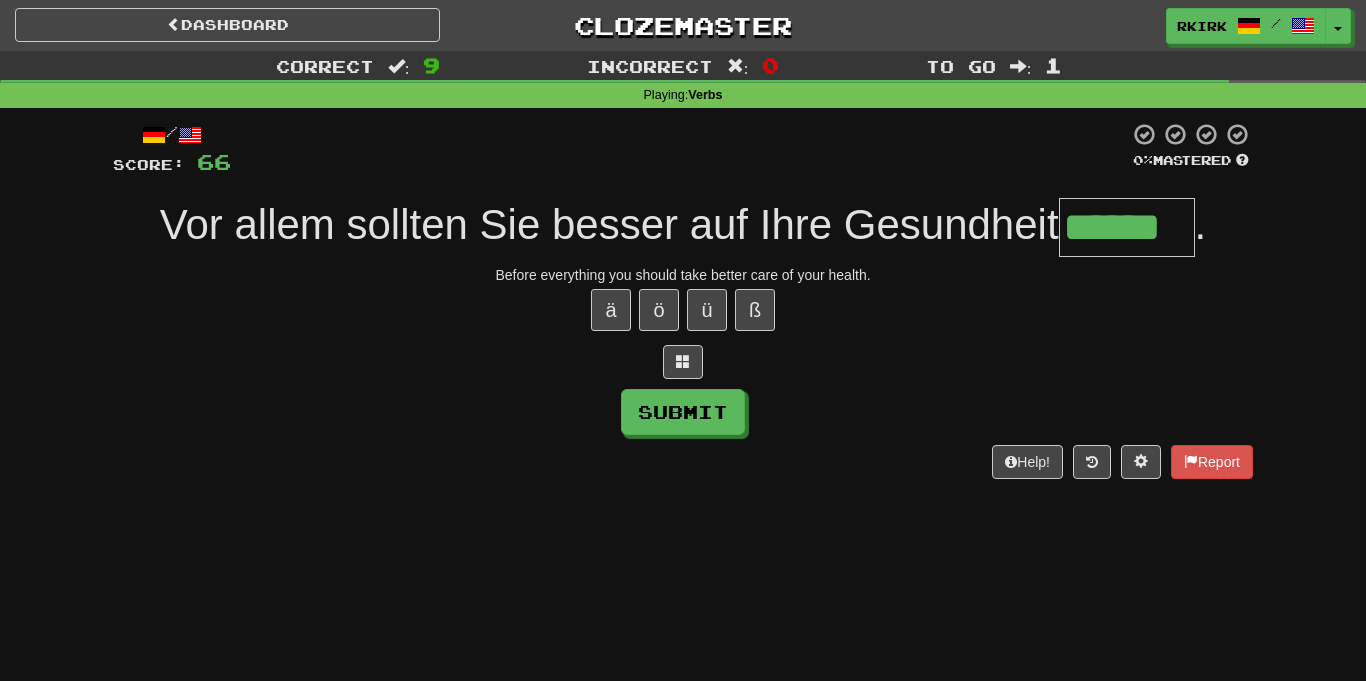 type on "******" 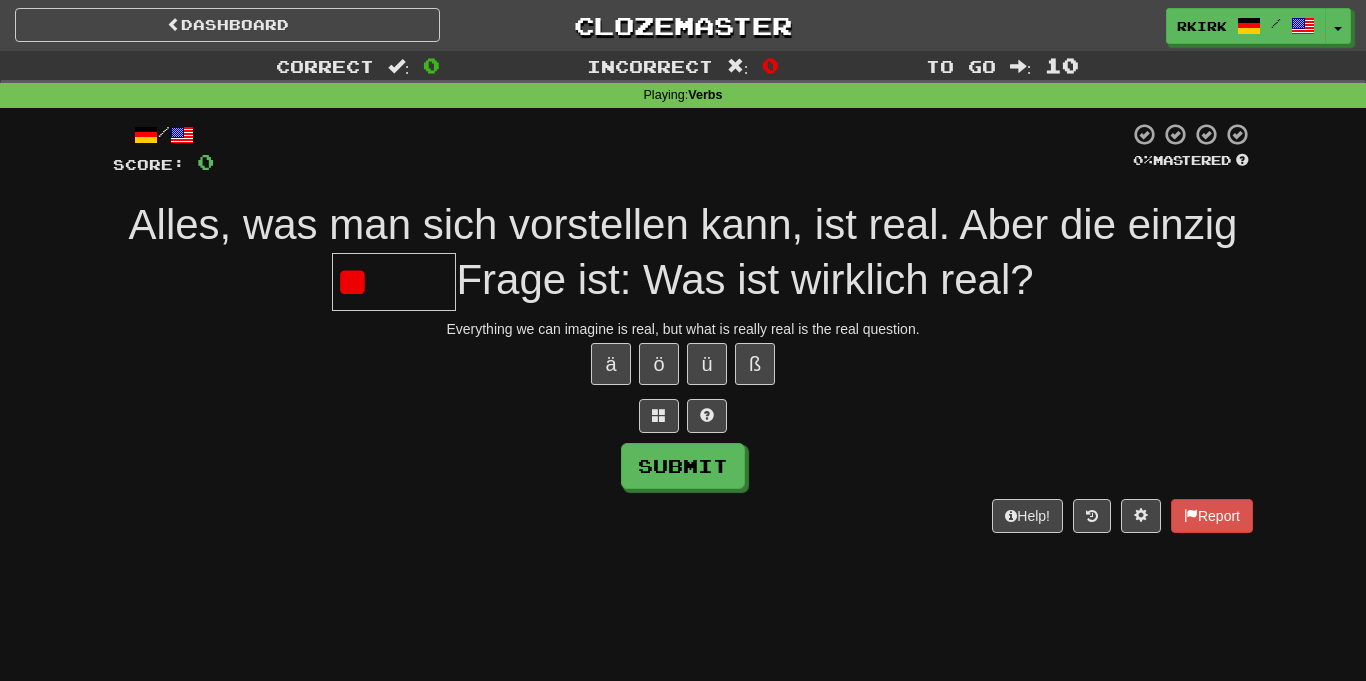type on "*" 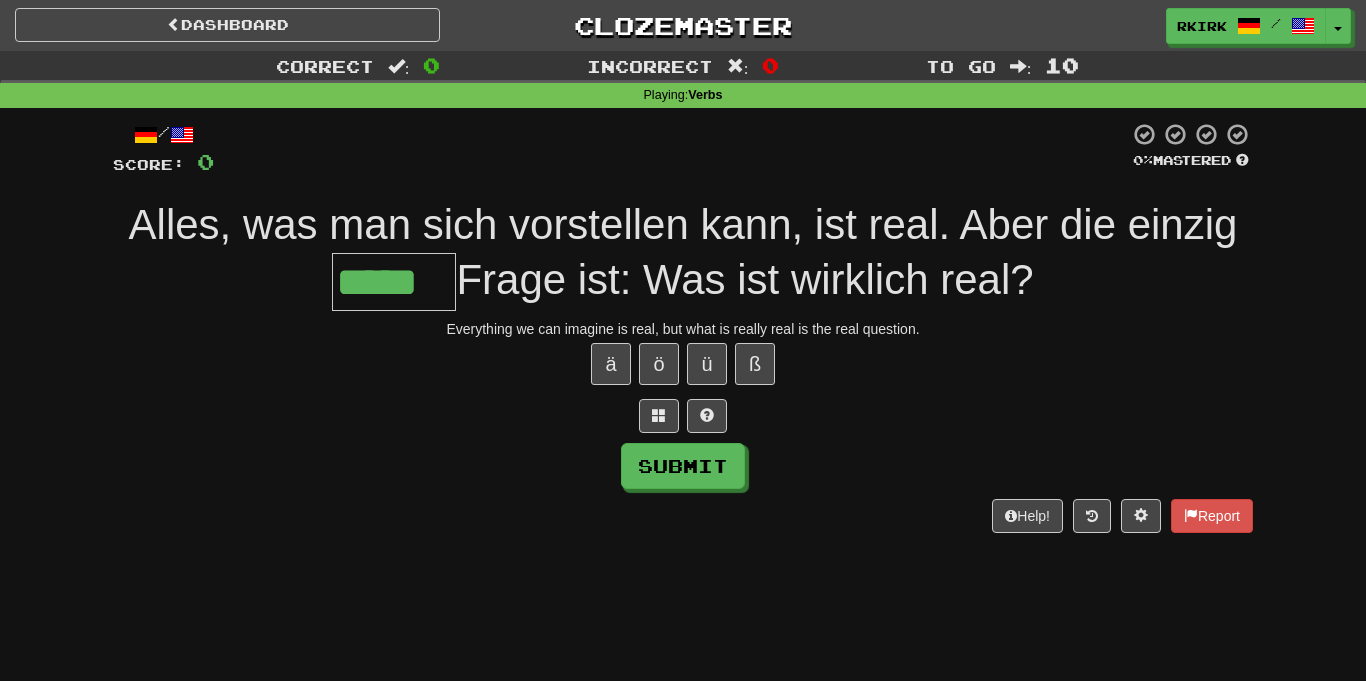 type on "*****" 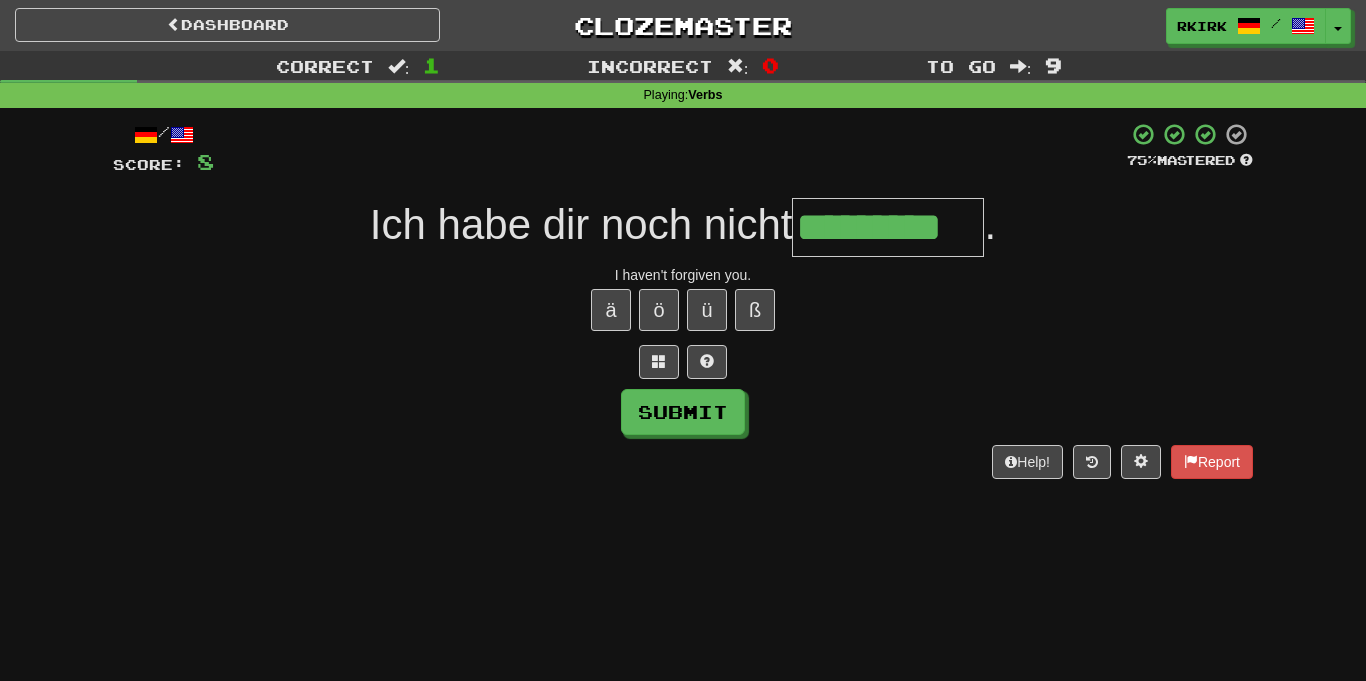 type on "*********" 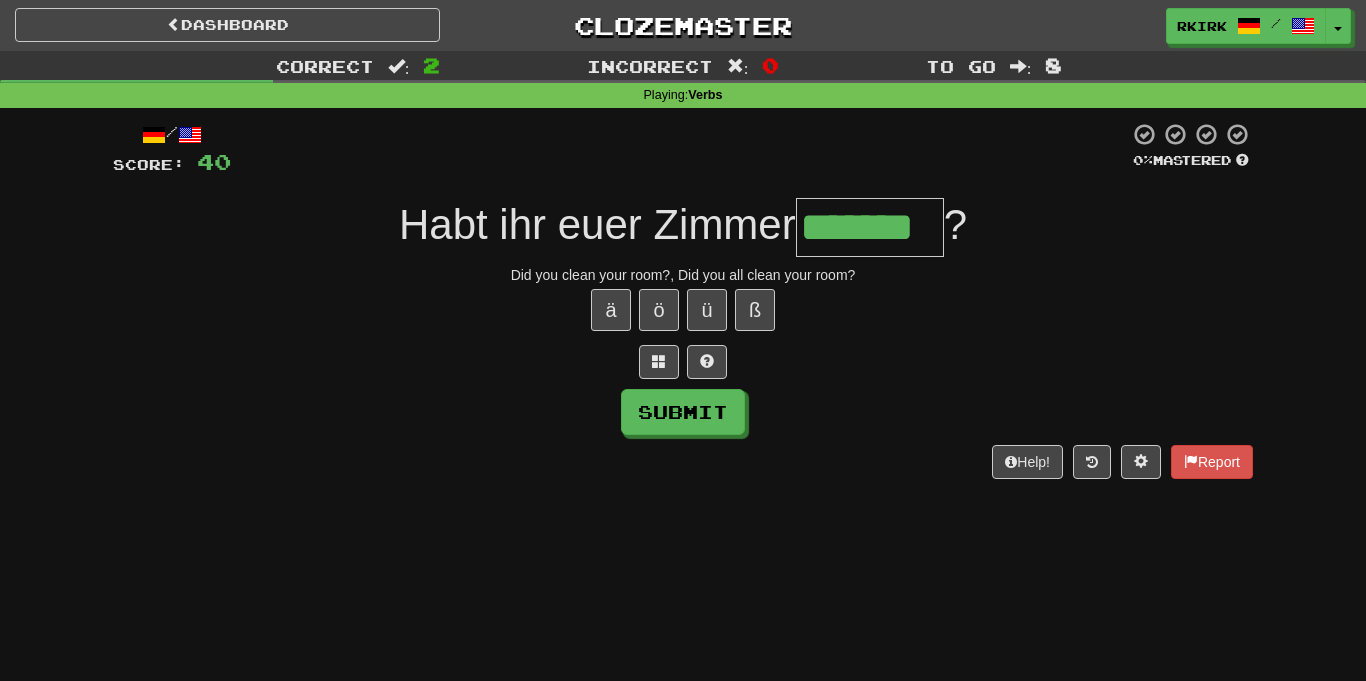 type on "*******" 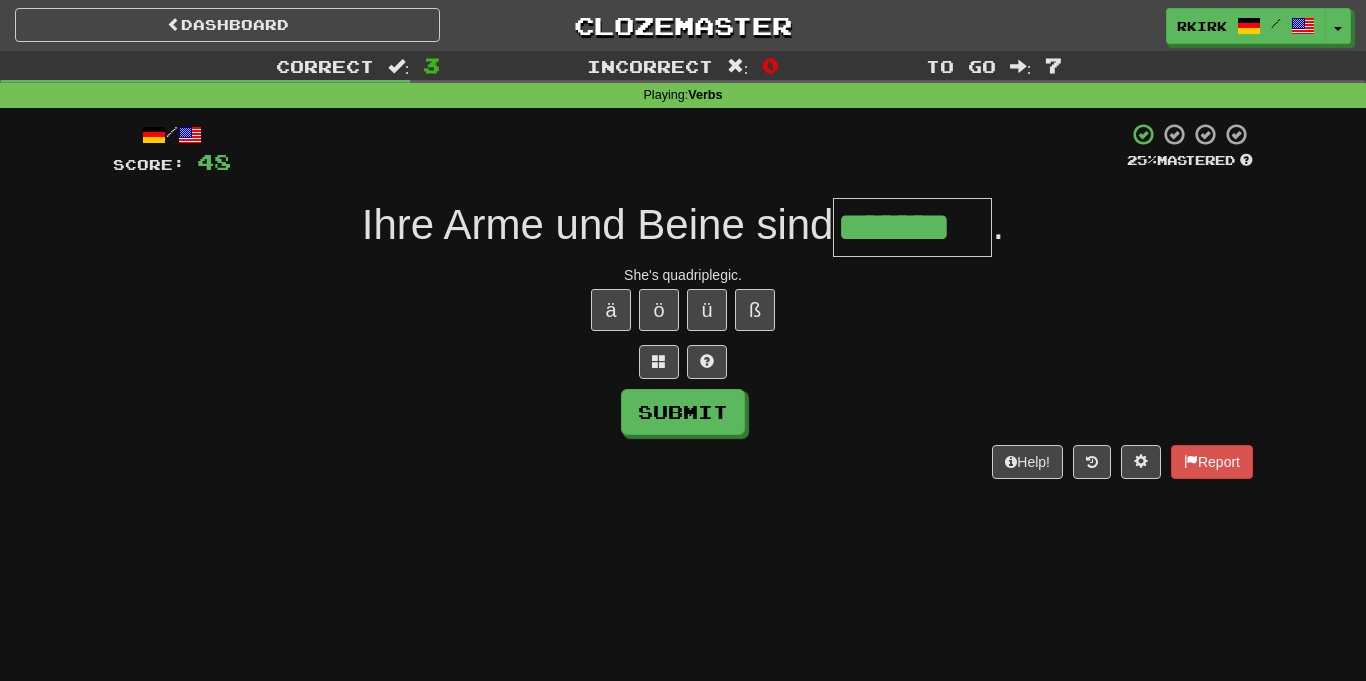type on "*******" 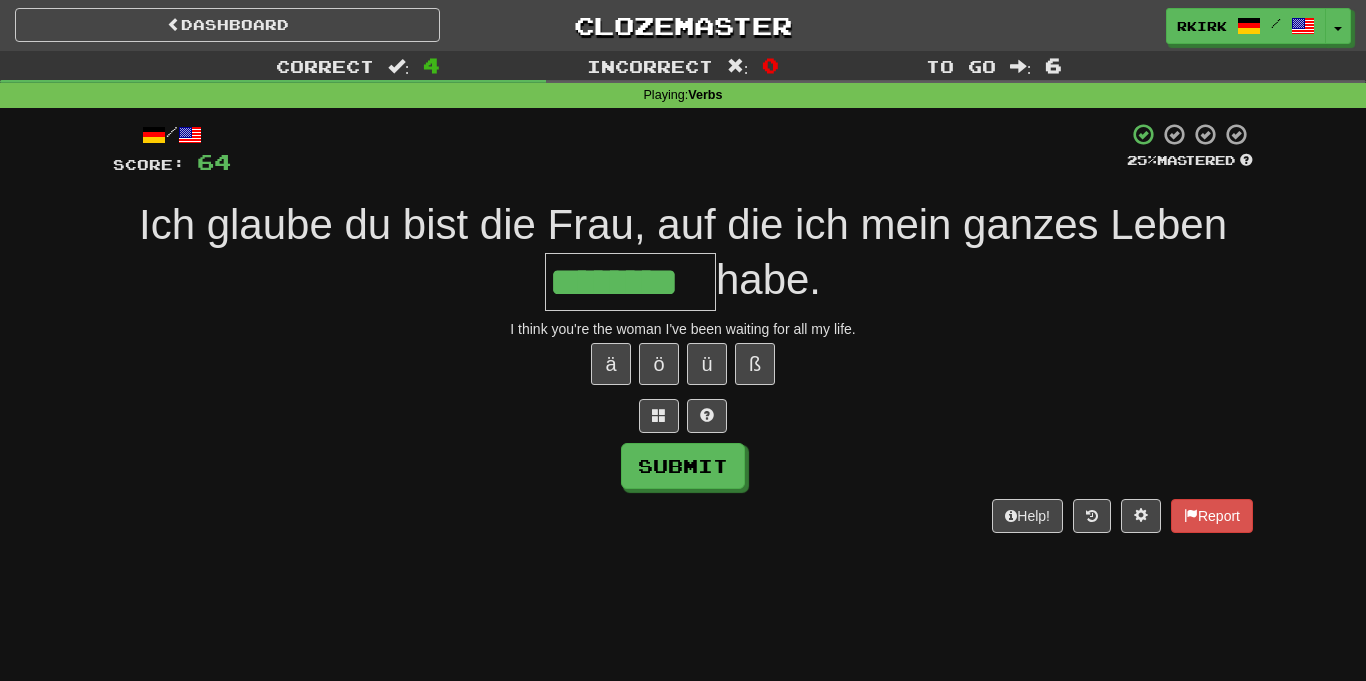type on "********" 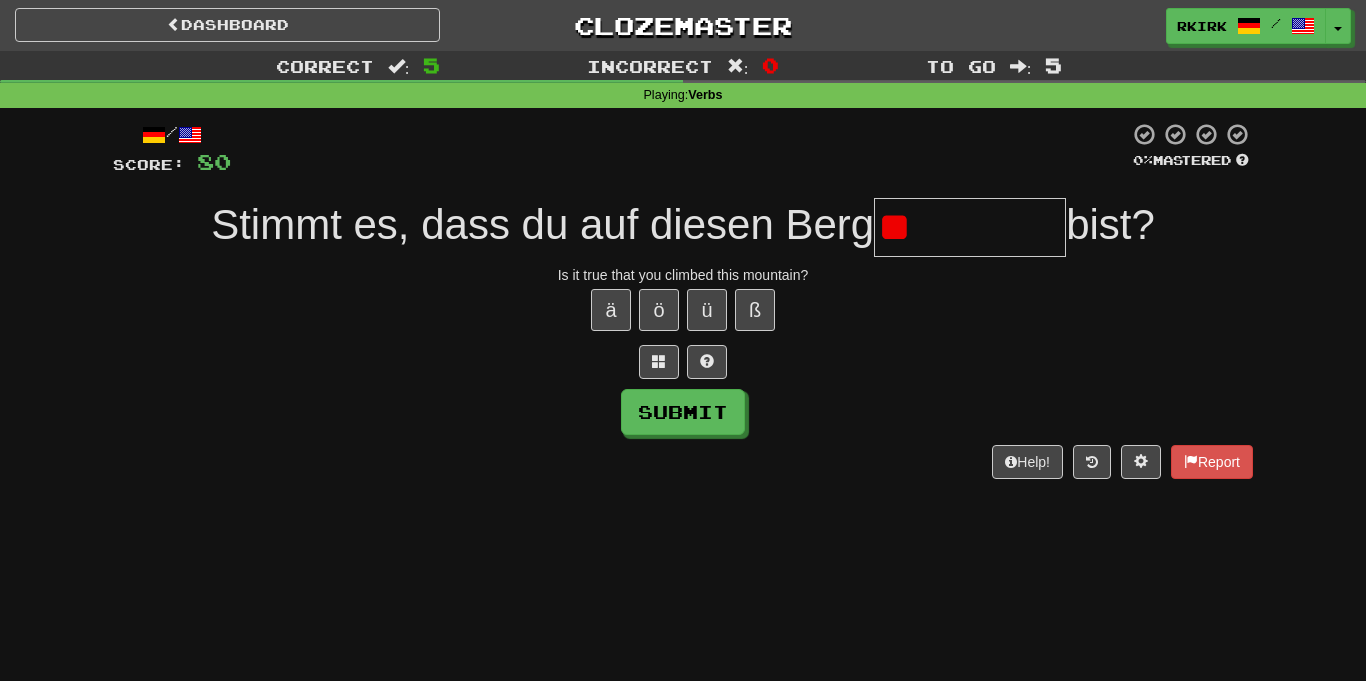 type on "*" 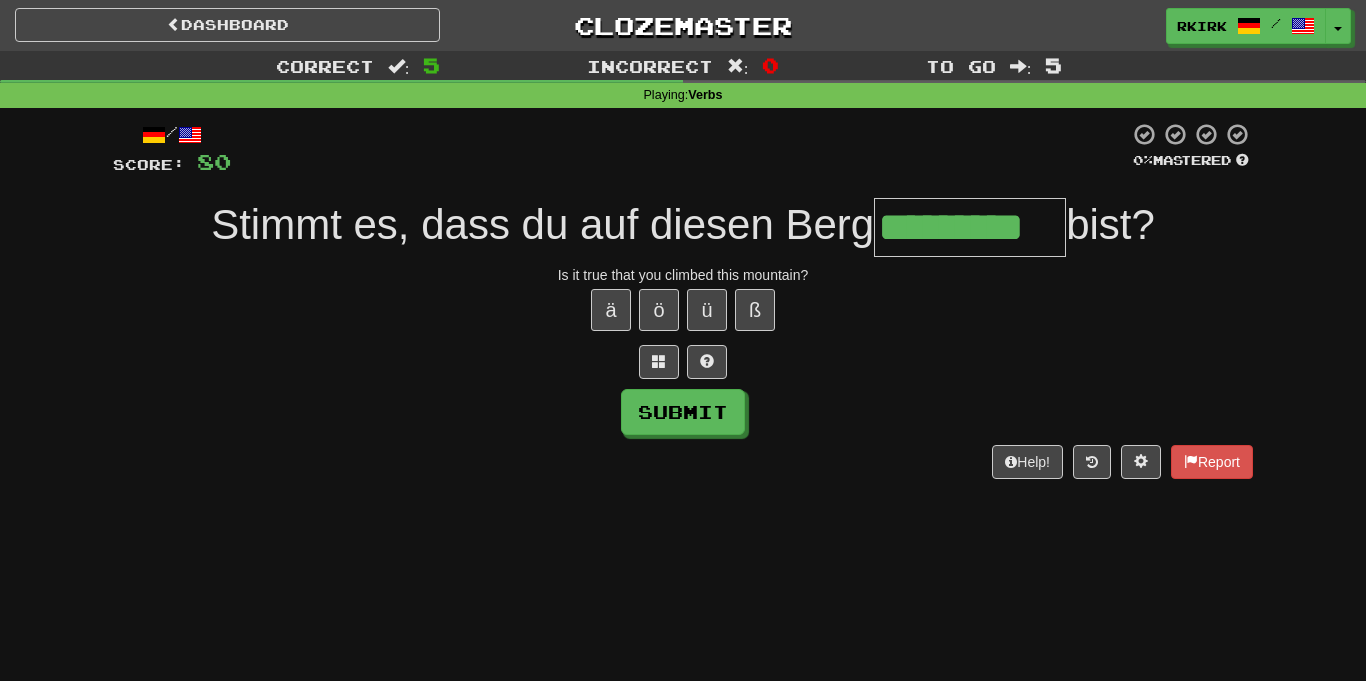 type on "*********" 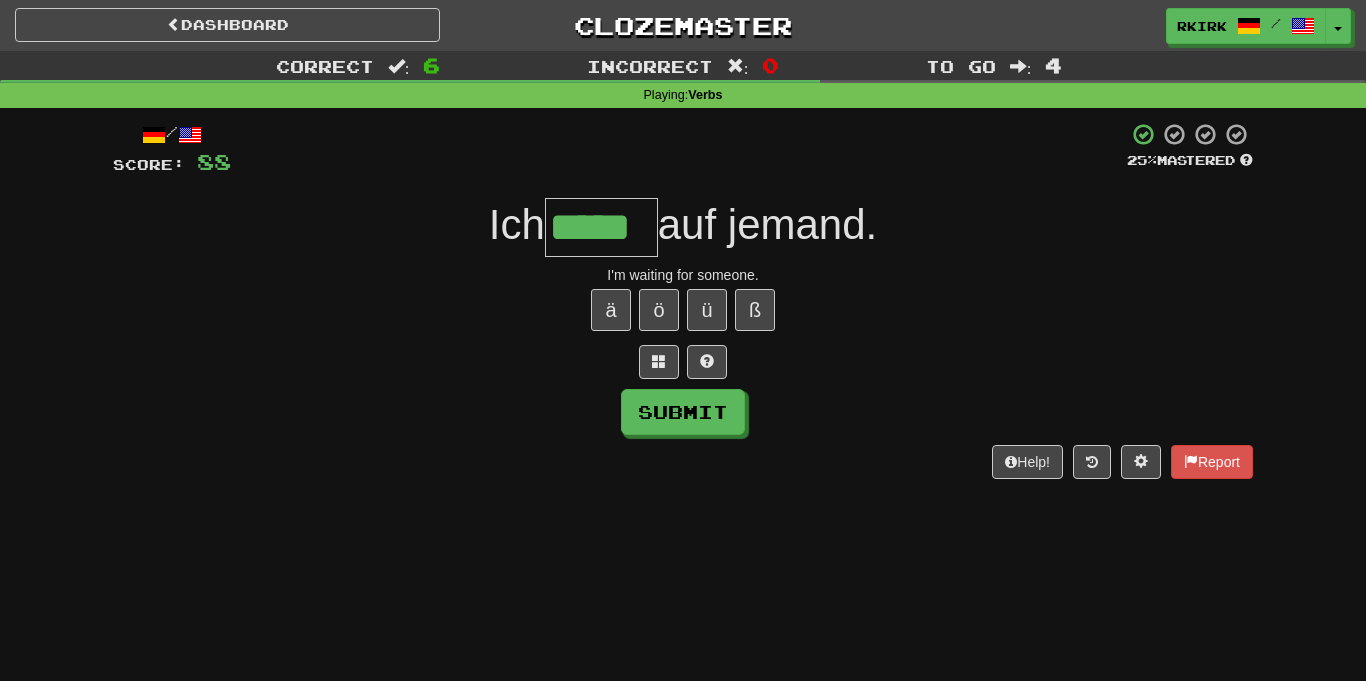 type on "*****" 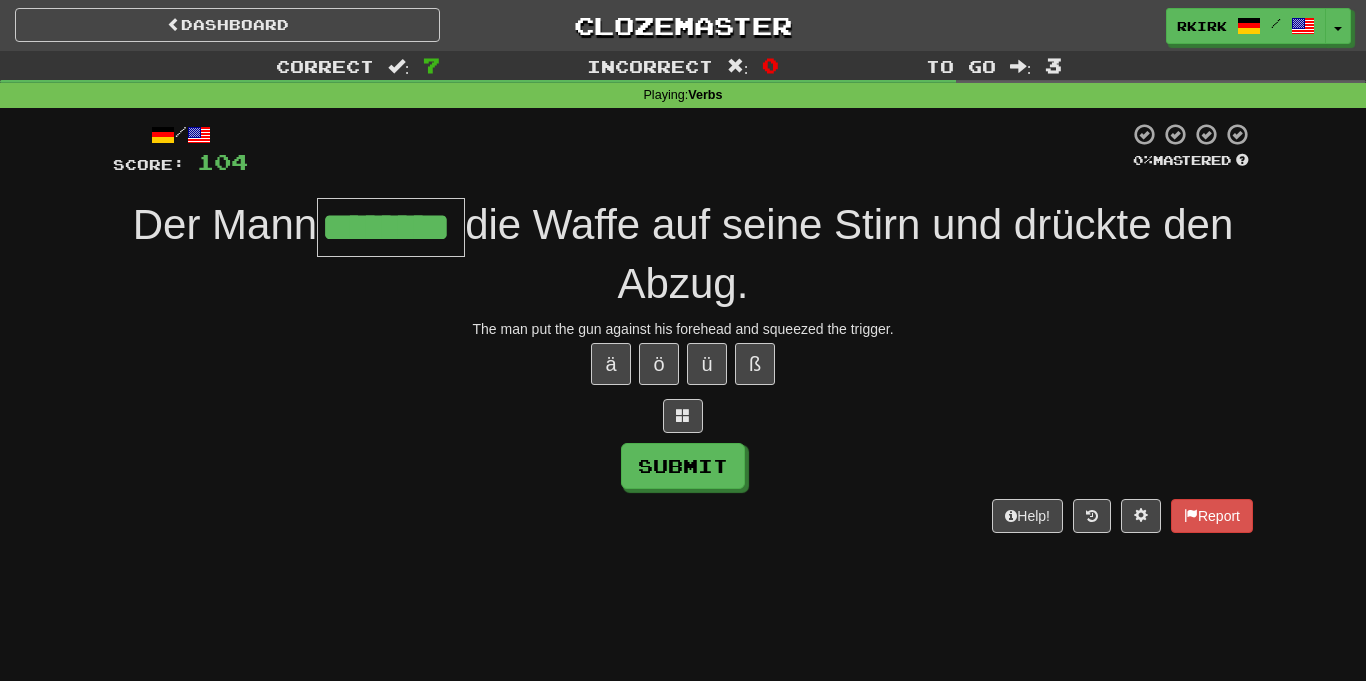 type on "********" 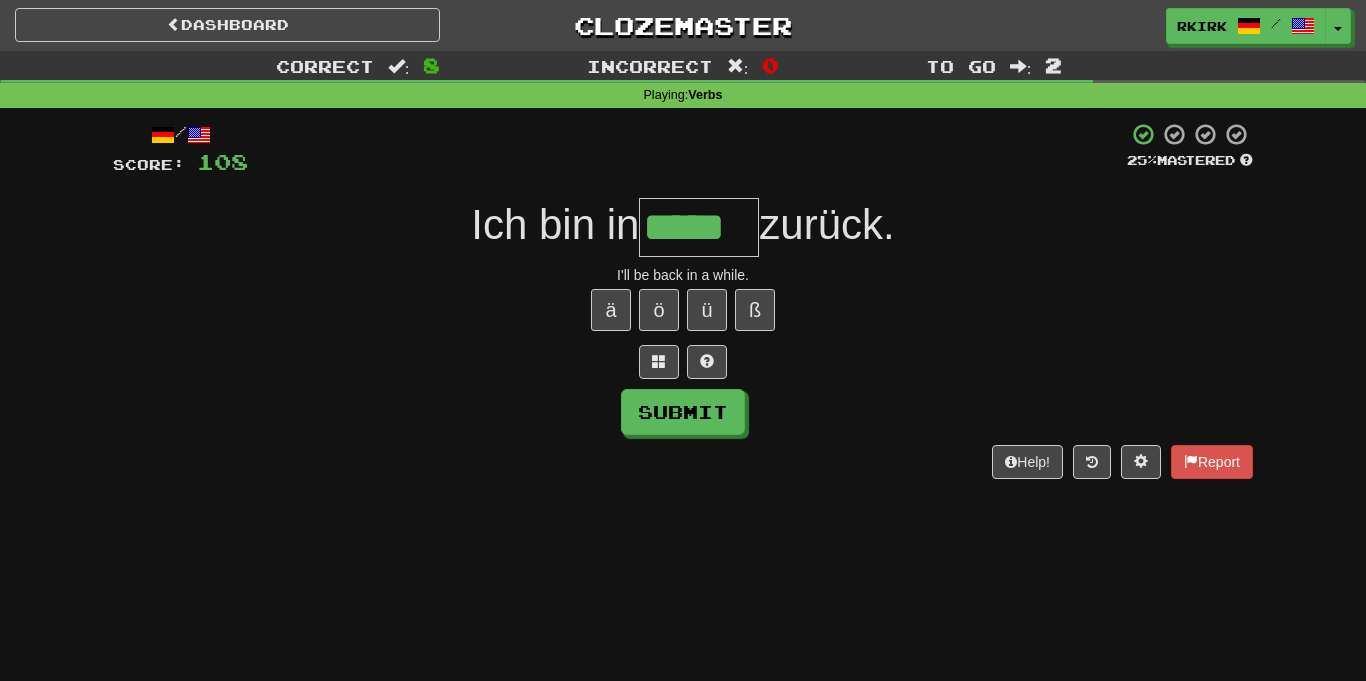 type on "*****" 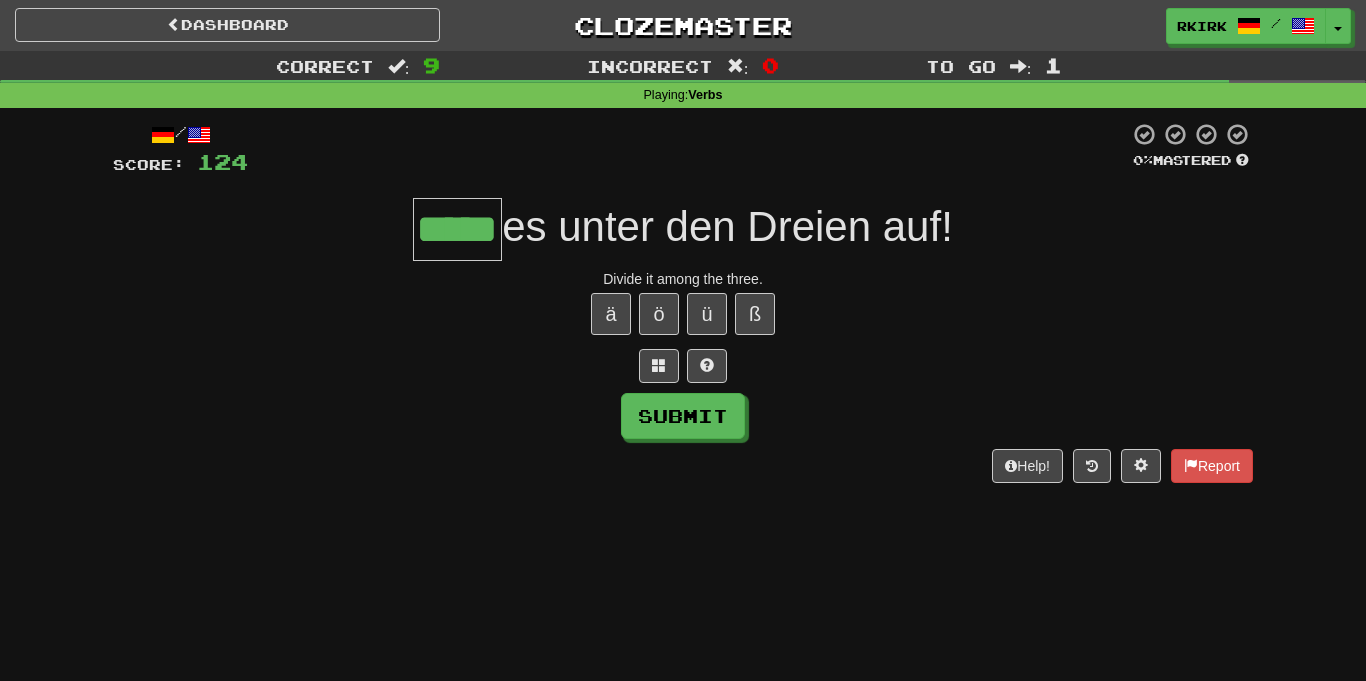 scroll, scrollTop: 0, scrollLeft: 0, axis: both 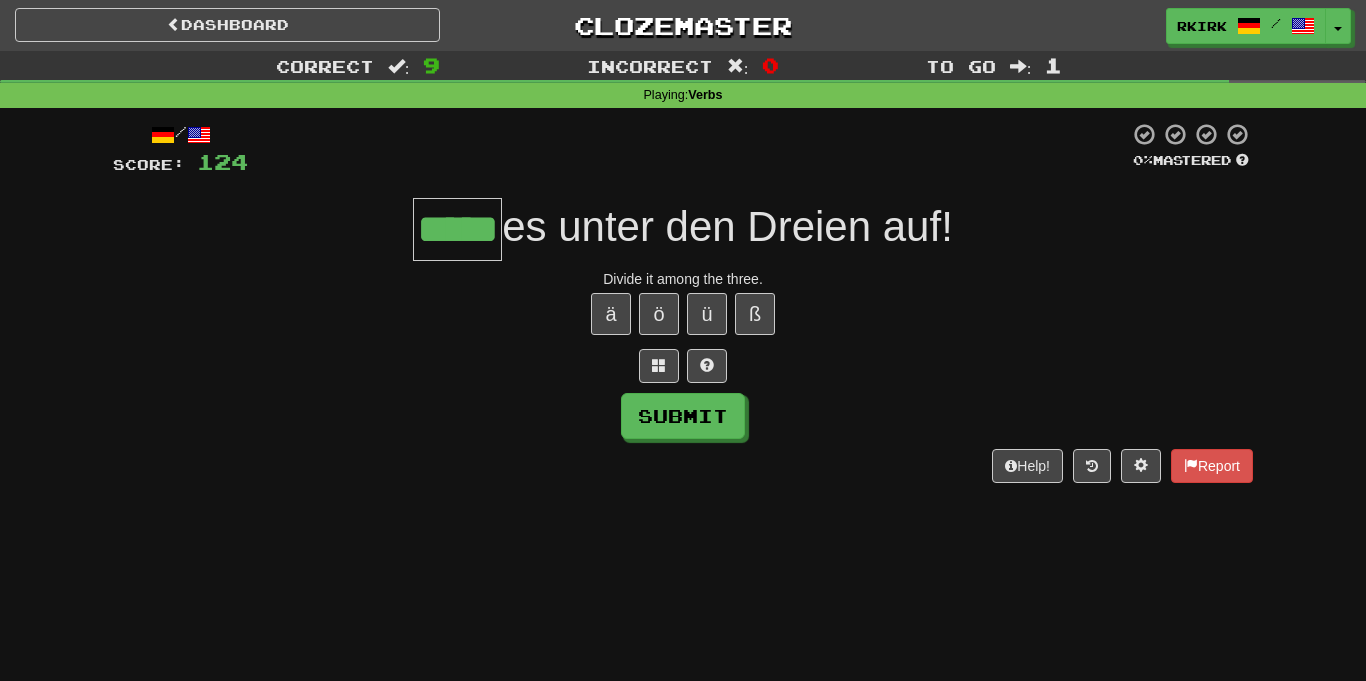 type on "*****" 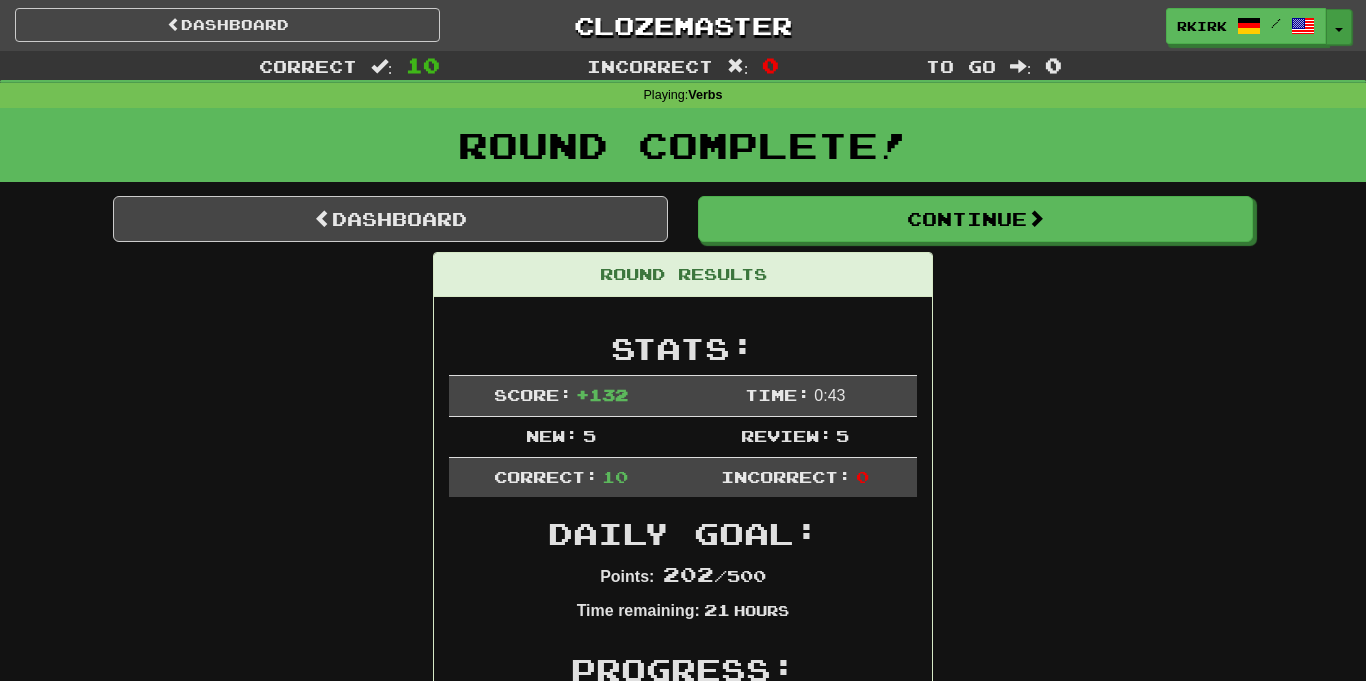 click on "Toggle Dropdown" at bounding box center [1339, 27] 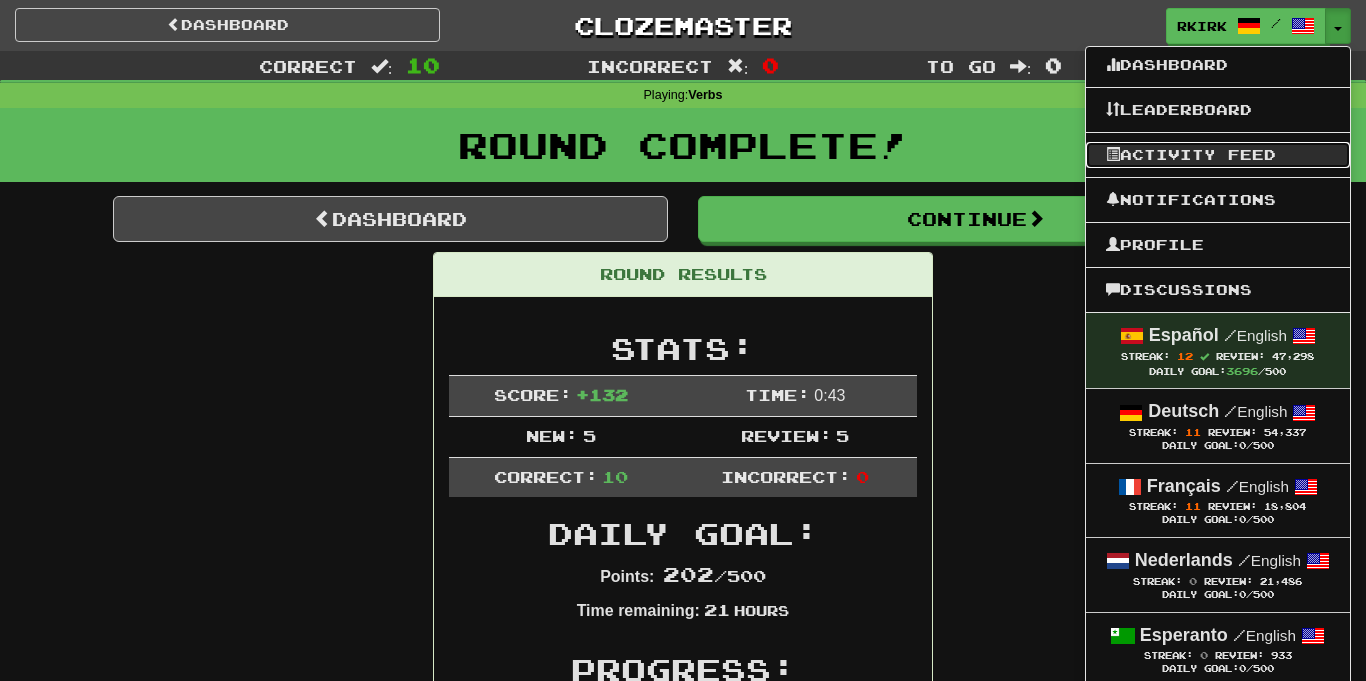 click on "Activity Feed" at bounding box center (1218, 155) 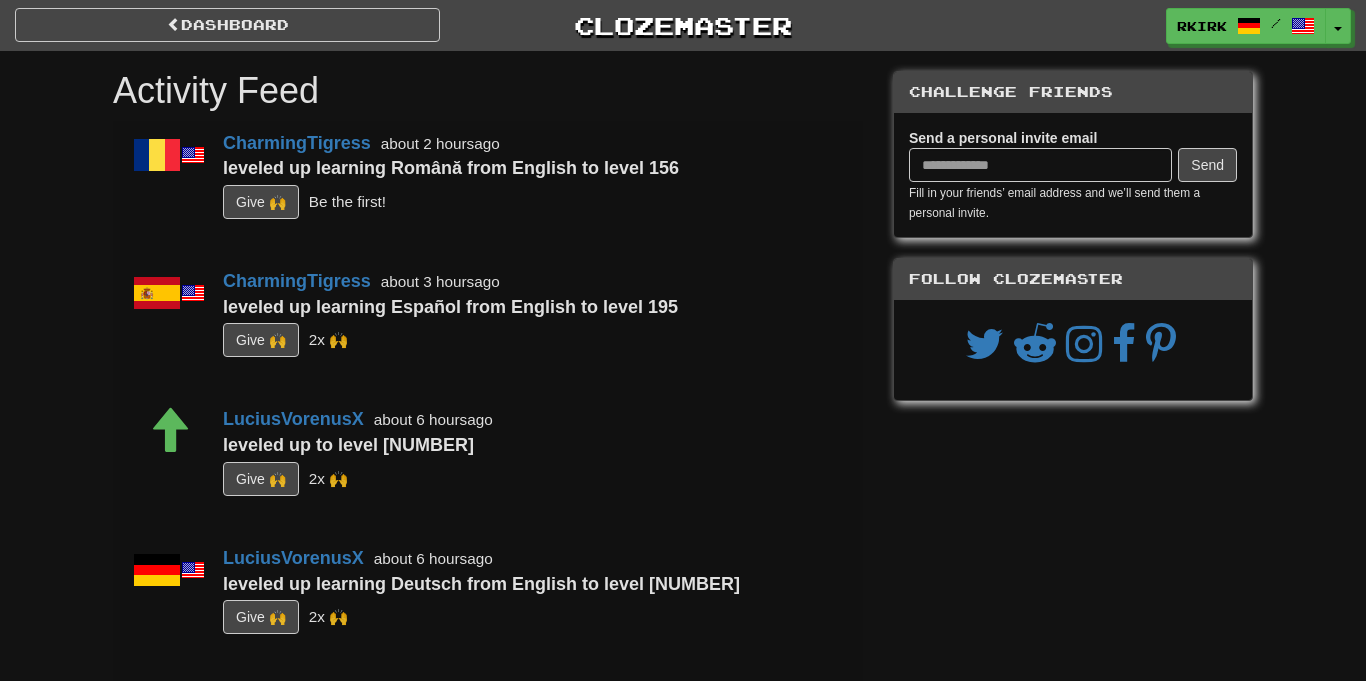 scroll, scrollTop: 0, scrollLeft: 0, axis: both 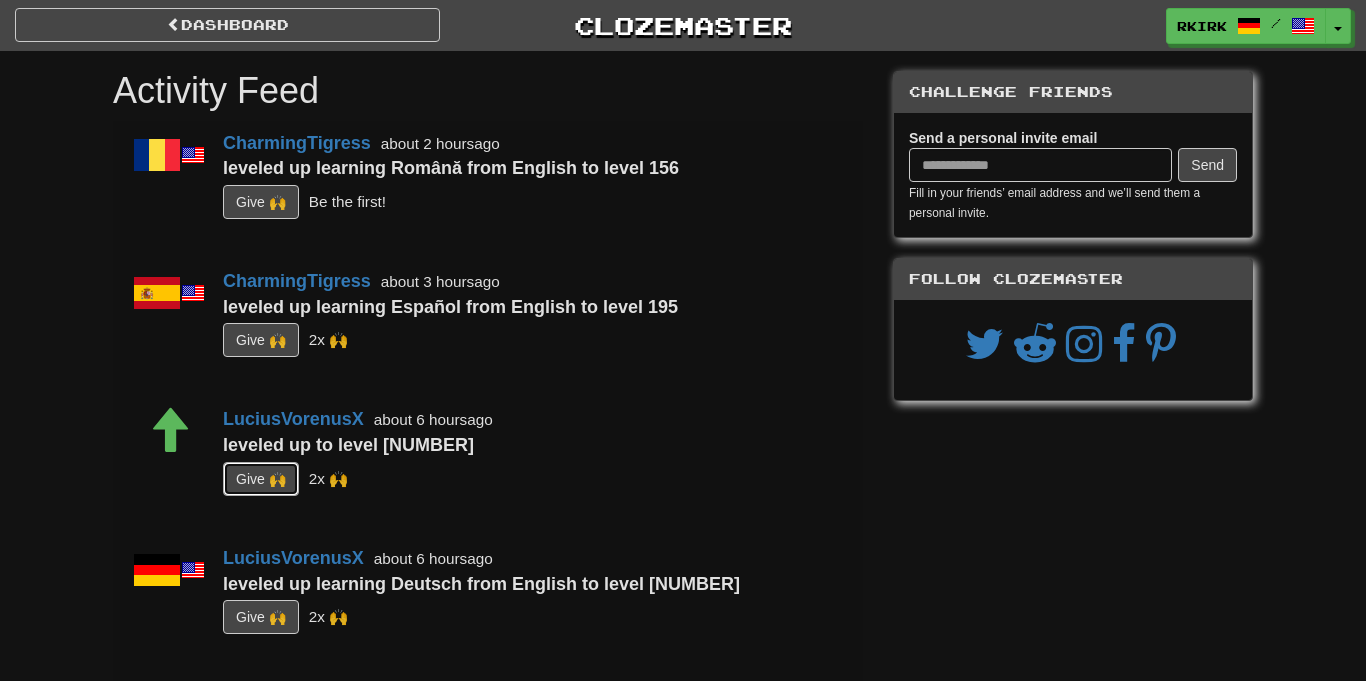 click on "G i ve 🙌" at bounding box center (261, 479) 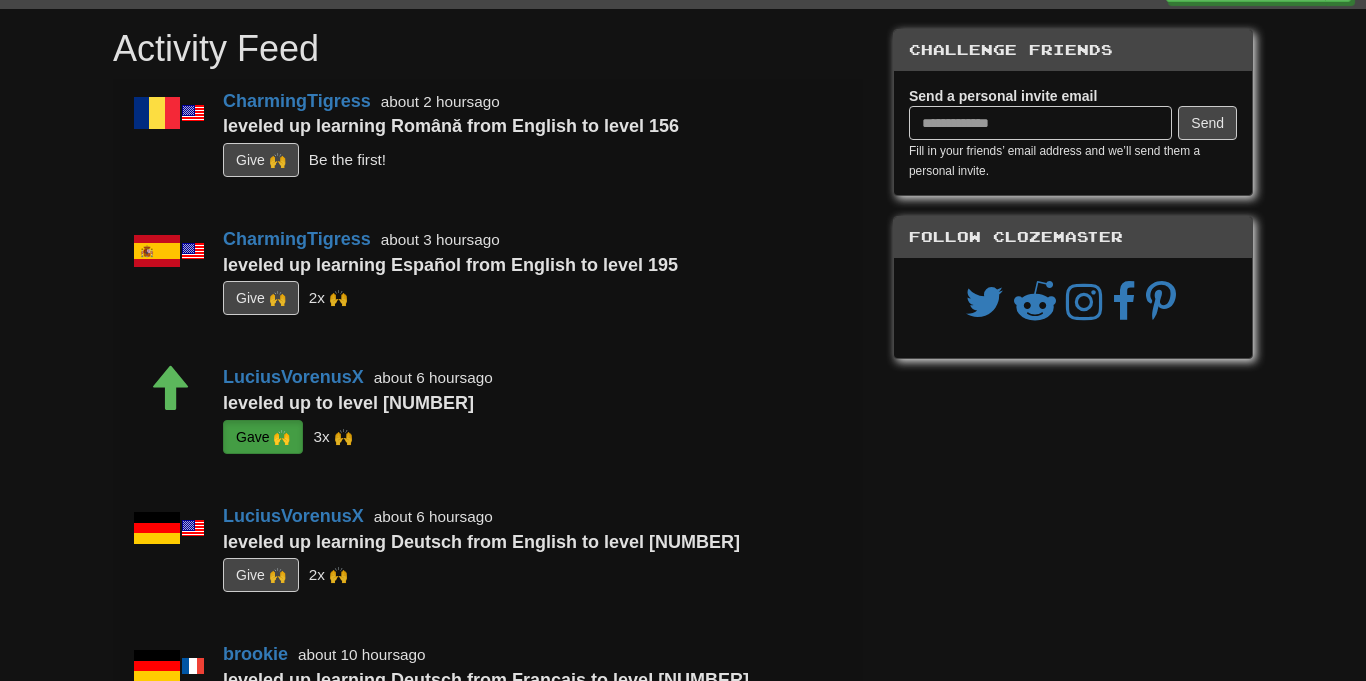 scroll, scrollTop: 0, scrollLeft: 0, axis: both 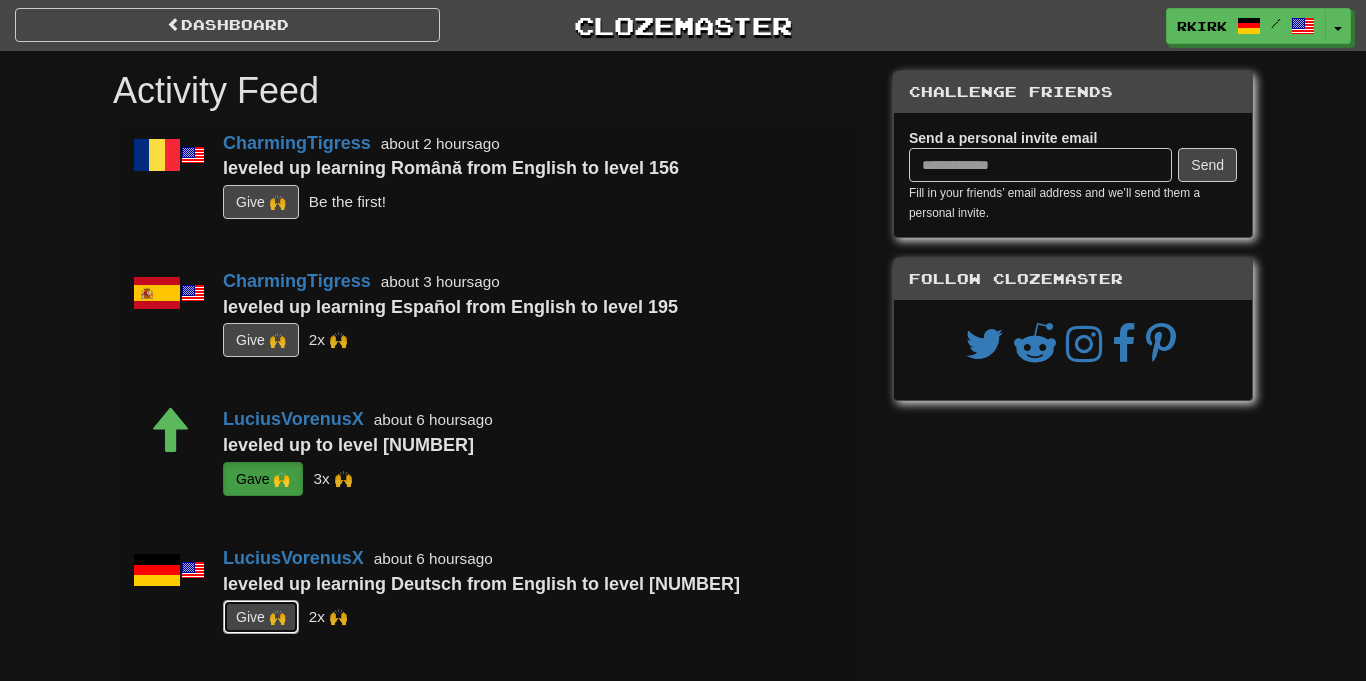 click on "G i ve 🙌" at bounding box center [261, 617] 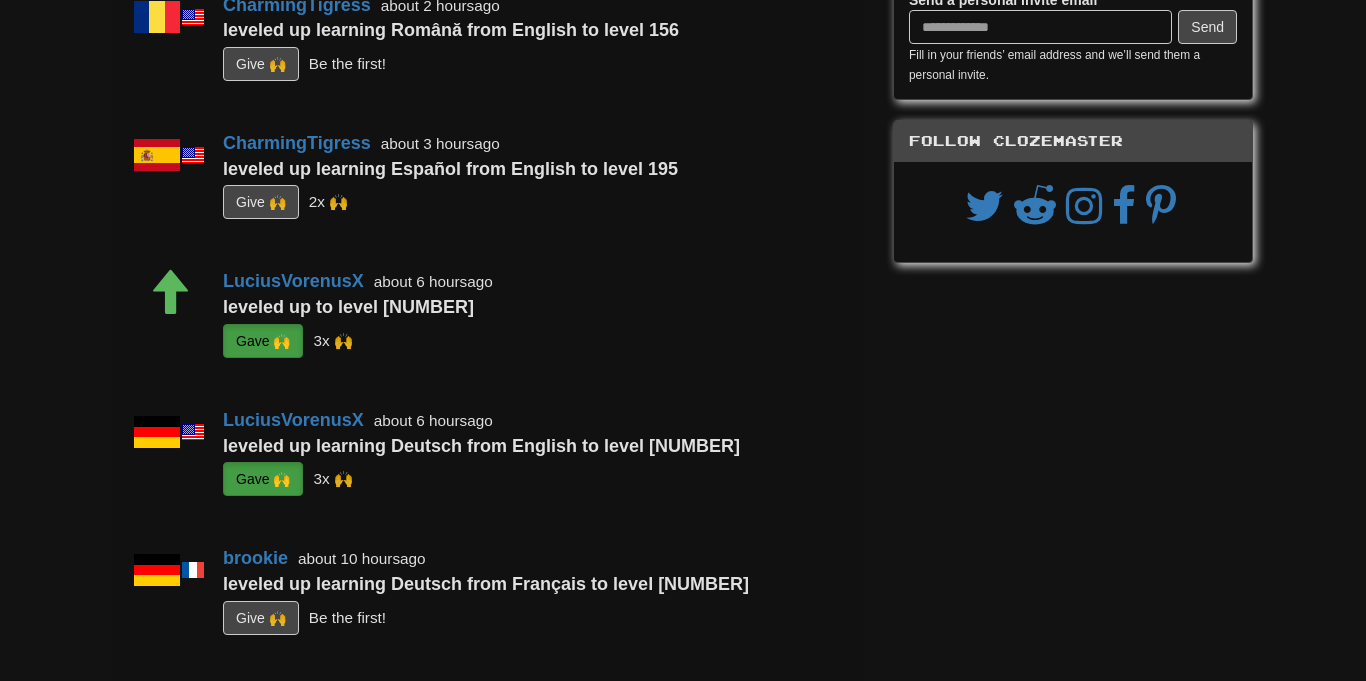 scroll, scrollTop: 0, scrollLeft: 0, axis: both 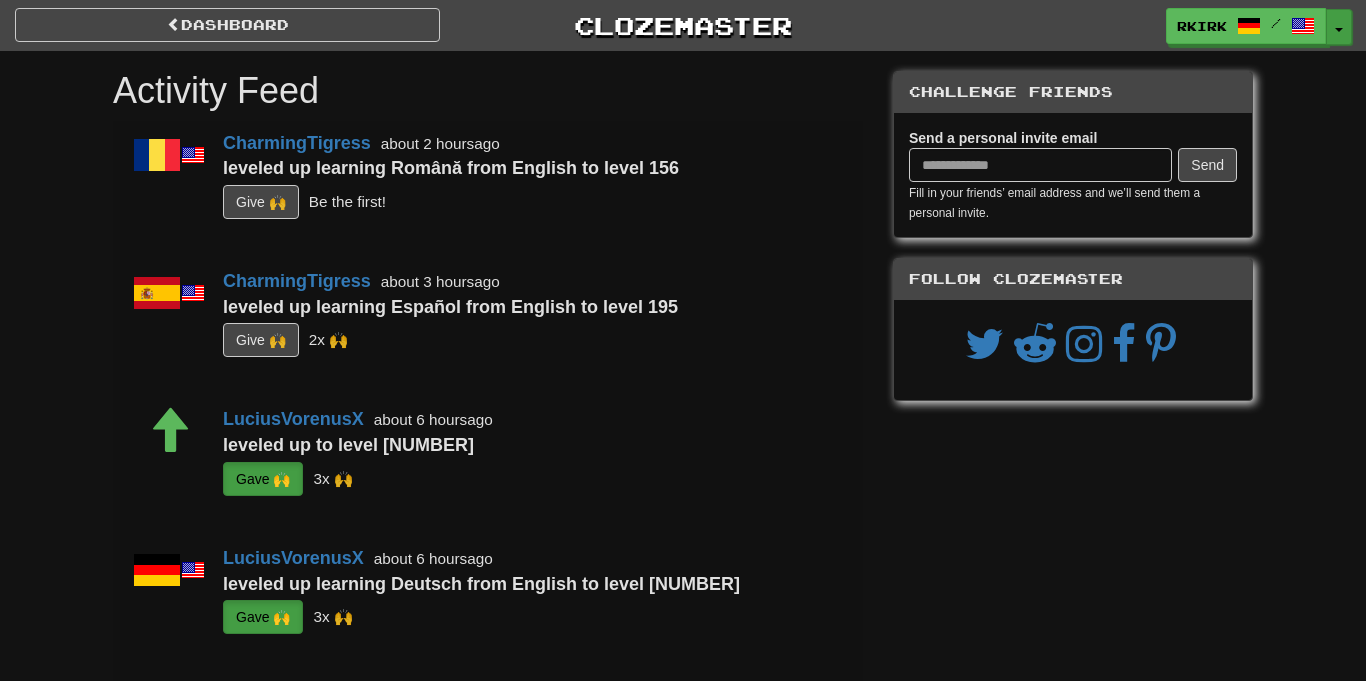 click on "Toggle Dropdown" at bounding box center [1339, 27] 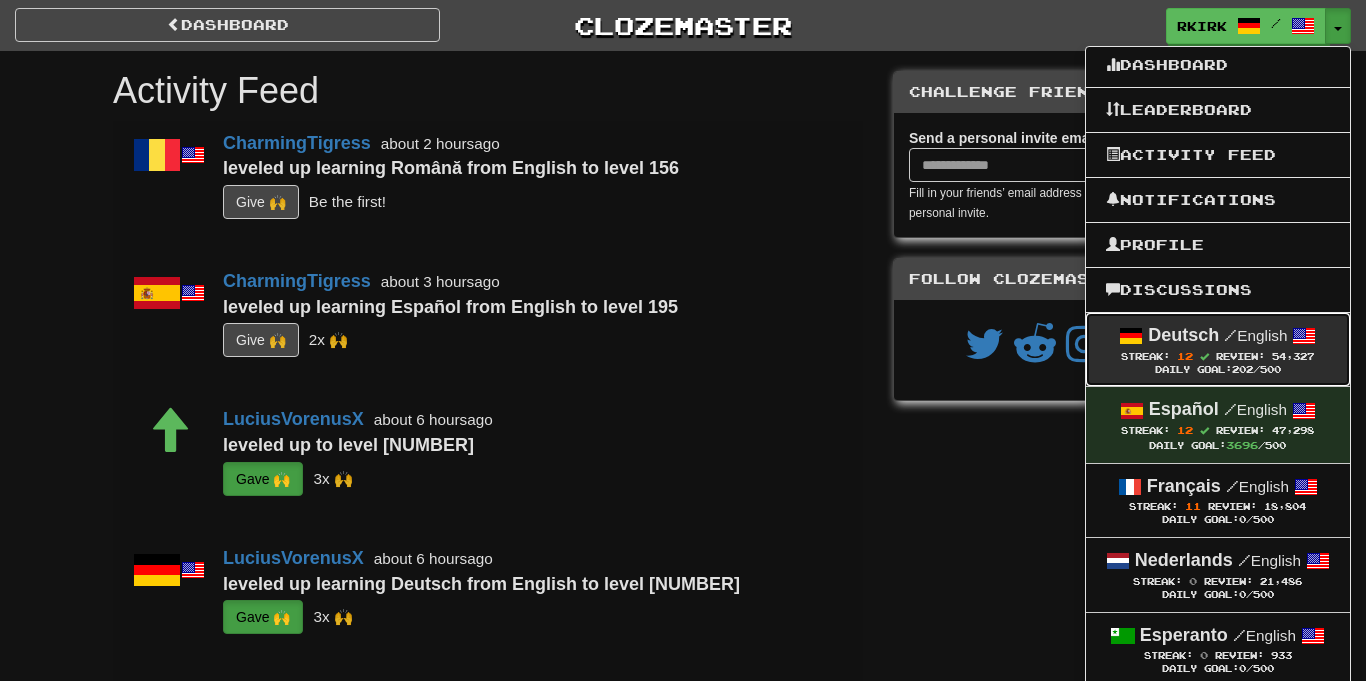 click at bounding box center (1204, 356) 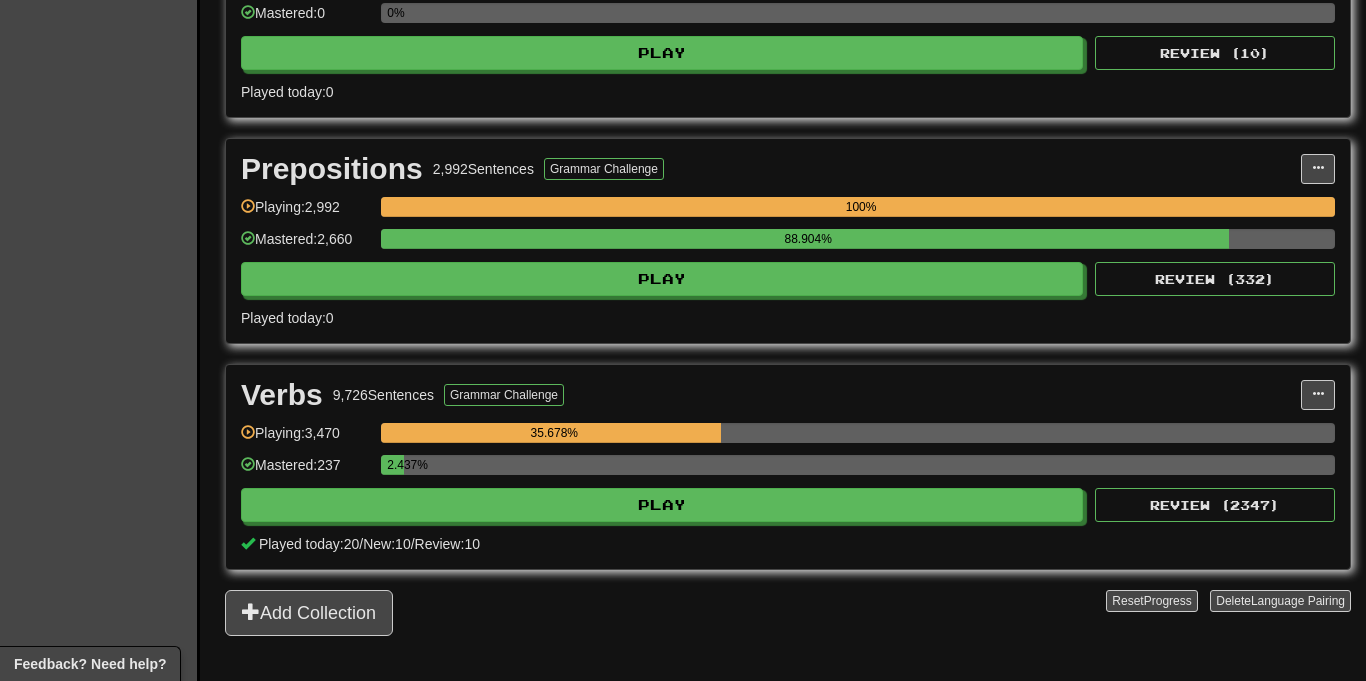 scroll, scrollTop: 1242, scrollLeft: 0, axis: vertical 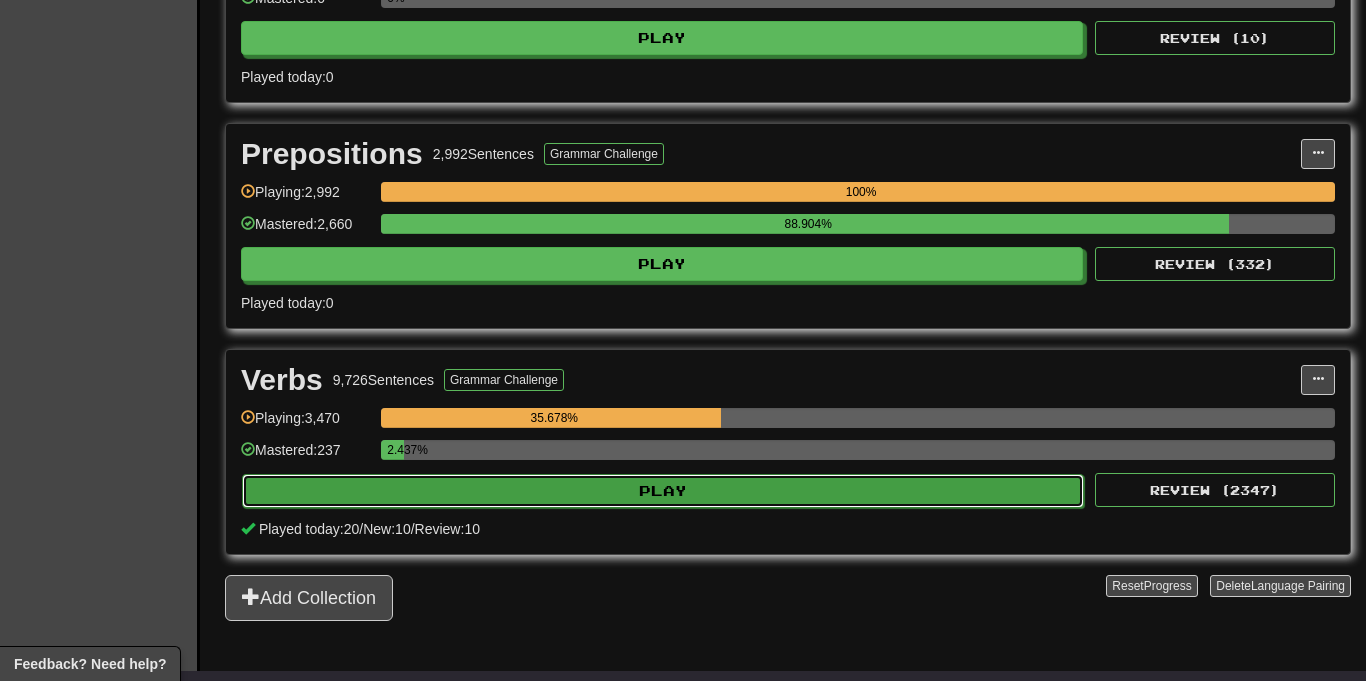 click on "Play" at bounding box center [663, 491] 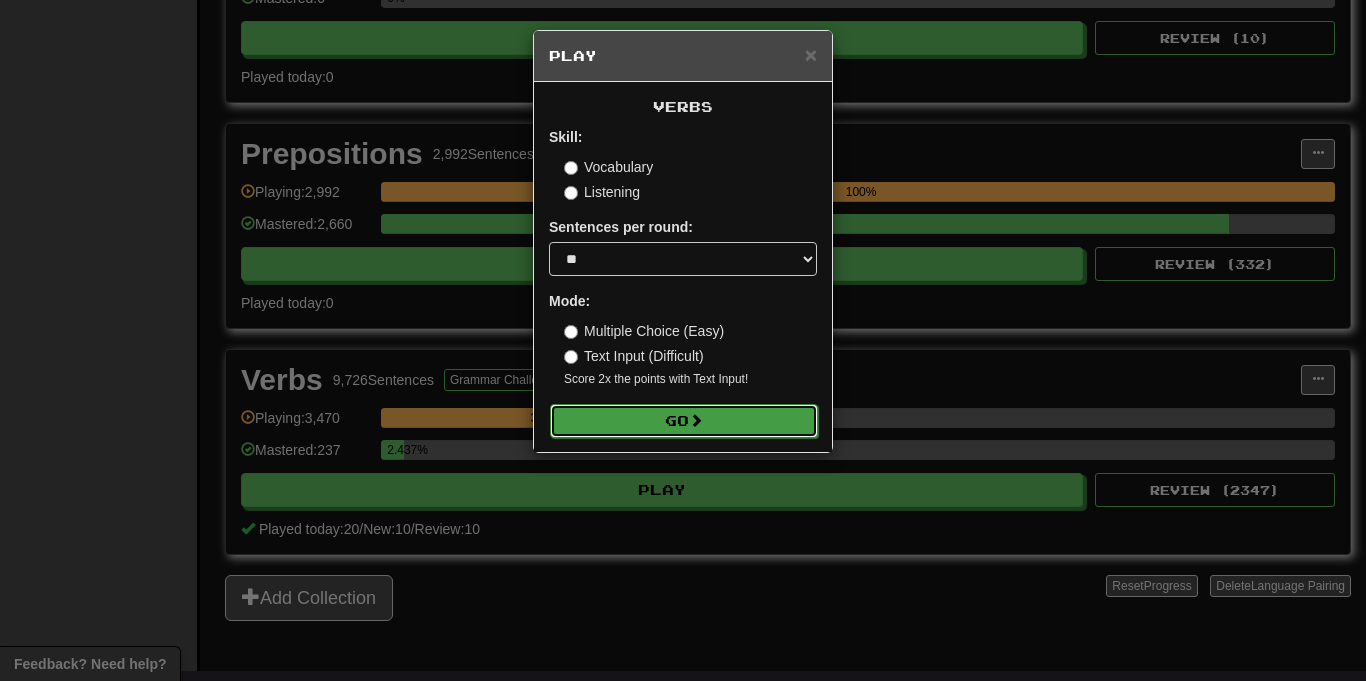 click on "Go" at bounding box center [684, 421] 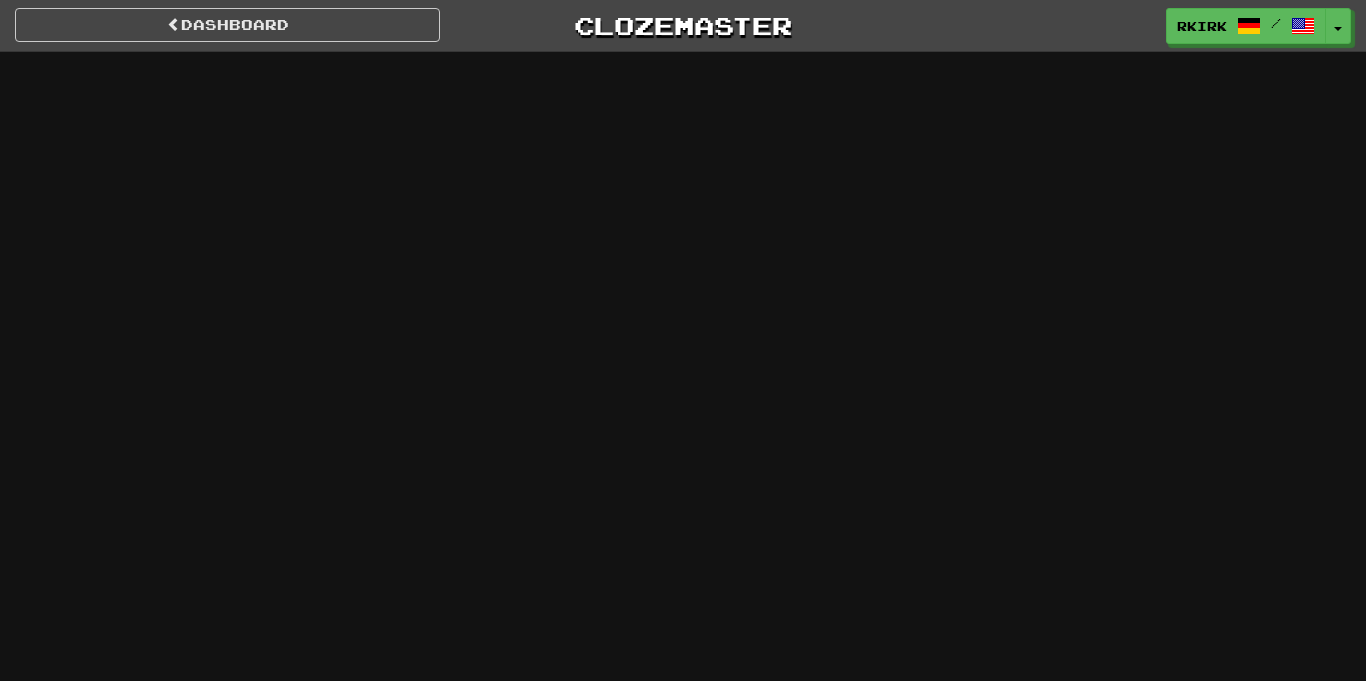 scroll, scrollTop: 0, scrollLeft: 0, axis: both 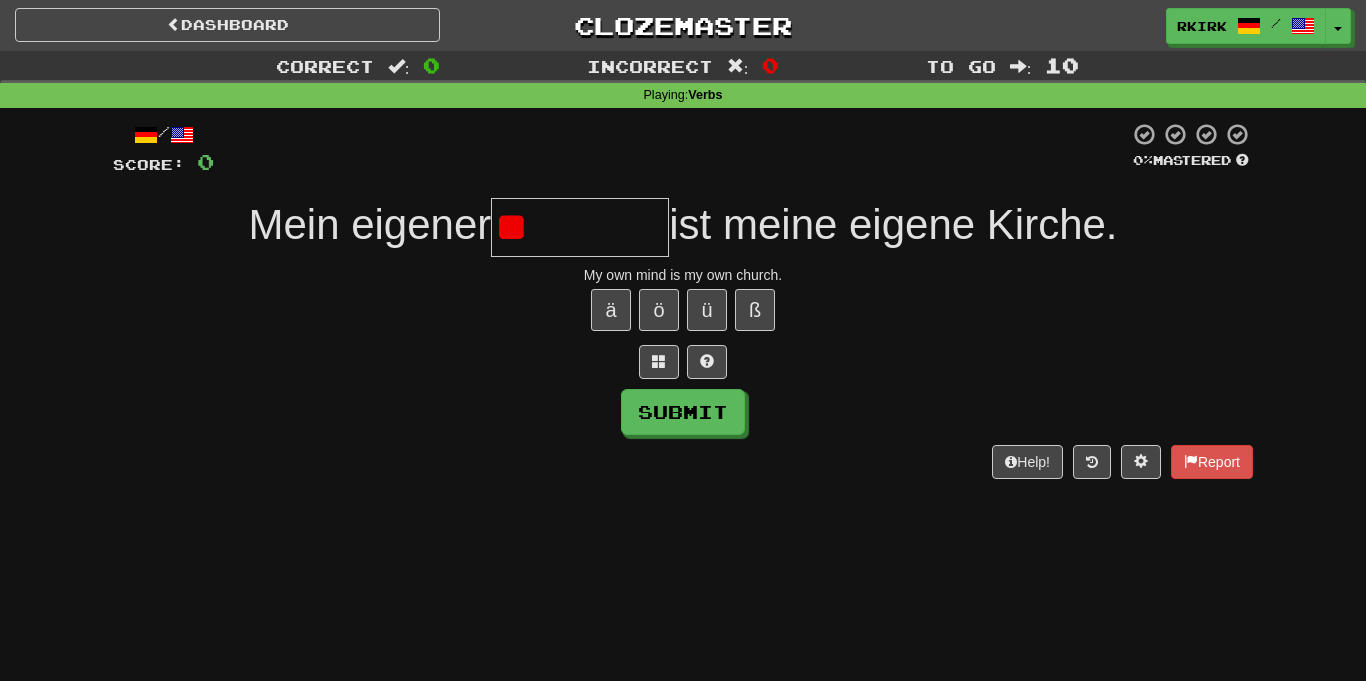 type on "*" 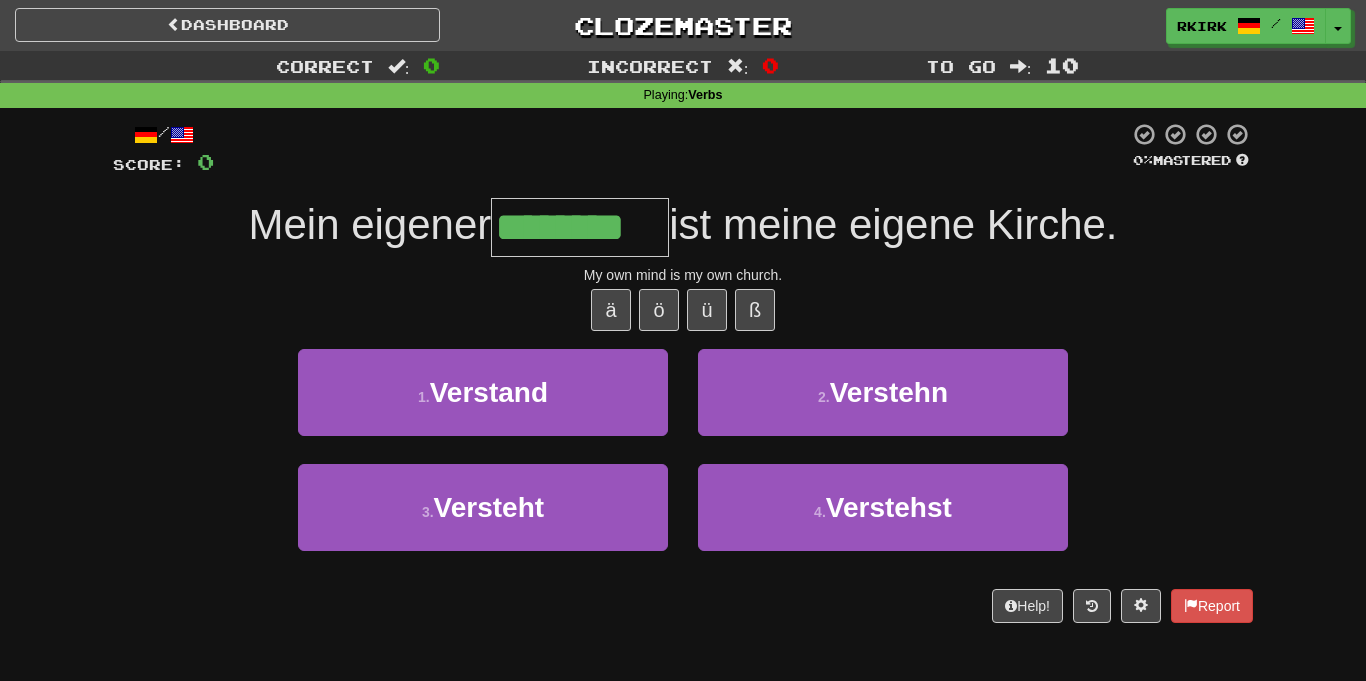 type on "********" 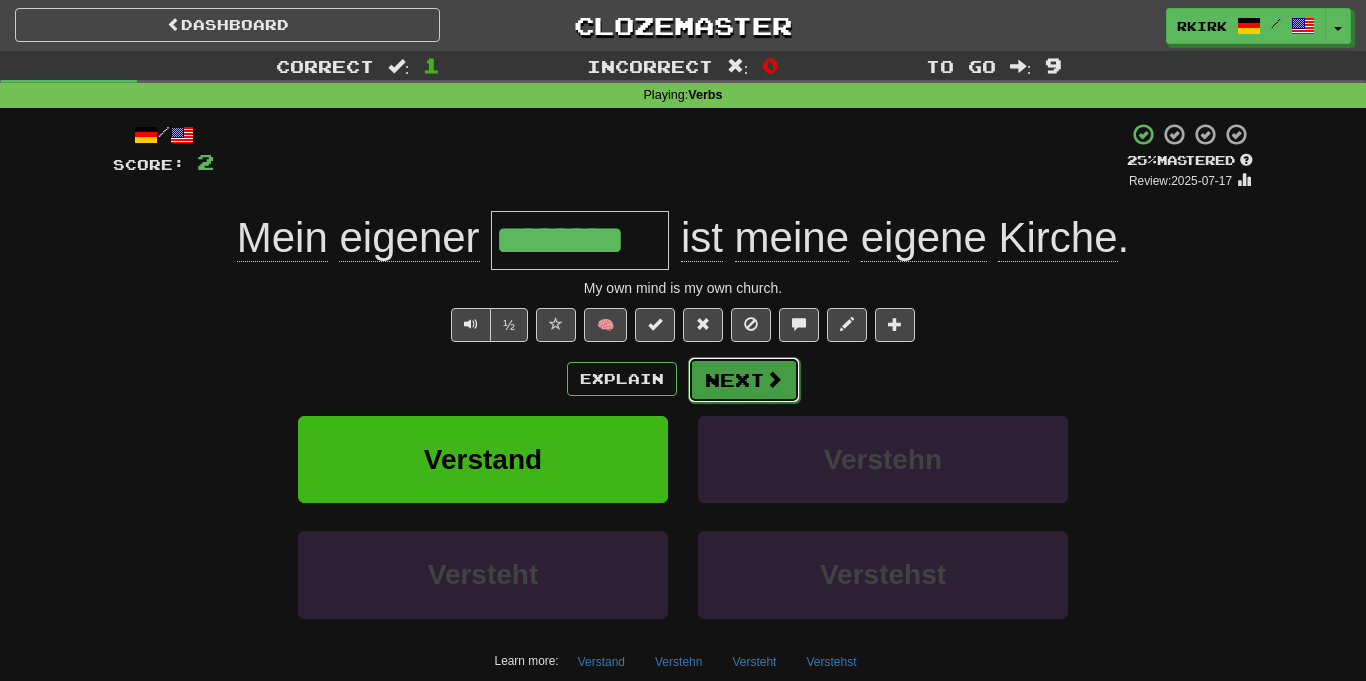 click on "Next" at bounding box center [744, 380] 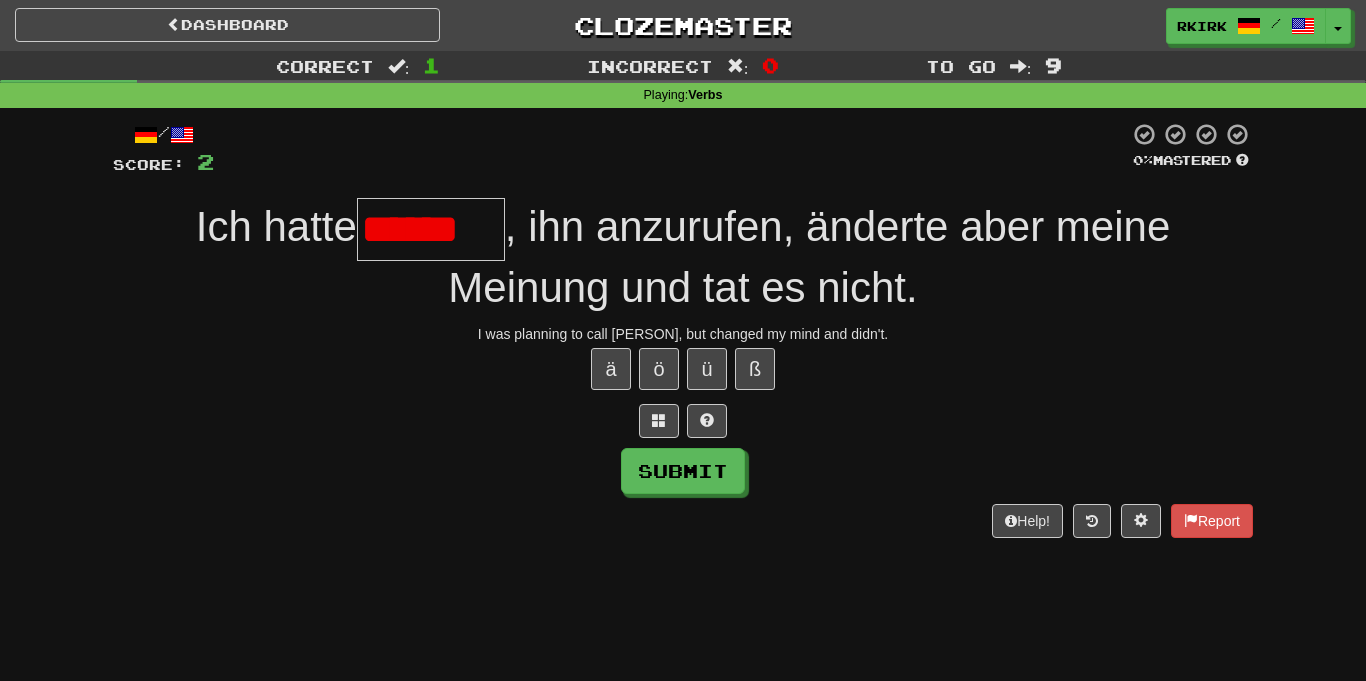 scroll, scrollTop: 0, scrollLeft: 0, axis: both 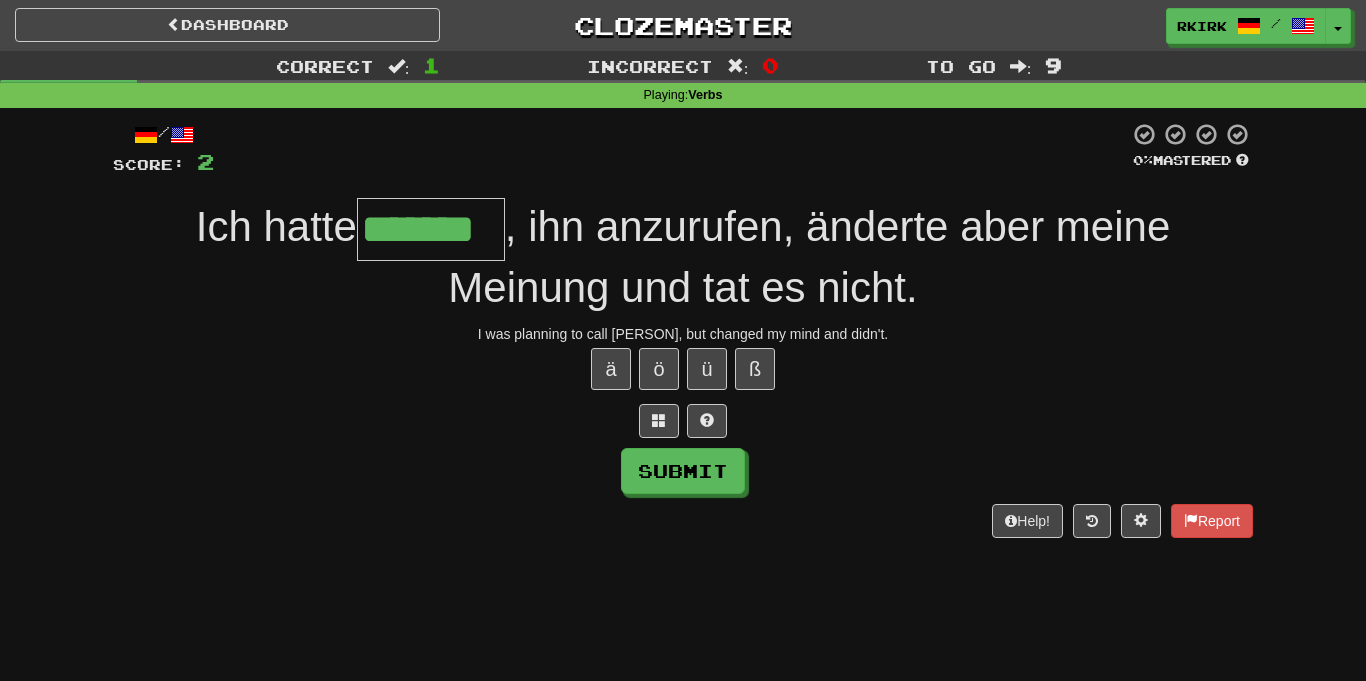 type on "*******" 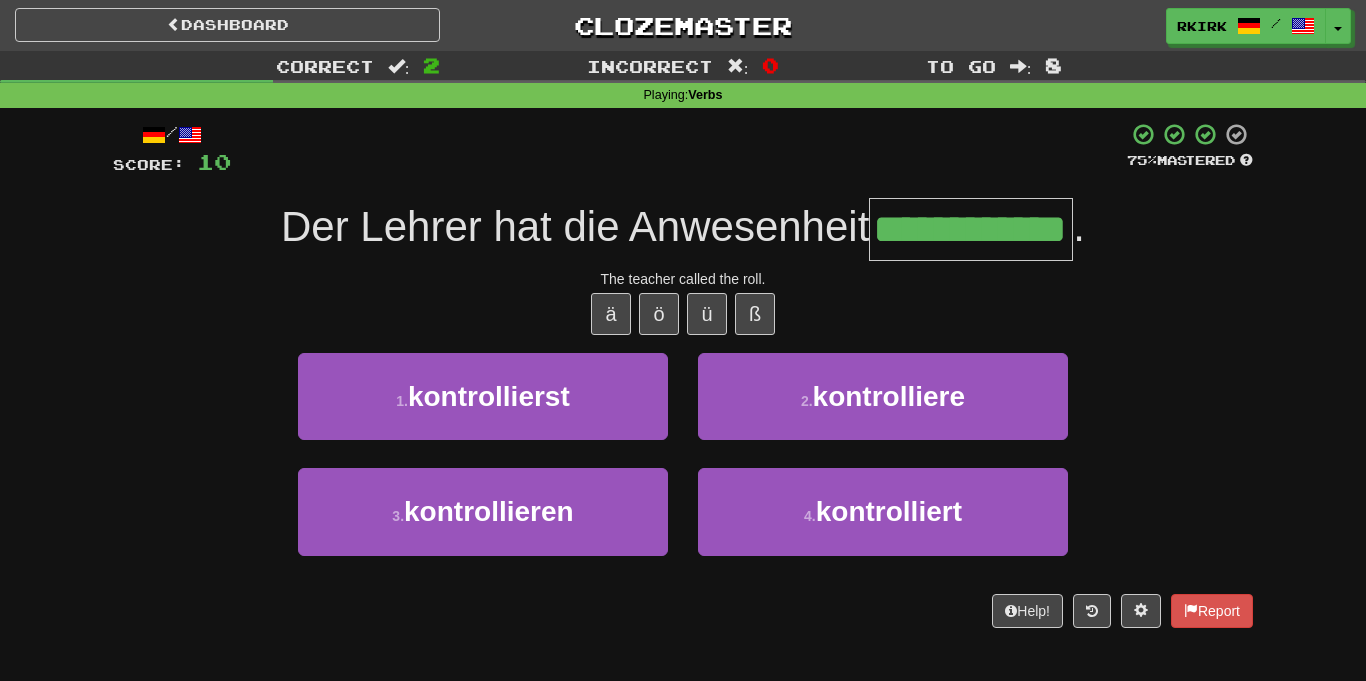 type on "**********" 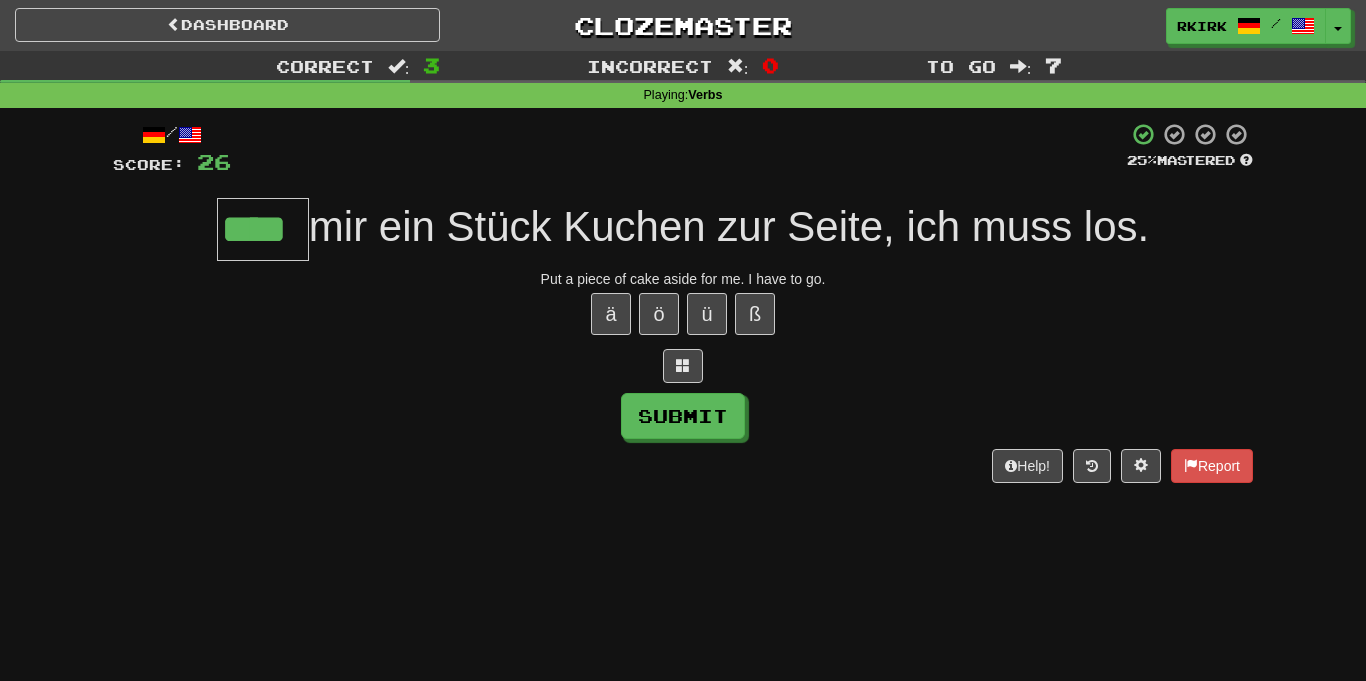 type on "****" 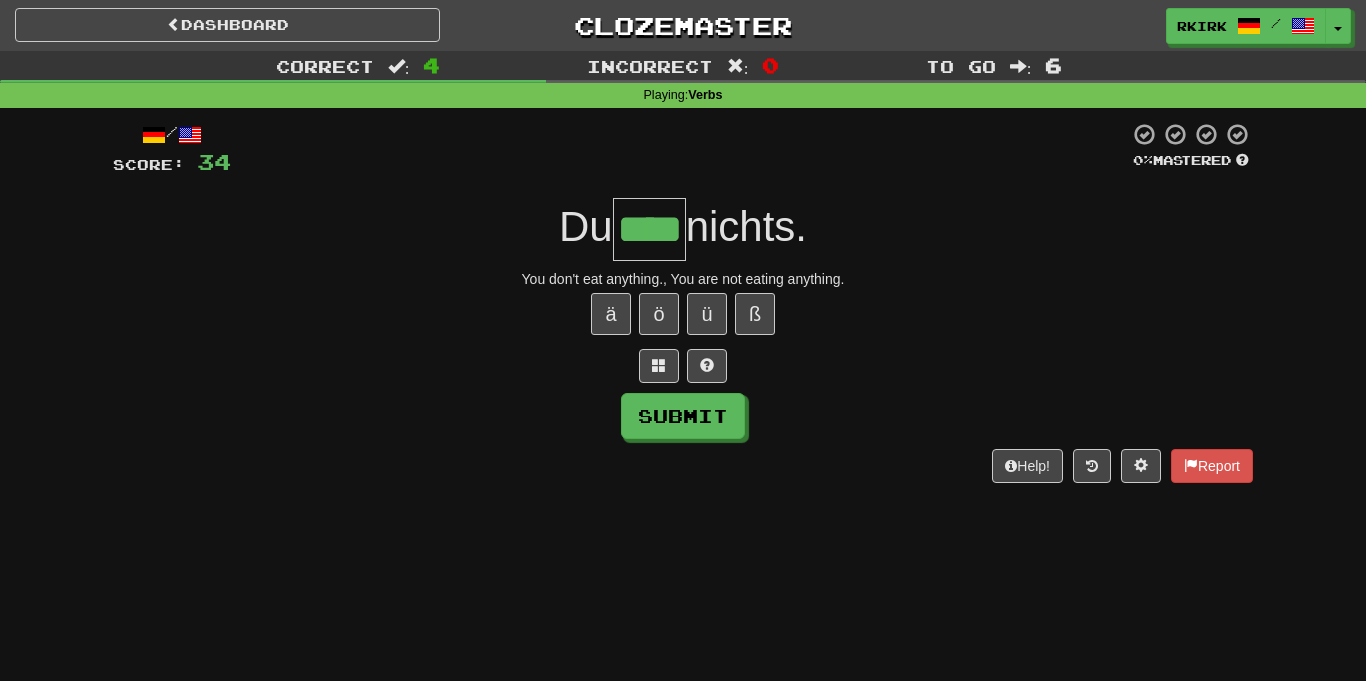 type on "****" 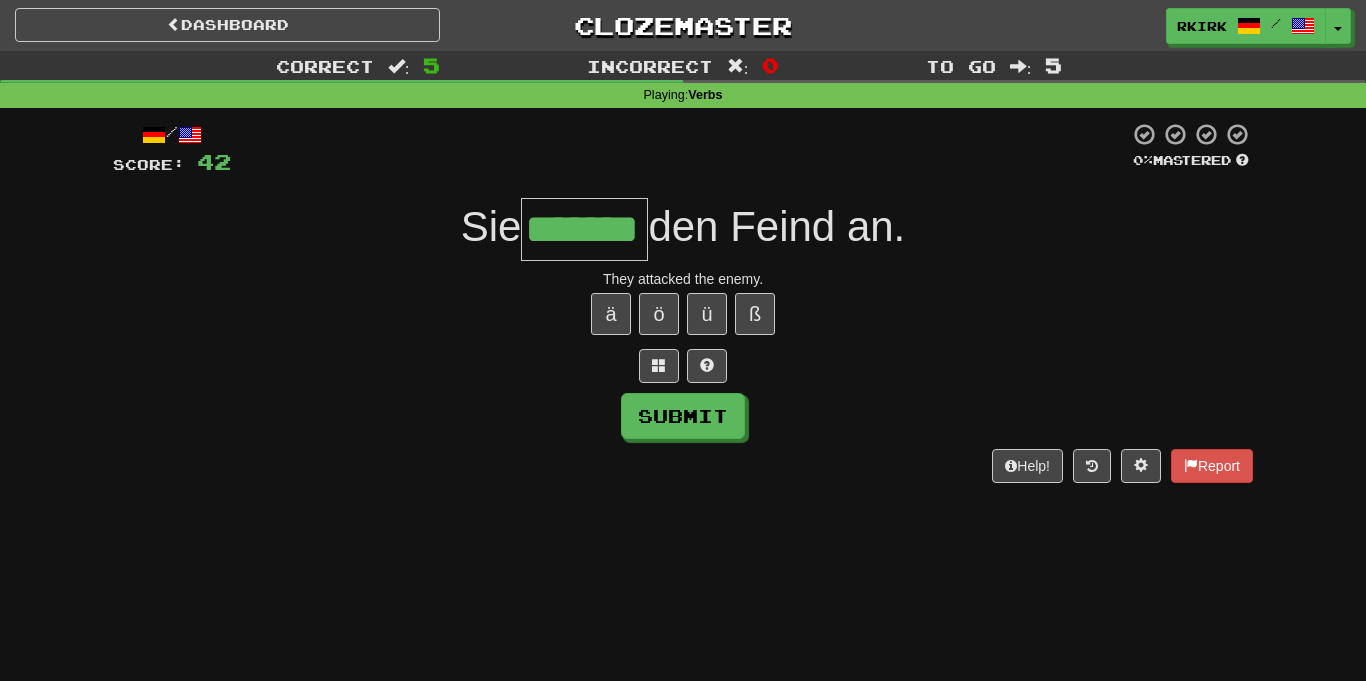 type on "*******" 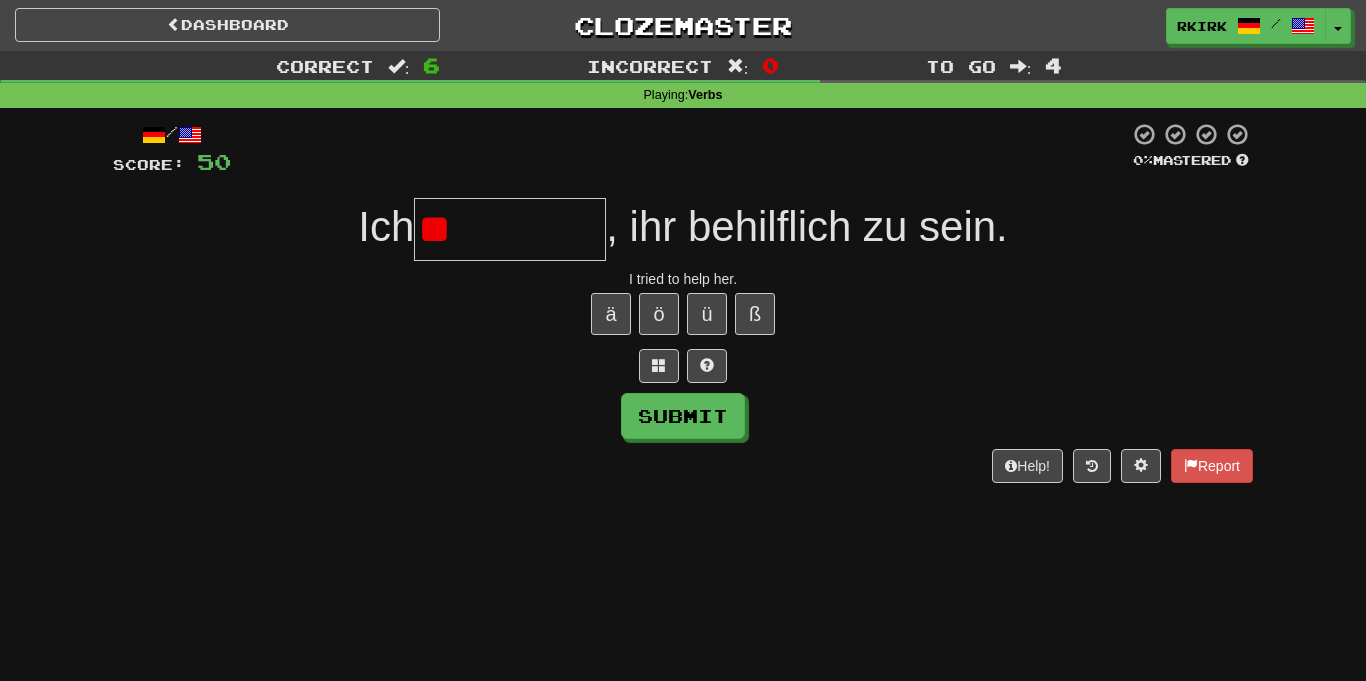 type on "*" 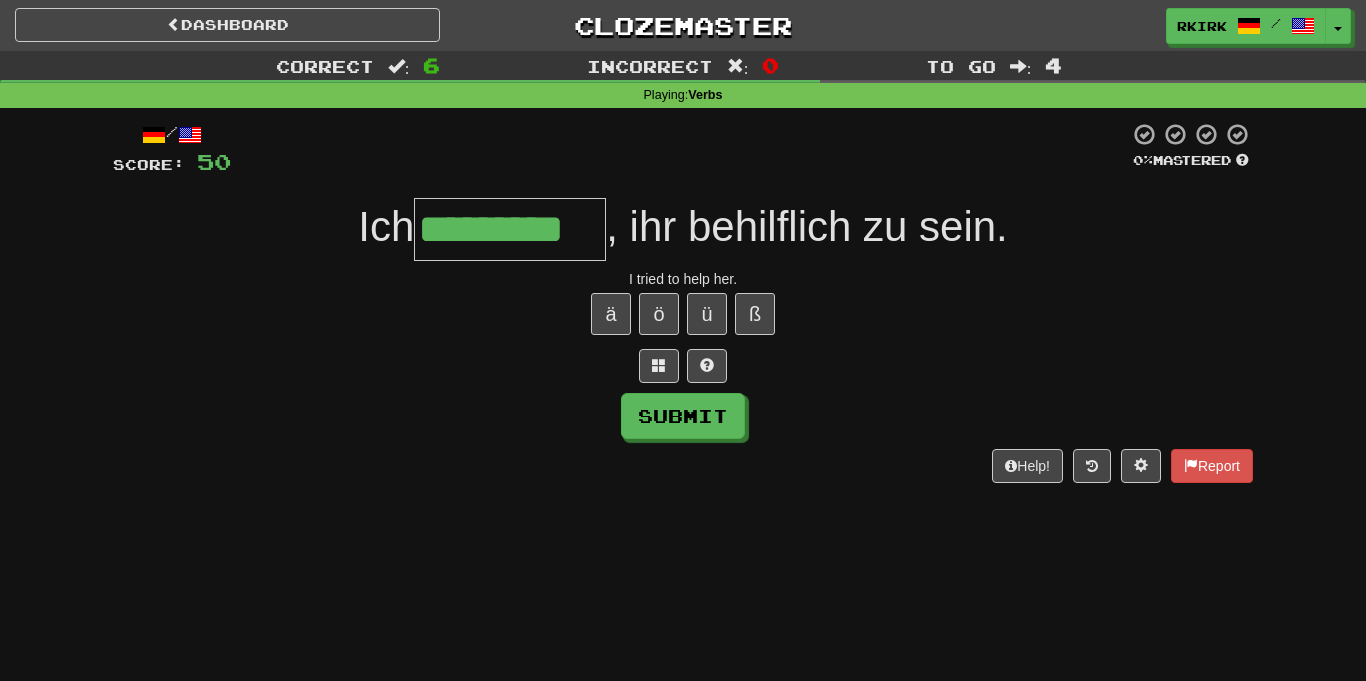 type on "*********" 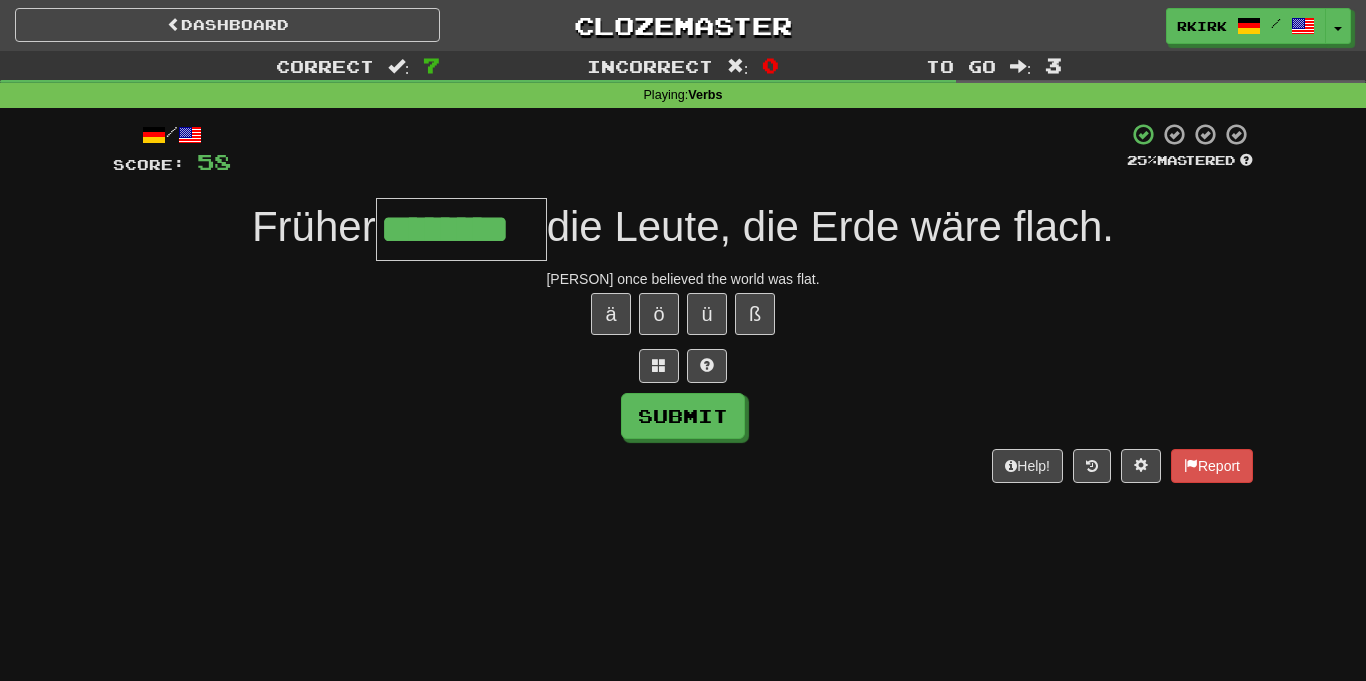 type on "********" 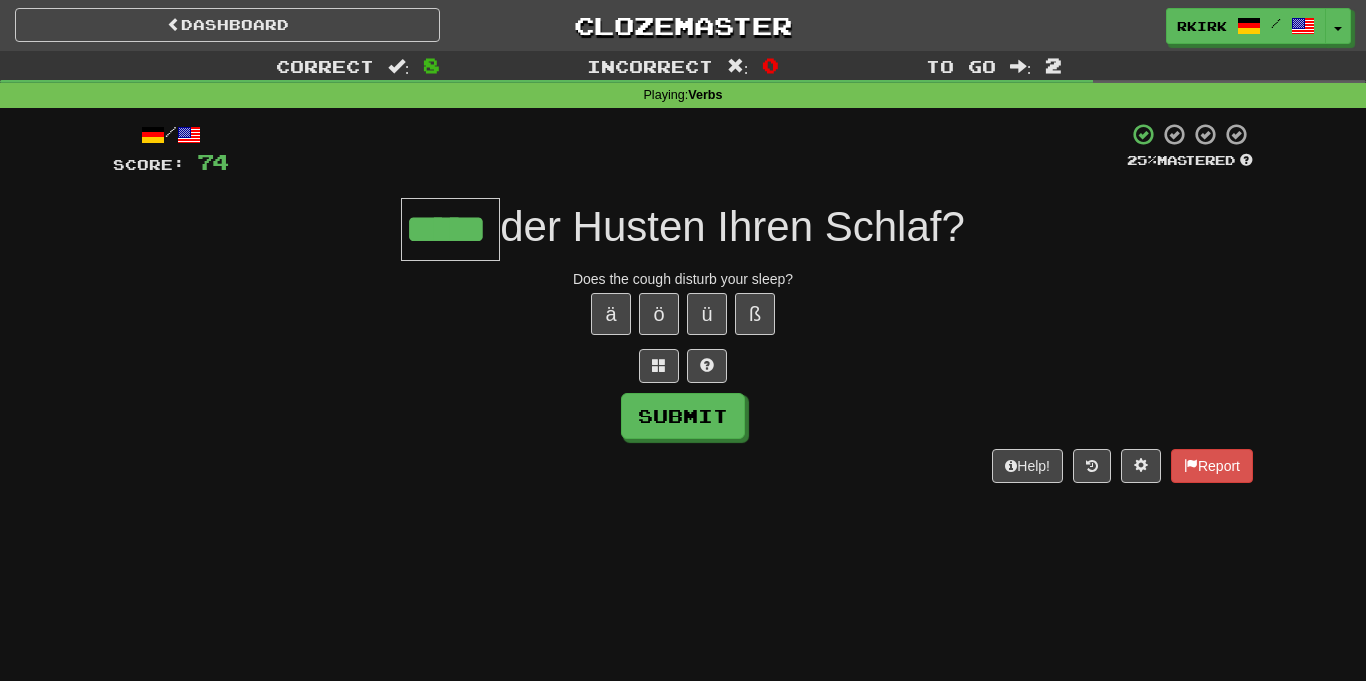 type on "*****" 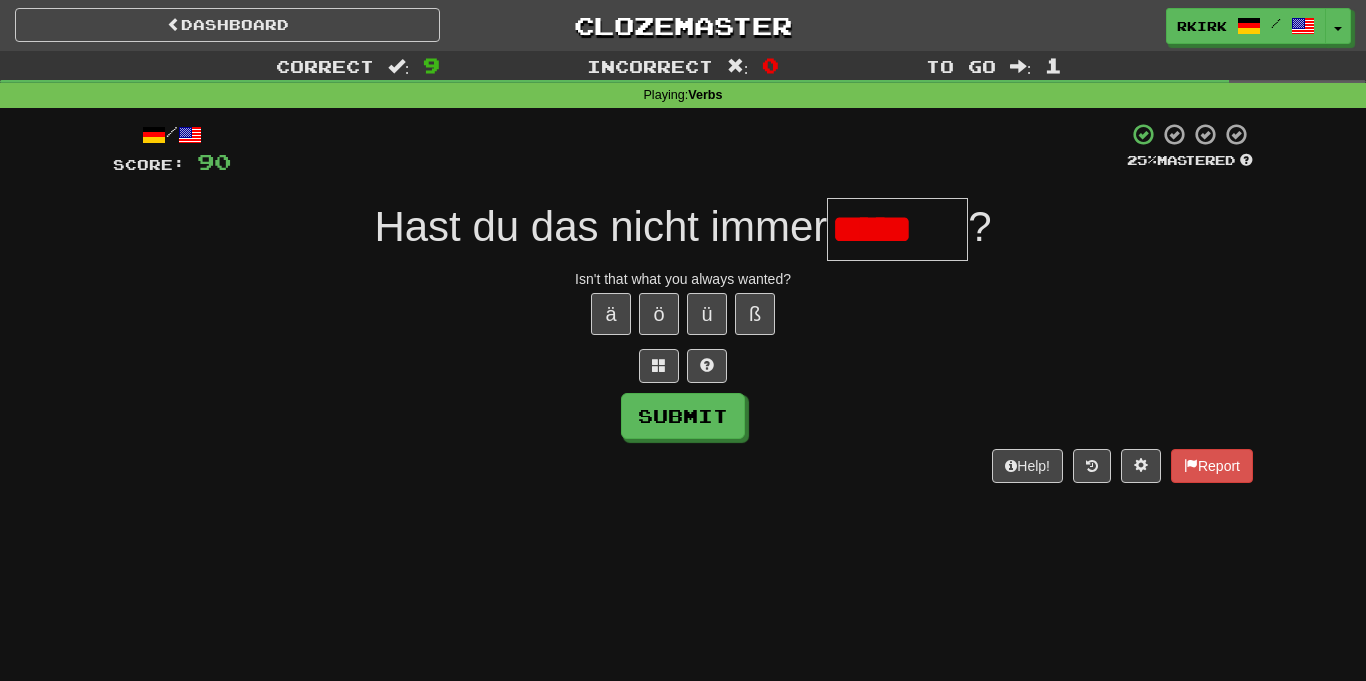 scroll, scrollTop: 0, scrollLeft: 0, axis: both 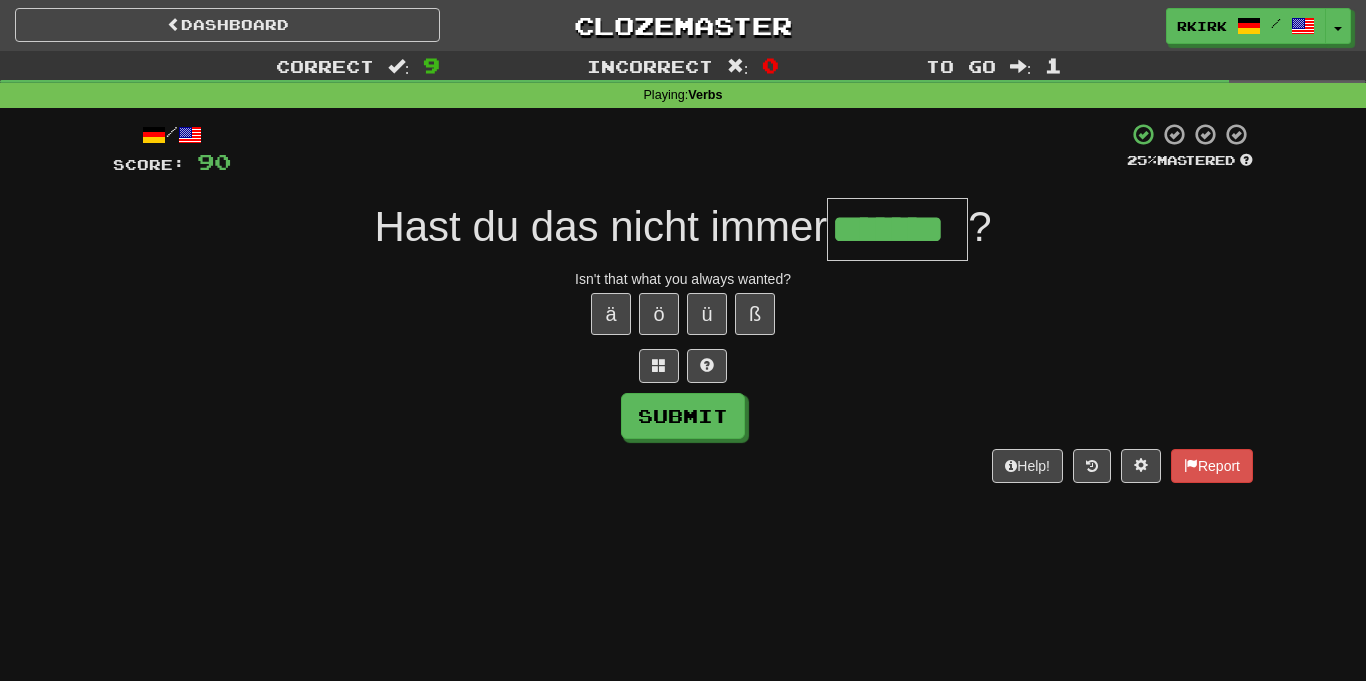 type on "*******" 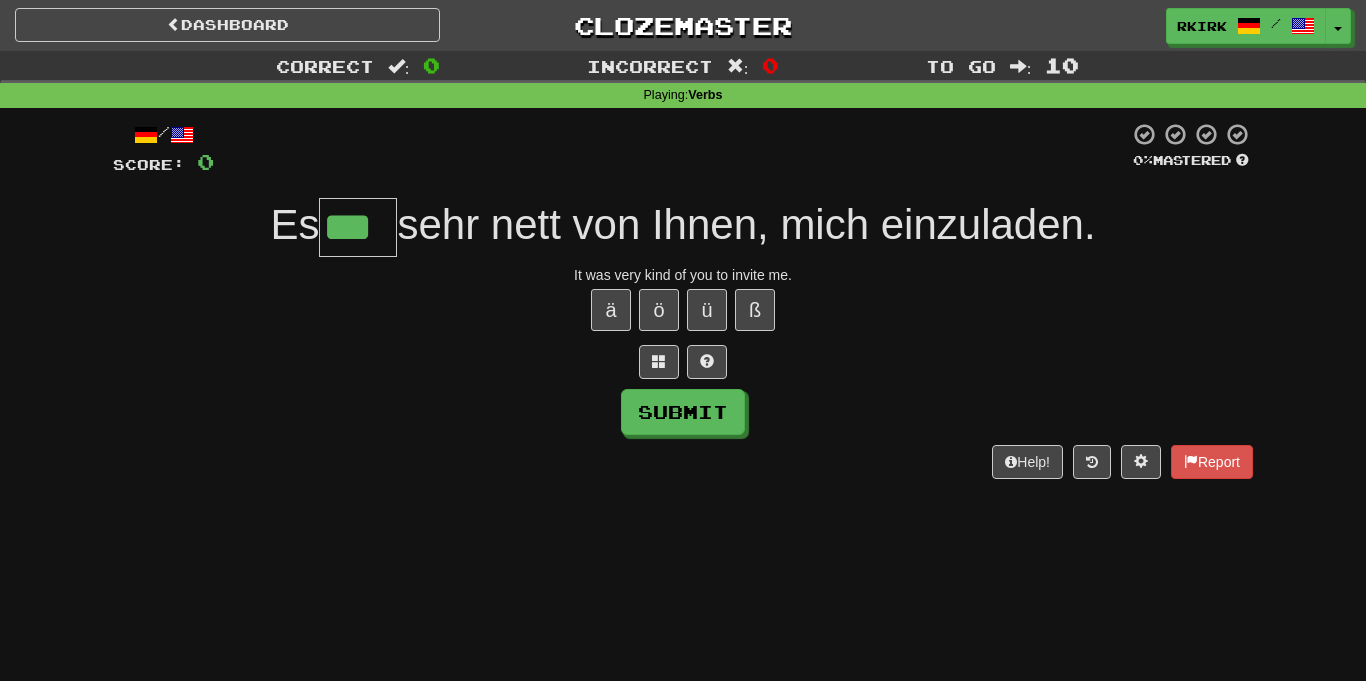 type on "***" 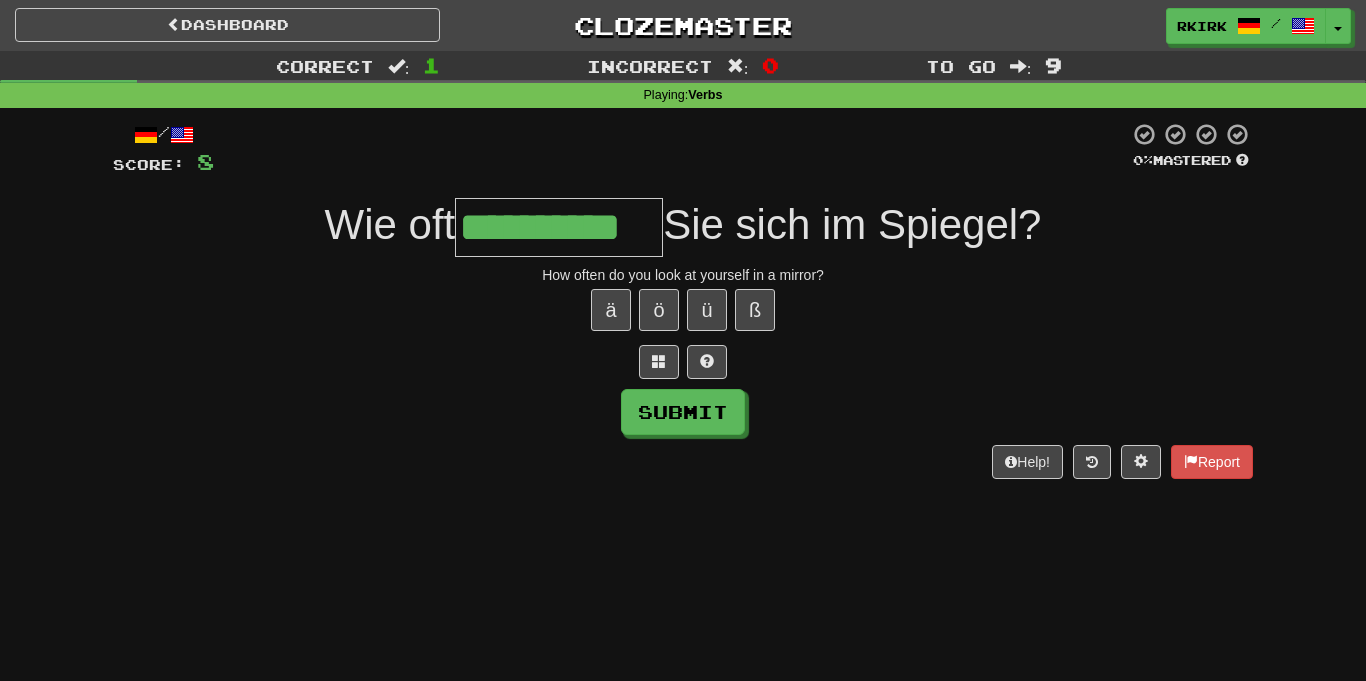 type on "**********" 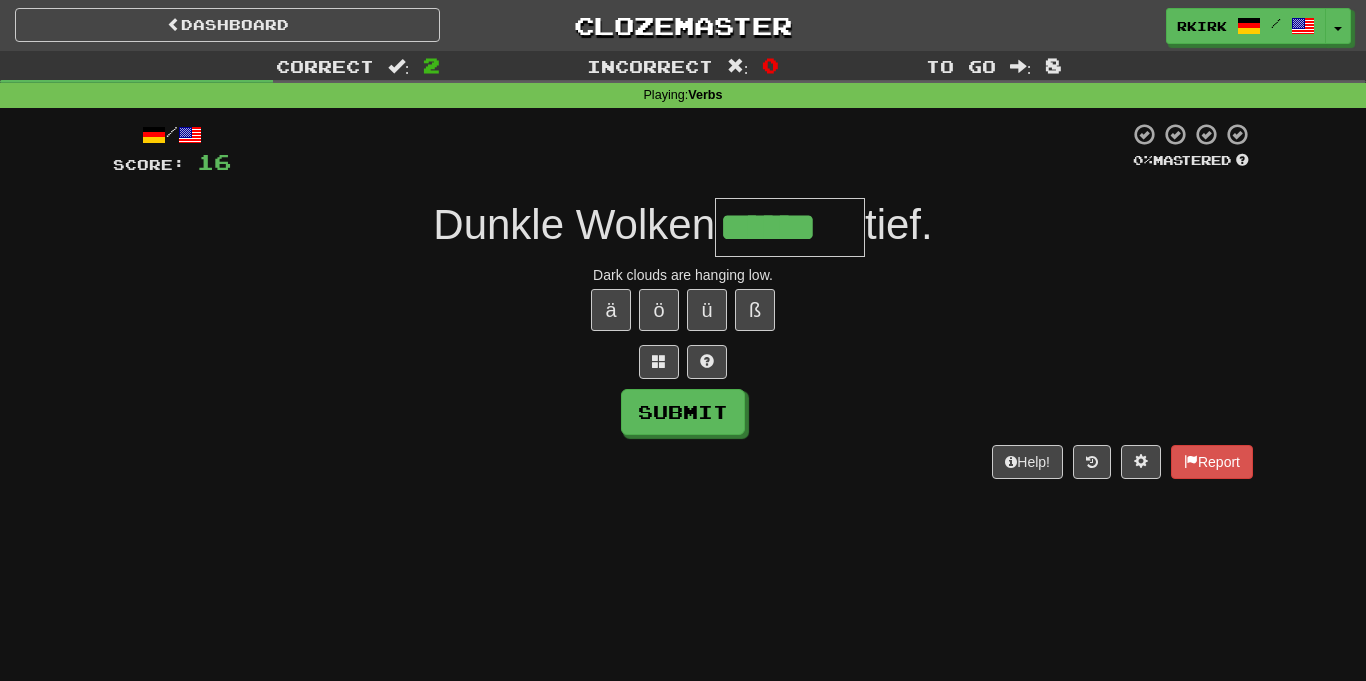 type on "******" 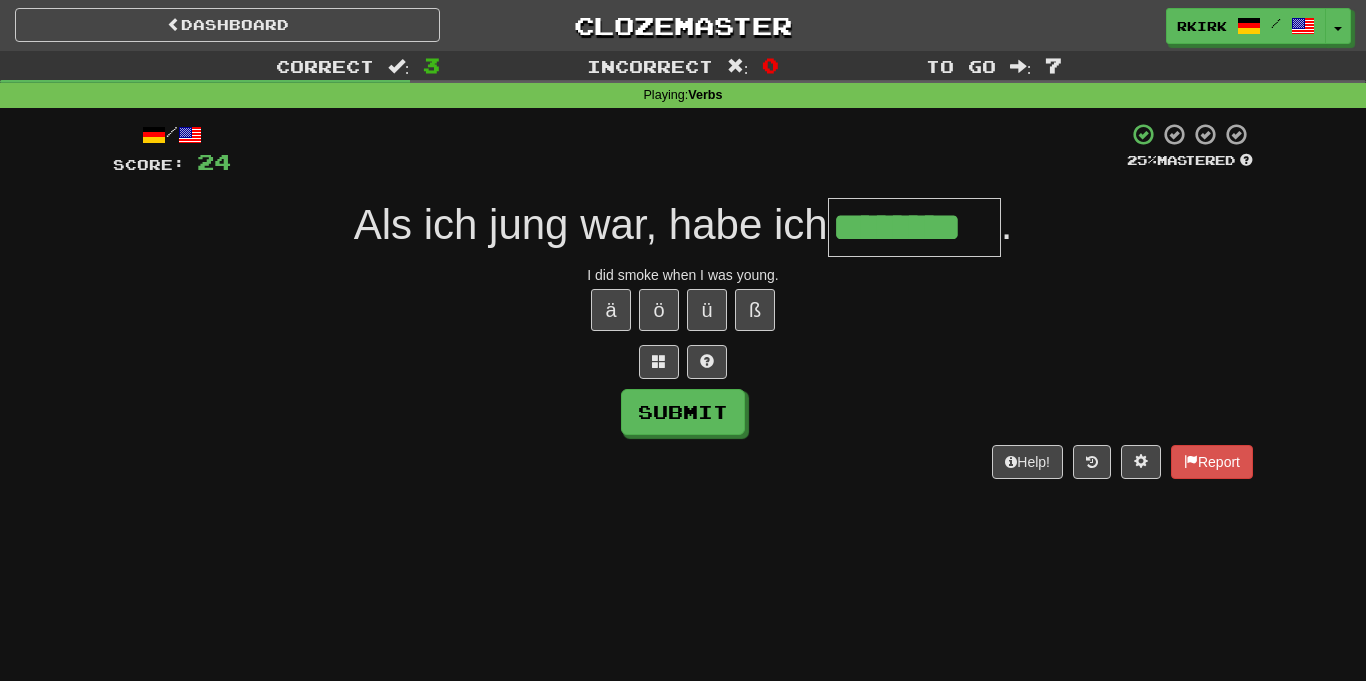 type on "********" 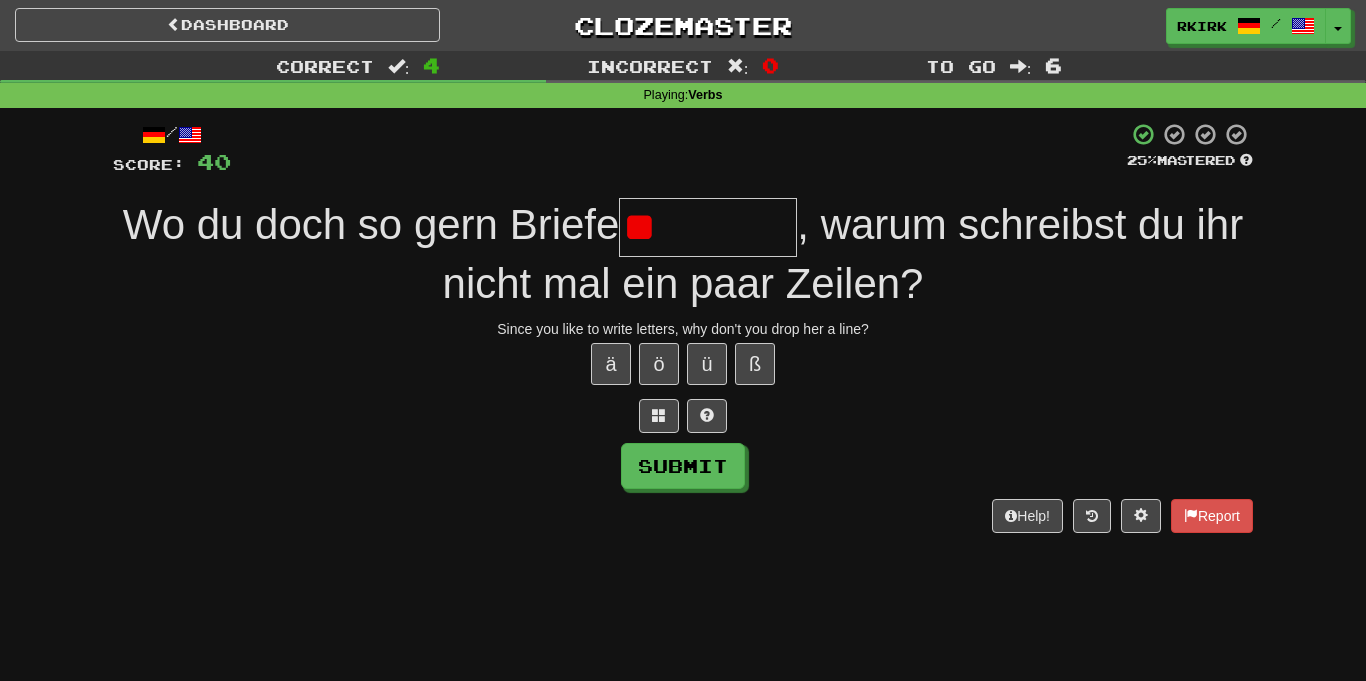 type on "*" 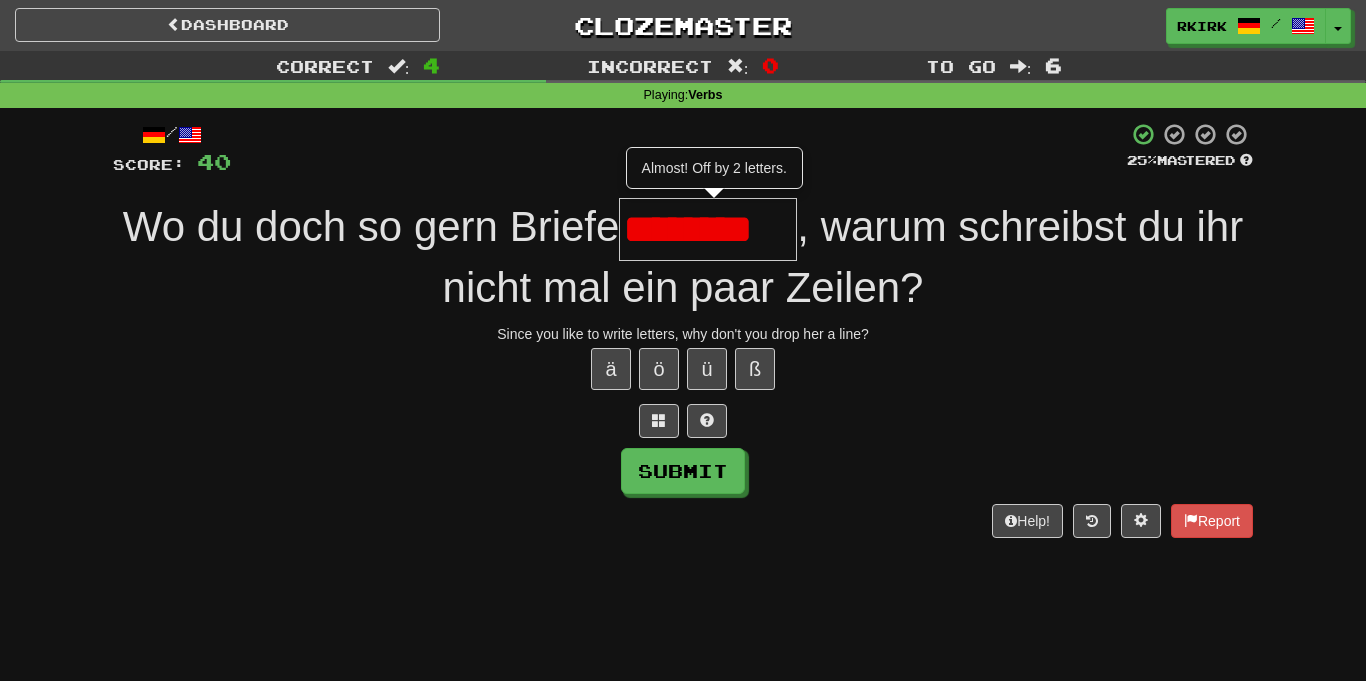 scroll, scrollTop: 0, scrollLeft: 0, axis: both 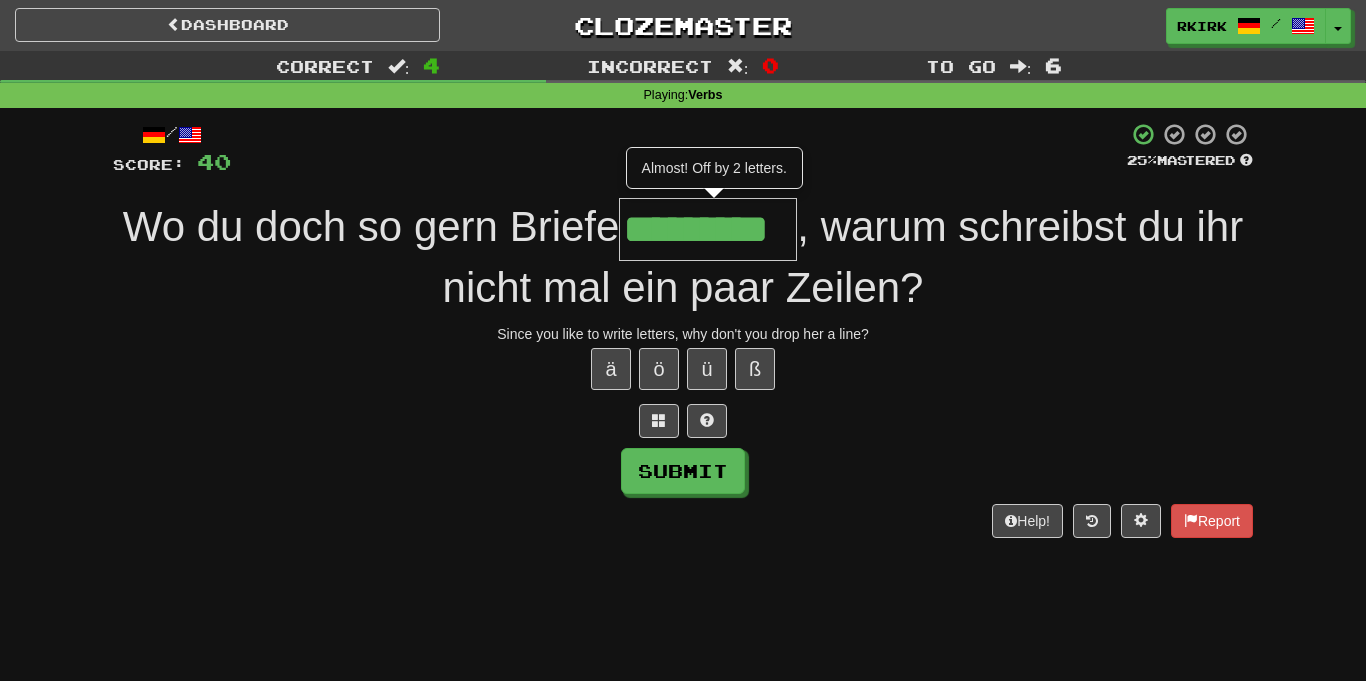 type on "*********" 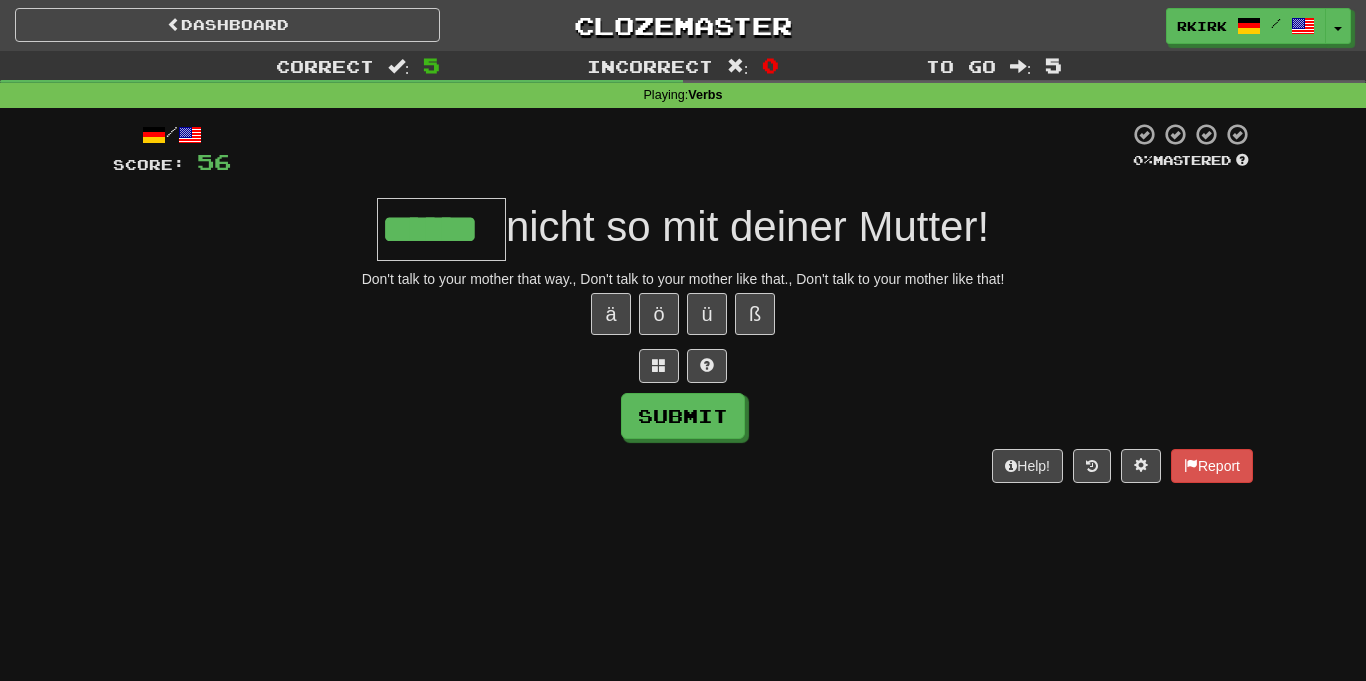 type on "******" 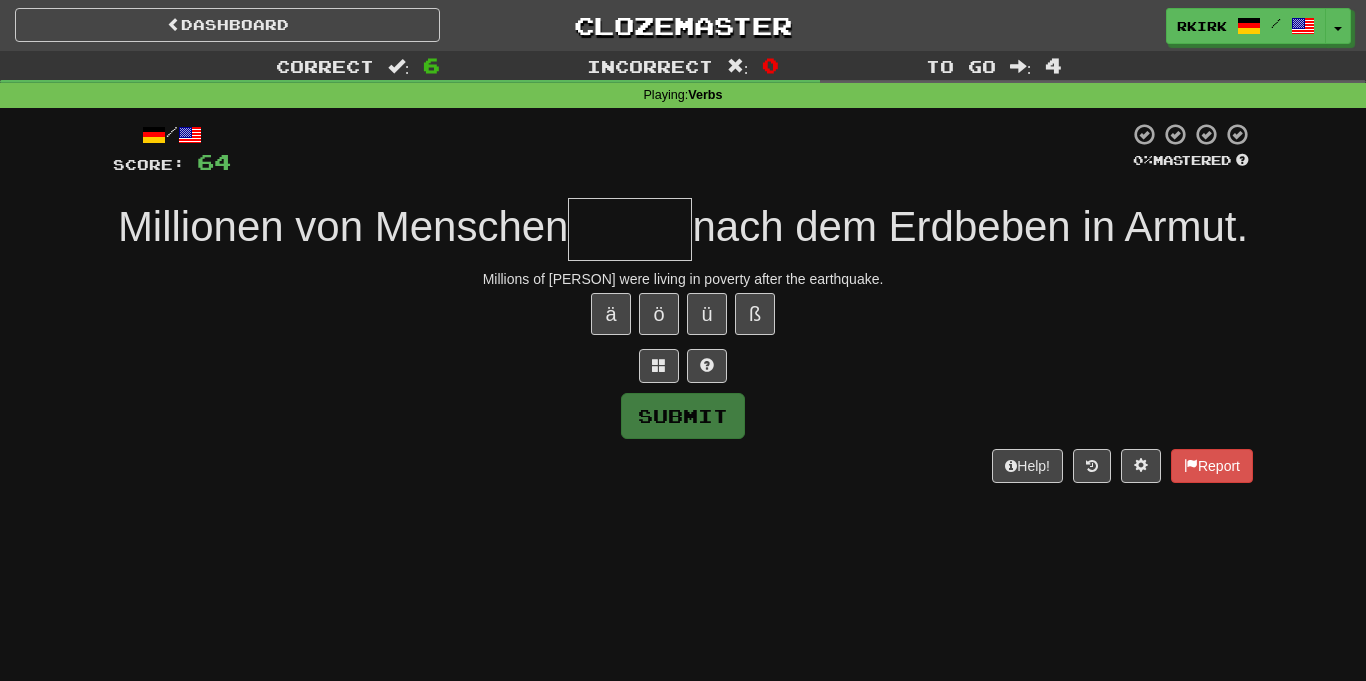 type on "*" 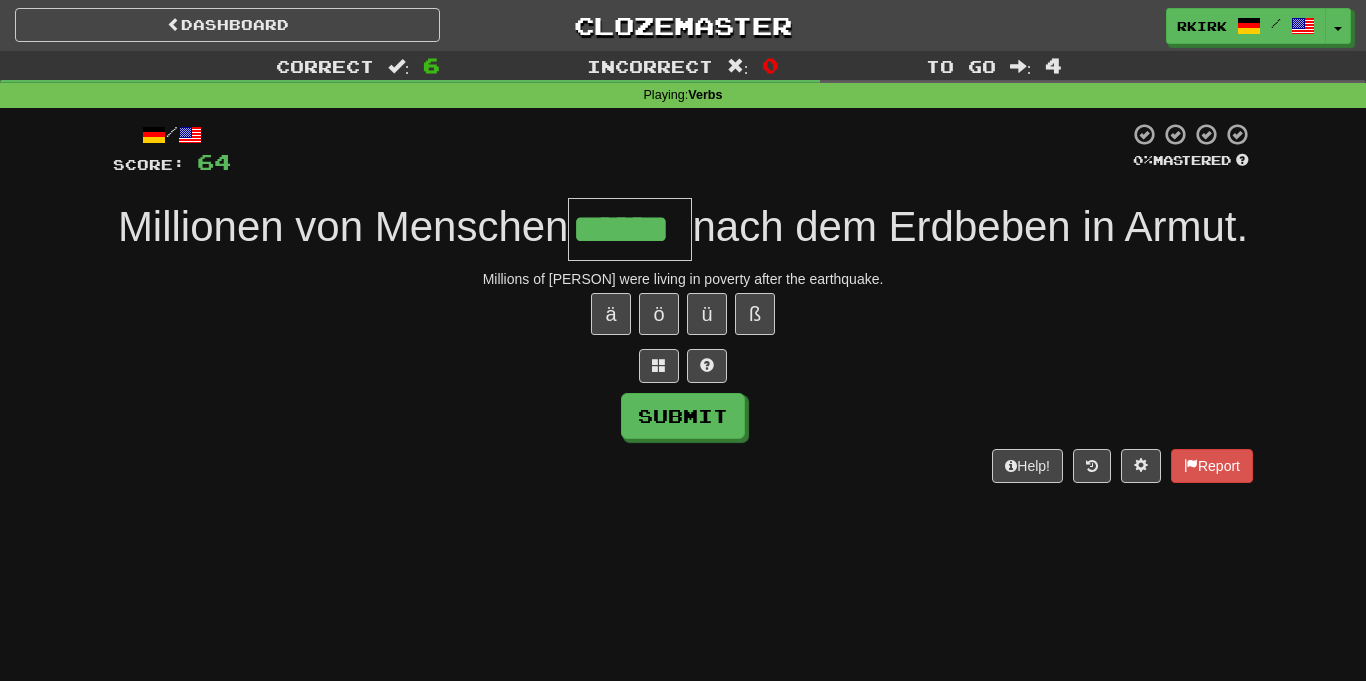 type on "******" 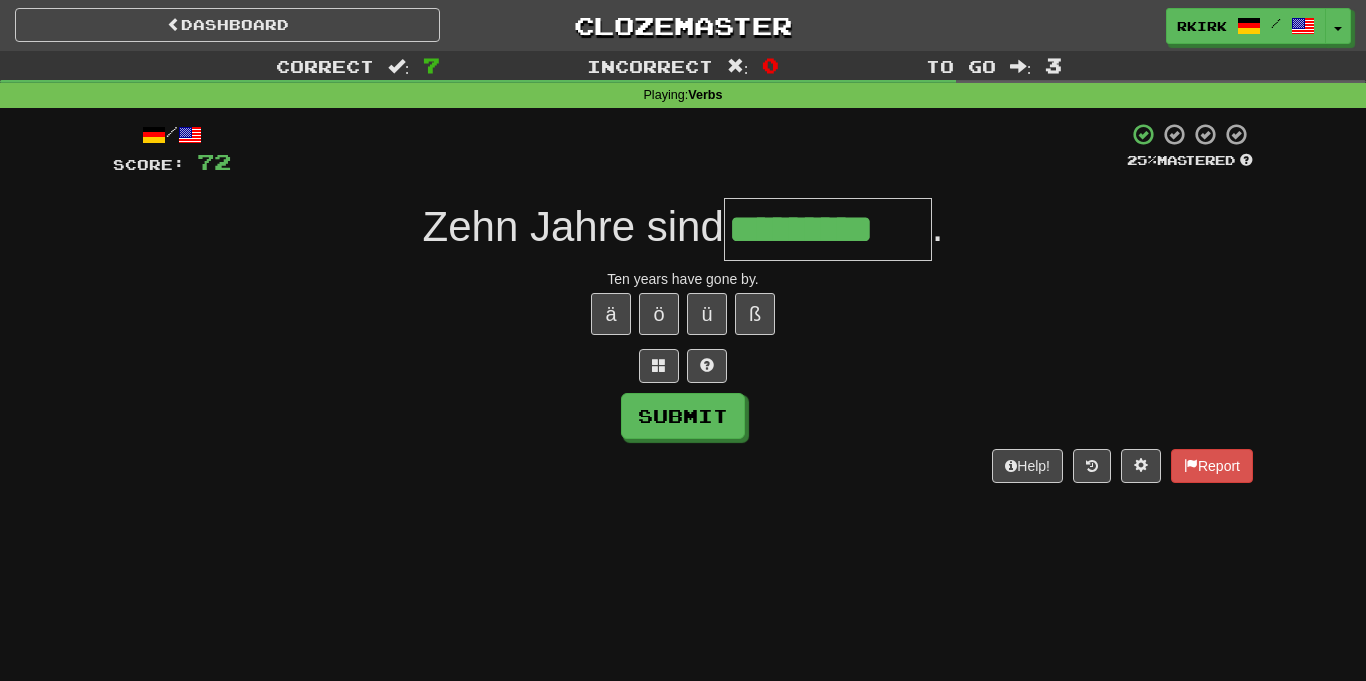 type on "*********" 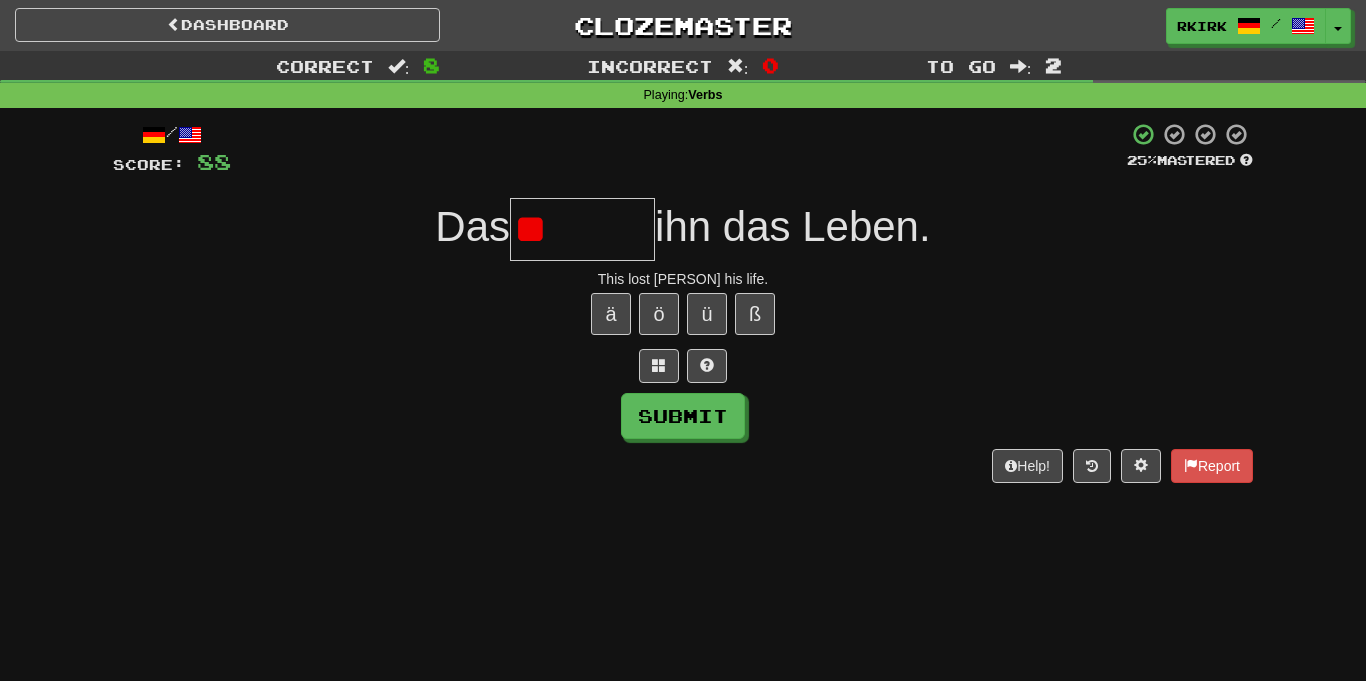 type on "*" 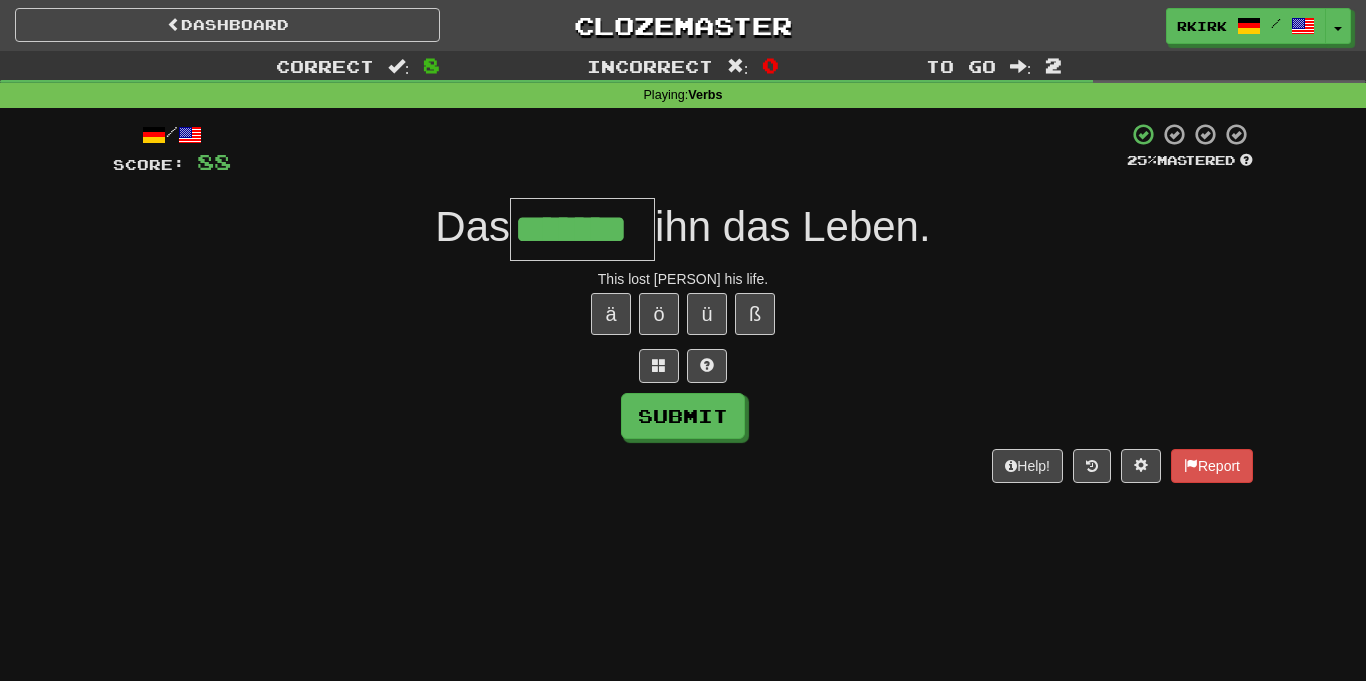 type on "*******" 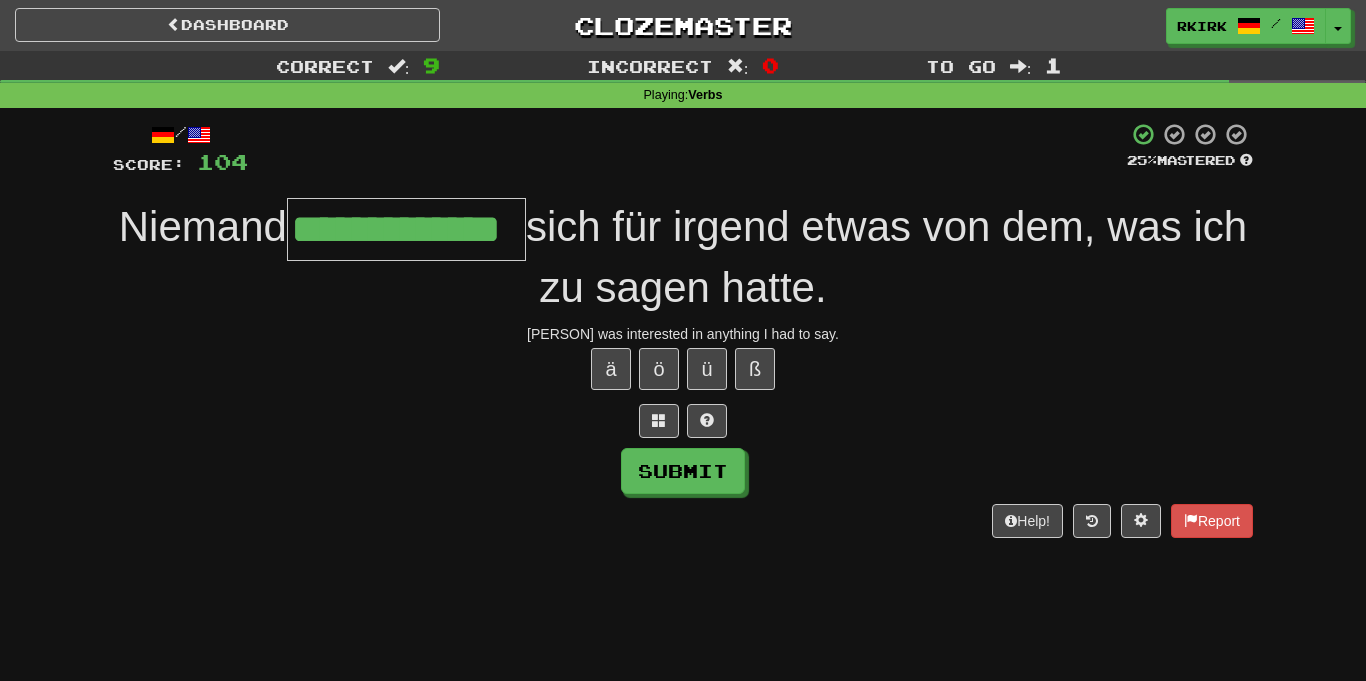 type on "**********" 